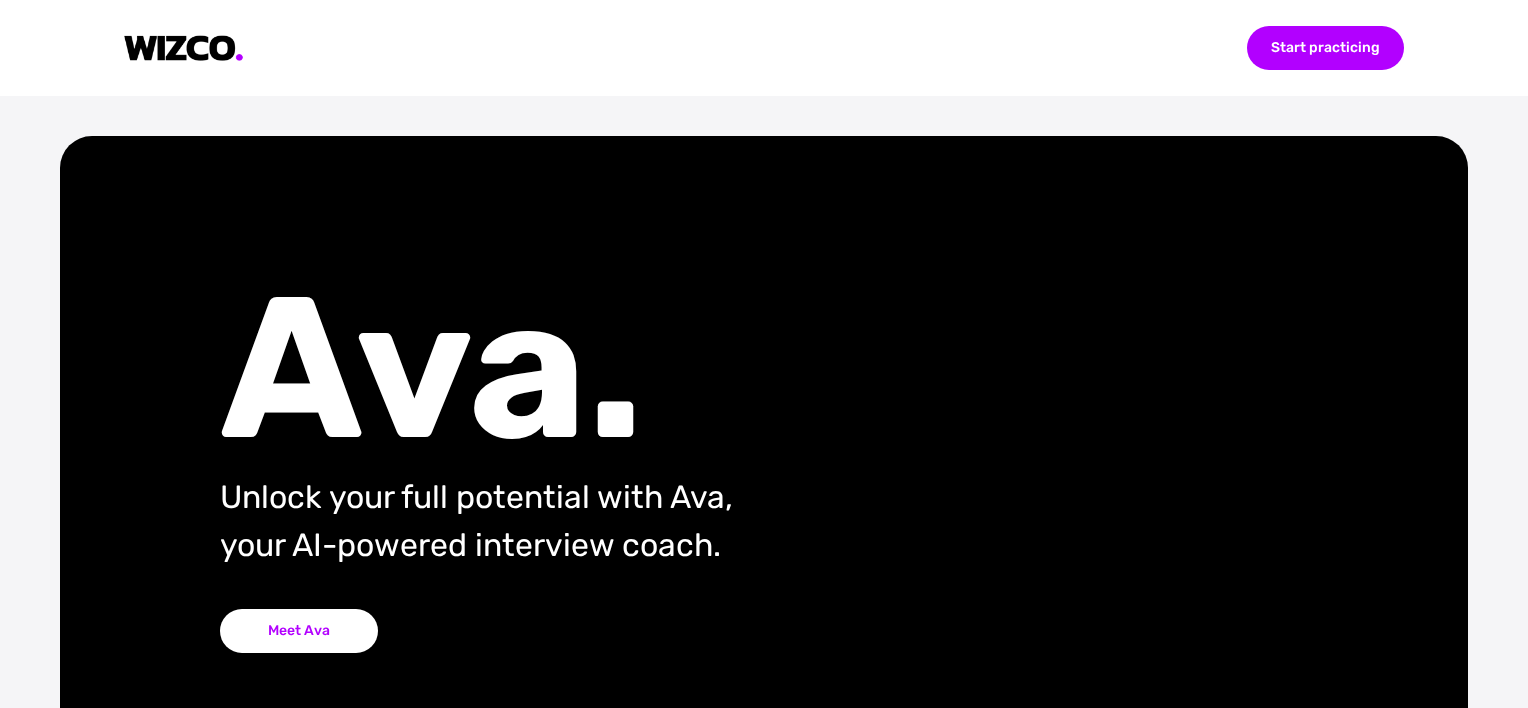 scroll, scrollTop: 0, scrollLeft: 0, axis: both 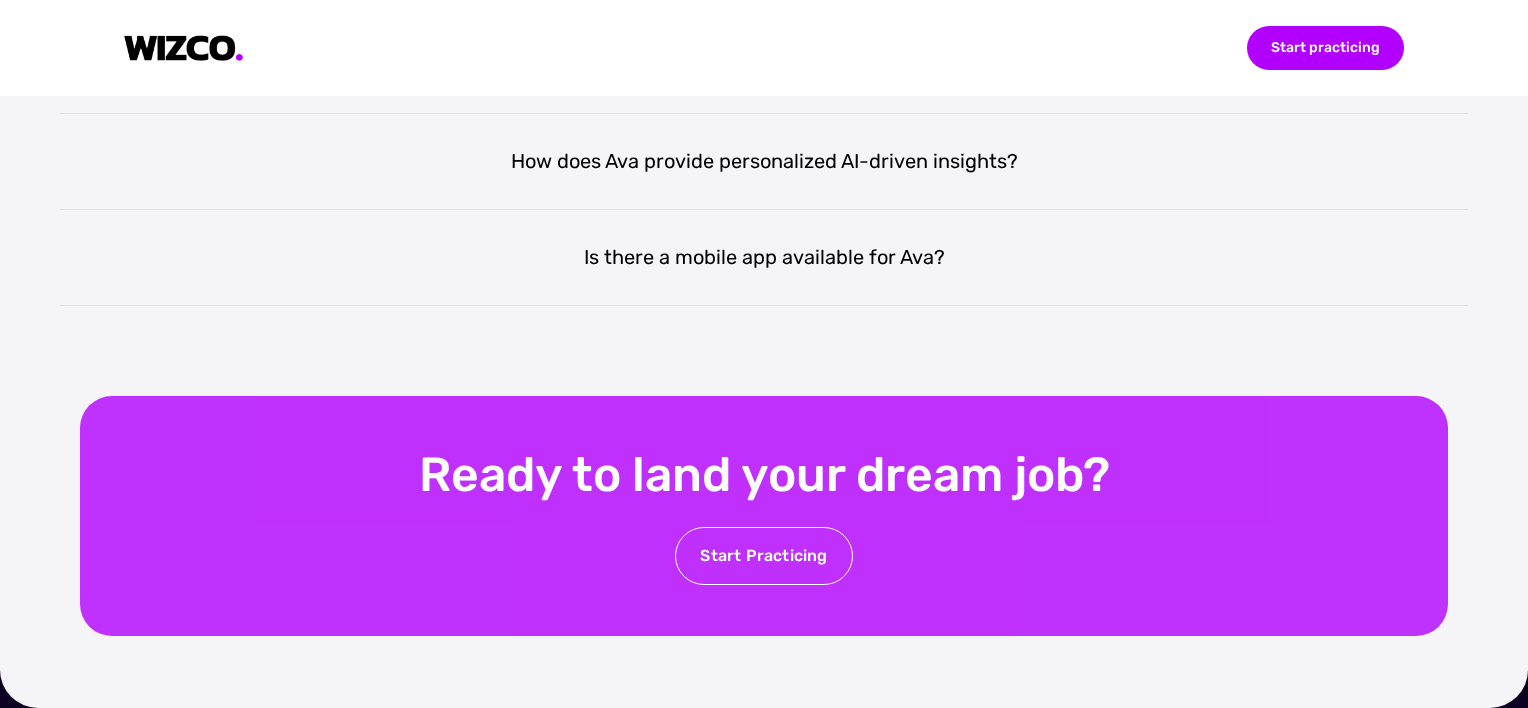 click on "Start Practicing" at bounding box center [763, 556] 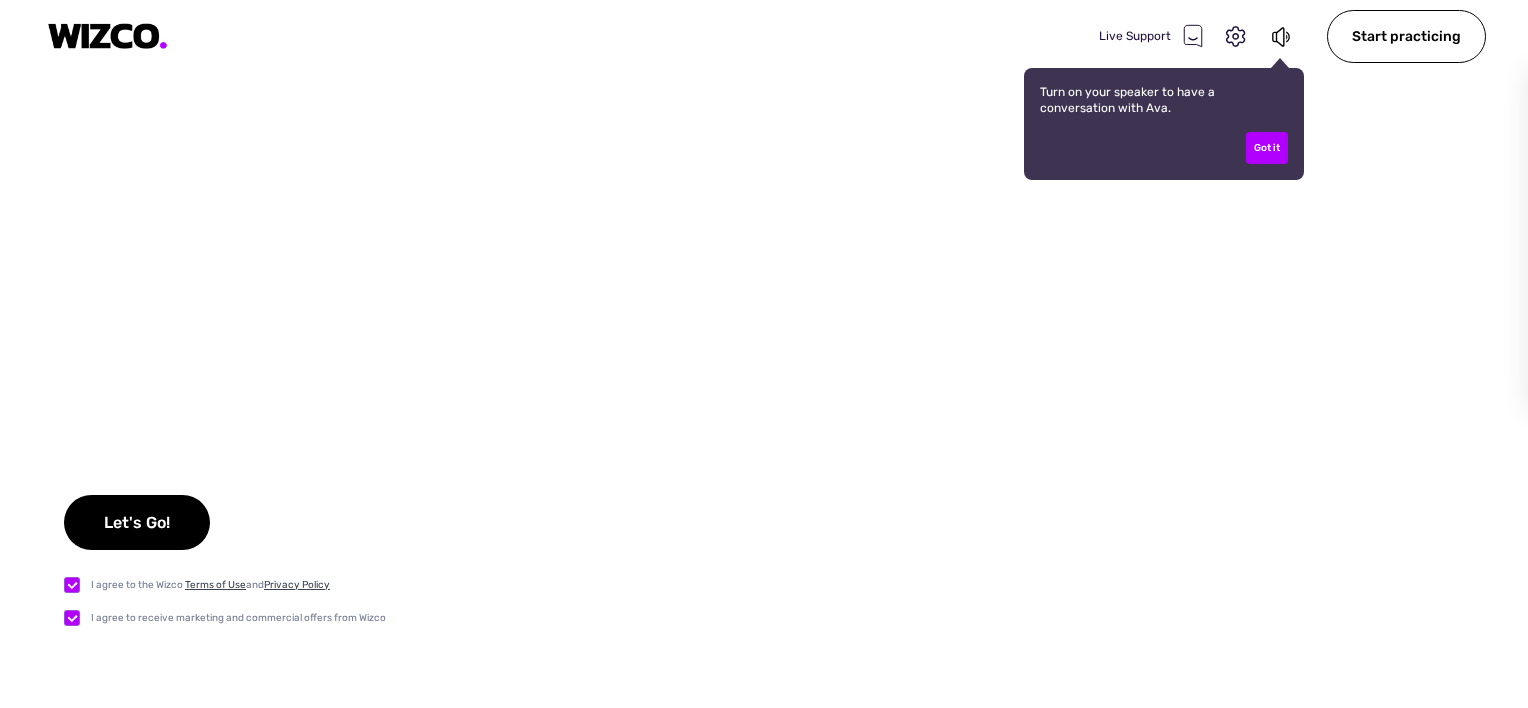 checkbox on "true" 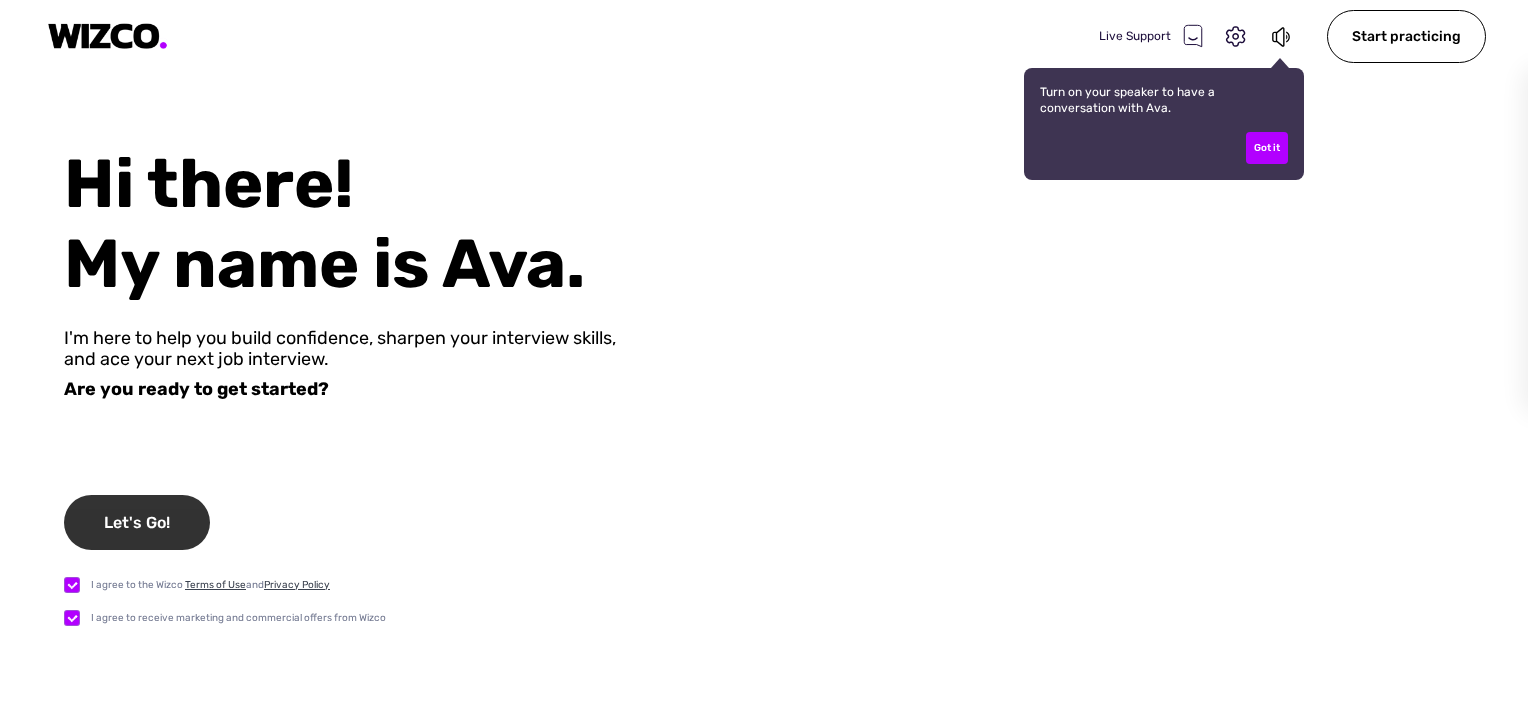 click on "Let's Go!" at bounding box center (137, 522) 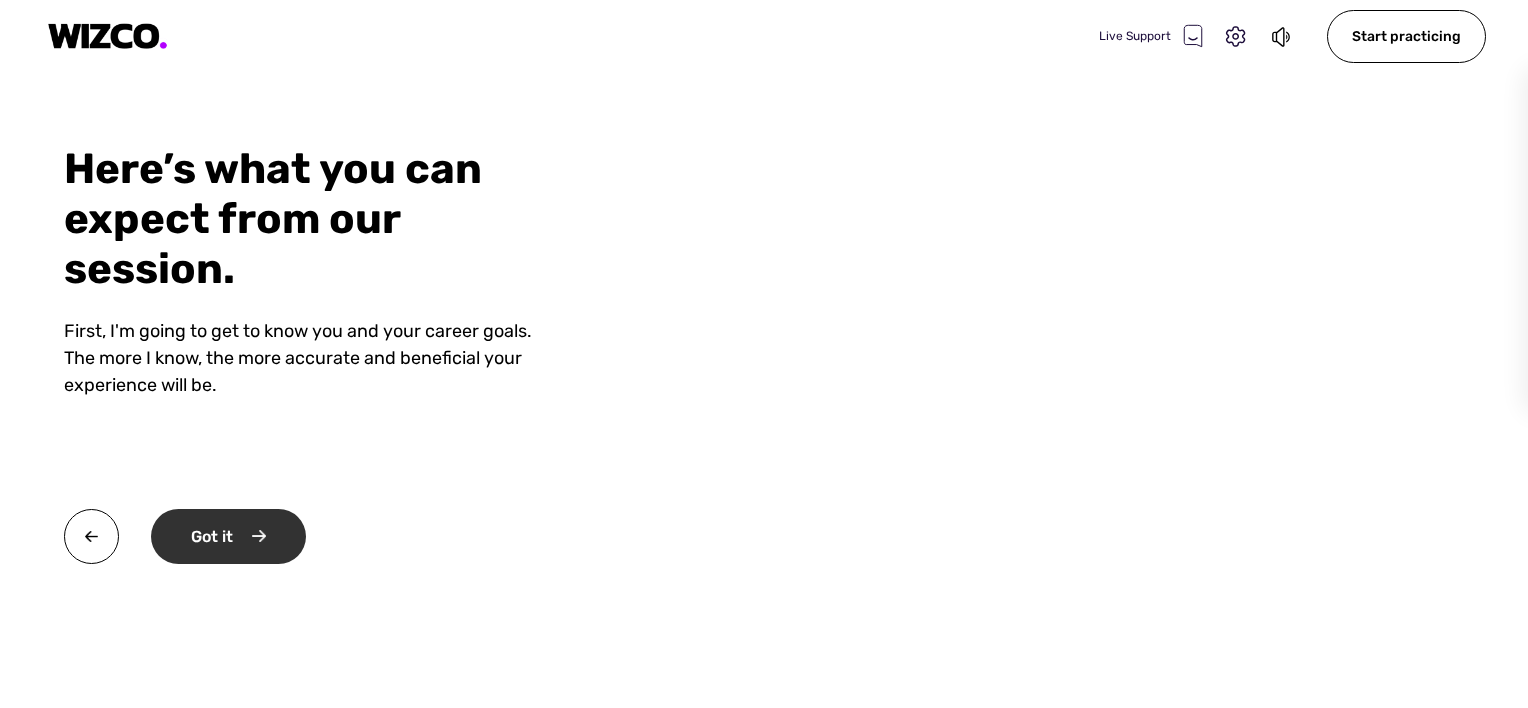 click on "Got it" at bounding box center (228, 536) 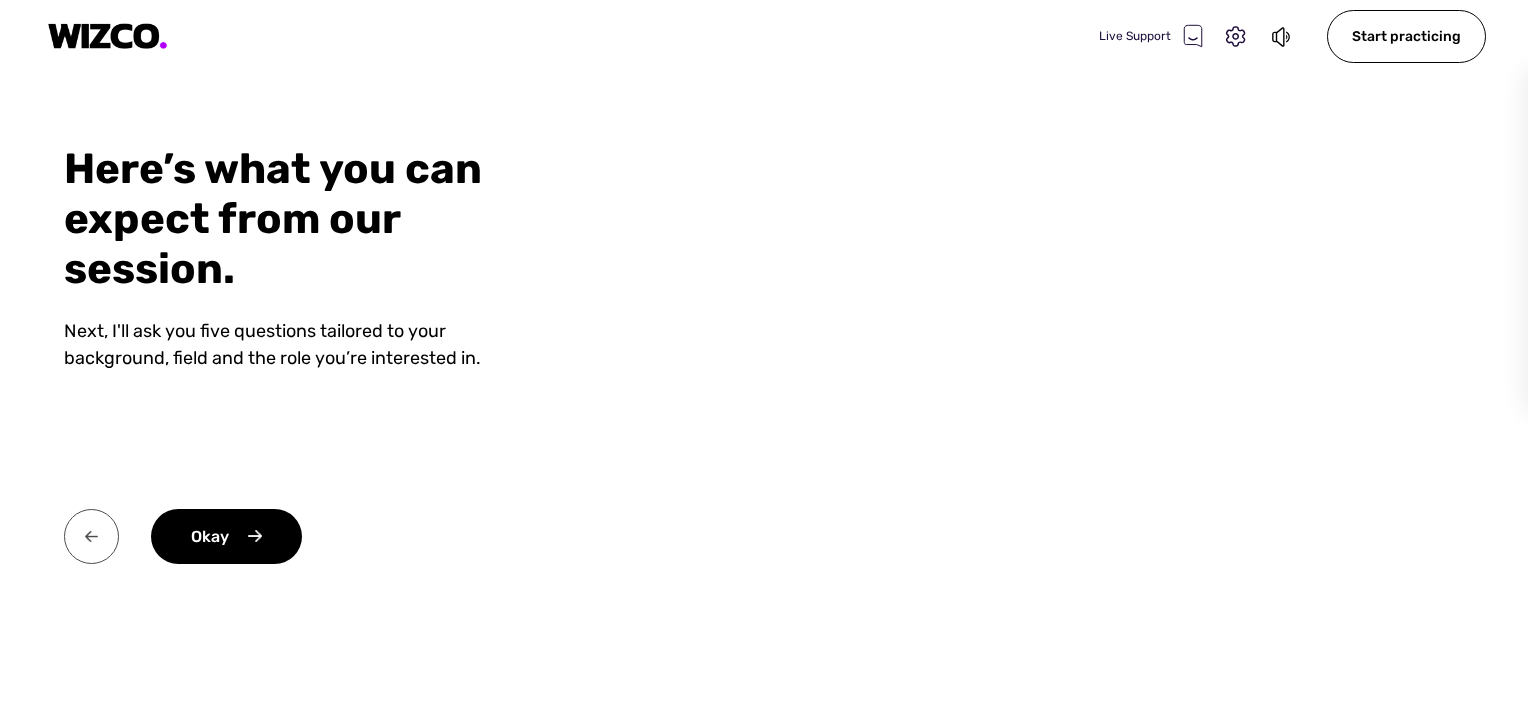 click at bounding box center [91, 536] 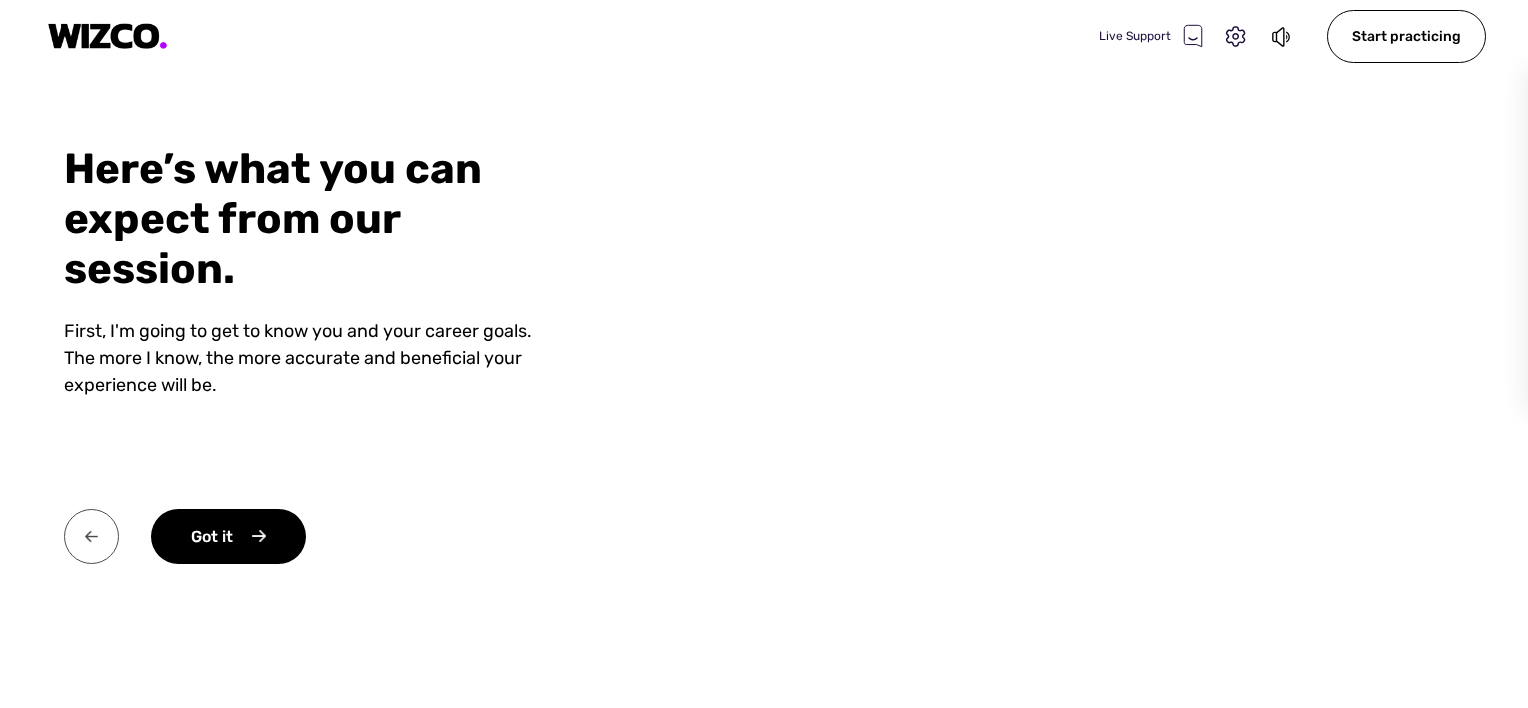 click at bounding box center [91, 536] 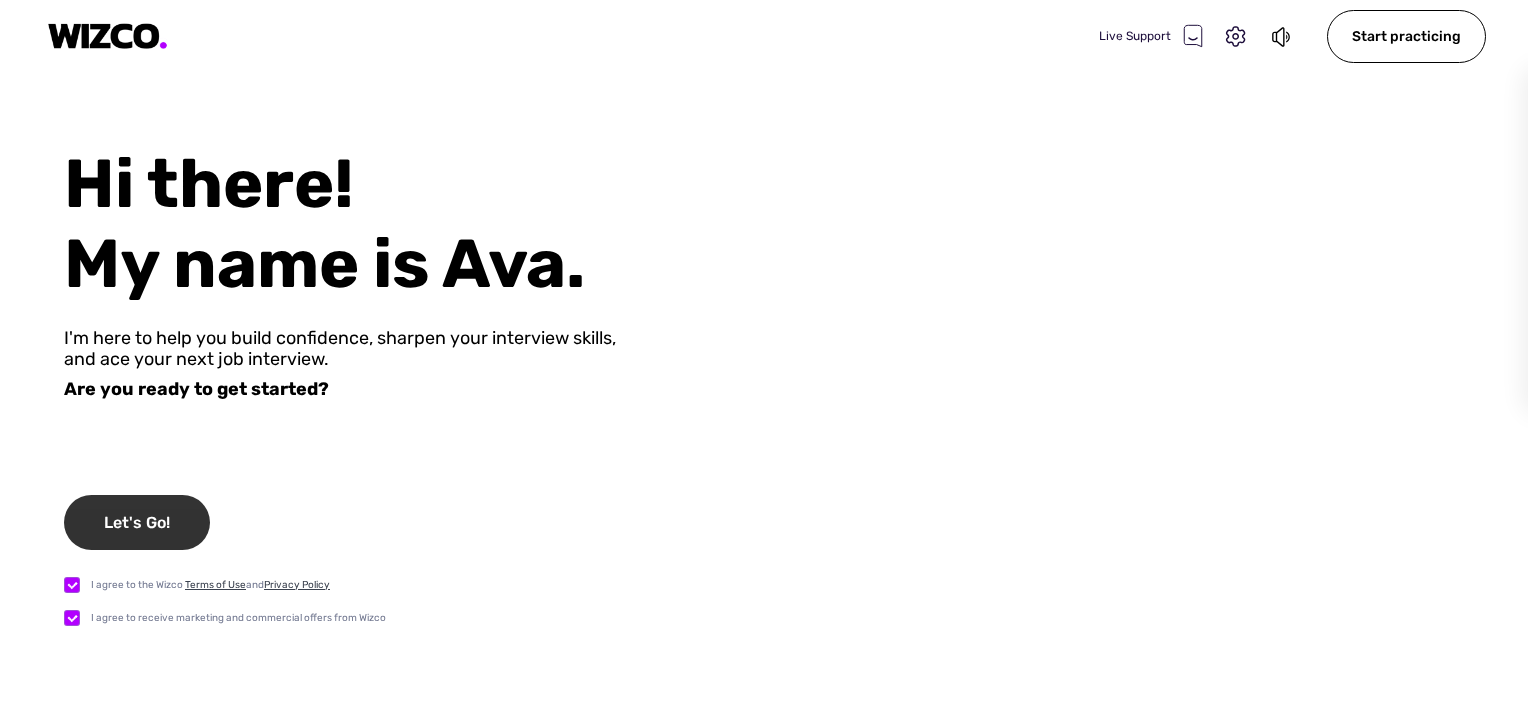click on "Let's Go!" at bounding box center [137, 522] 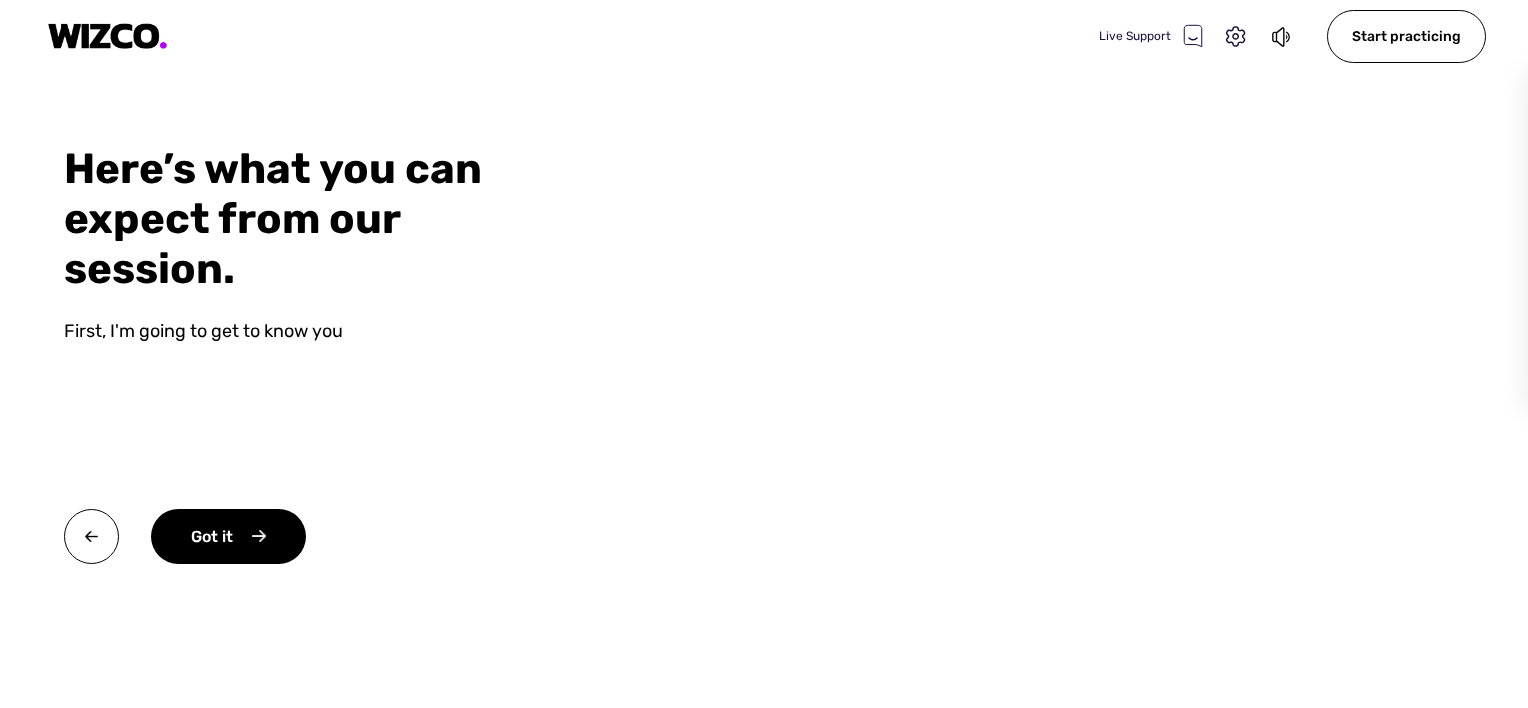 click at bounding box center (1069, 354) 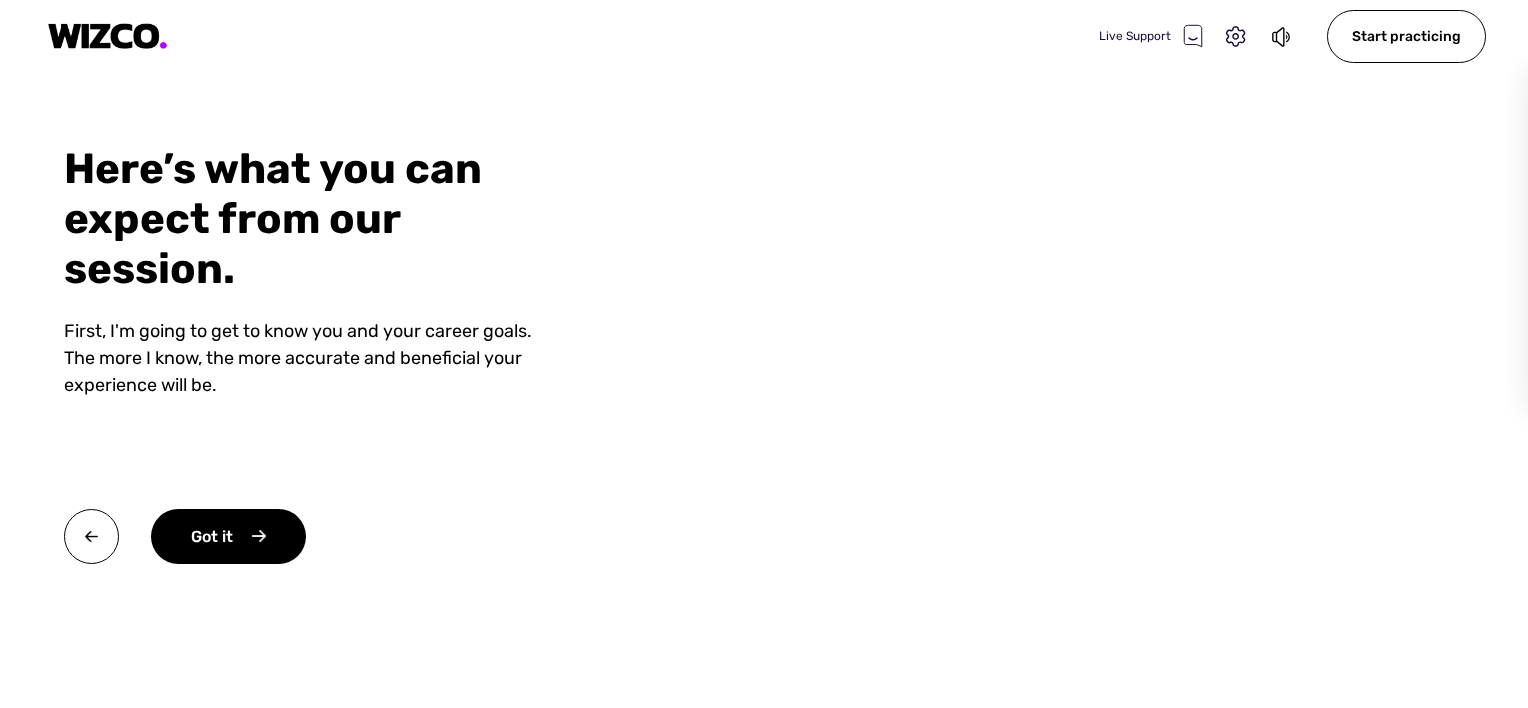 click at bounding box center [1069, 354] 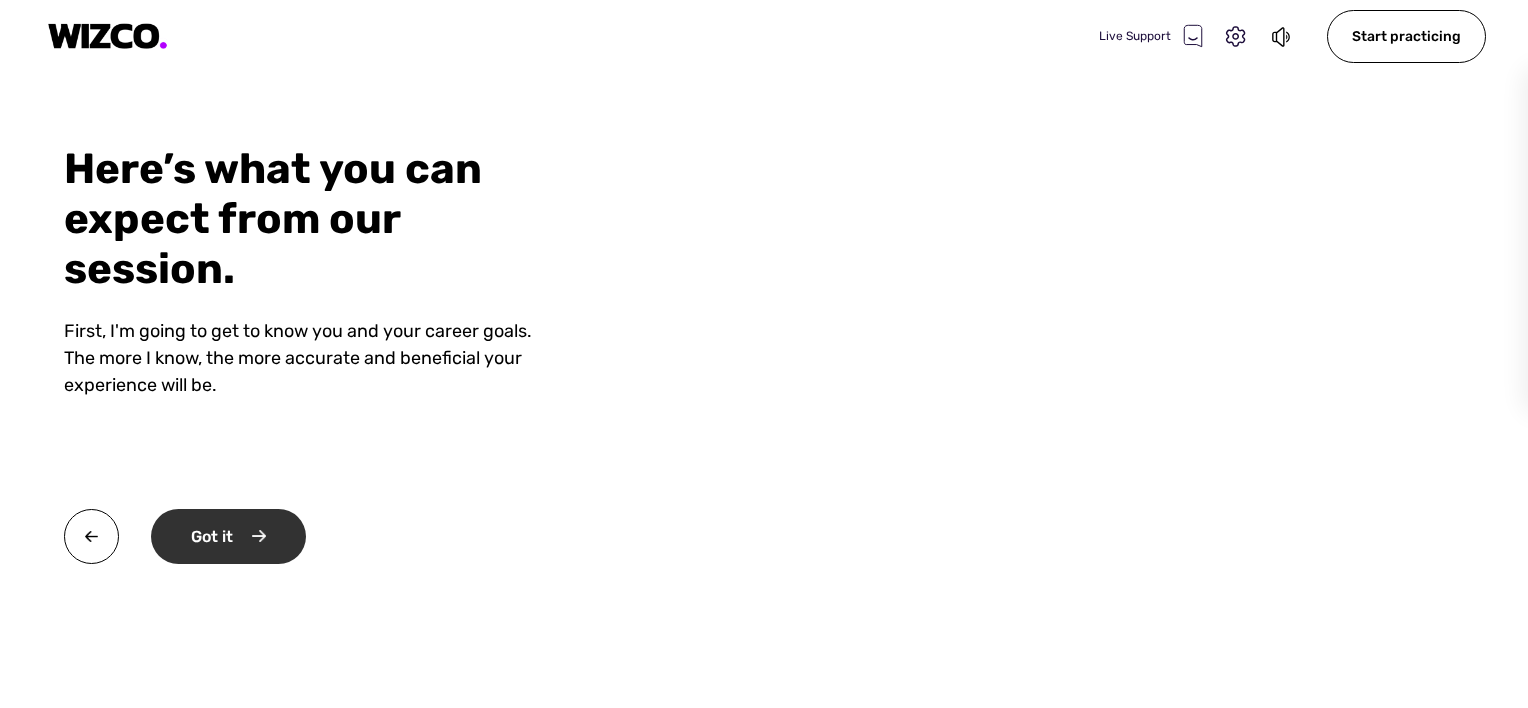 click on "Got it" at bounding box center (228, 536) 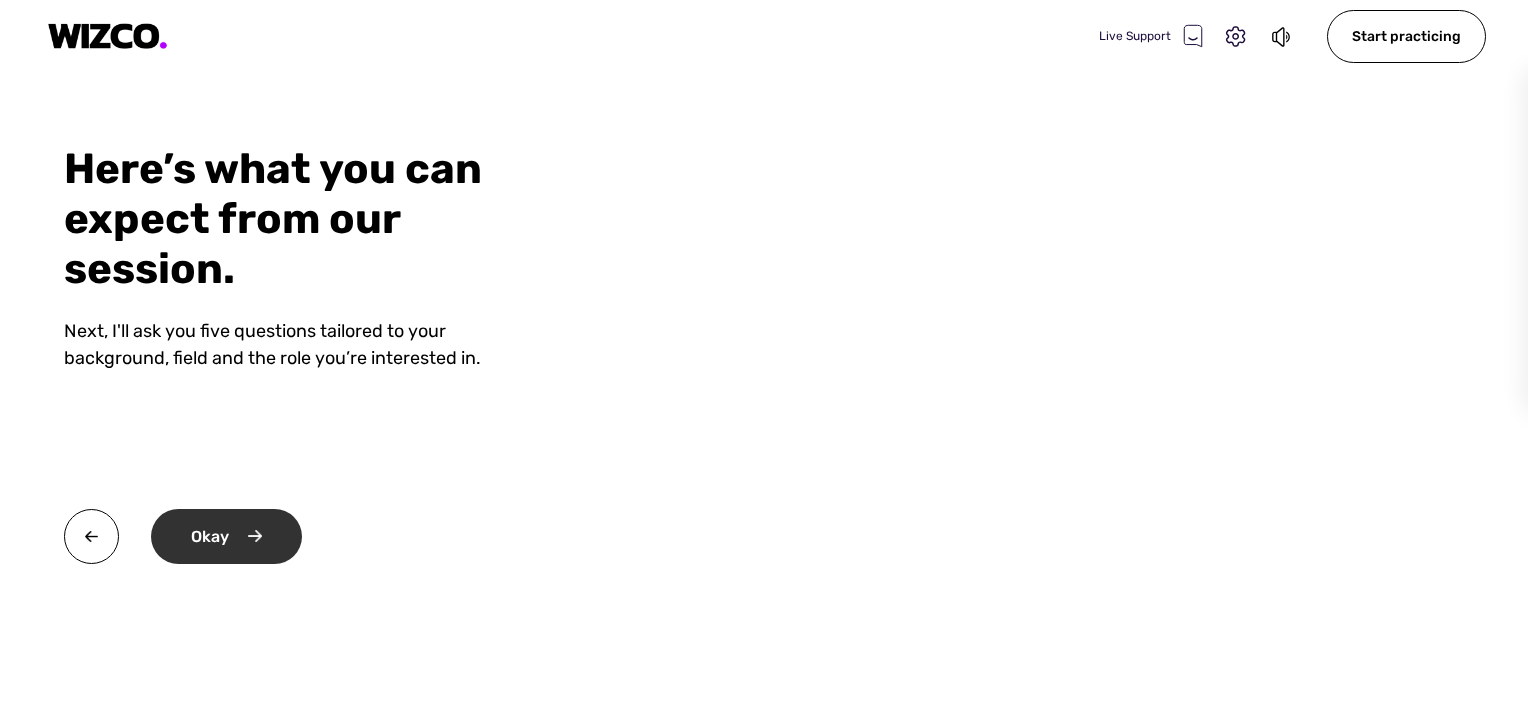 click on "Okay" at bounding box center [226, 536] 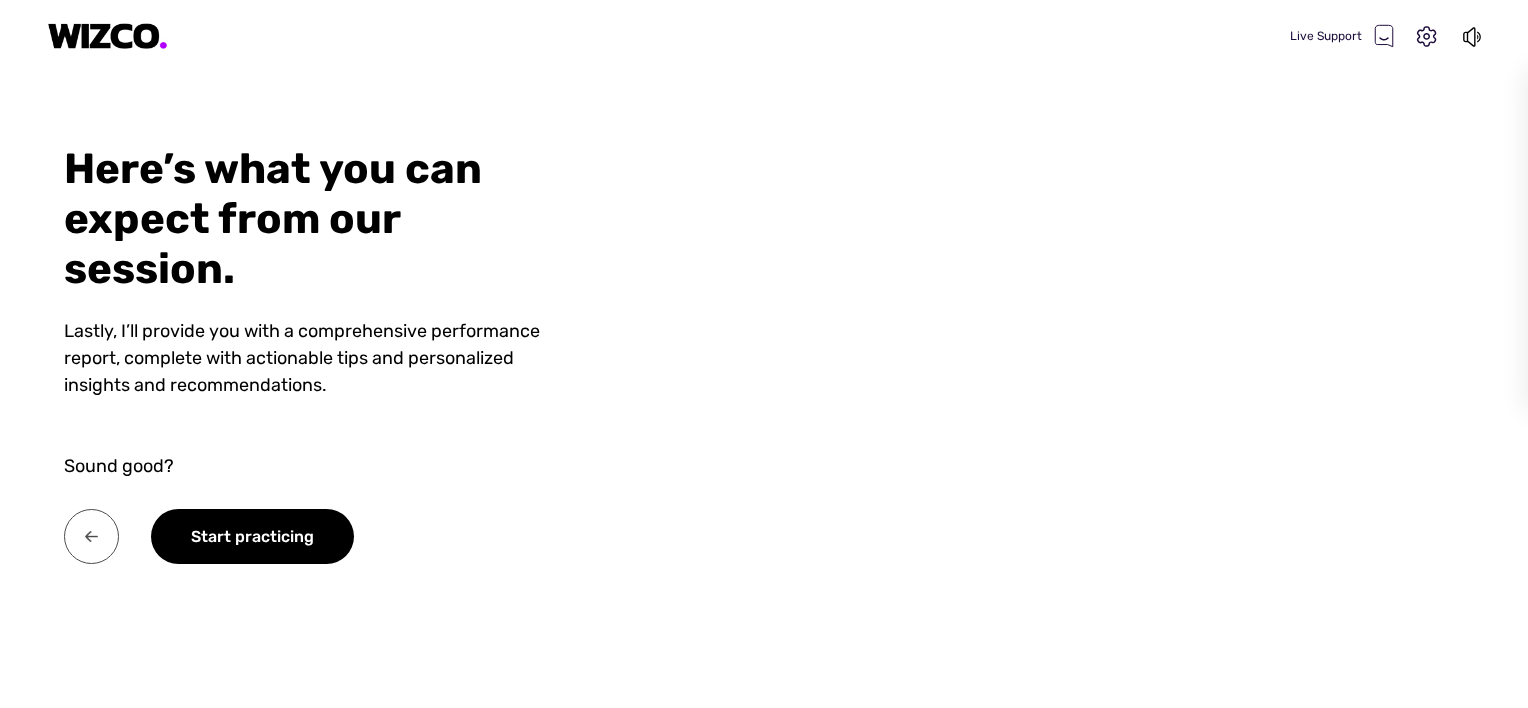 click at bounding box center [91, 536] 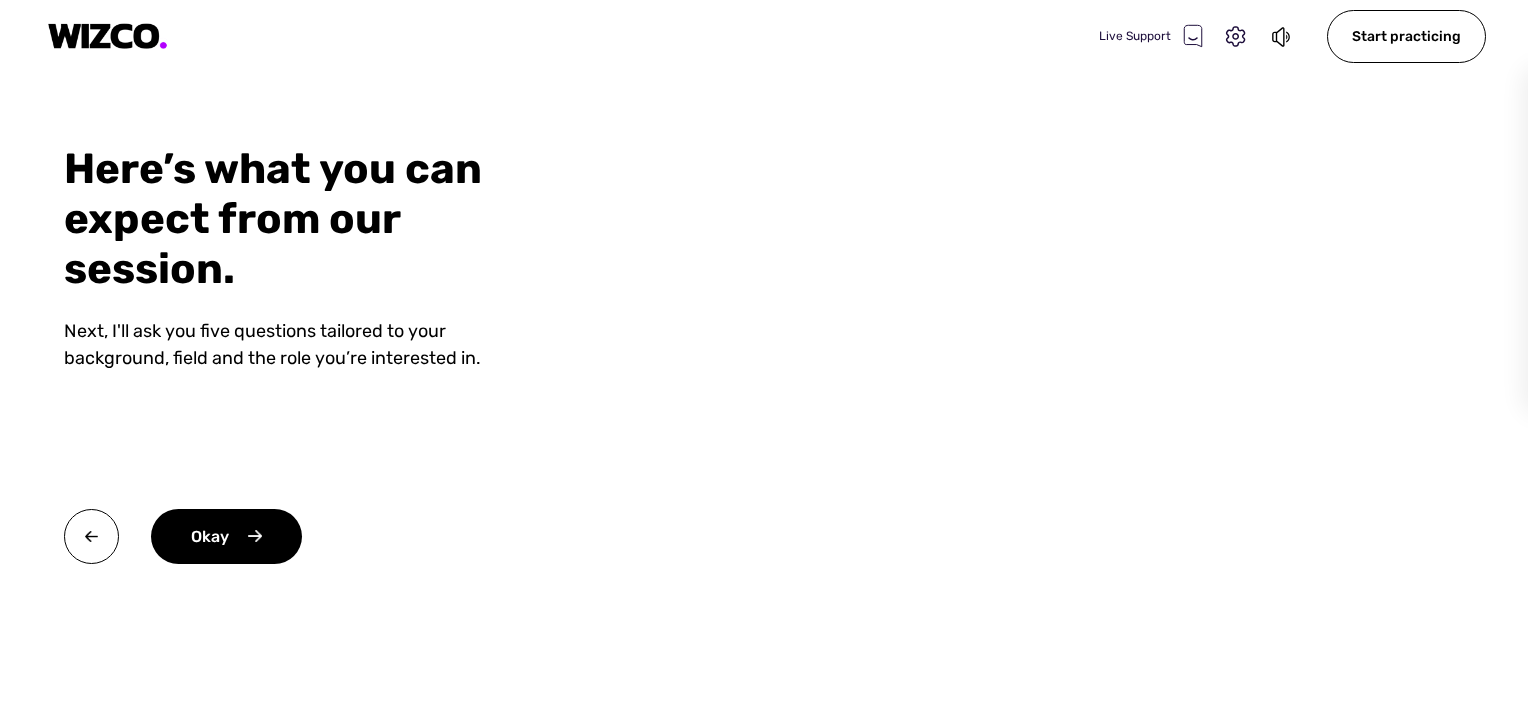 click on "Next, I'll ask you five questions tailored to your background, field and the role you’re interested in." at bounding box center [305, 345] 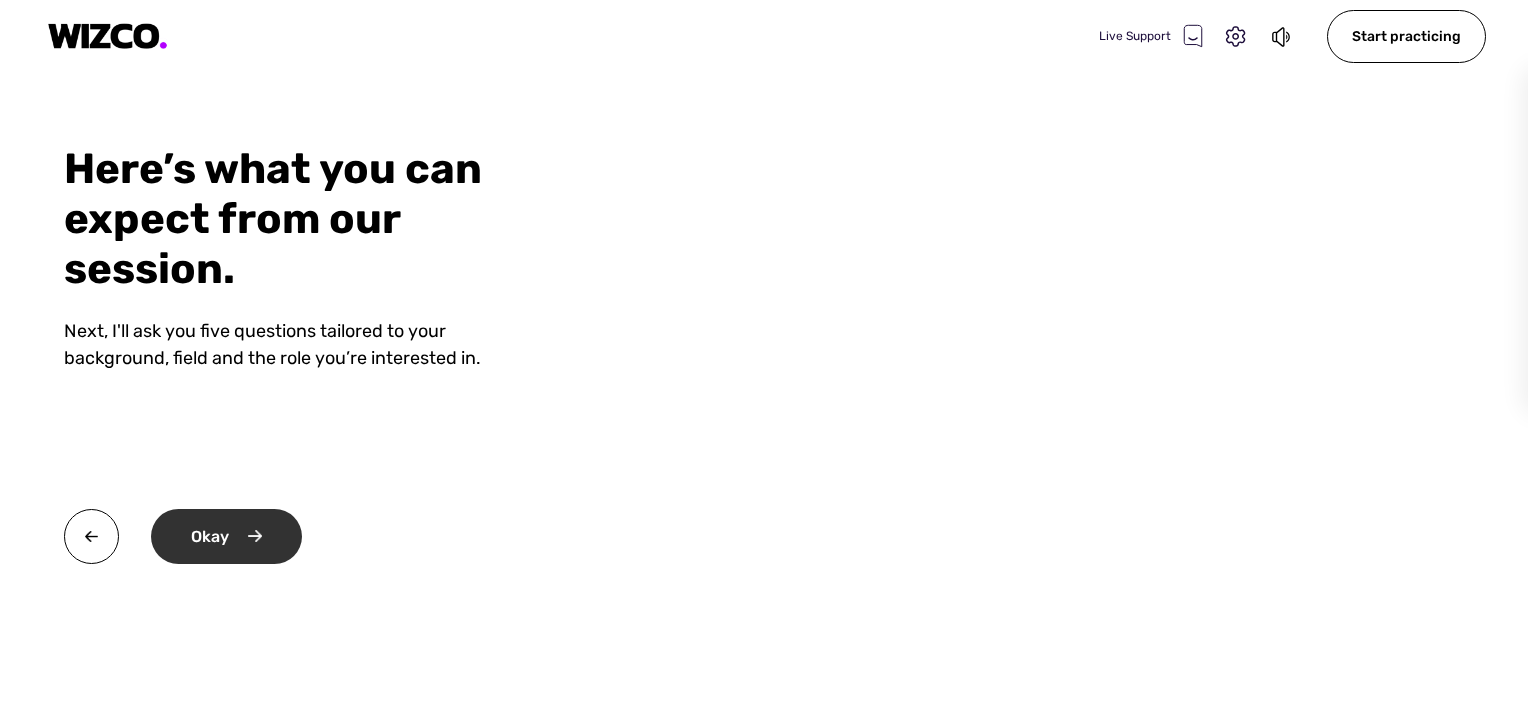 click on "Okay" at bounding box center (226, 536) 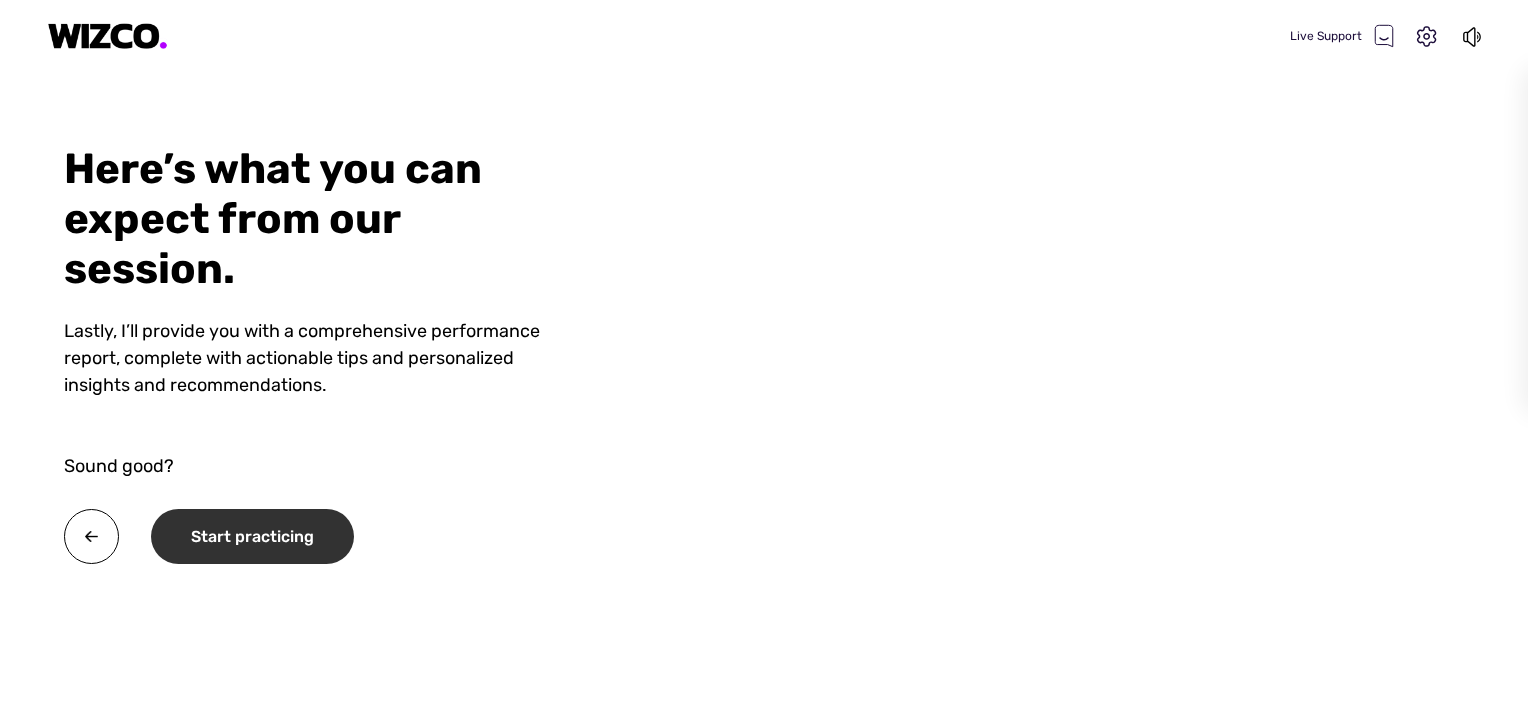 click on "Start practicing" at bounding box center (252, 536) 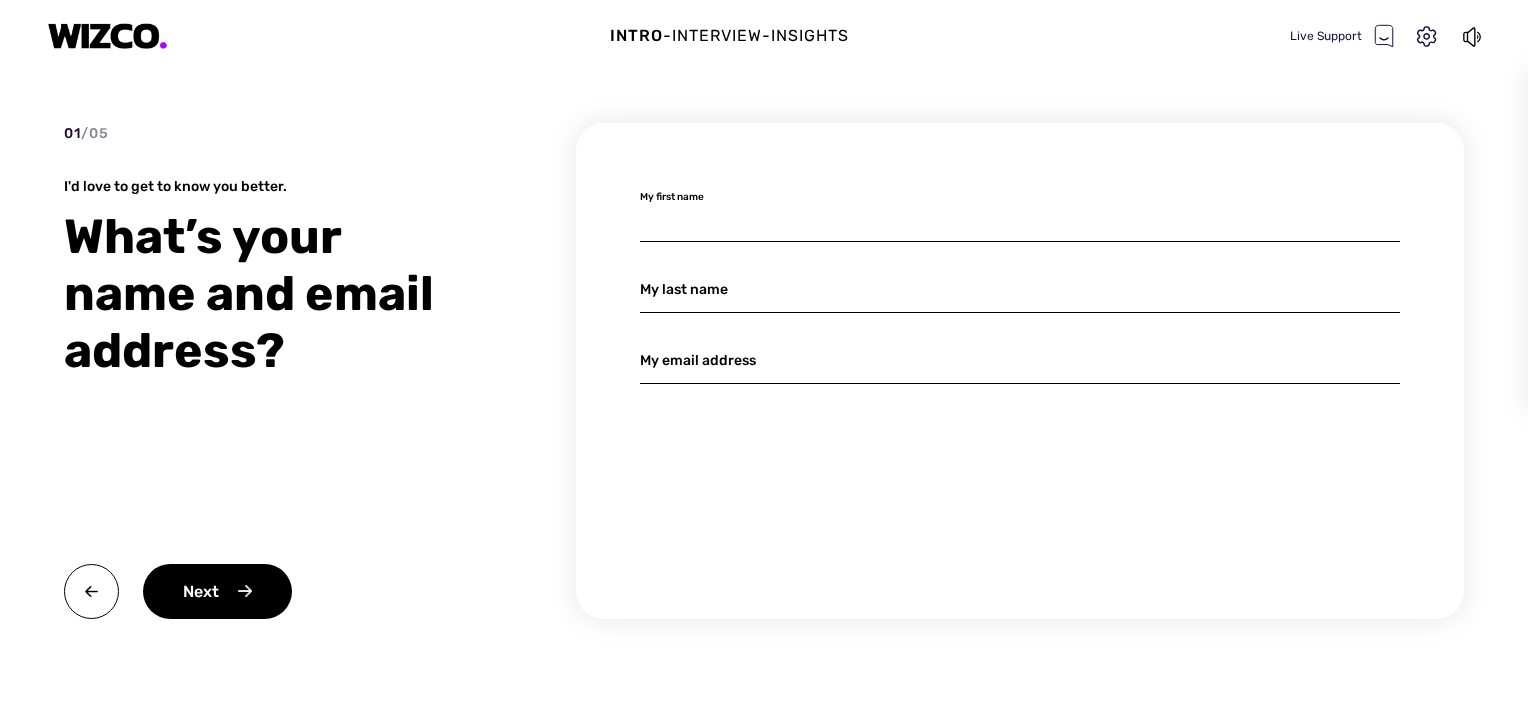 click at bounding box center [1020, 218] 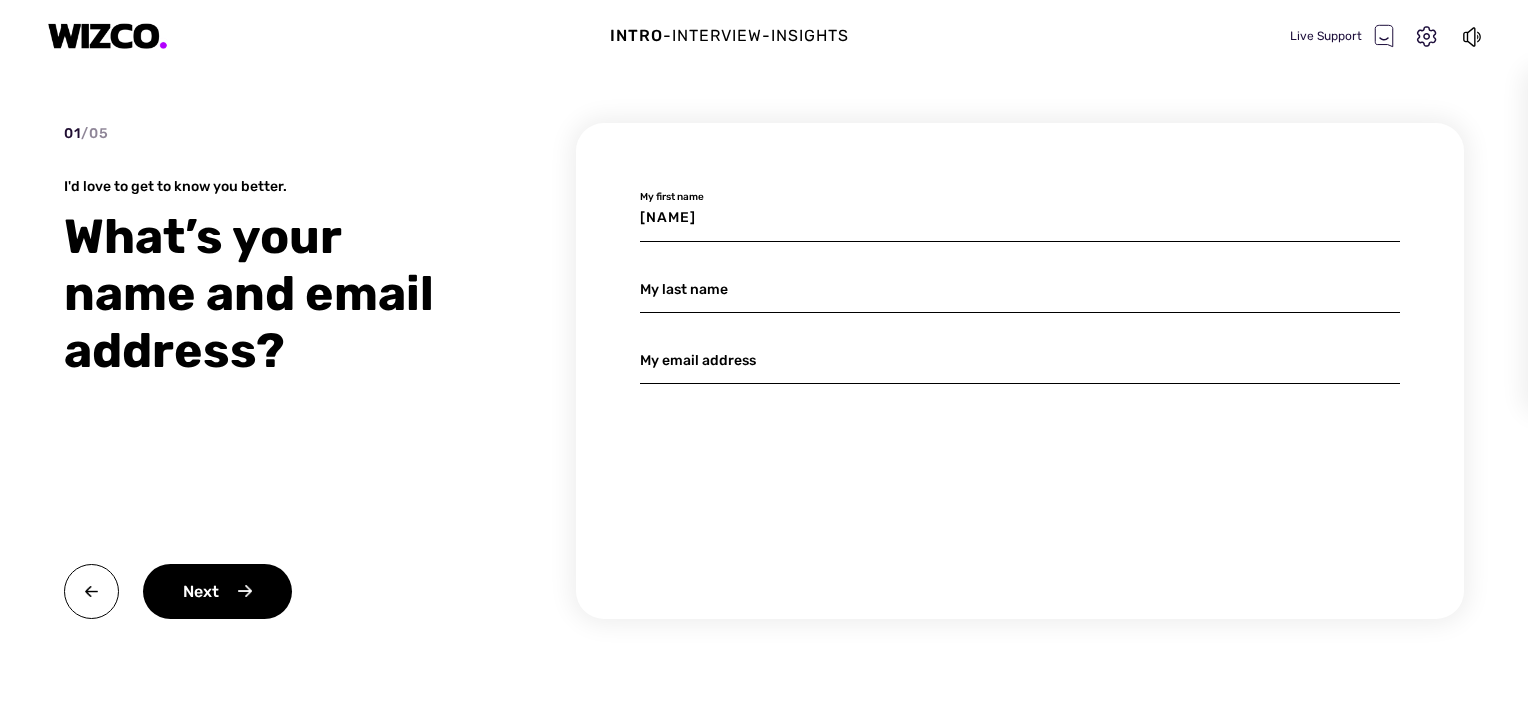 type on "[NAME]" 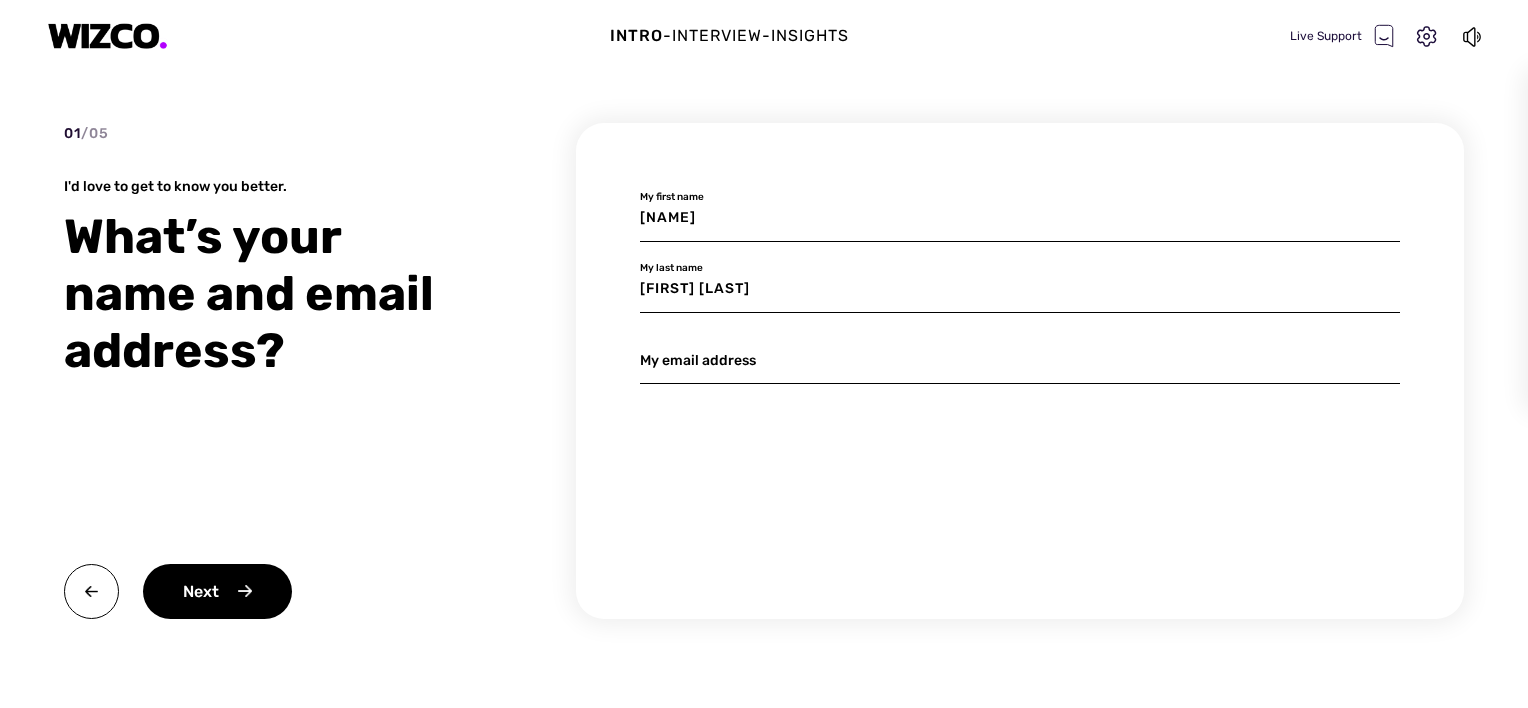 type on "[FIRST] [LAST]" 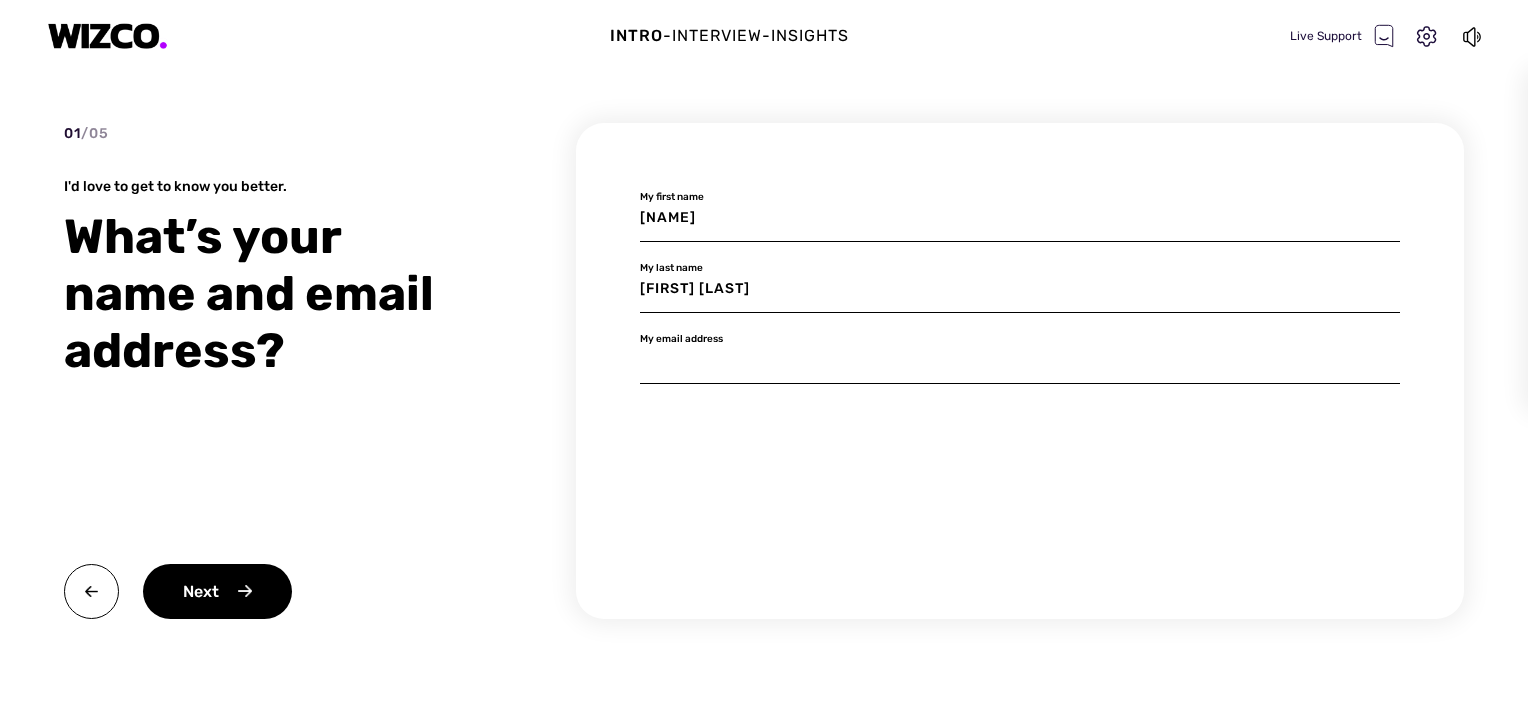 type on "vida.szucs.hajnal@[EMAIL]" 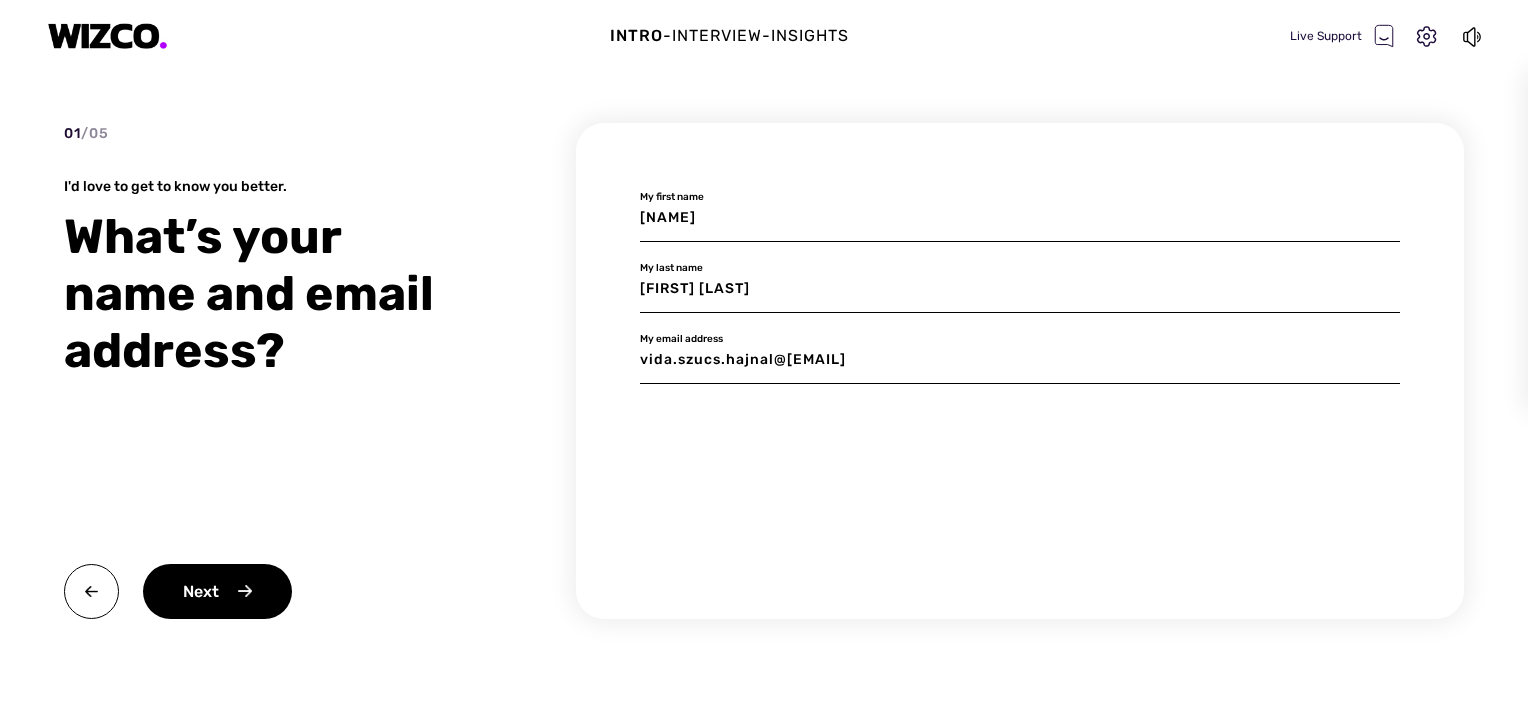 click on "[FIRST] [LAST]" at bounding box center (1020, 289) 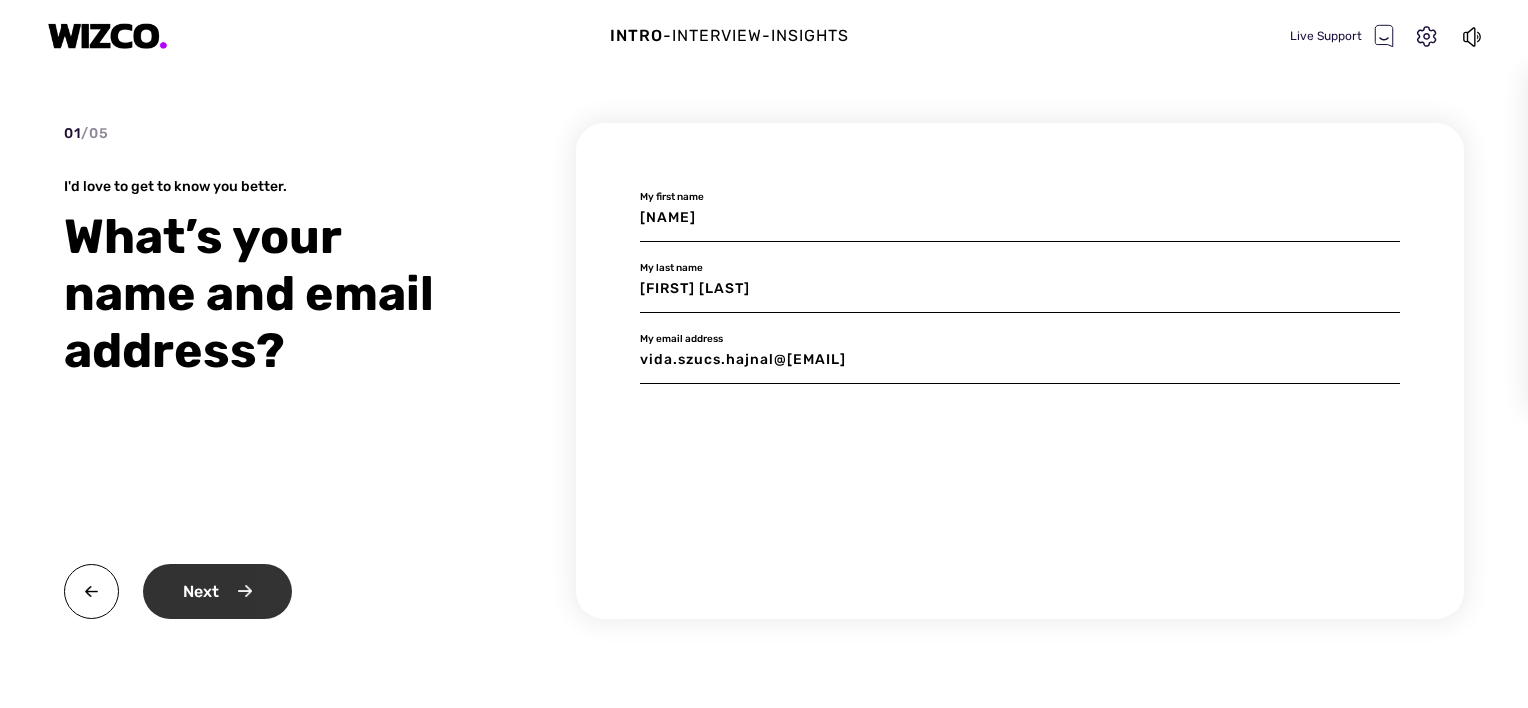 click on "Next" at bounding box center (217, 591) 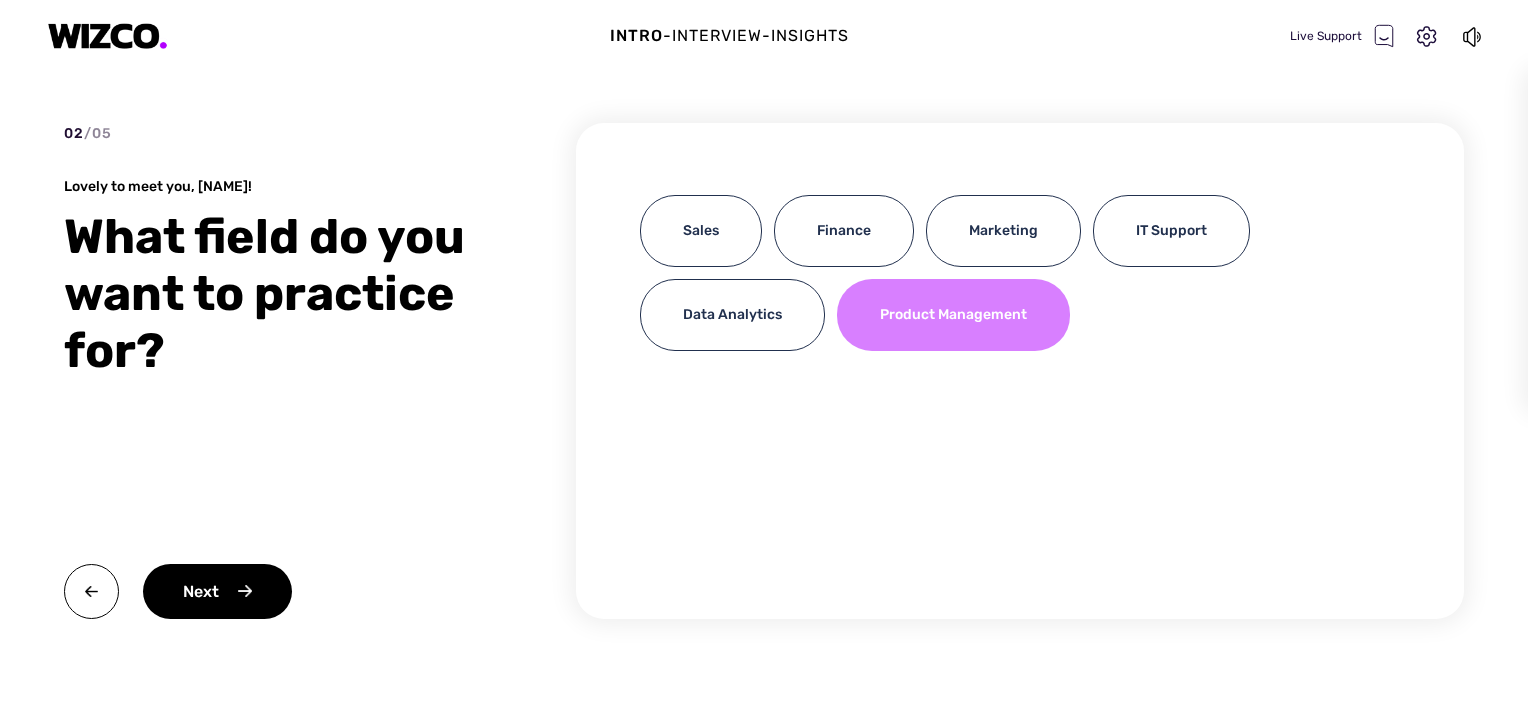 click on "Product Management" at bounding box center [953, 315] 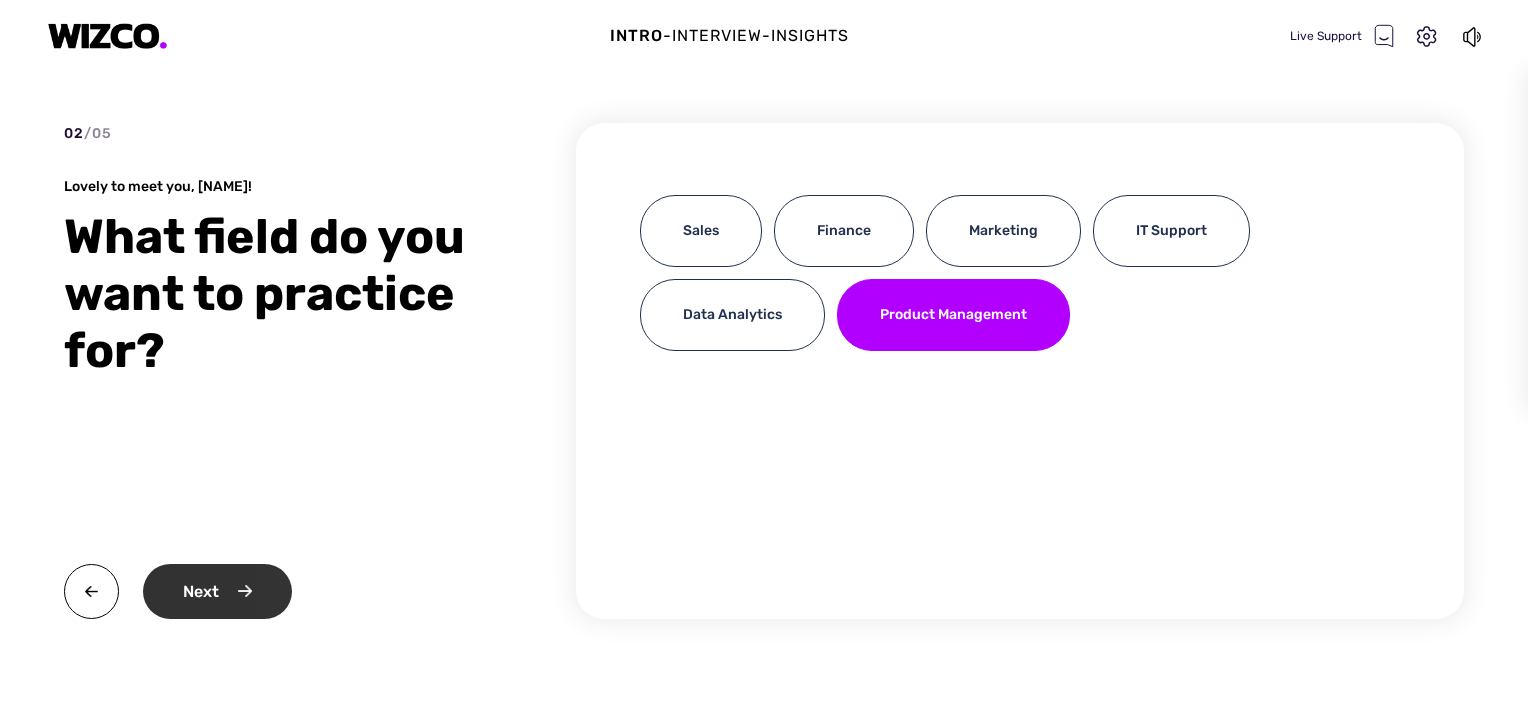 click on "Next" at bounding box center [217, 591] 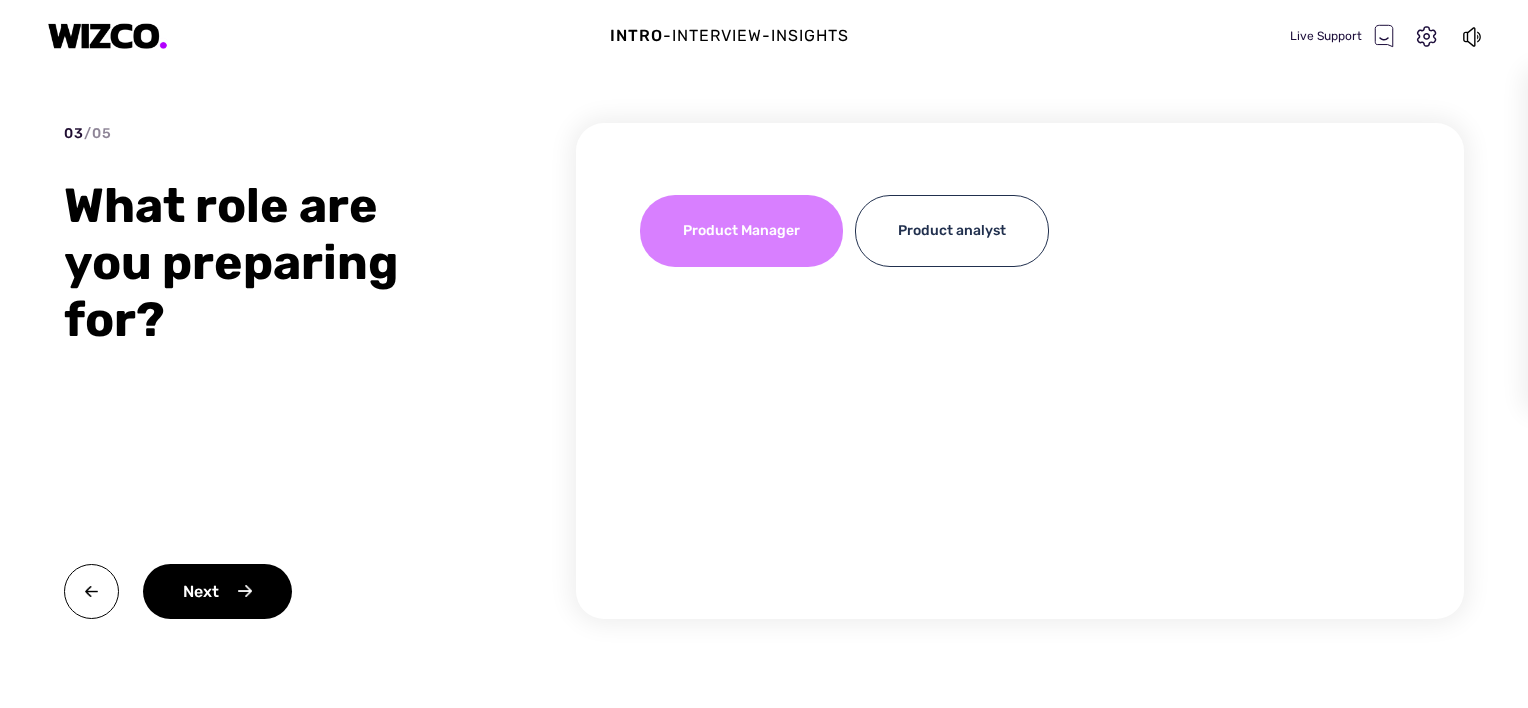 click on "Product Manager" at bounding box center [741, 231] 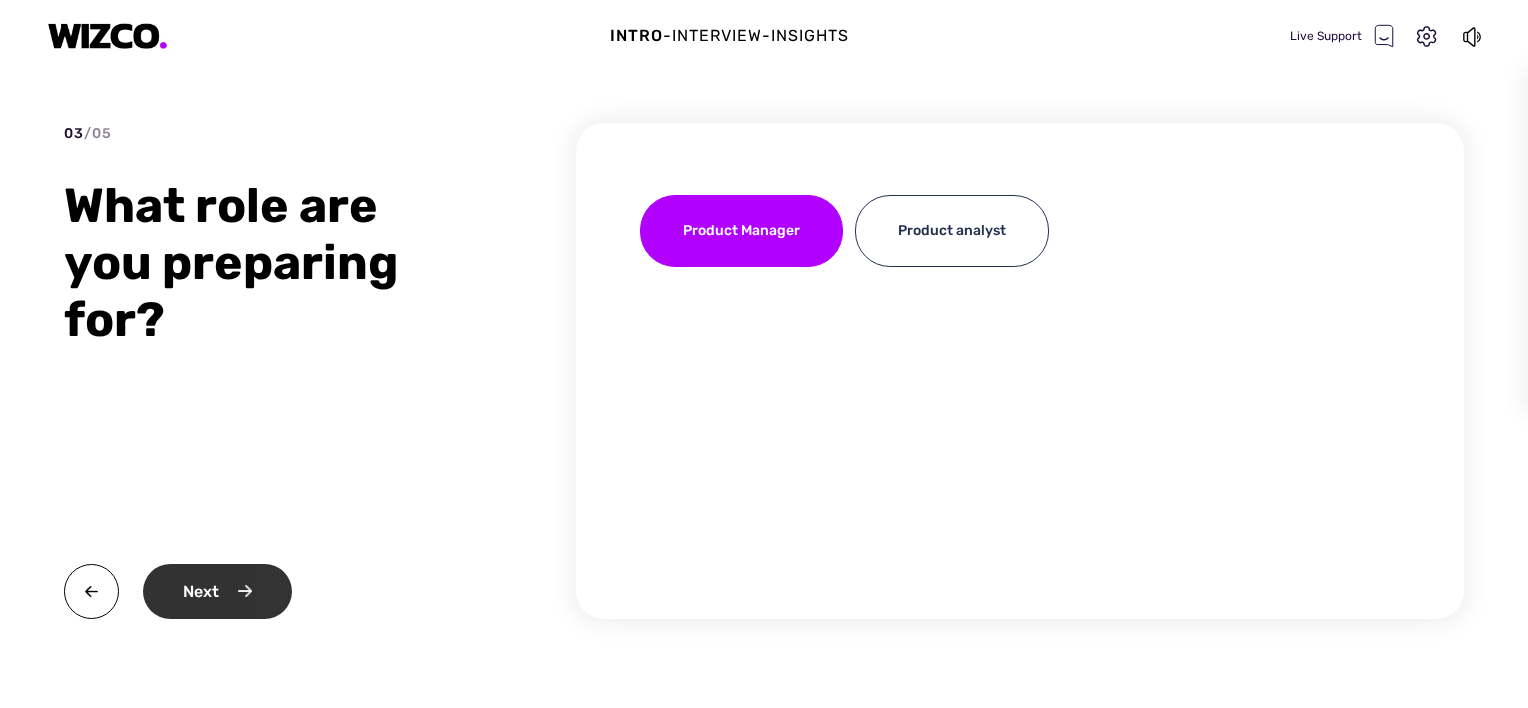 click on "Next" at bounding box center [217, 591] 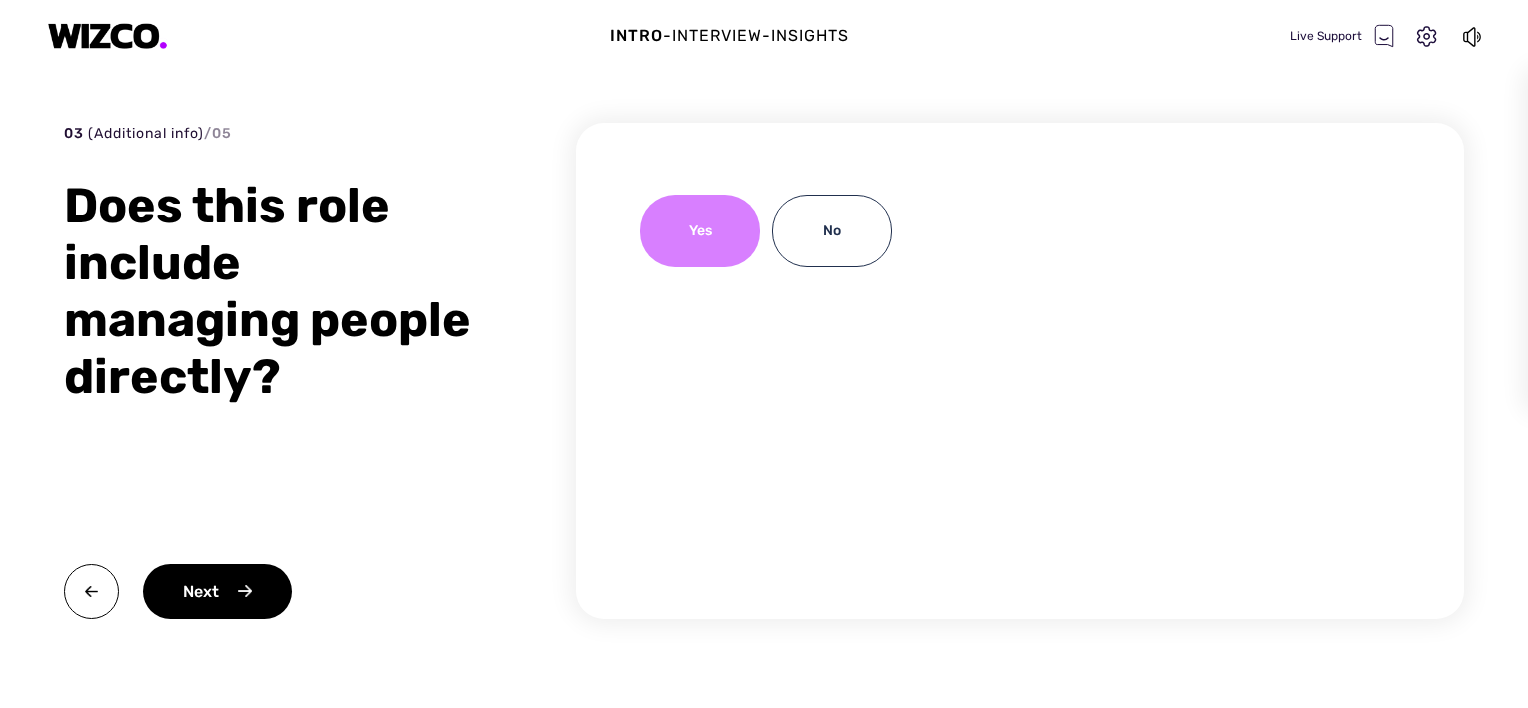 click on "Yes" at bounding box center (700, 231) 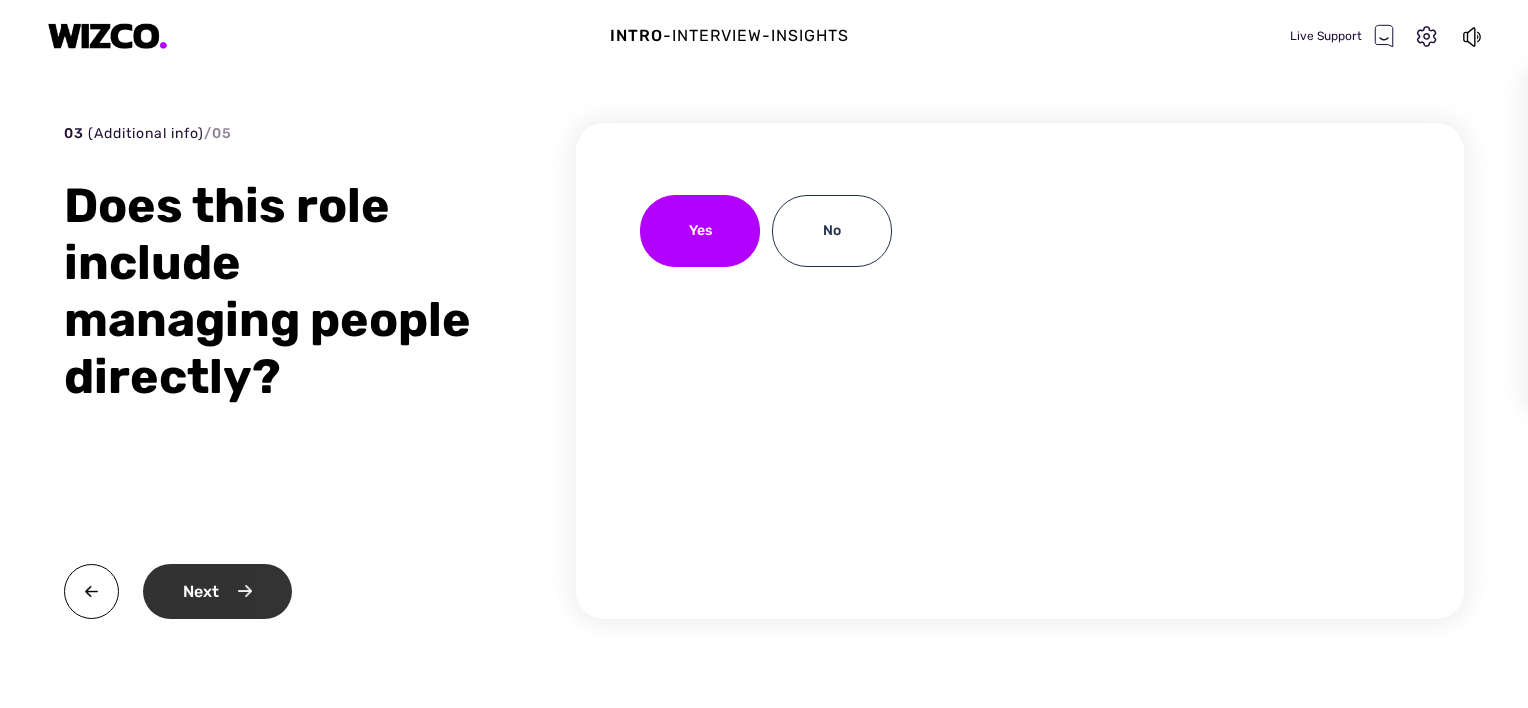click on "Next" at bounding box center (217, 591) 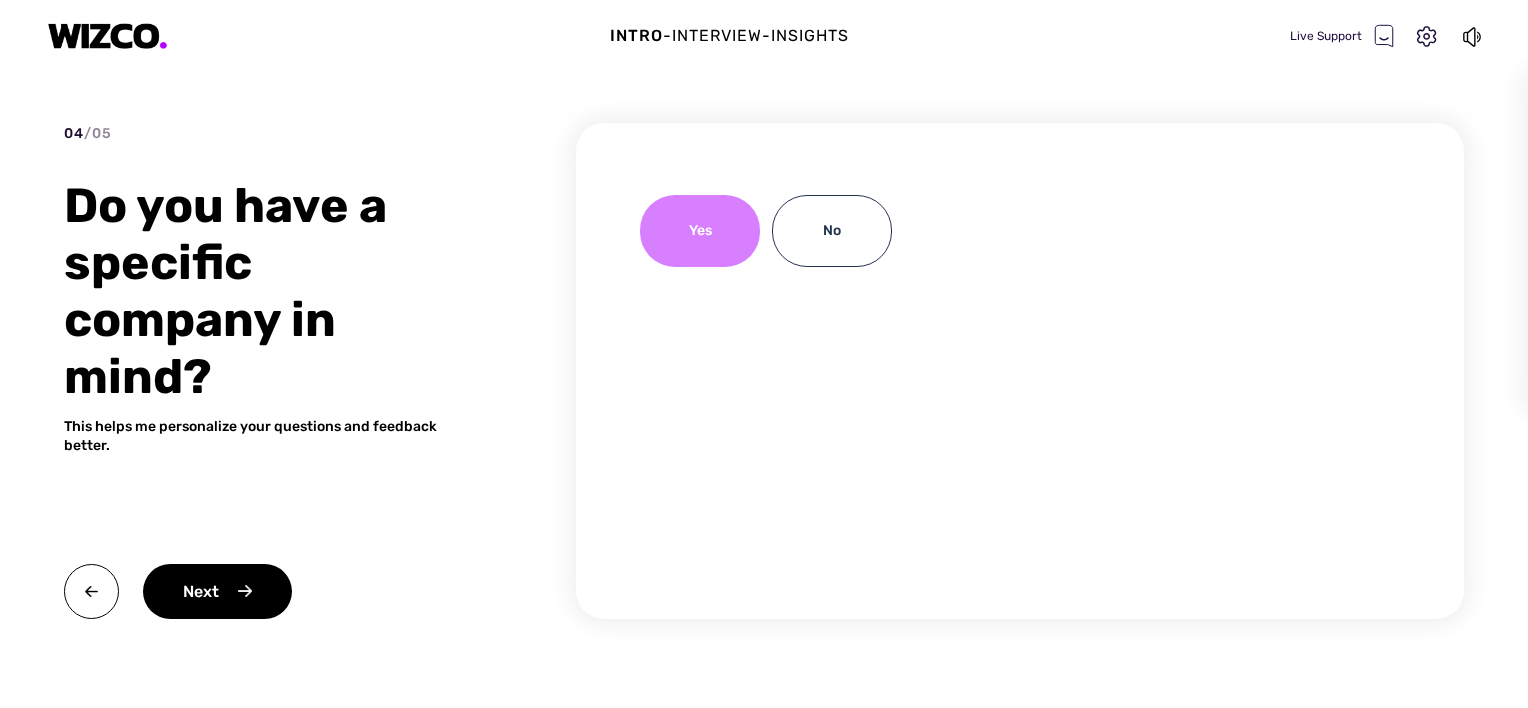click on "Yes" at bounding box center [700, 231] 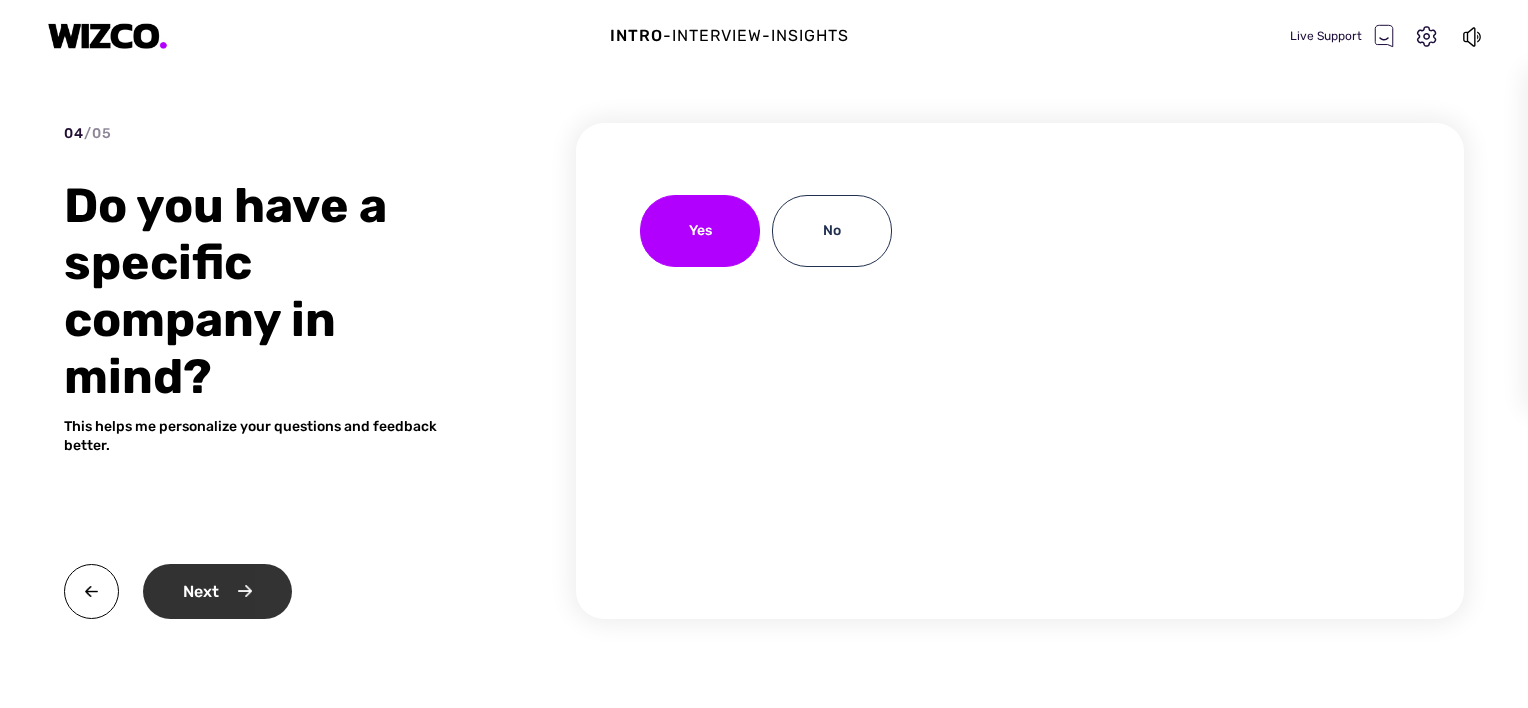 click on "Next" at bounding box center (217, 591) 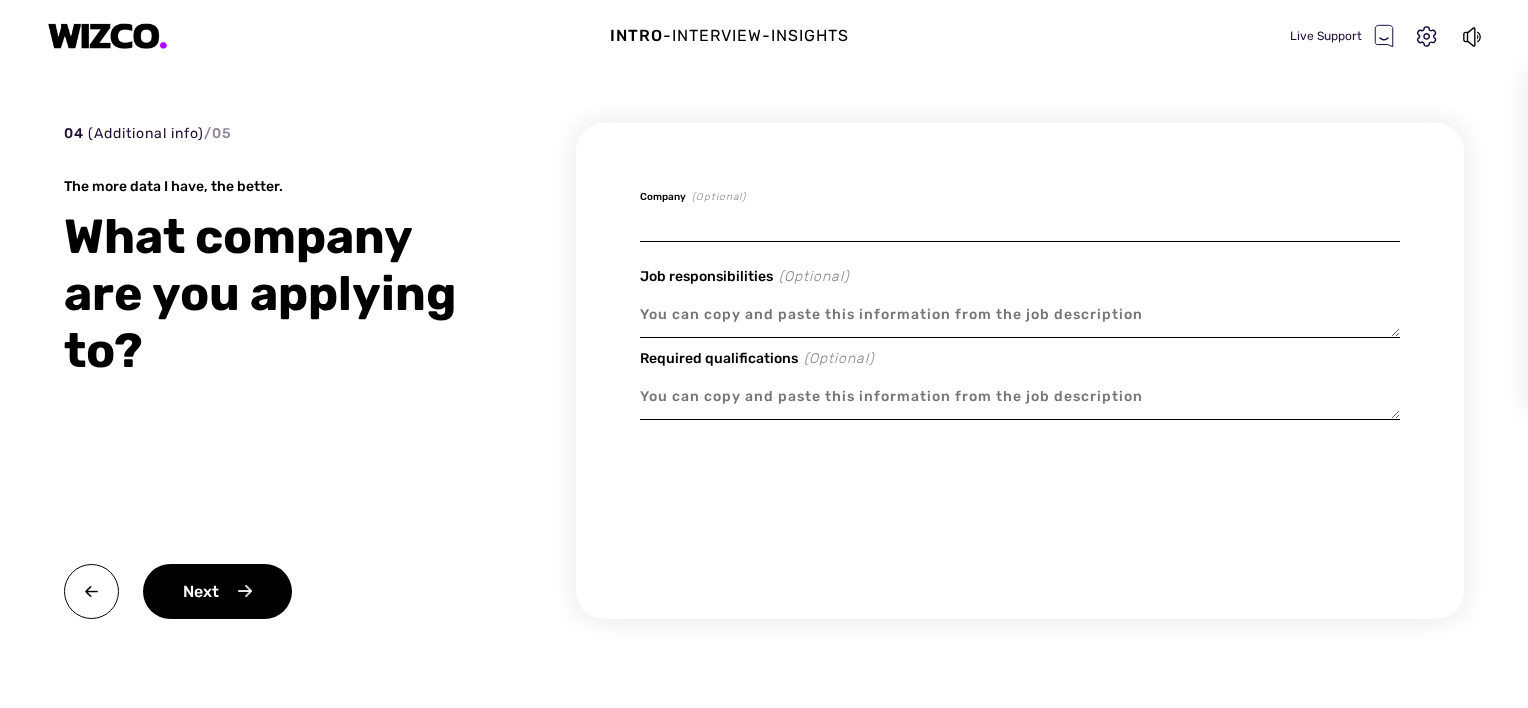click at bounding box center (1020, 218) 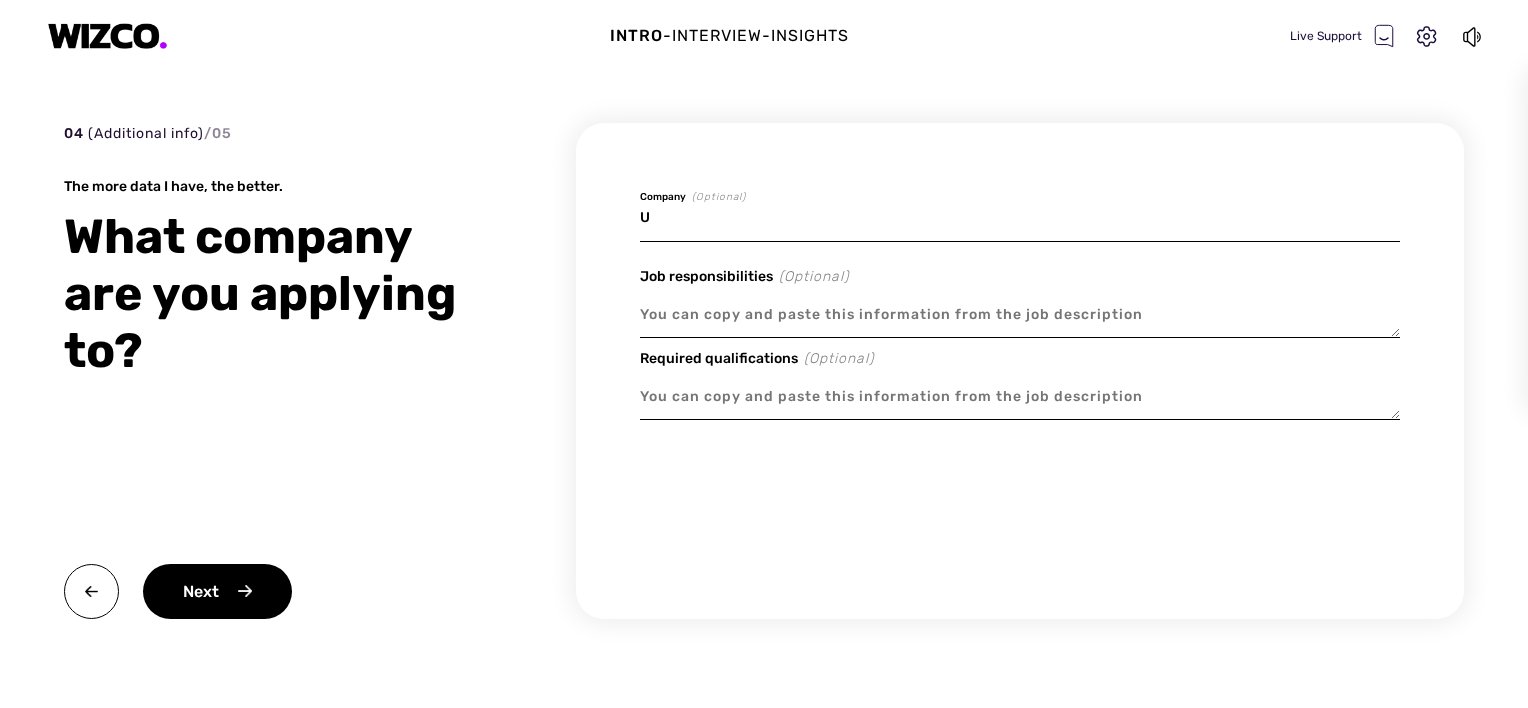 type on "x" 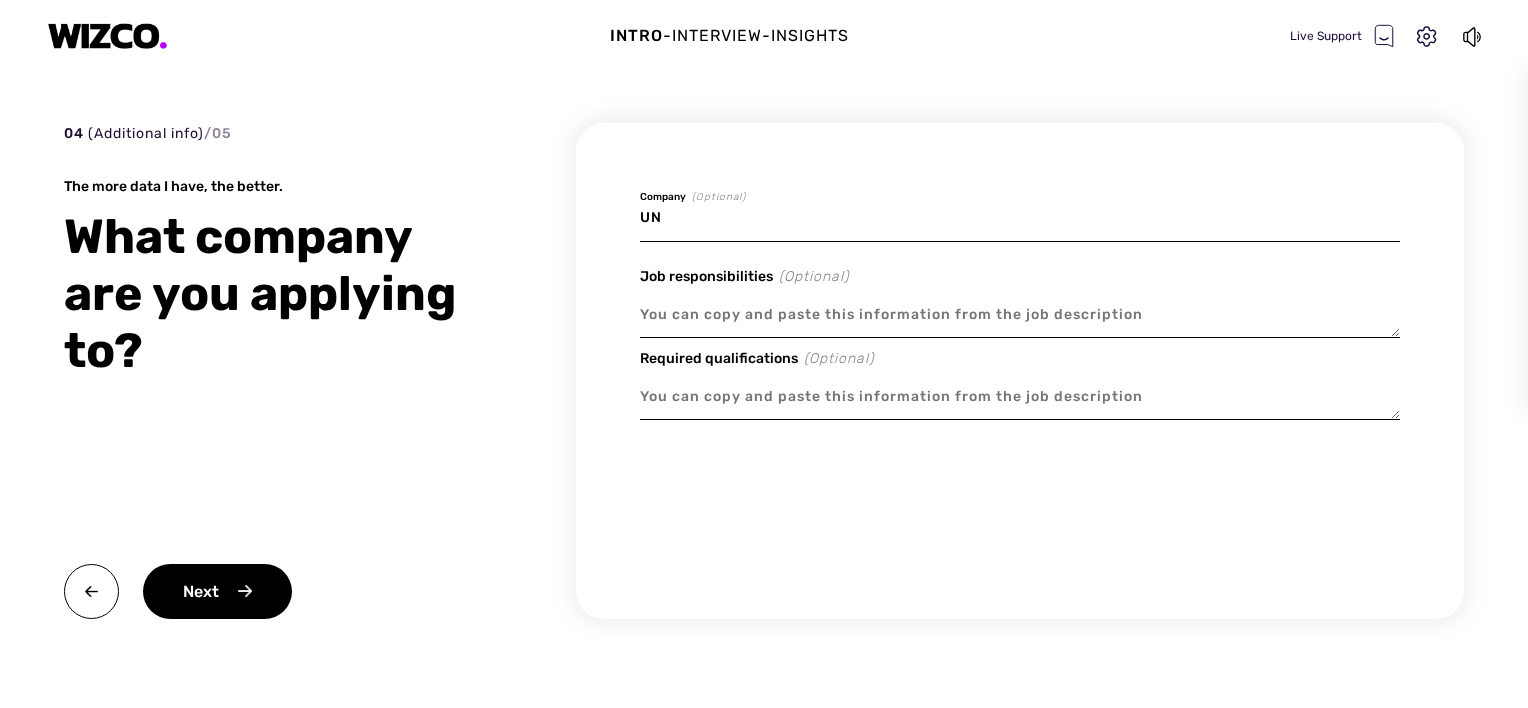type on "x" 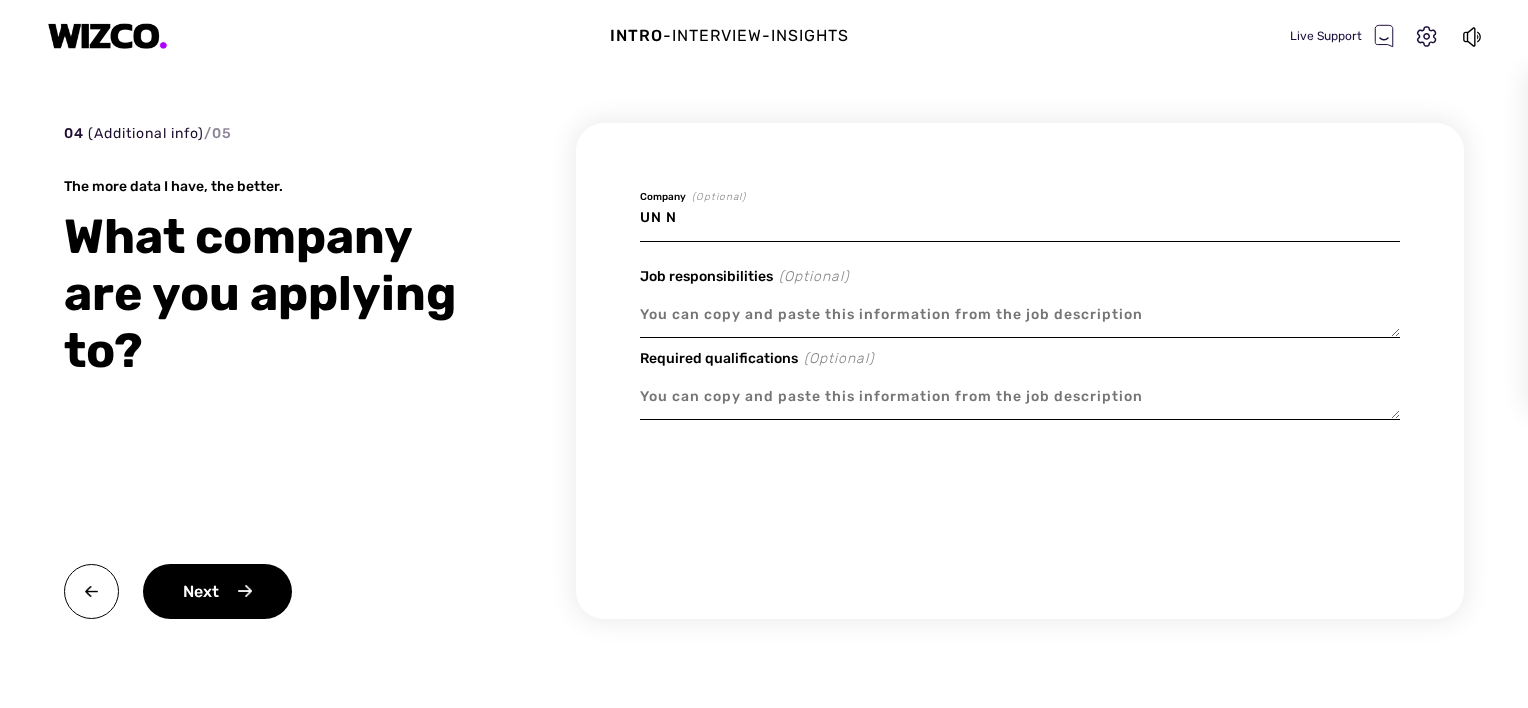 type on "x" 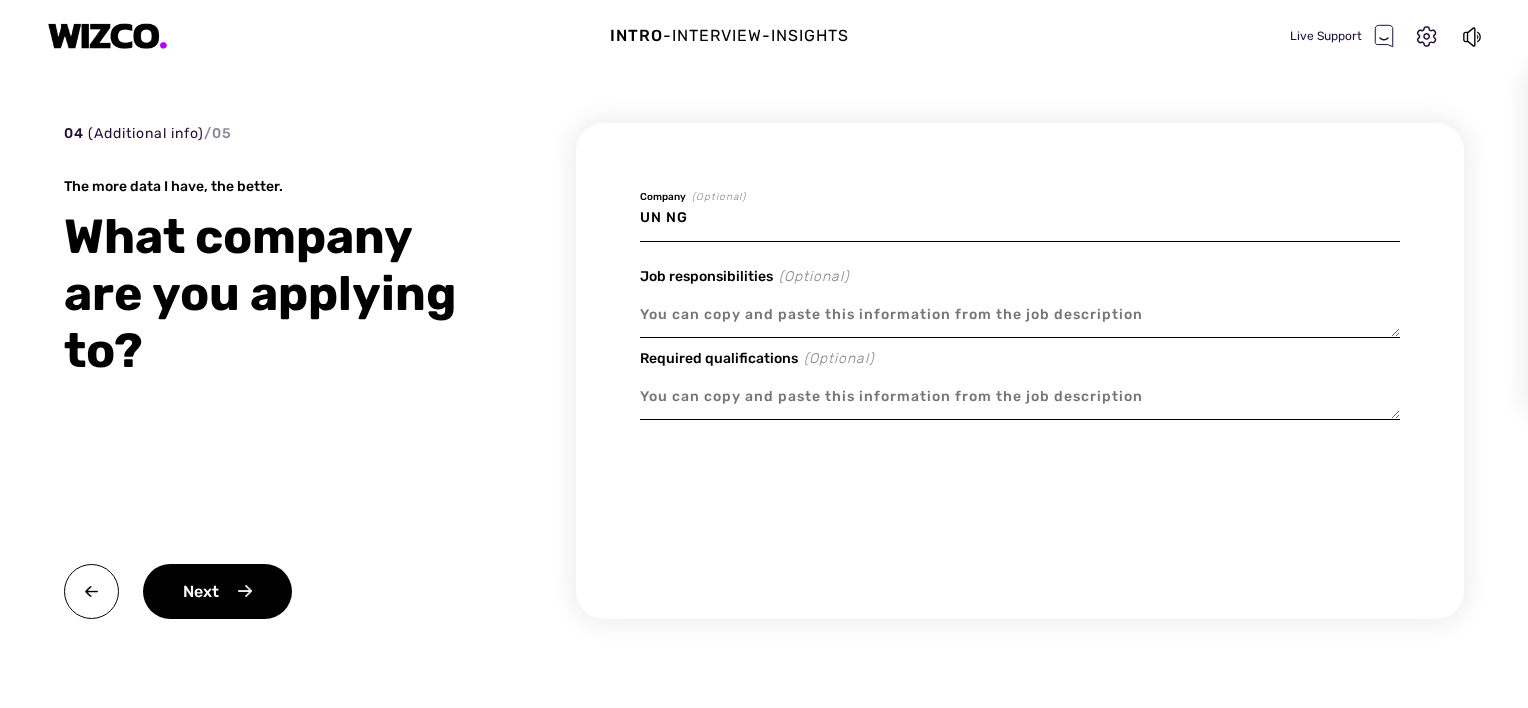 type on "x" 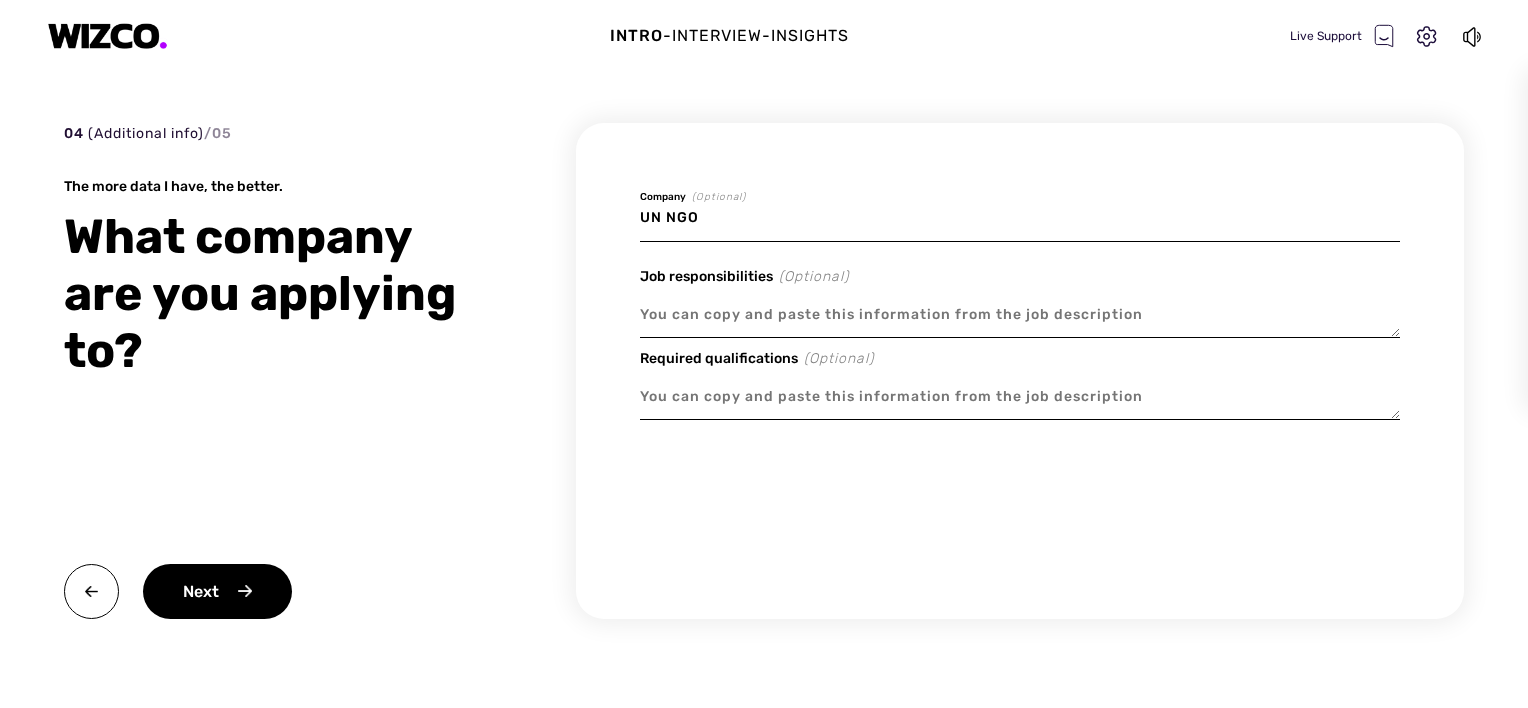 type on "x" 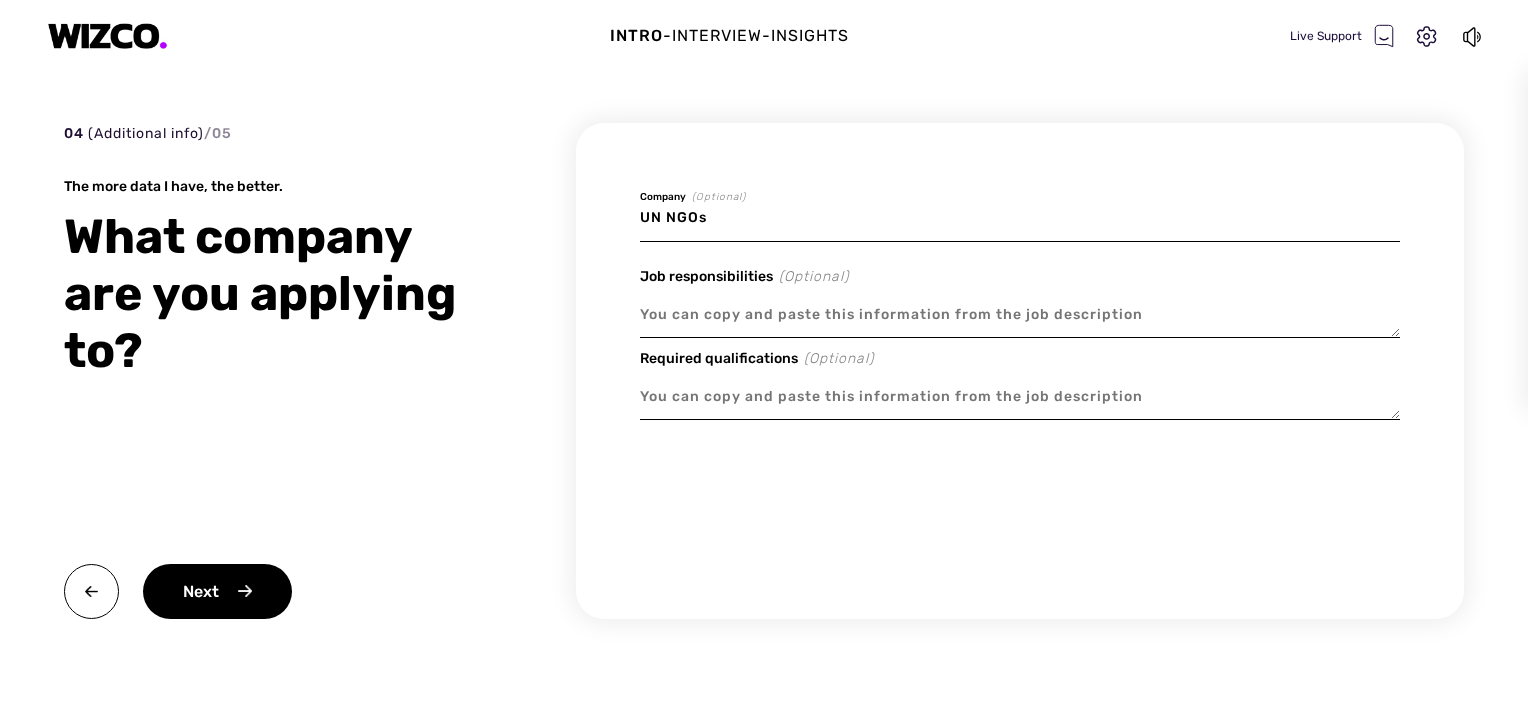 type on "UN NGOs" 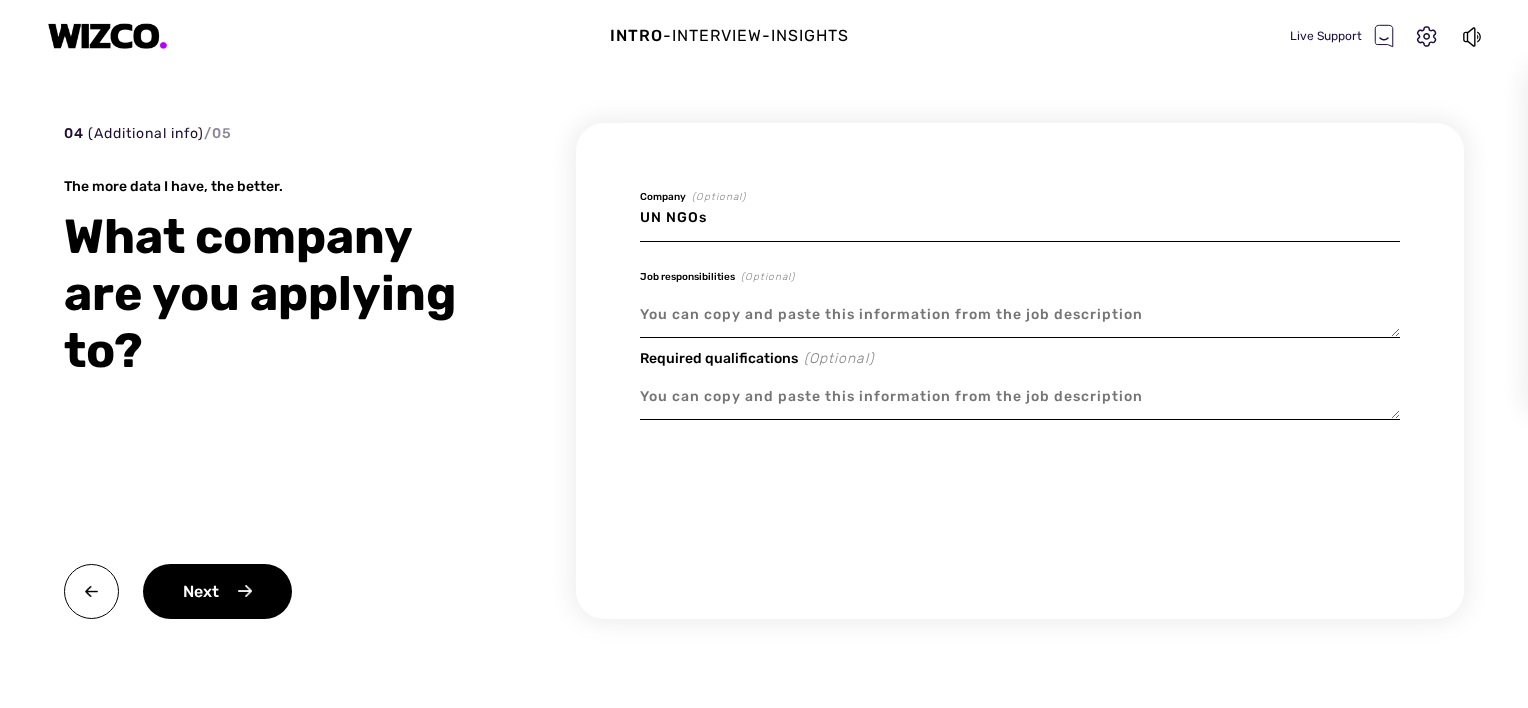 type on "x" 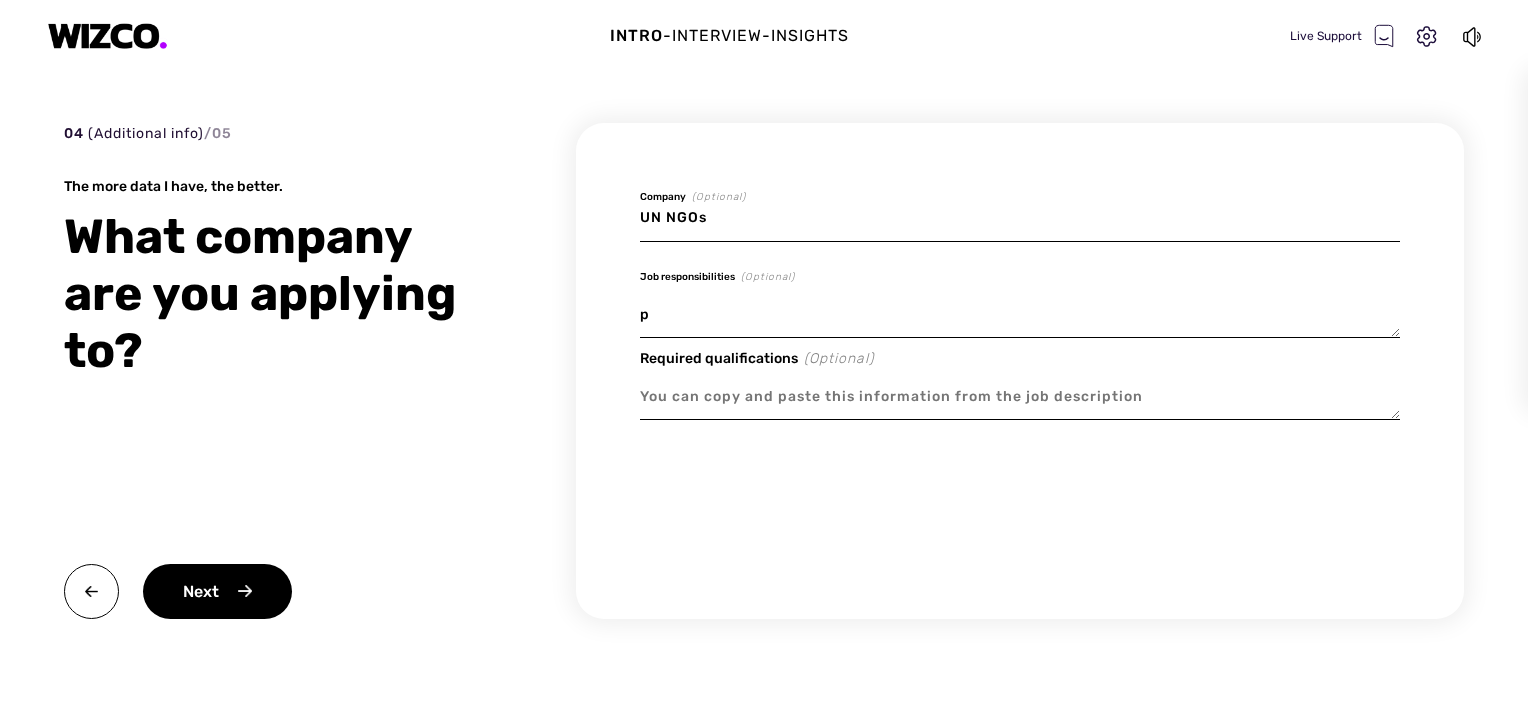 type on "x" 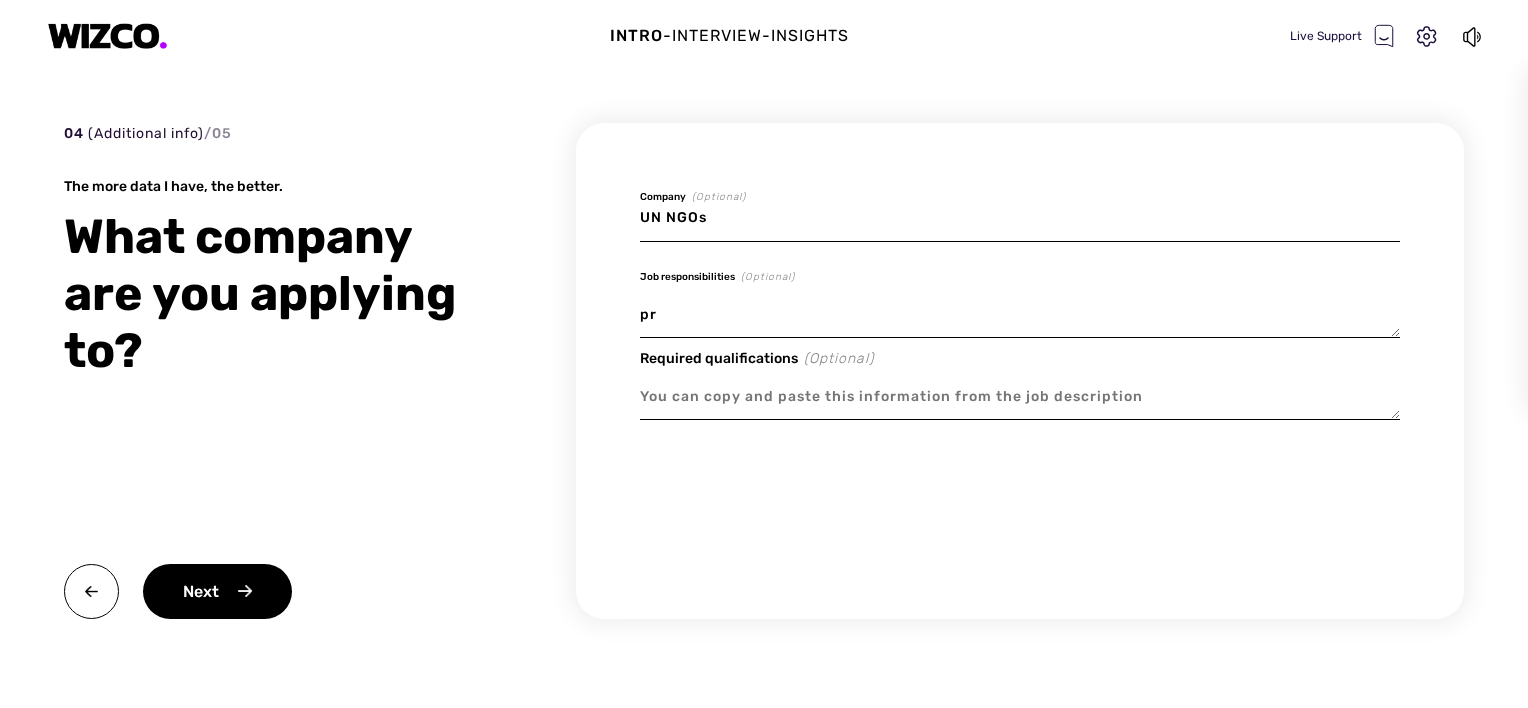 type on "x" 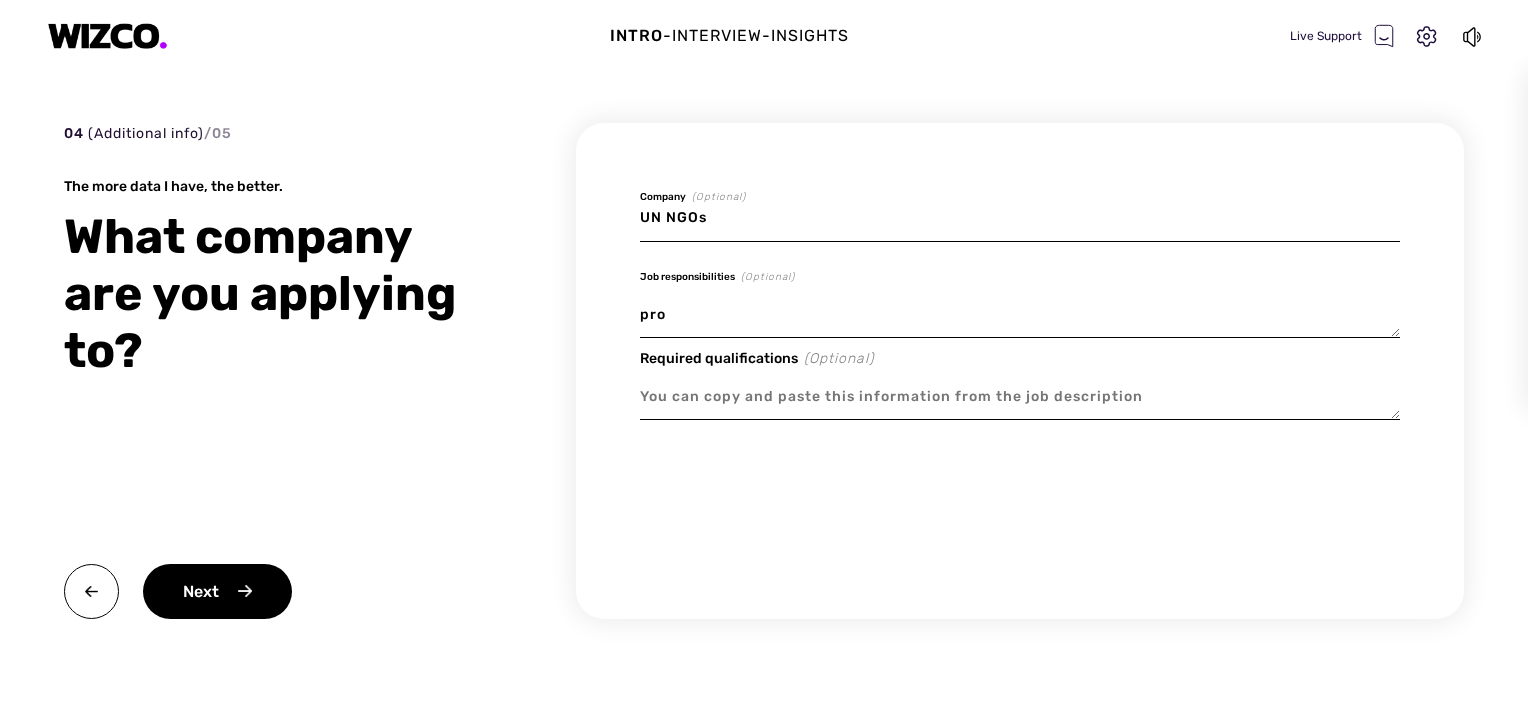 type on "x" 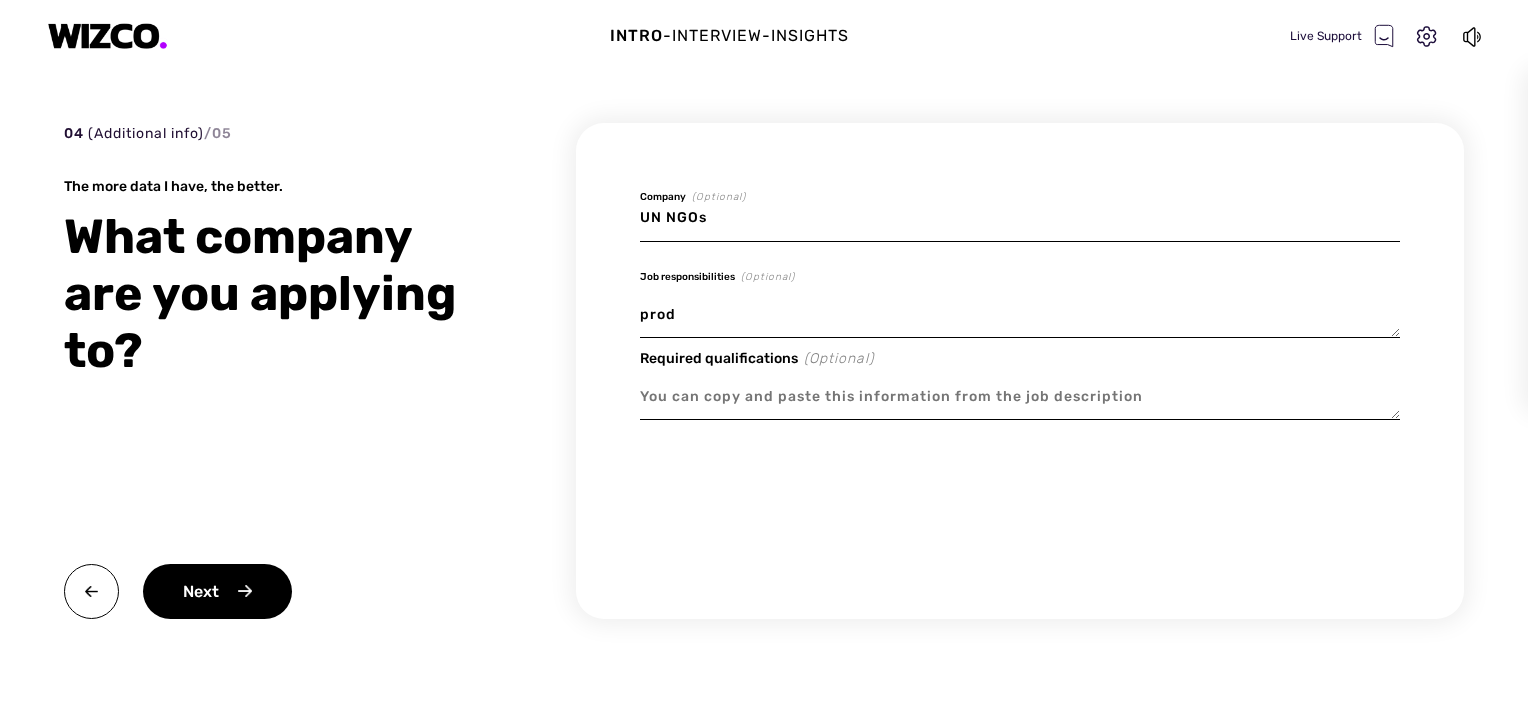 type on "x" 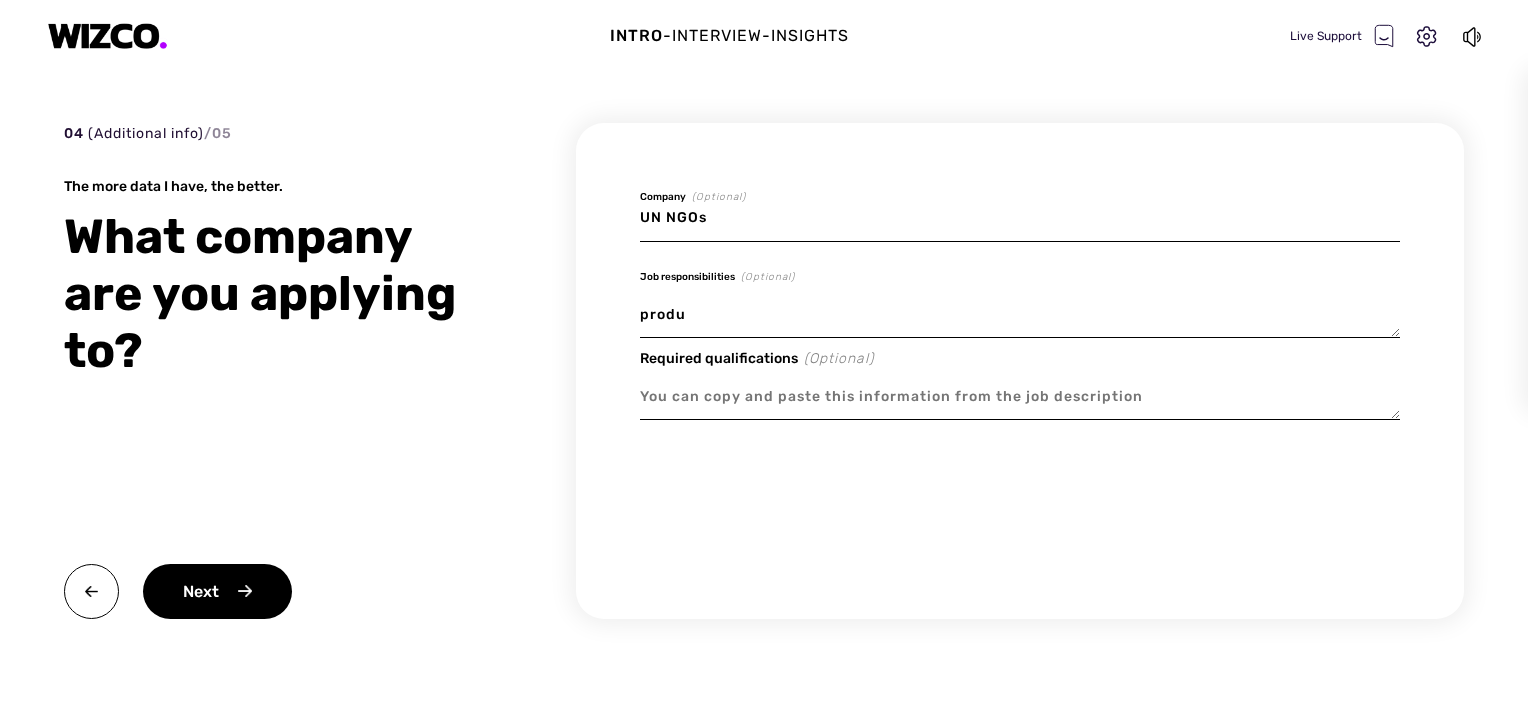 type on "x" 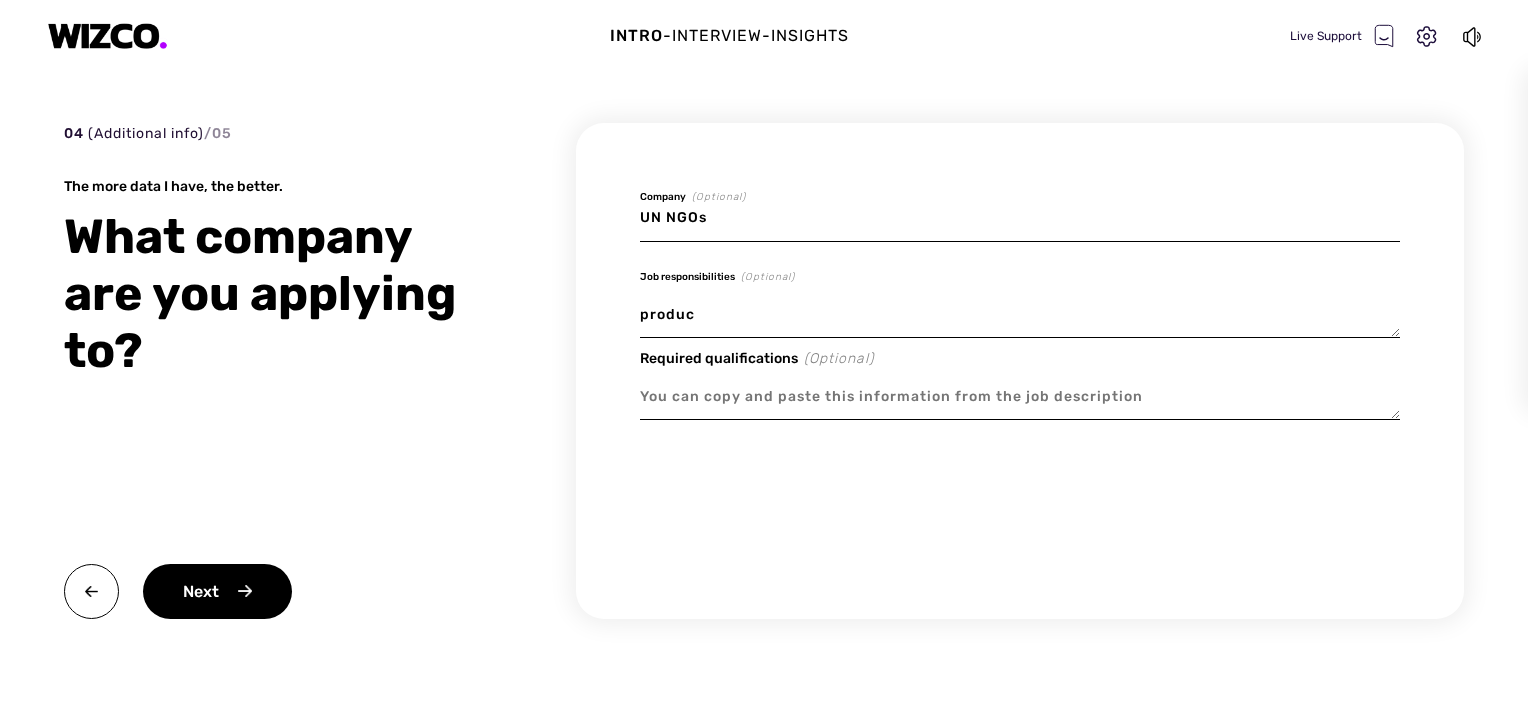 type on "x" 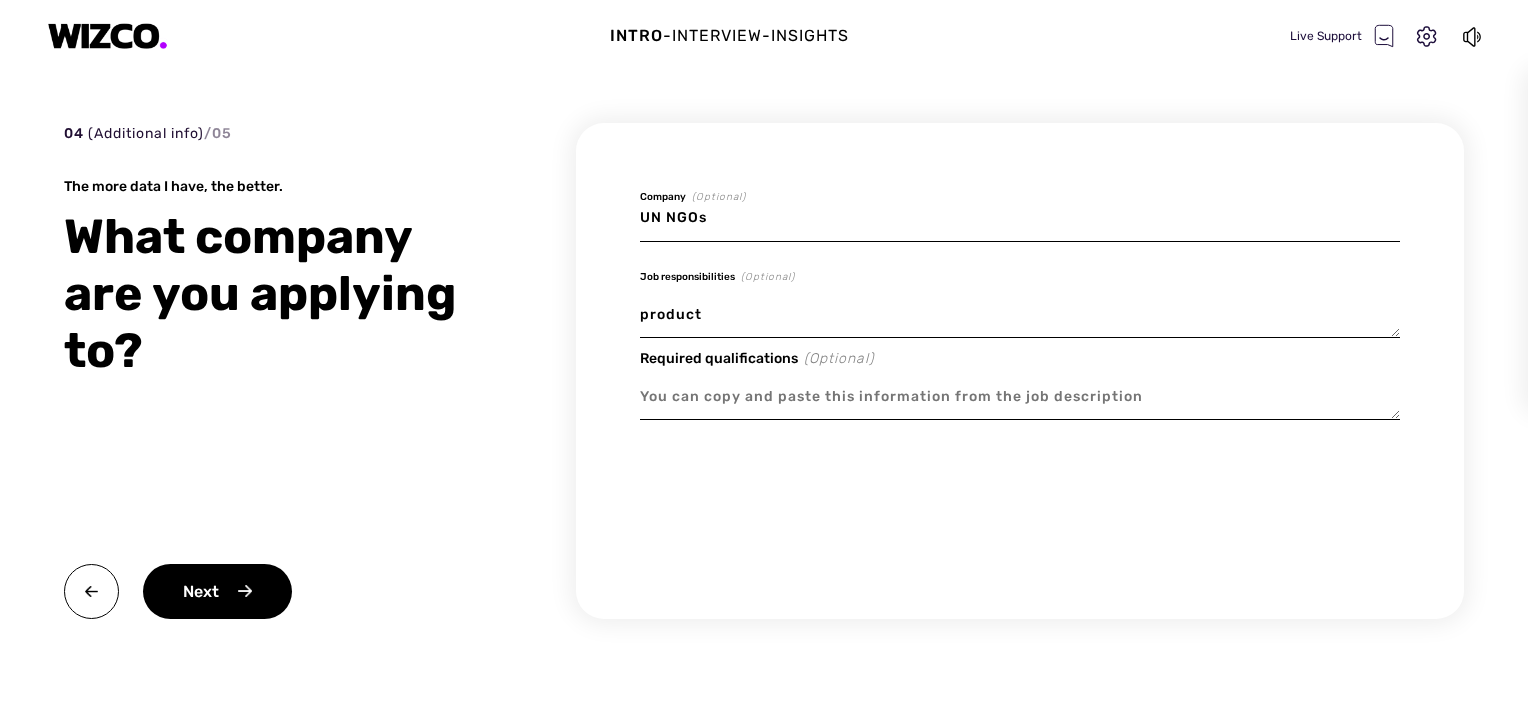 type on "x" 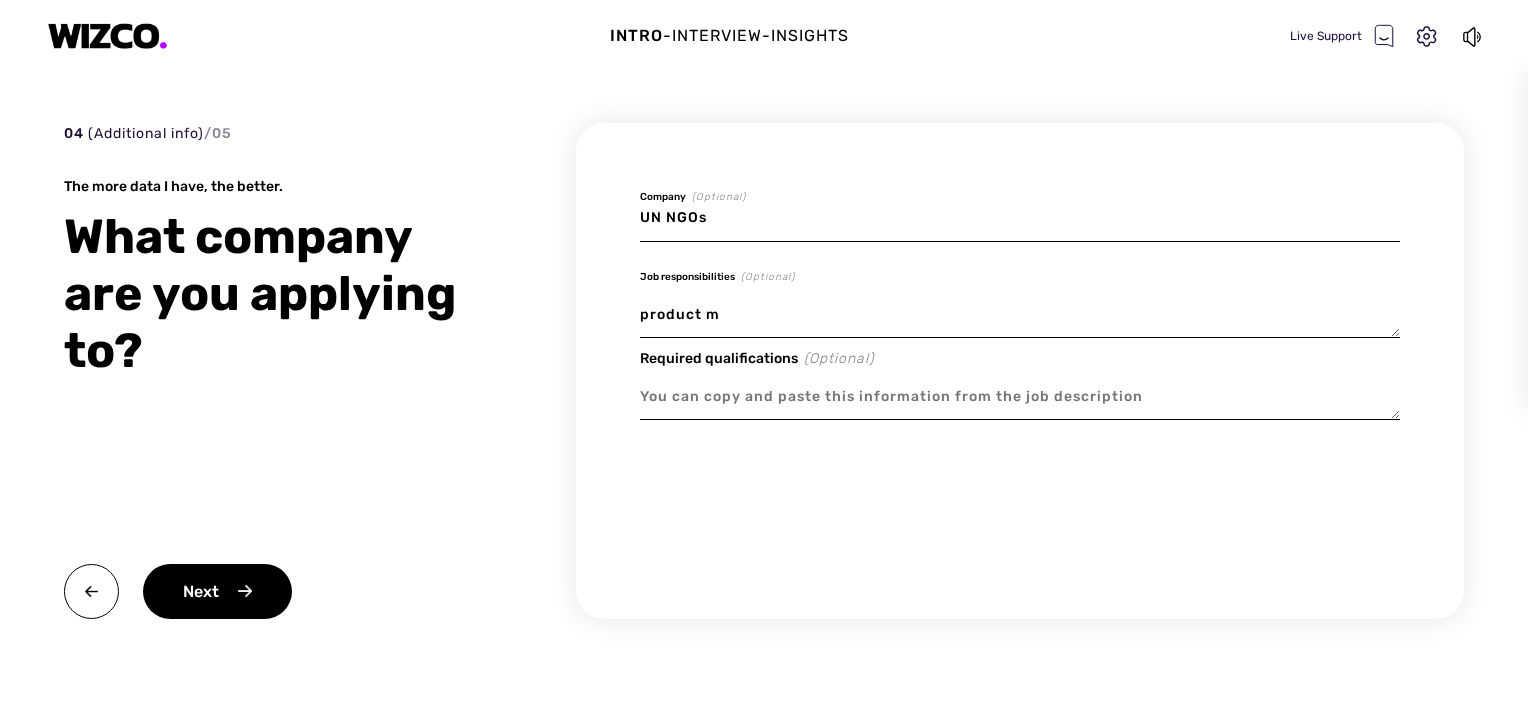 type on "x" 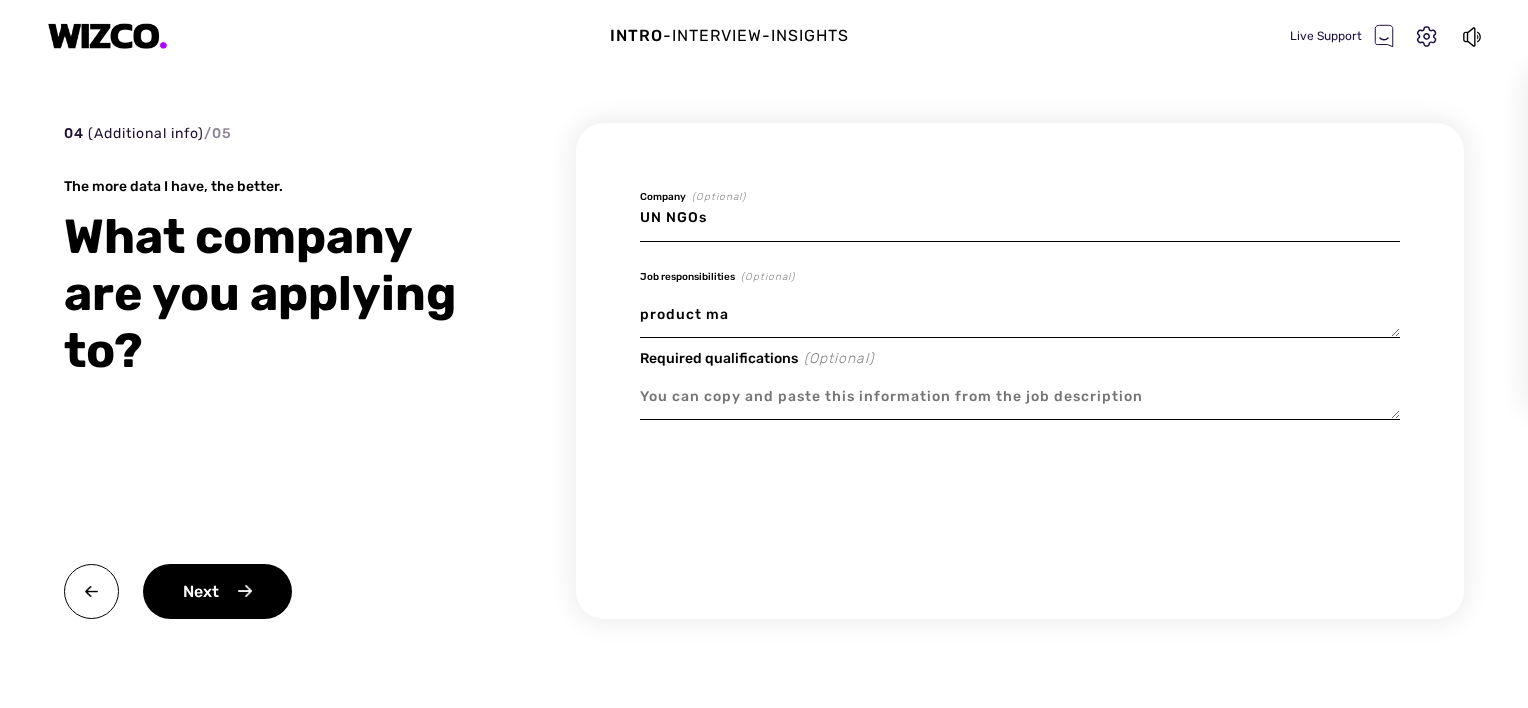 type on "x" 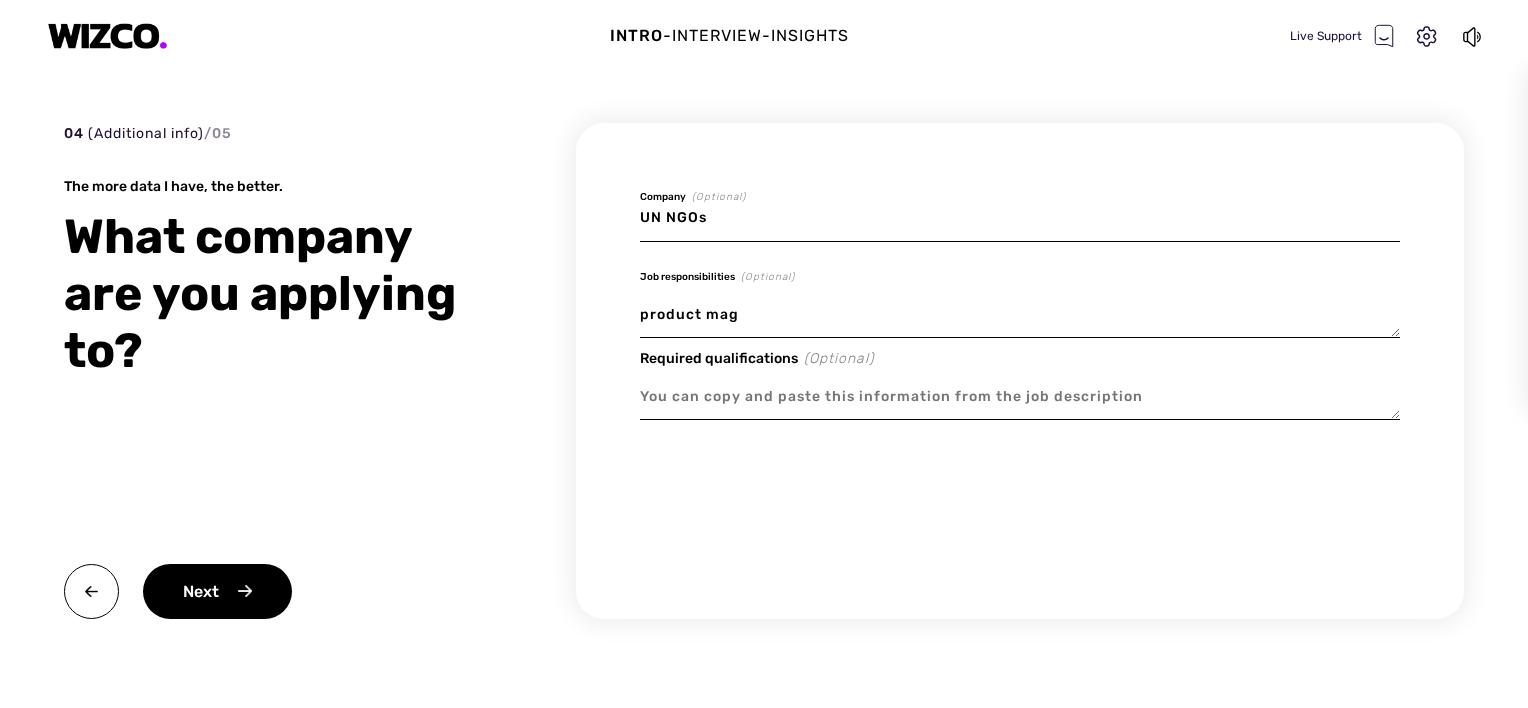 type on "x" 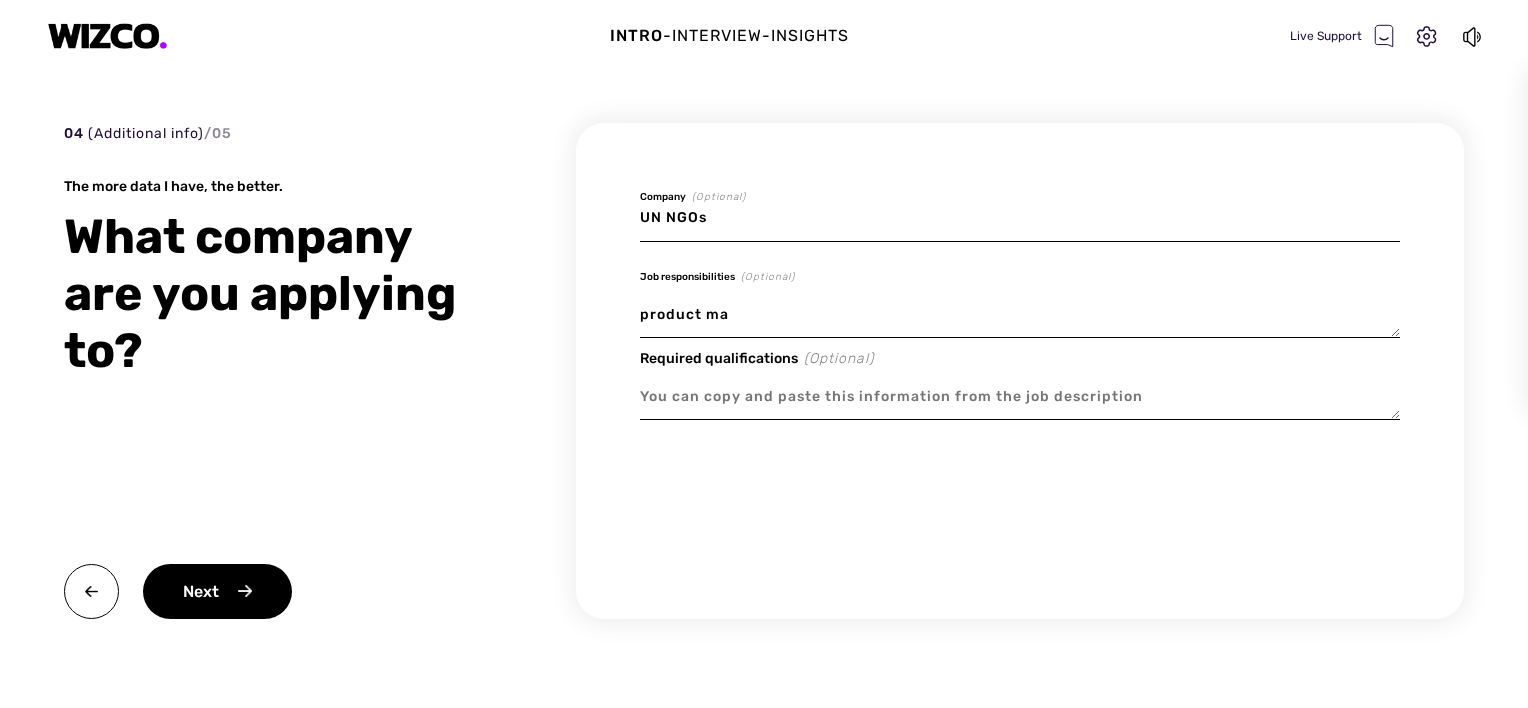 type on "x" 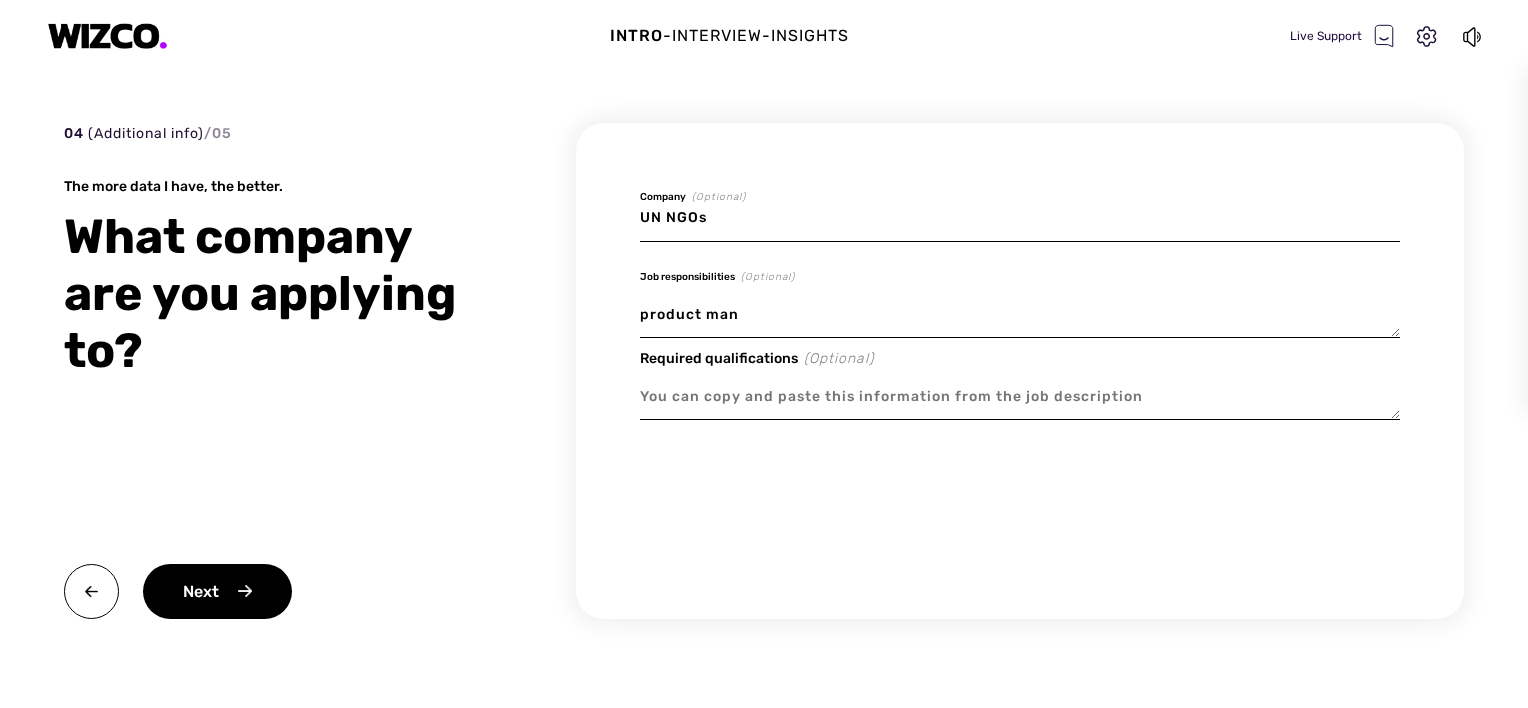 type on "x" 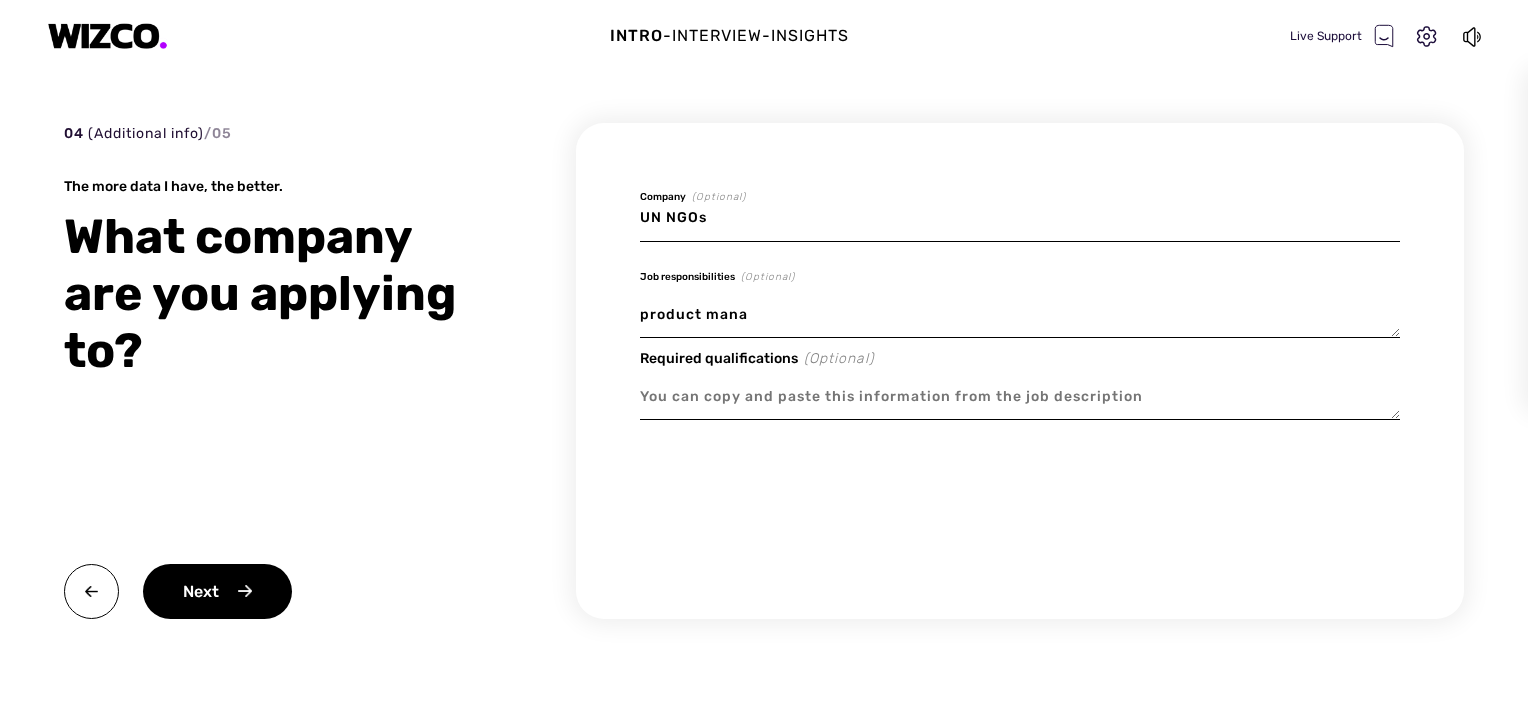 type on "x" 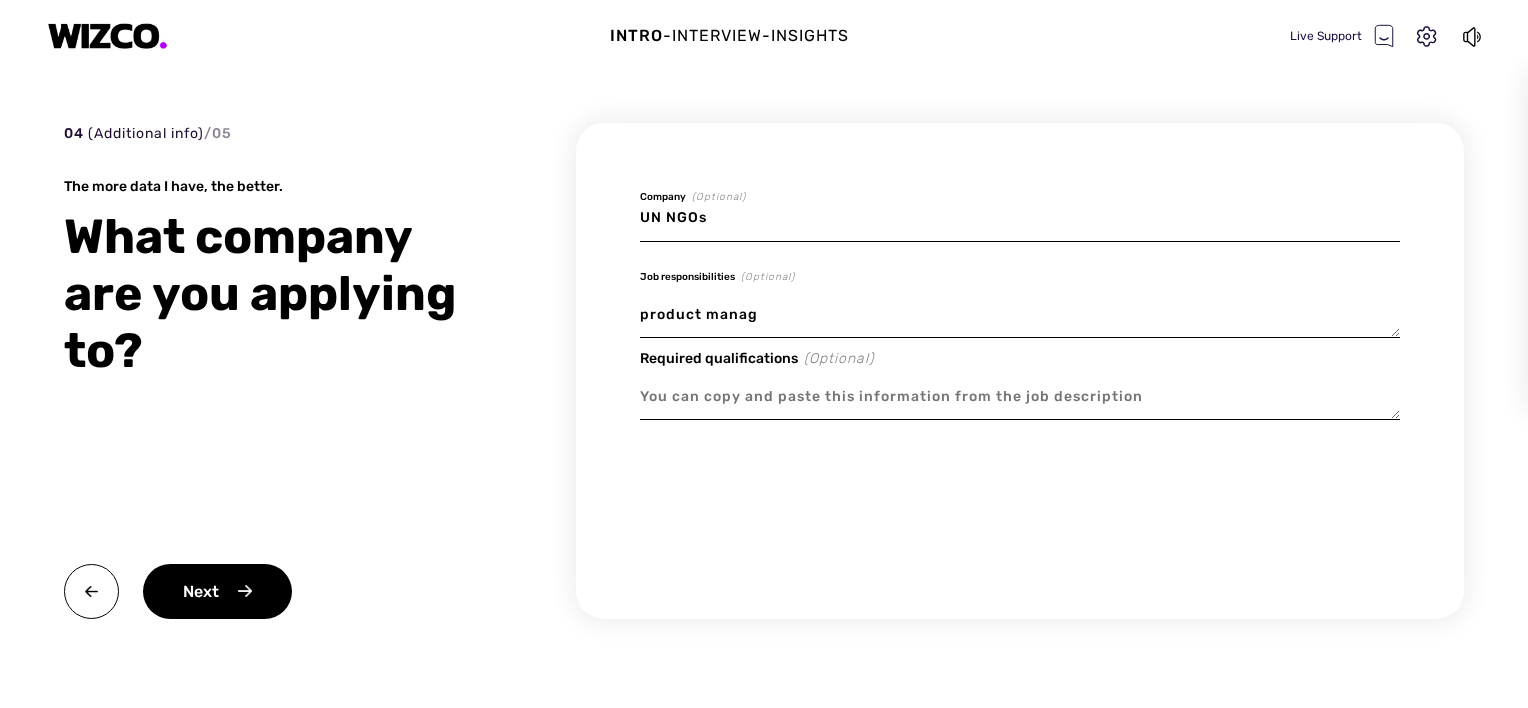 type on "x" 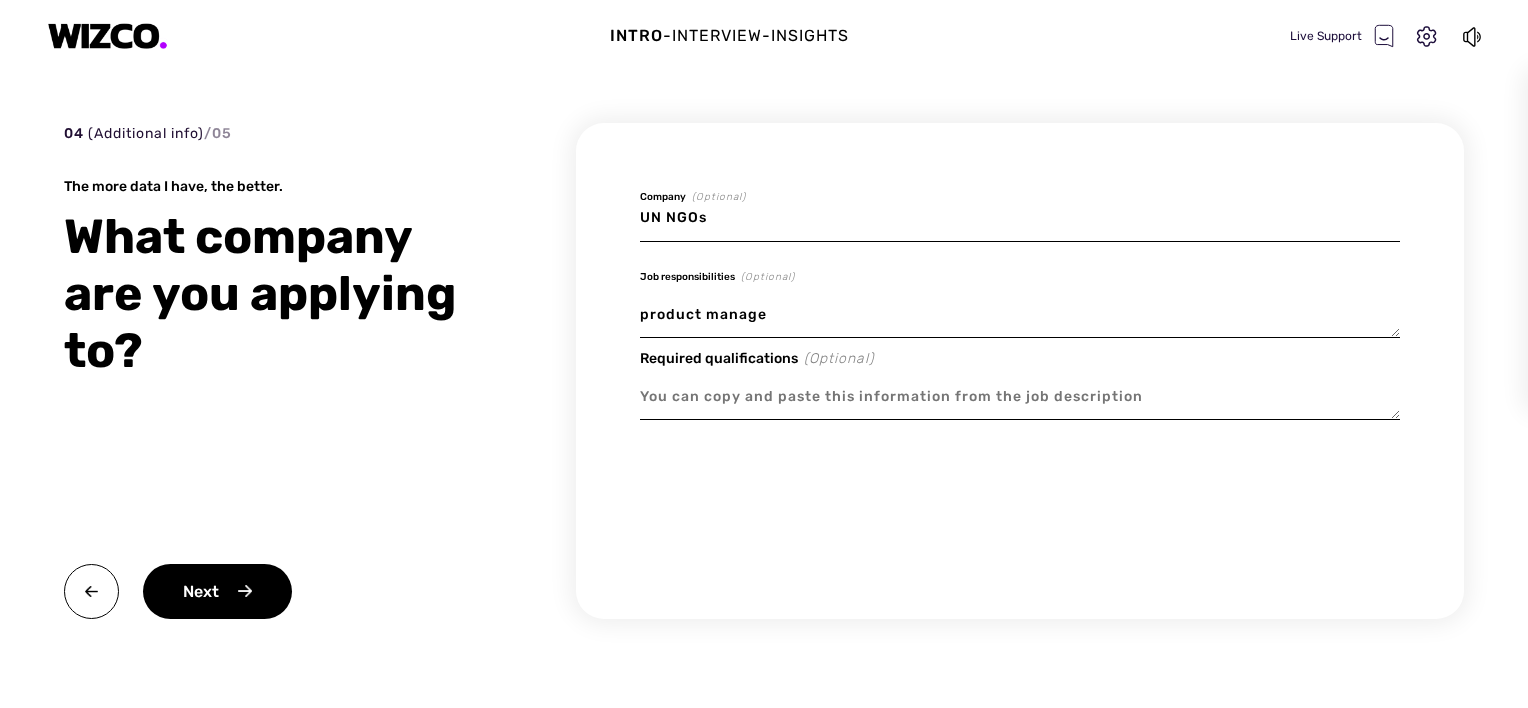 type on "x" 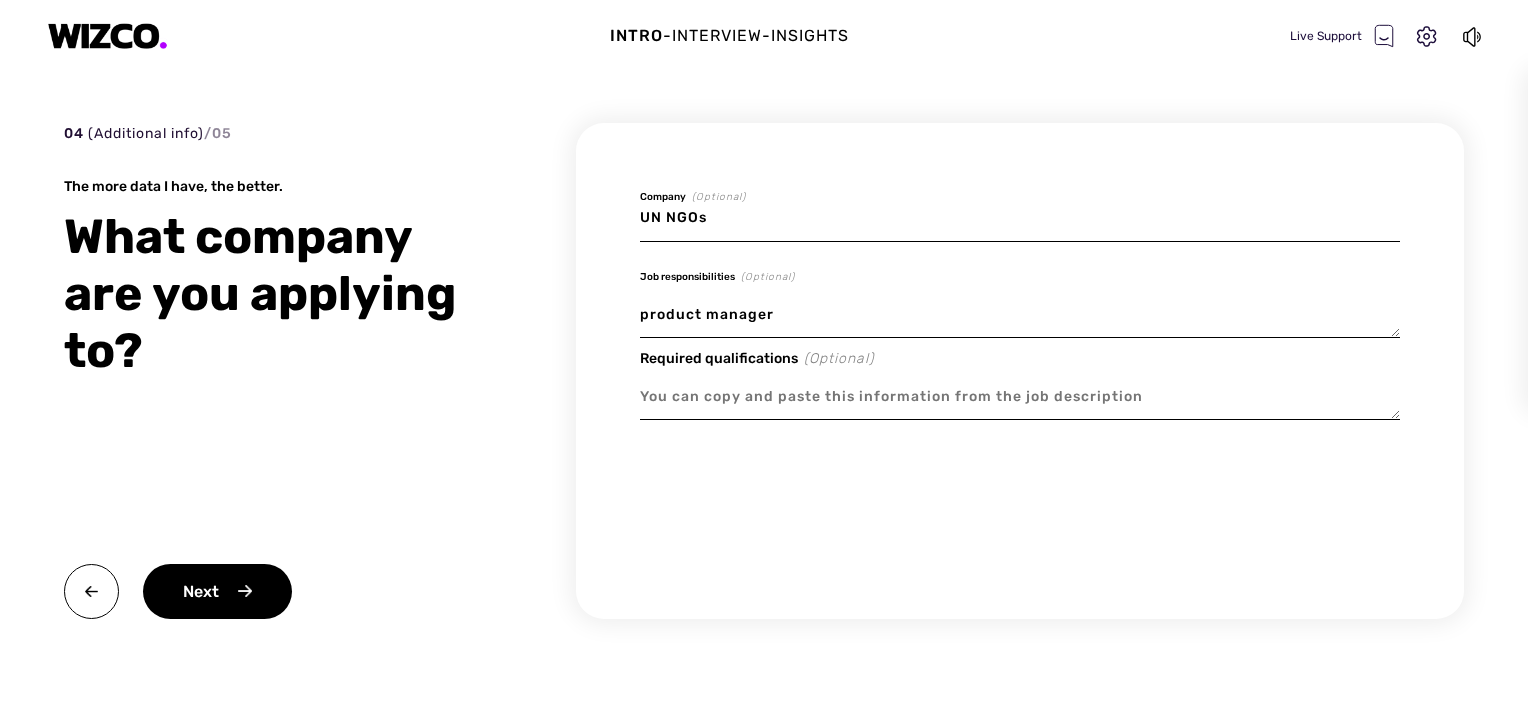 click on "product manager" at bounding box center (1020, 315) 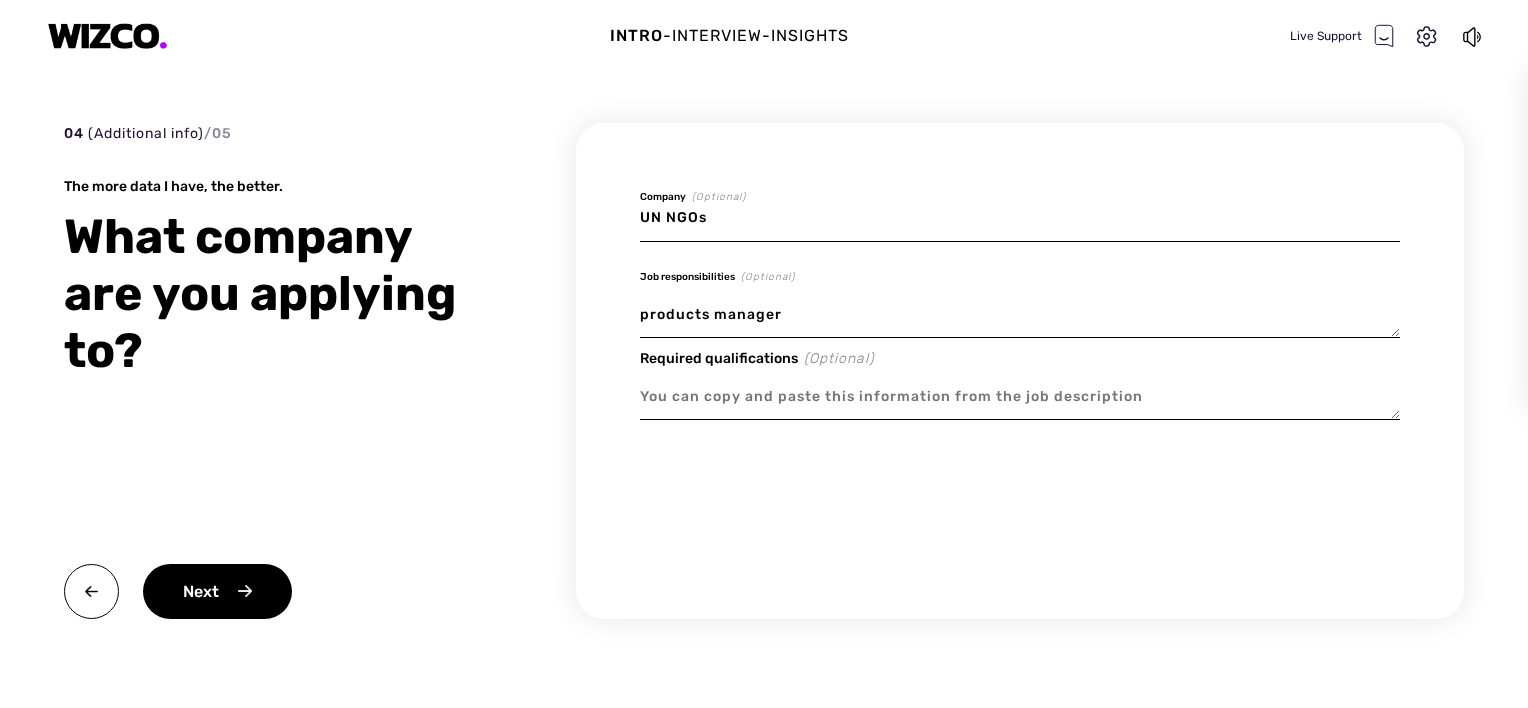 type on "products manager" 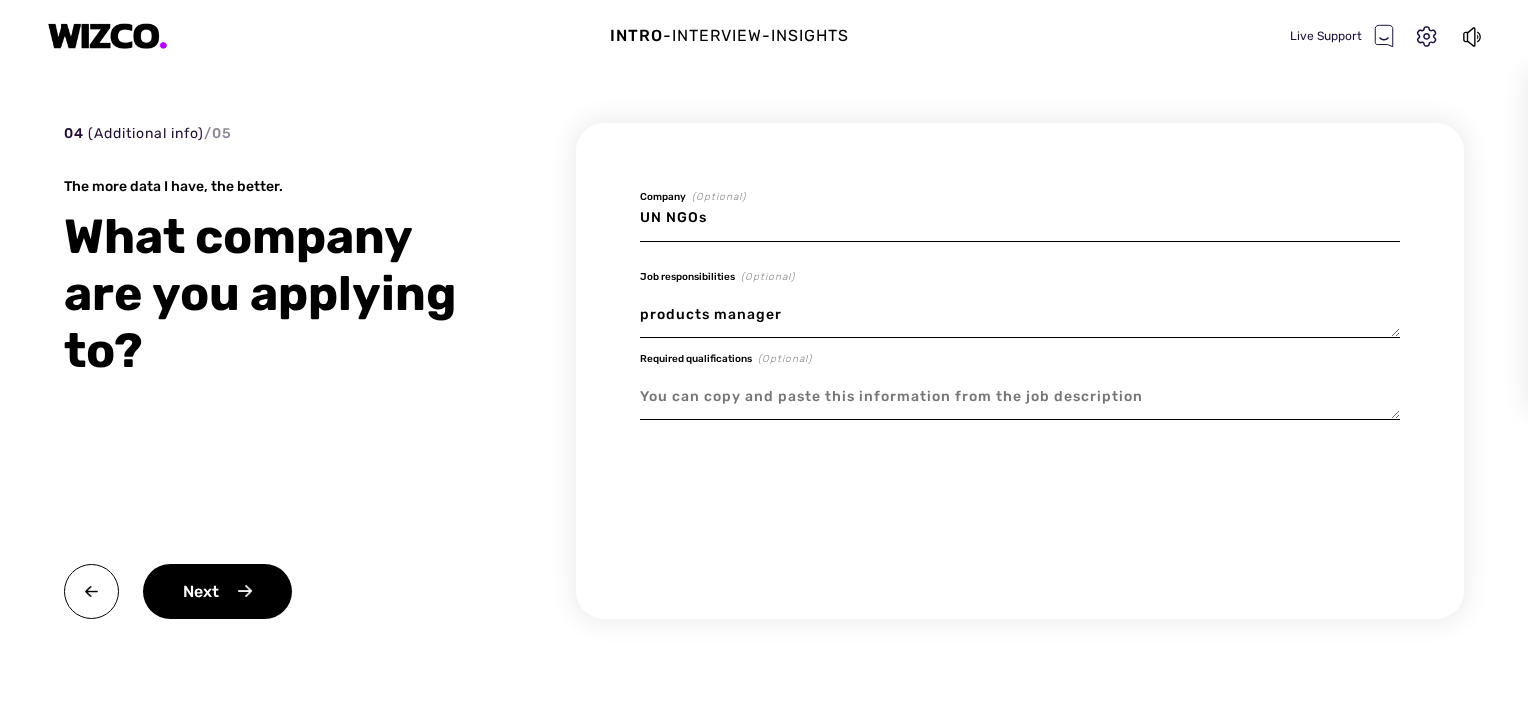 type on "x" 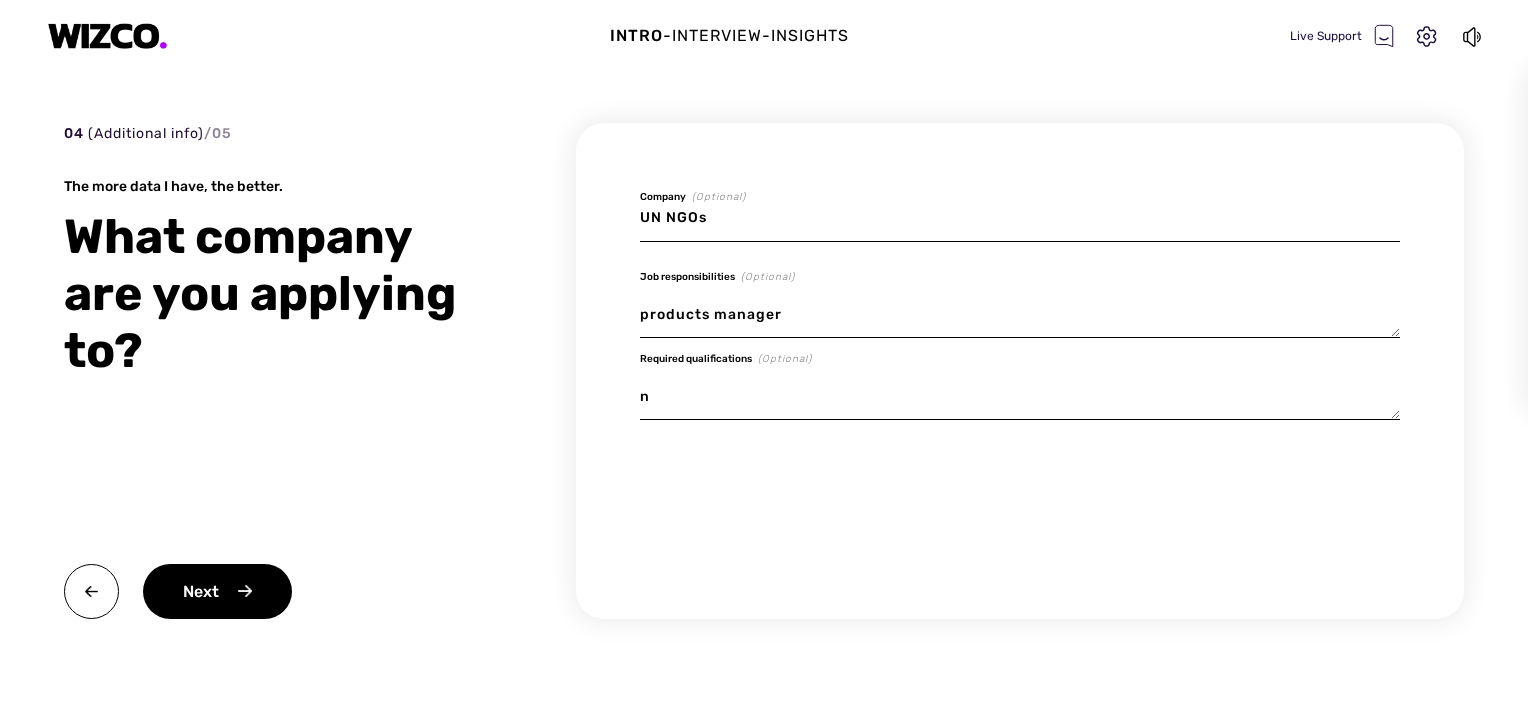type on "x" 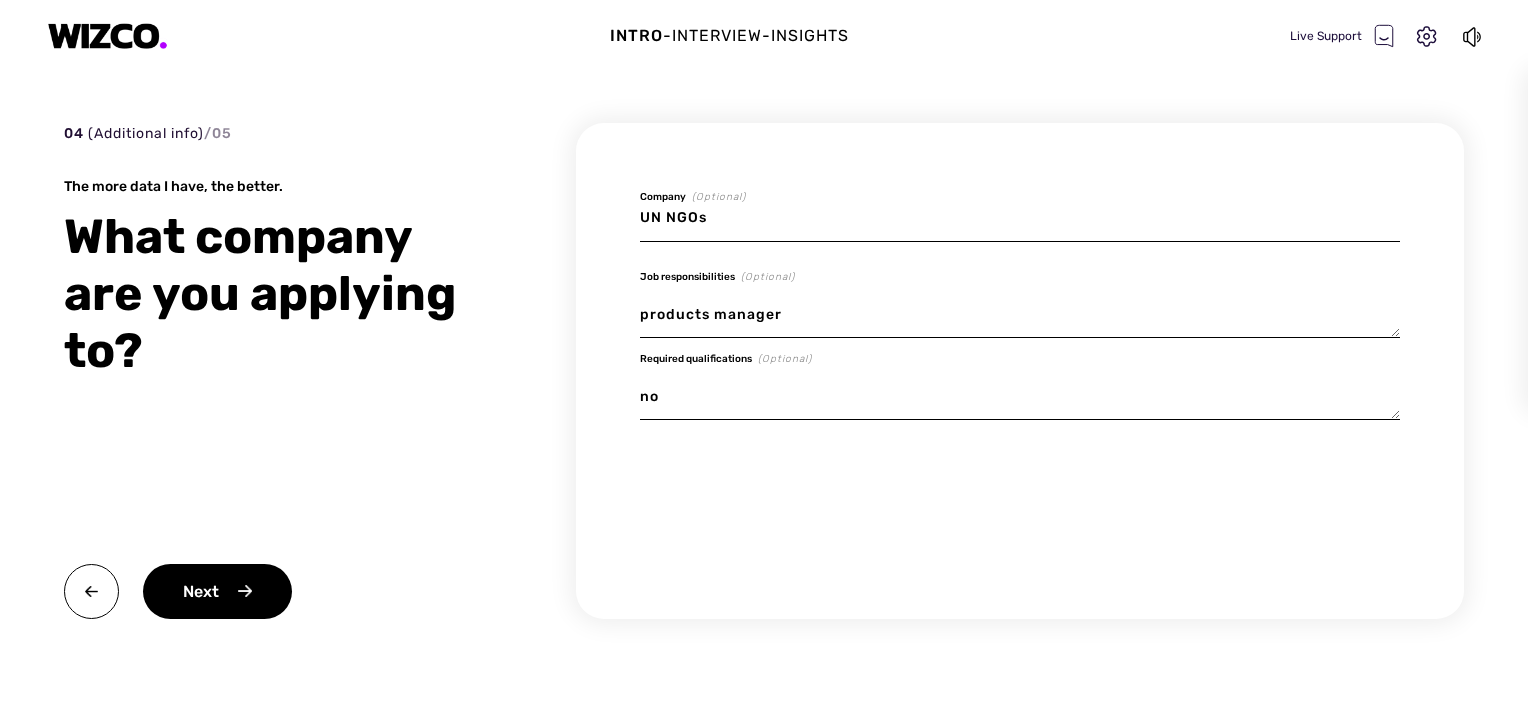 type on "x" 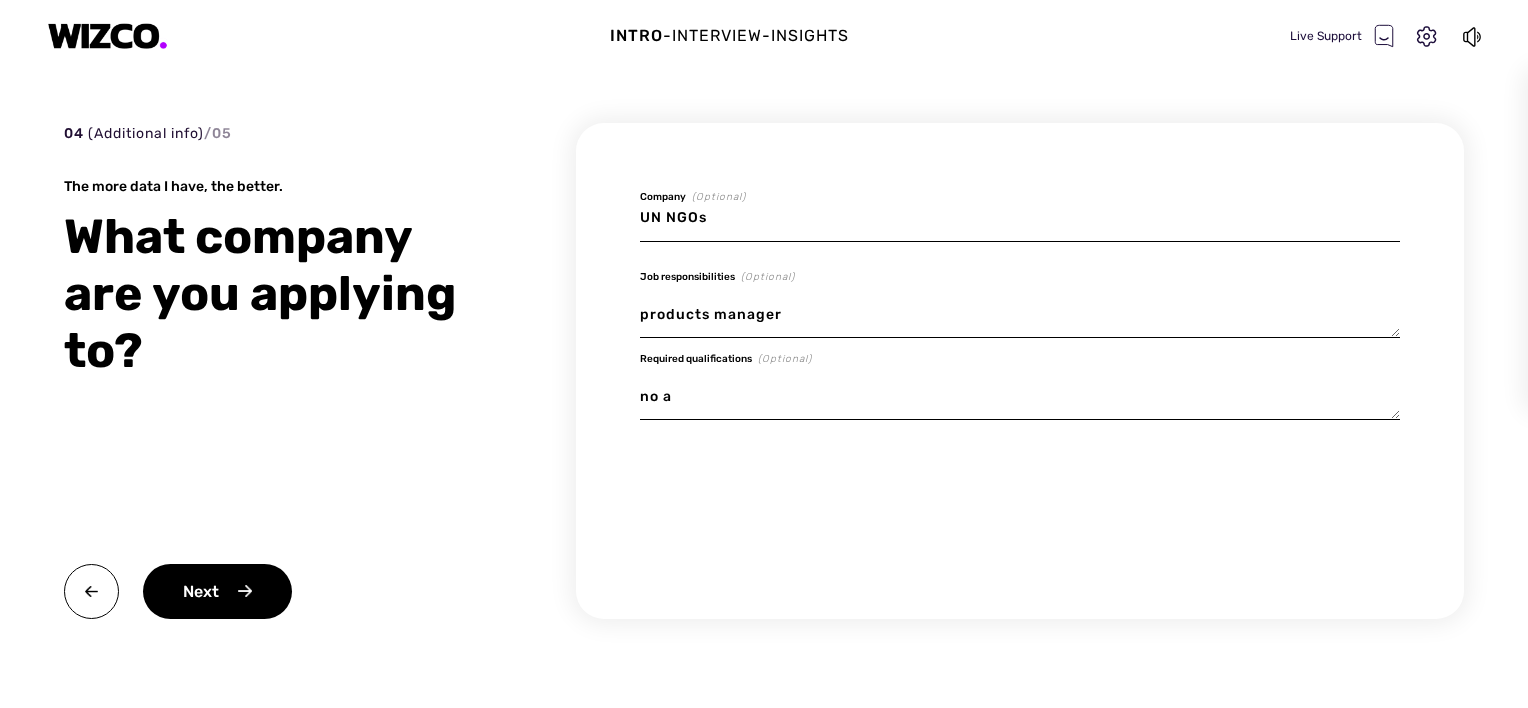 type on "x" 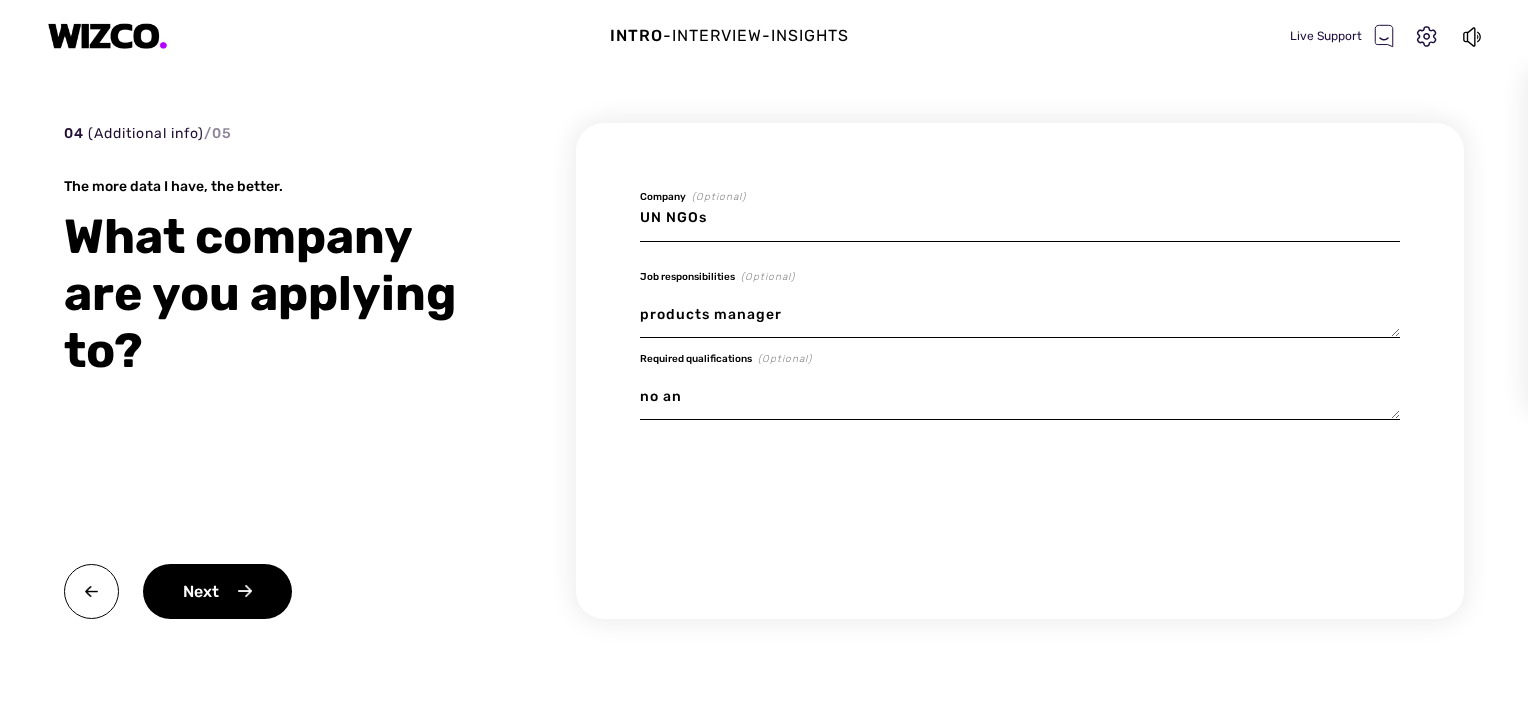 type on "x" 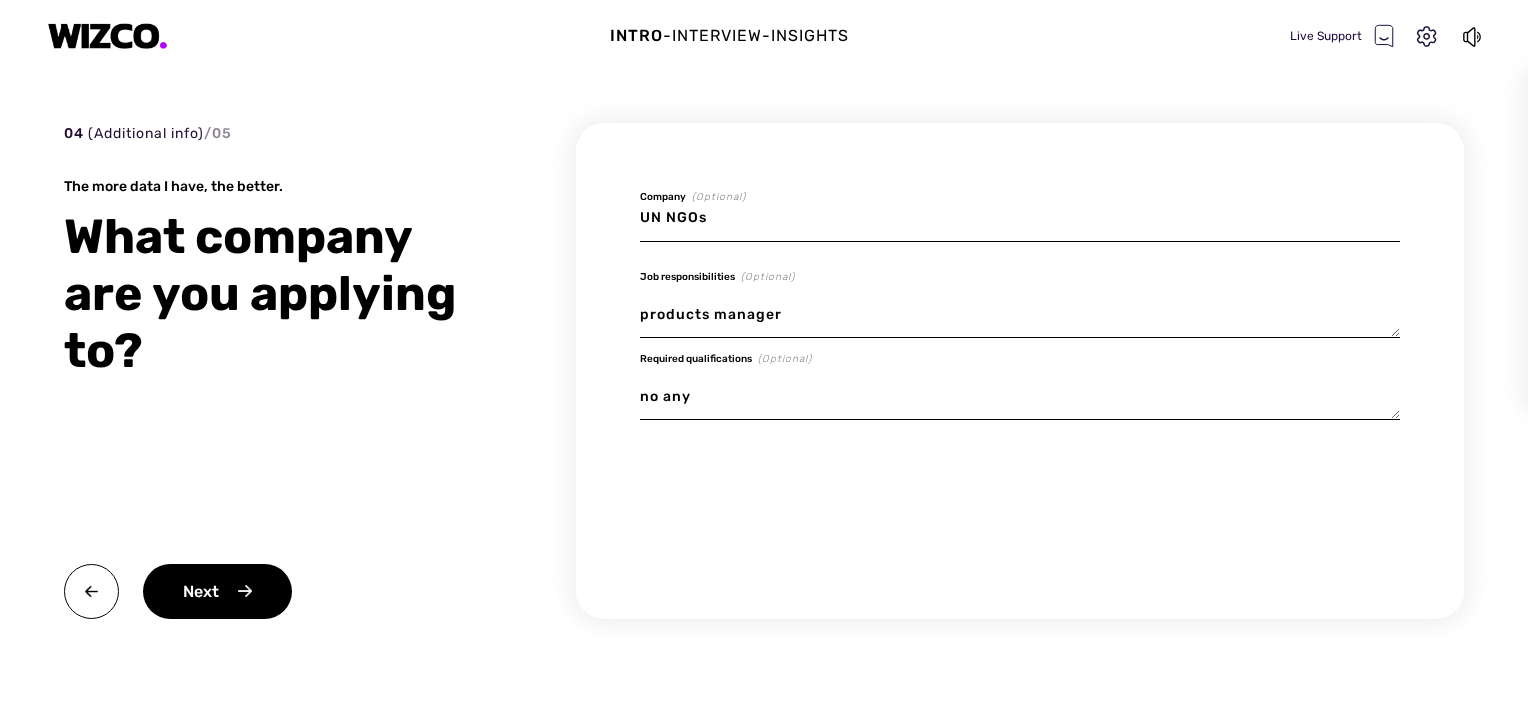 type on "x" 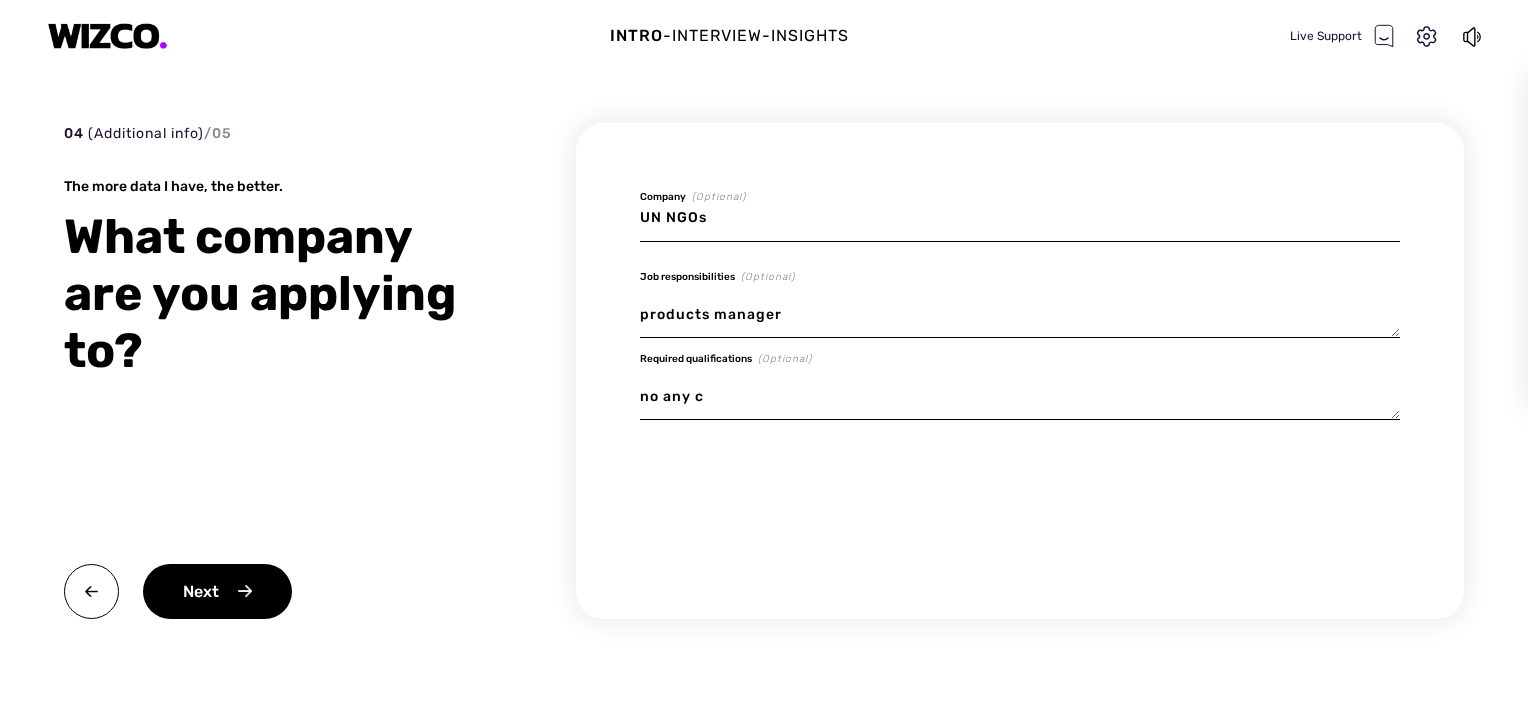 type on "x" 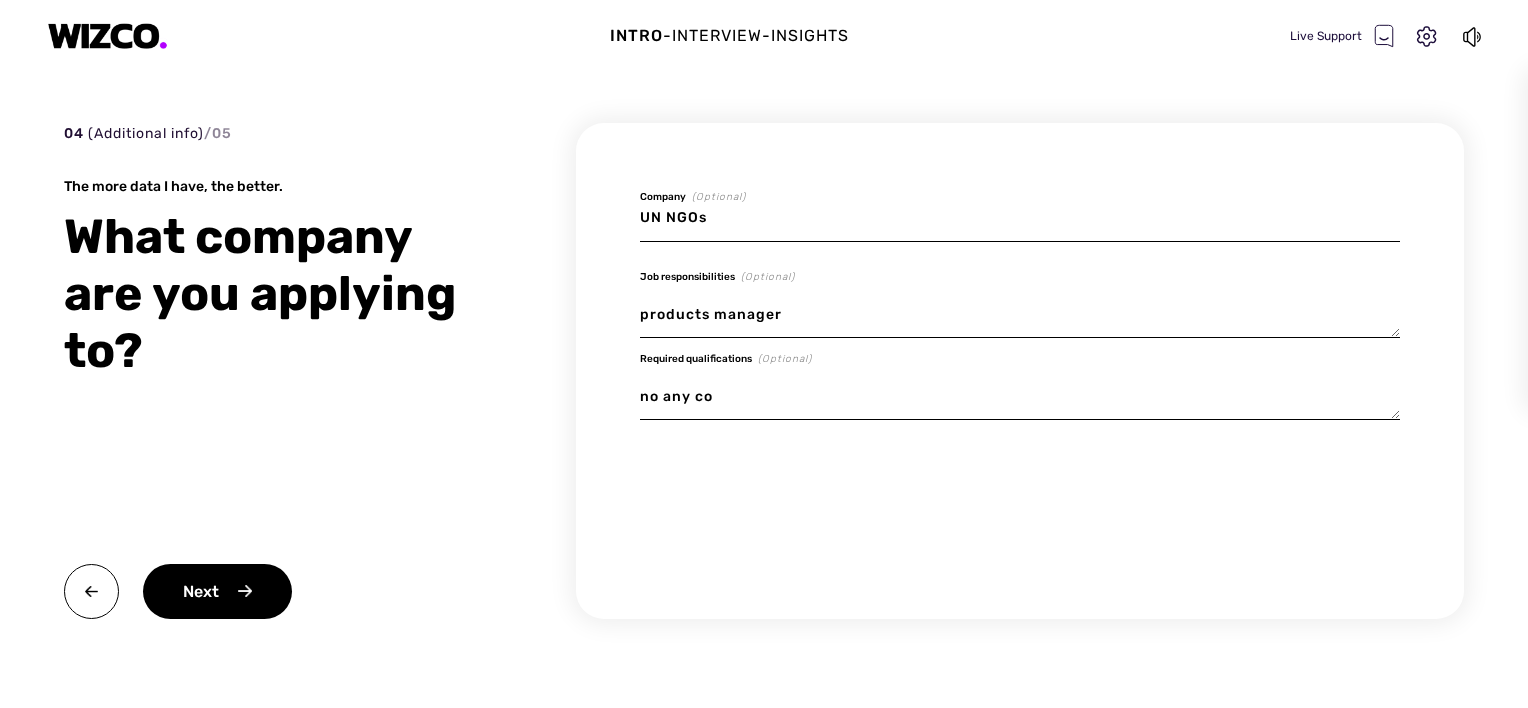 type on "no any con" 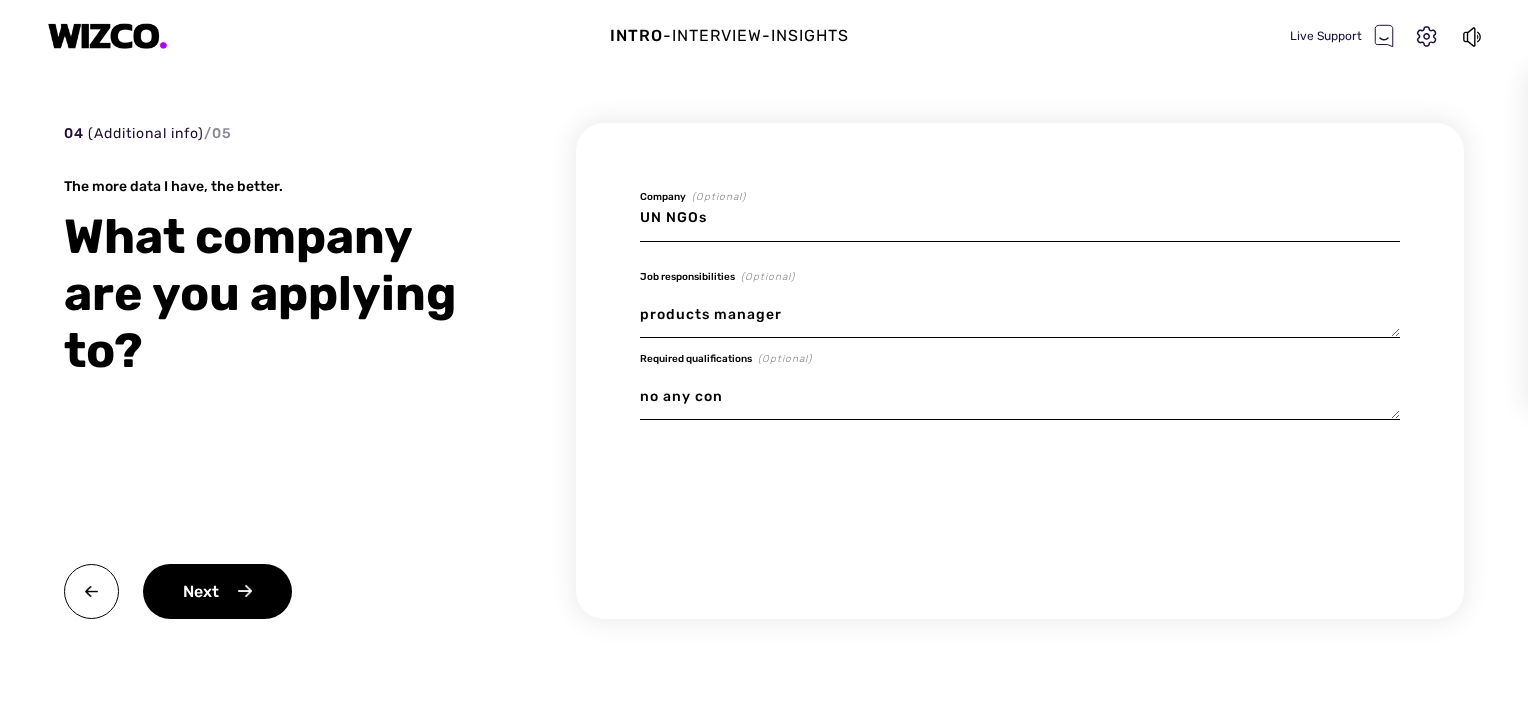 type on "x" 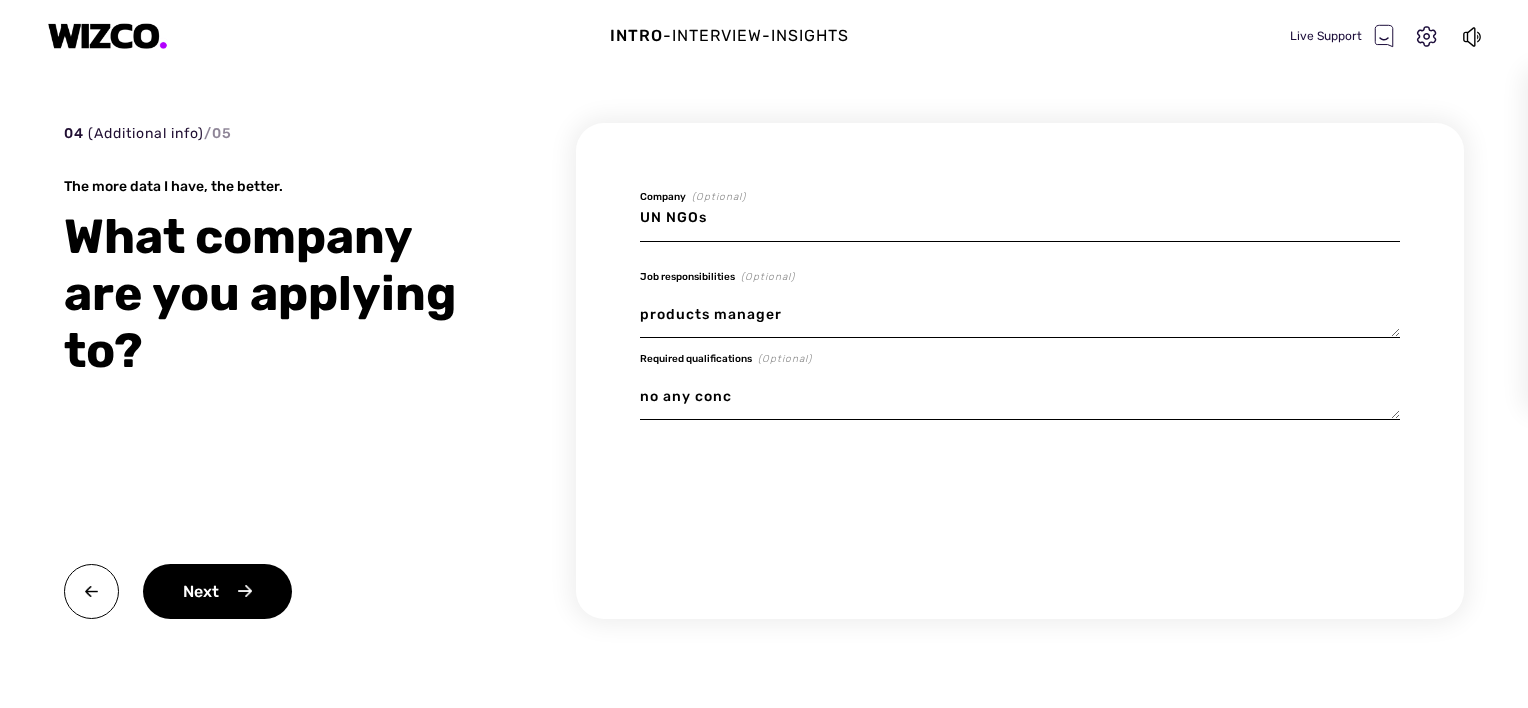 type on "x" 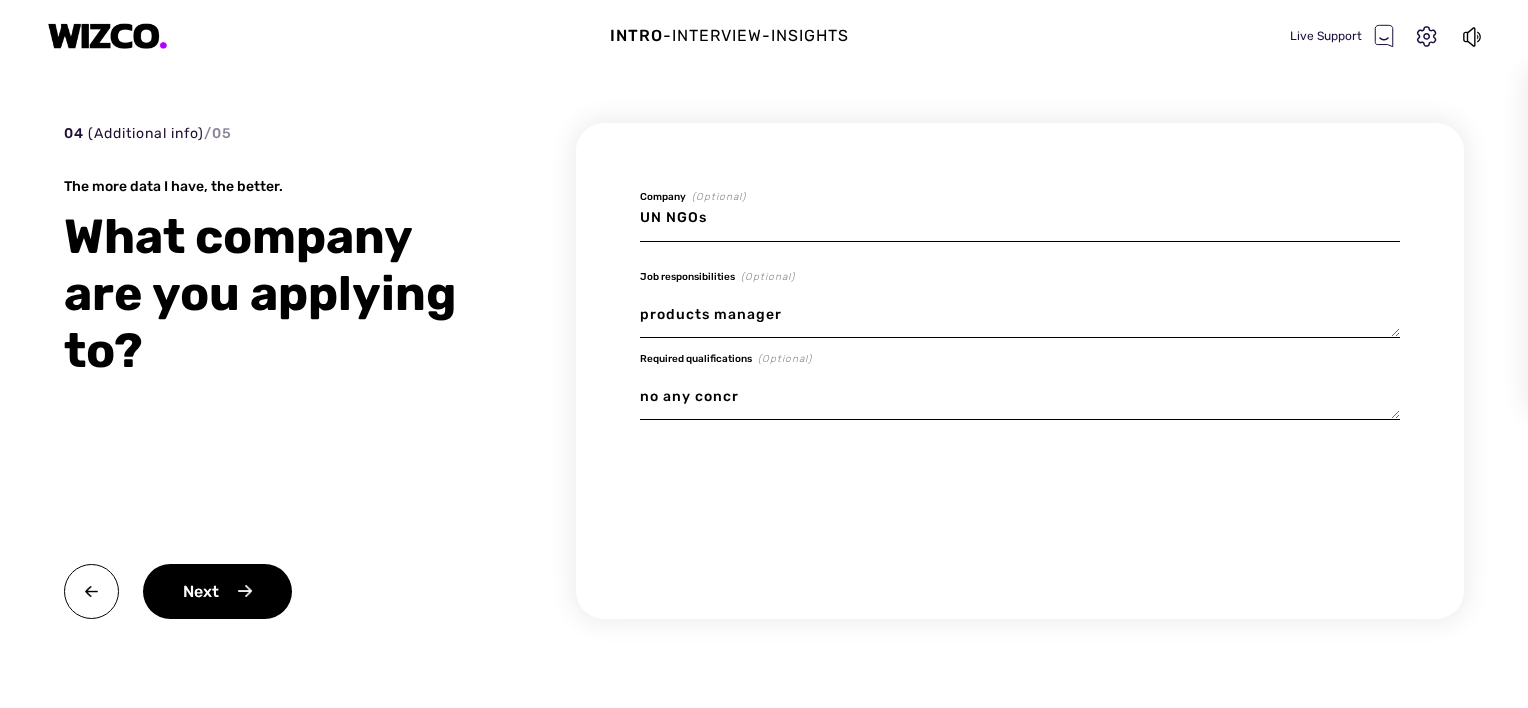 type on "x" 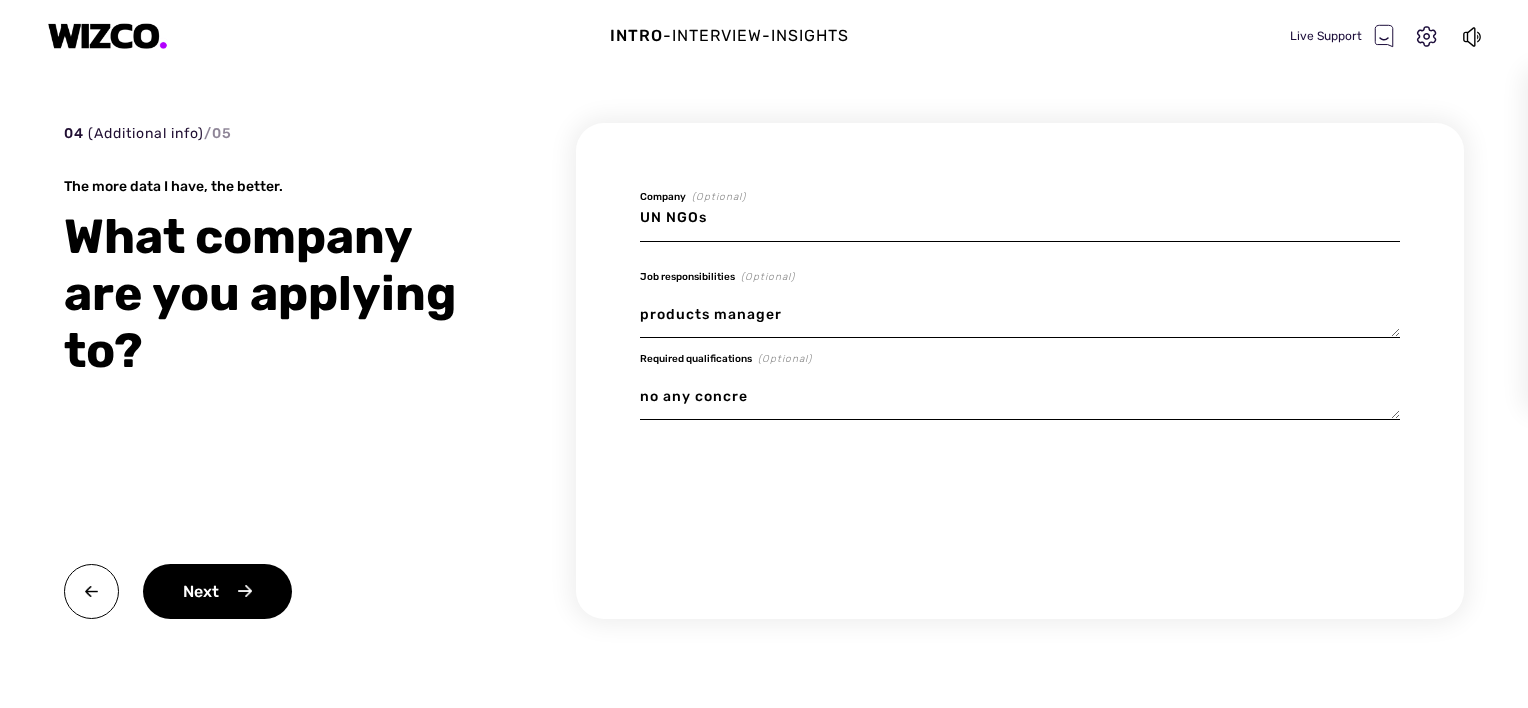 type on "x" 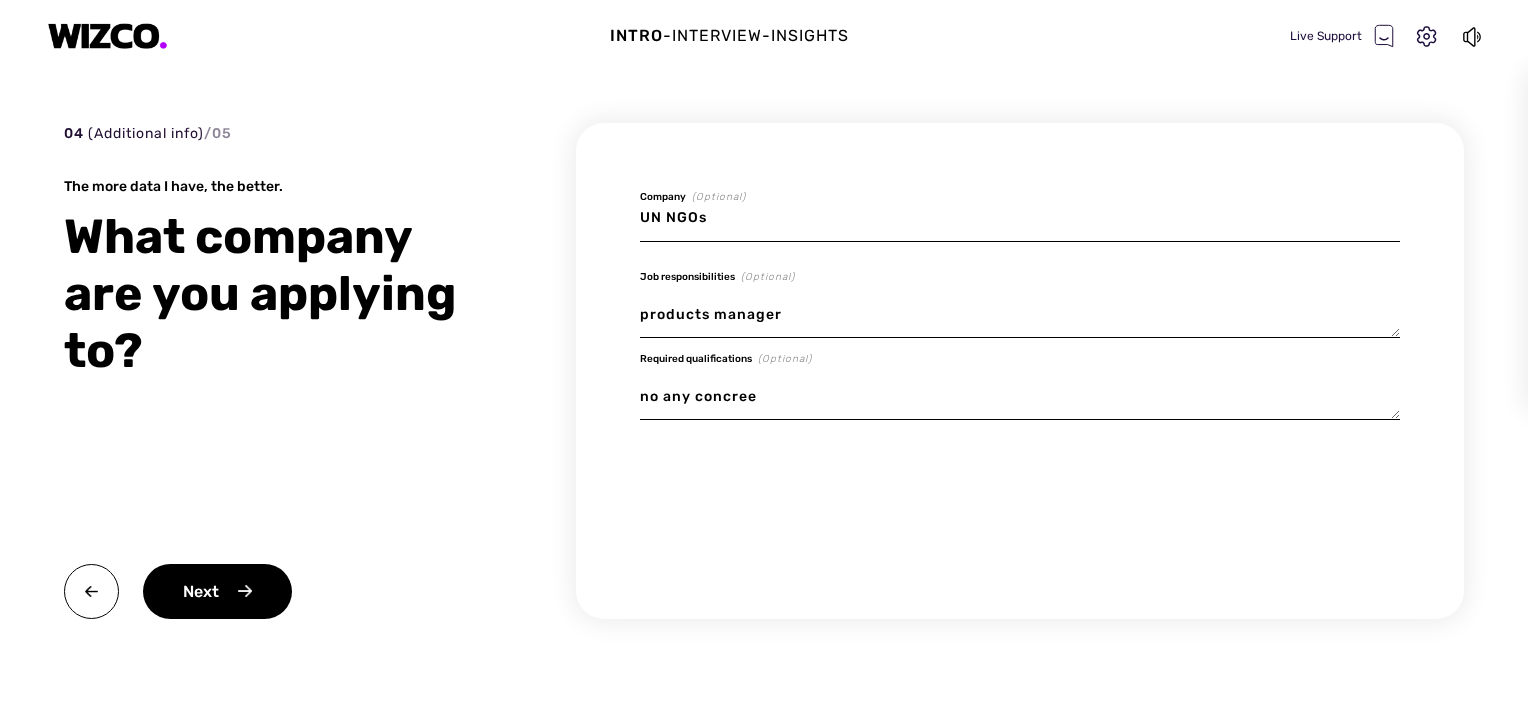 type on "x" 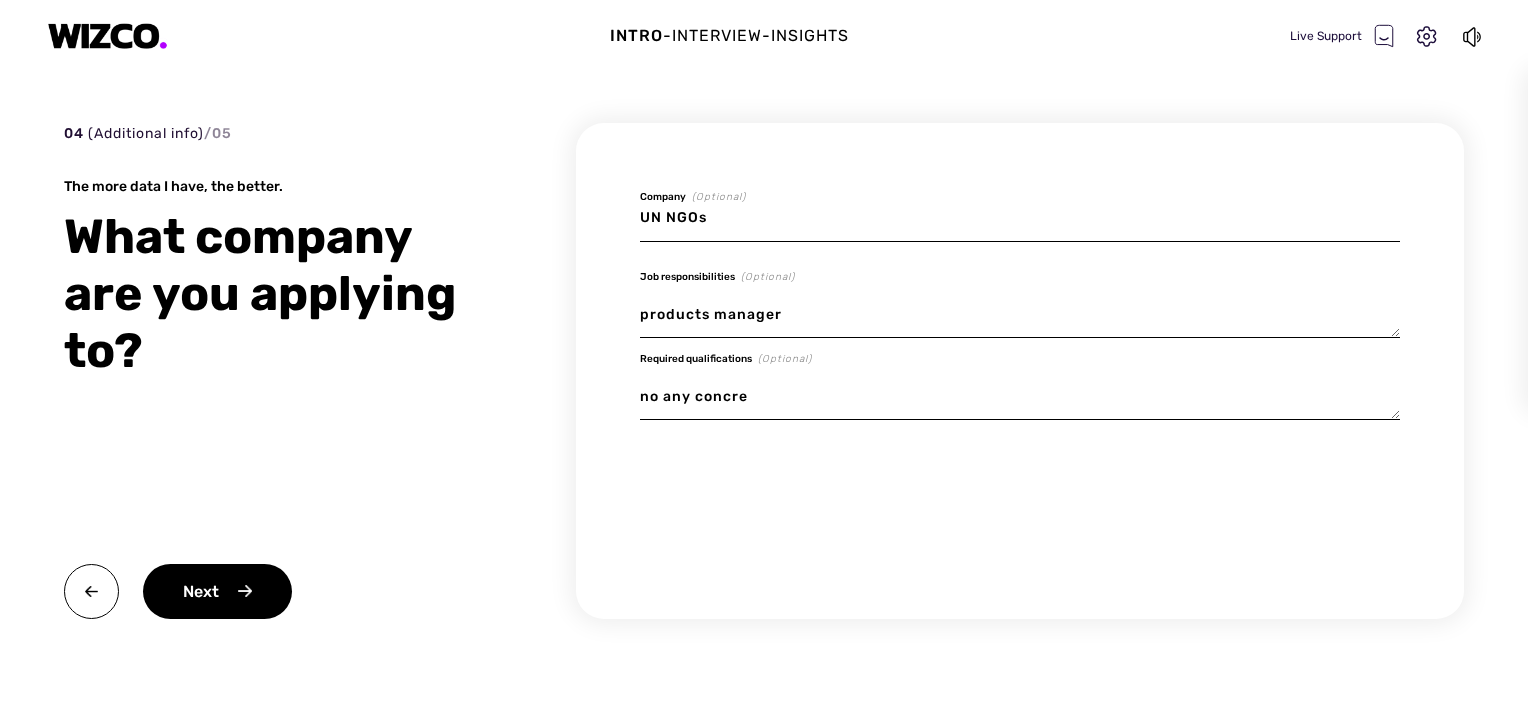 type on "x" 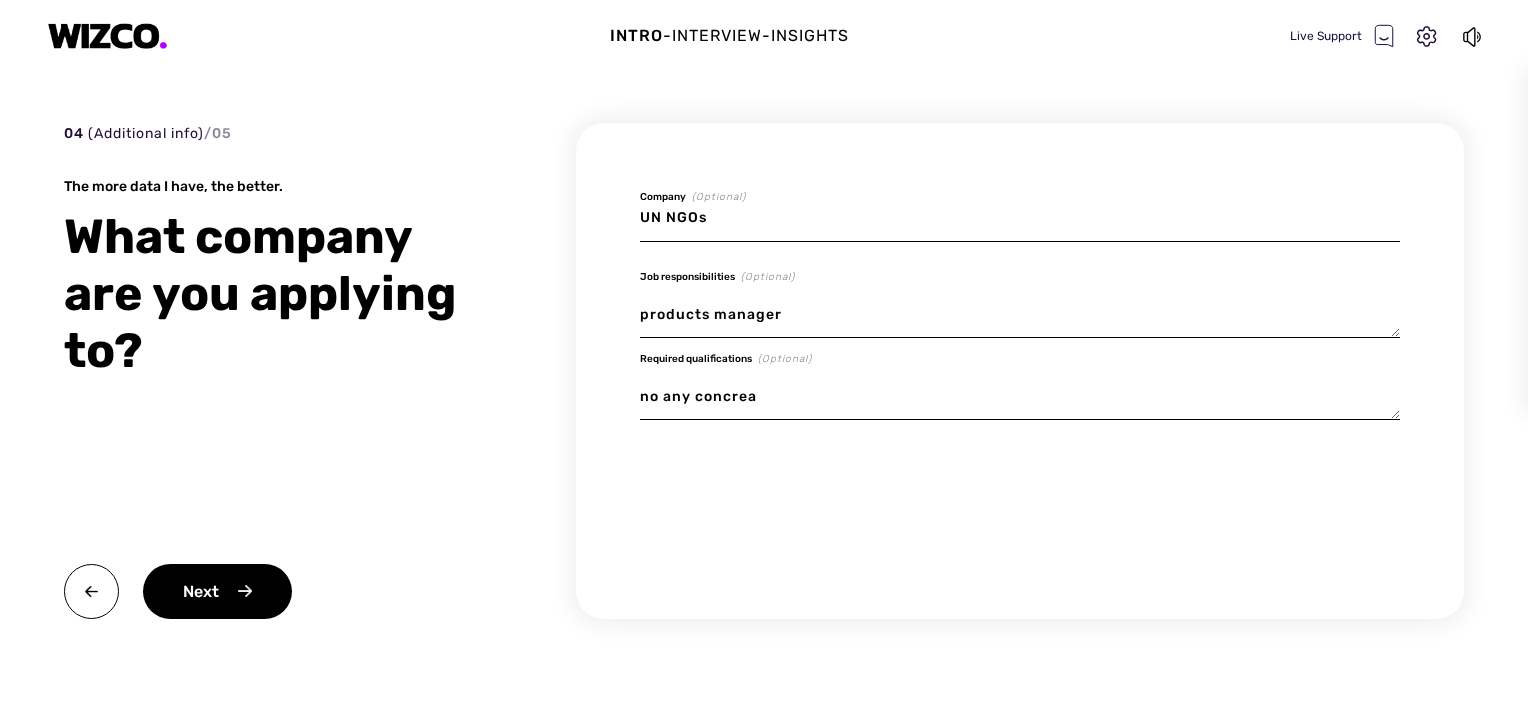 type on "x" 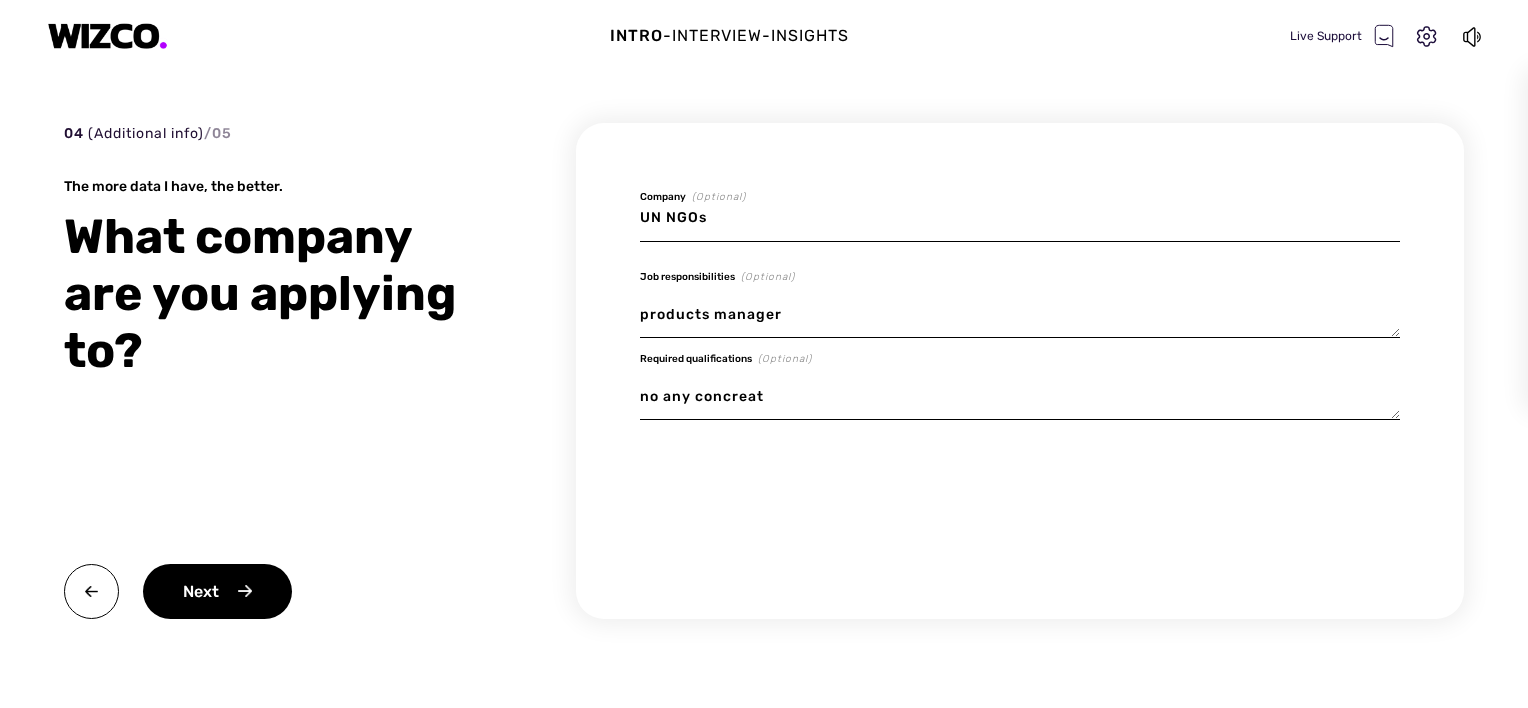 type on "x" 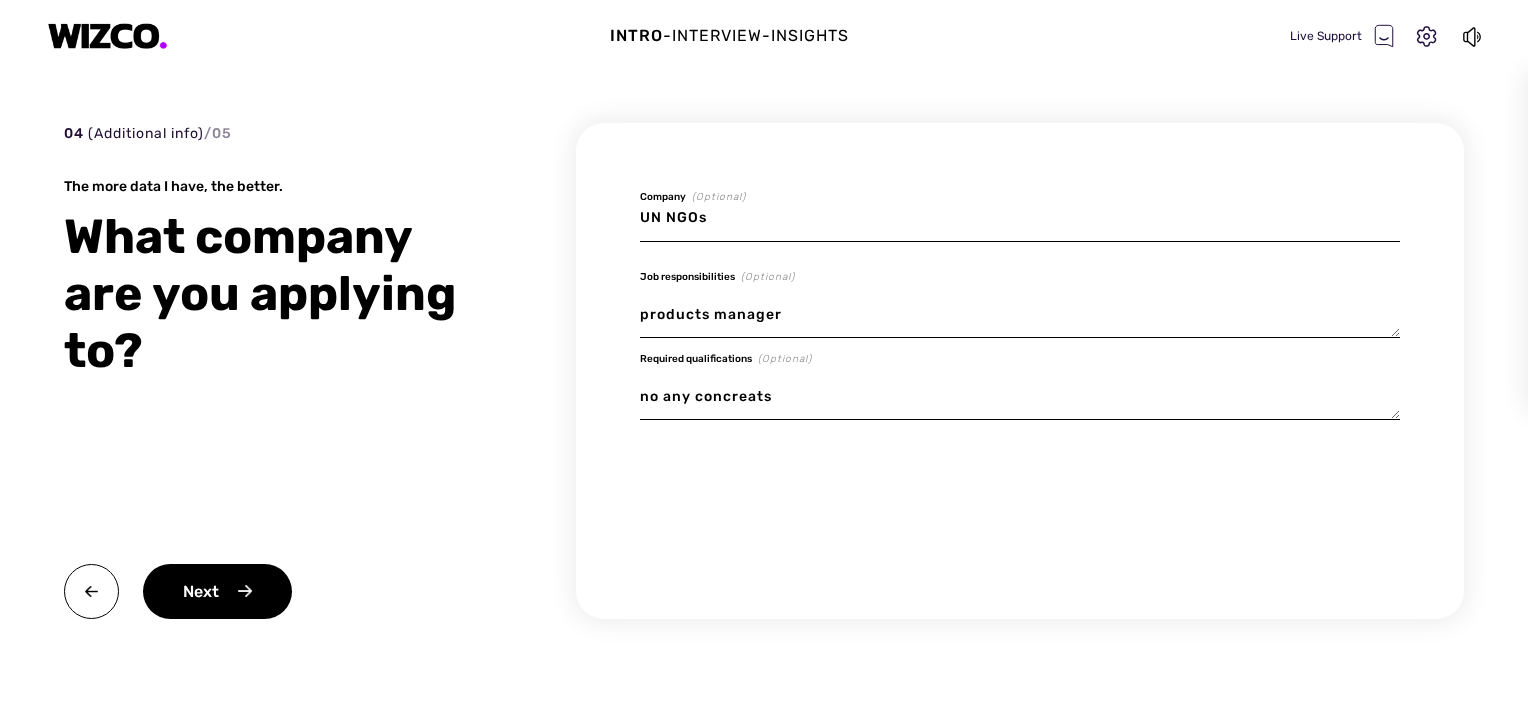 type on "x" 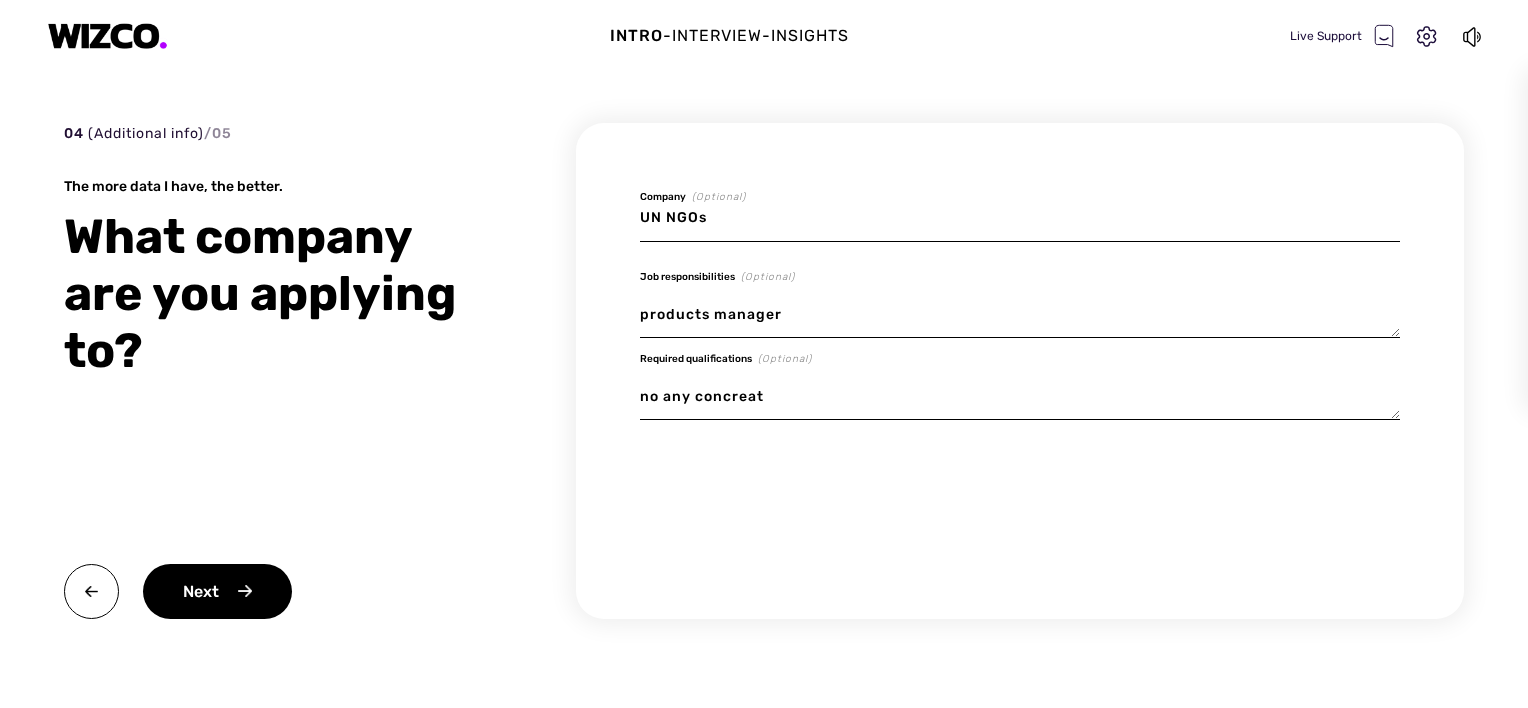type on "x" 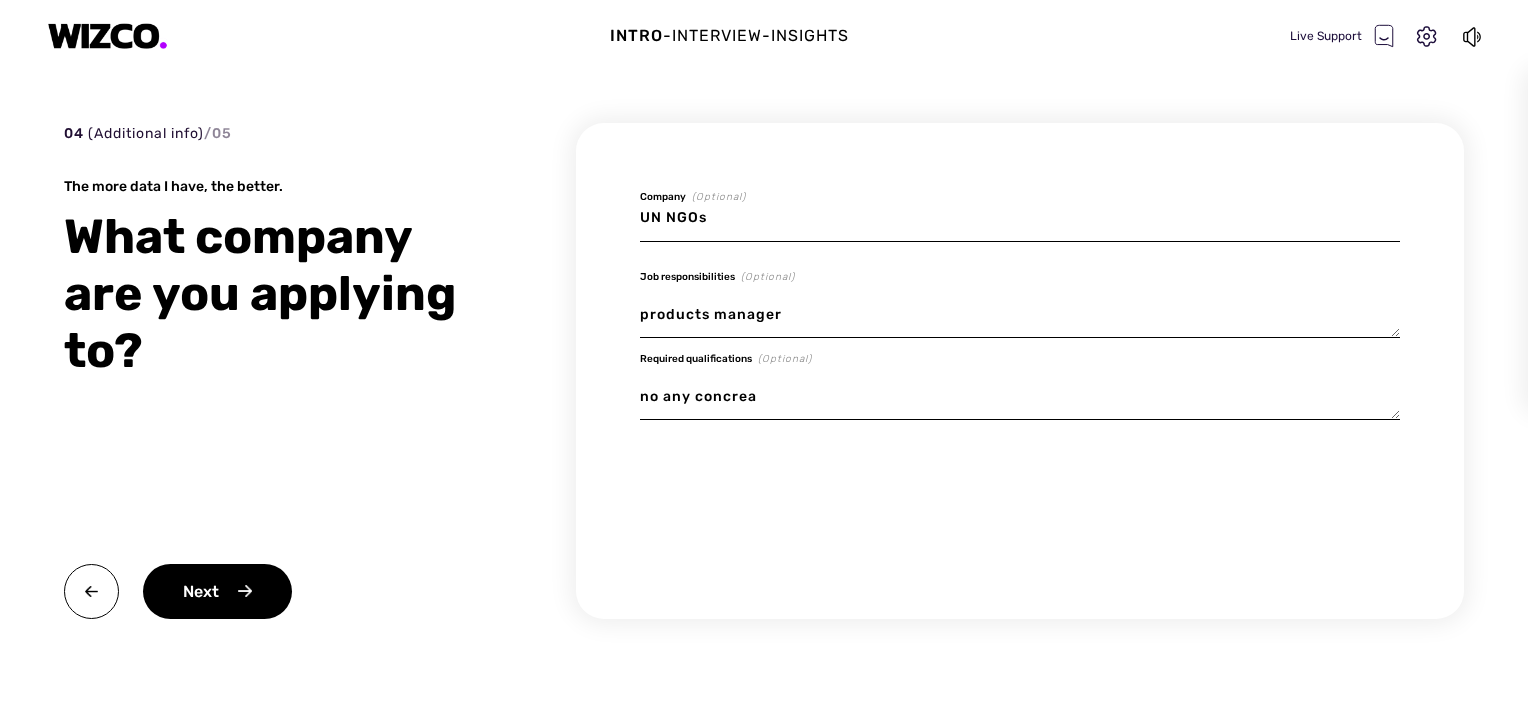 type on "x" 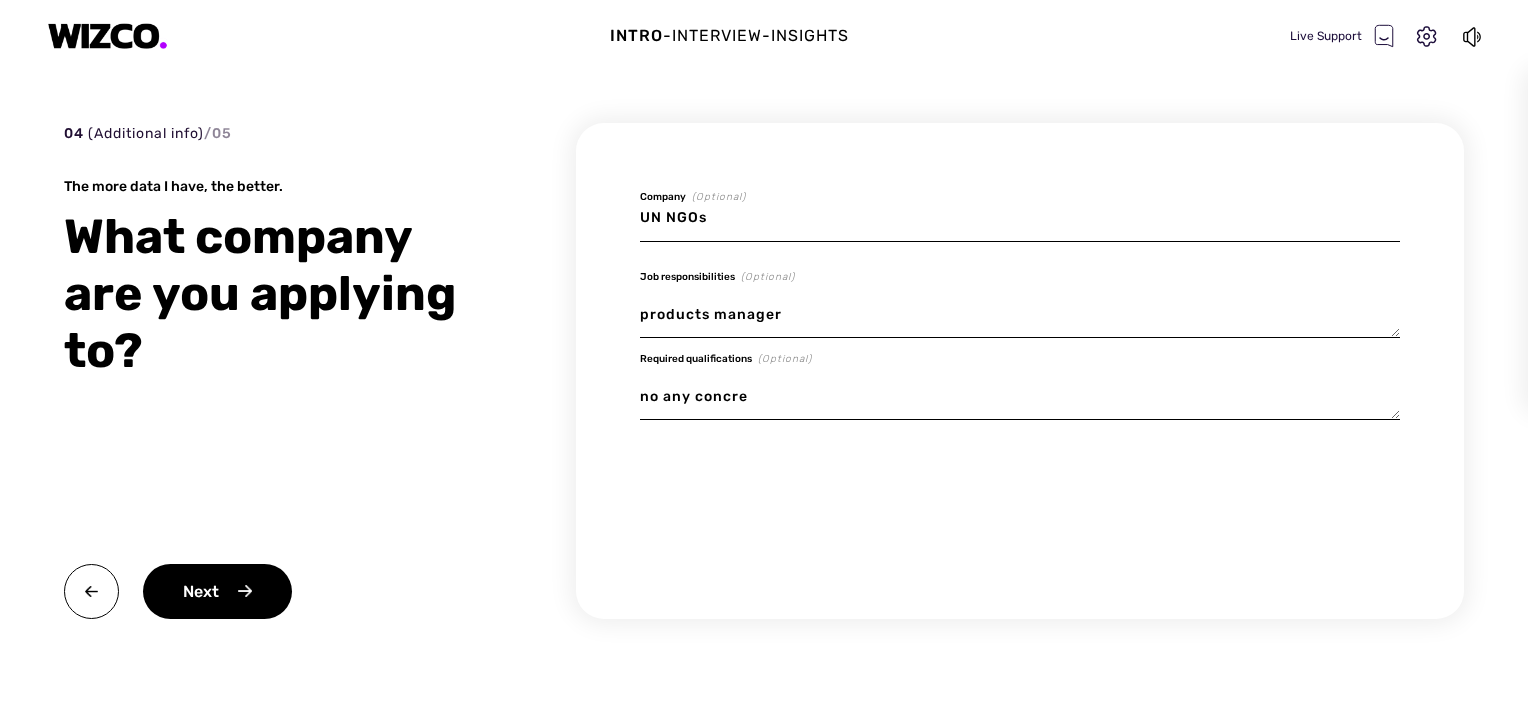 type on "x" 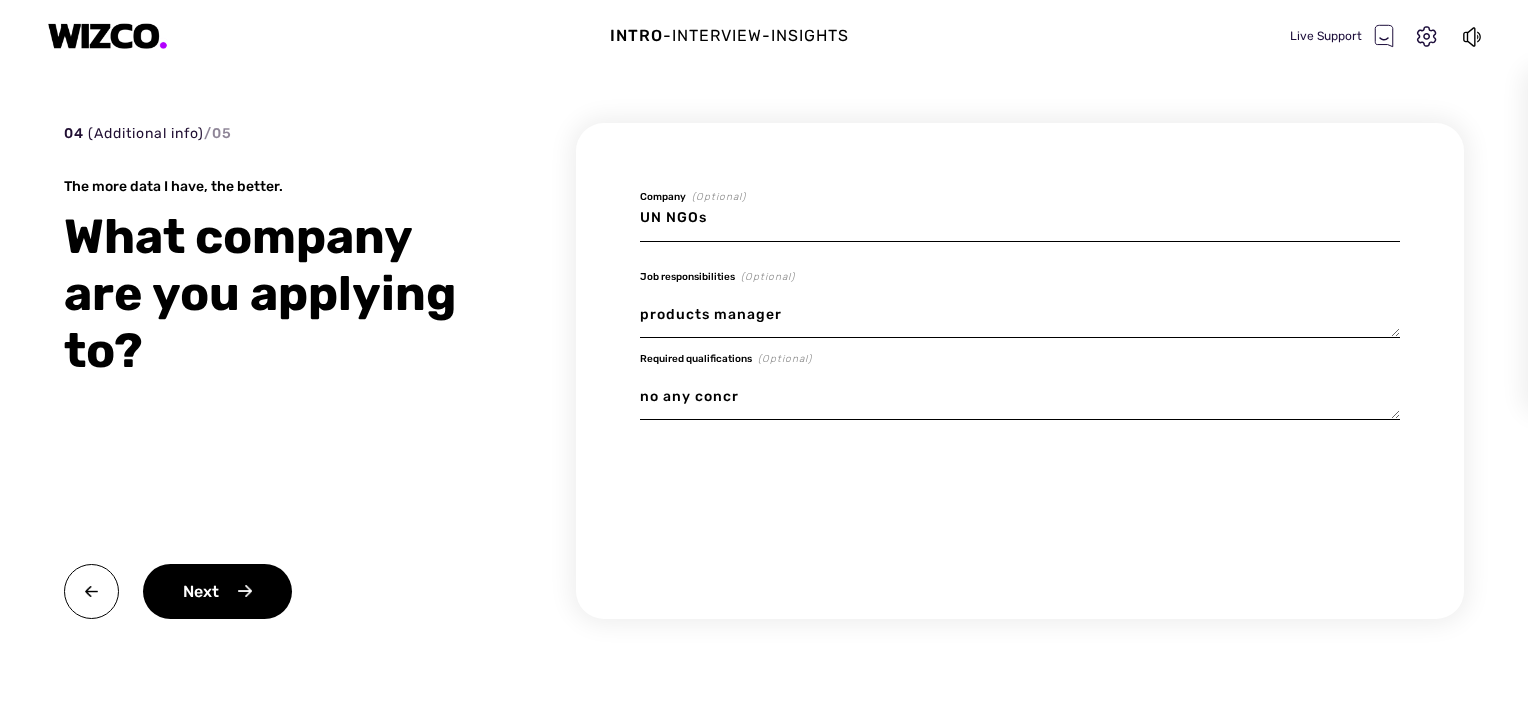 type on "x" 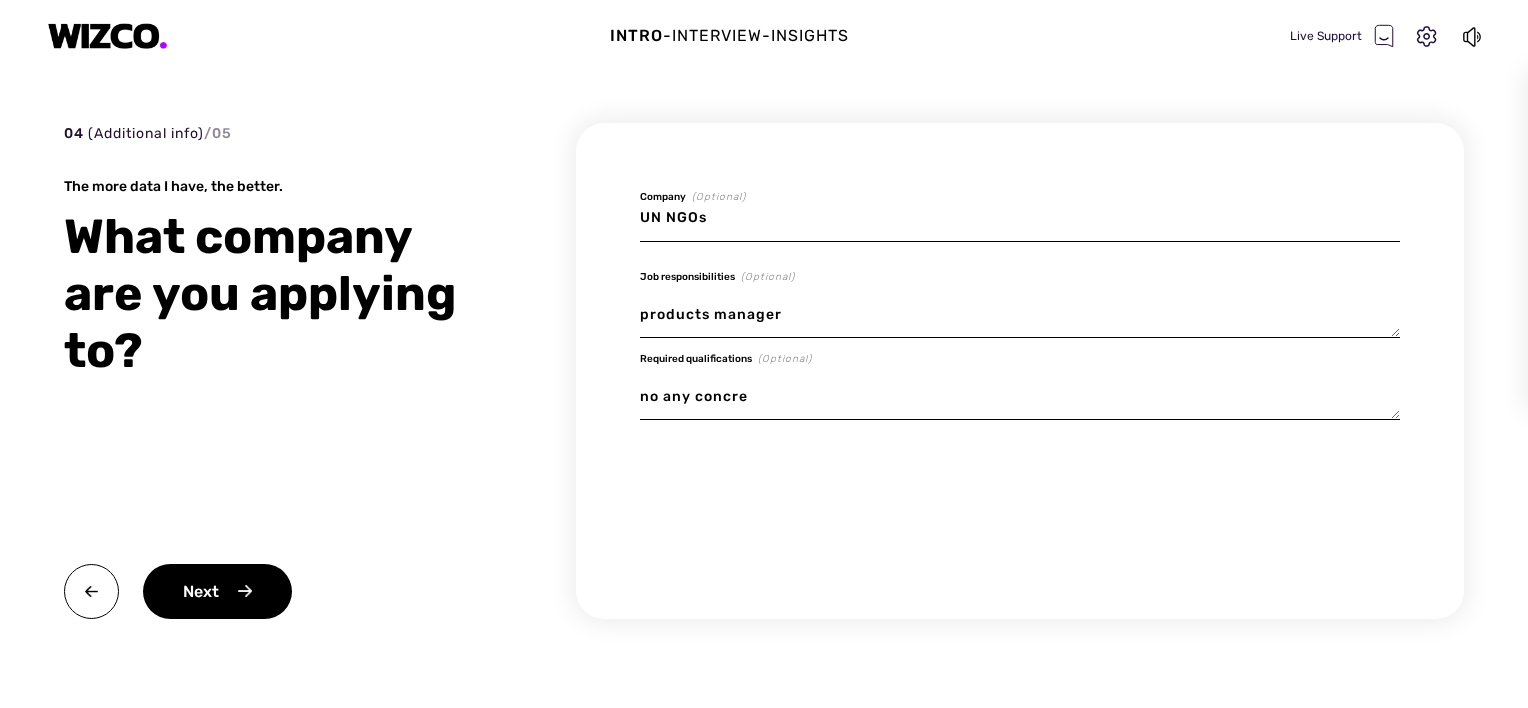 type on "x" 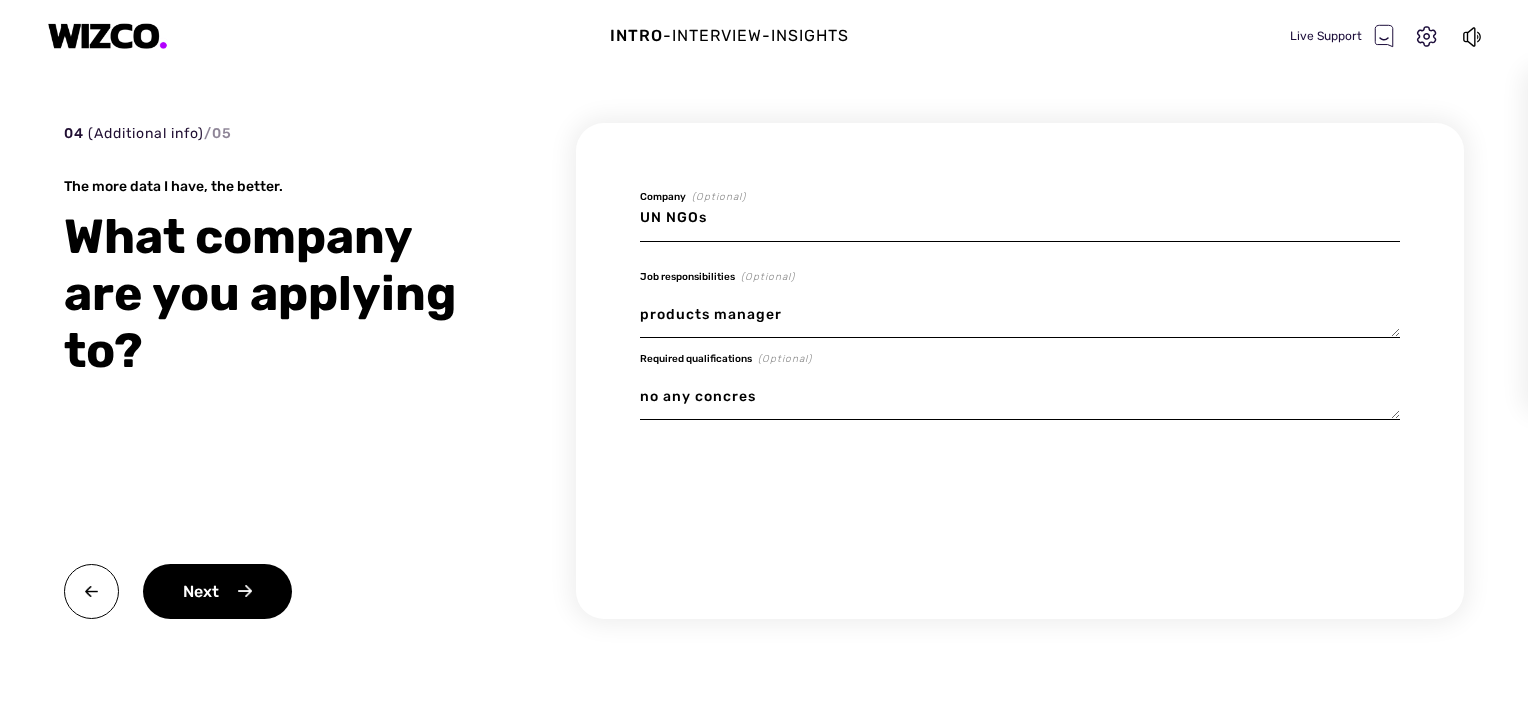 type on "x" 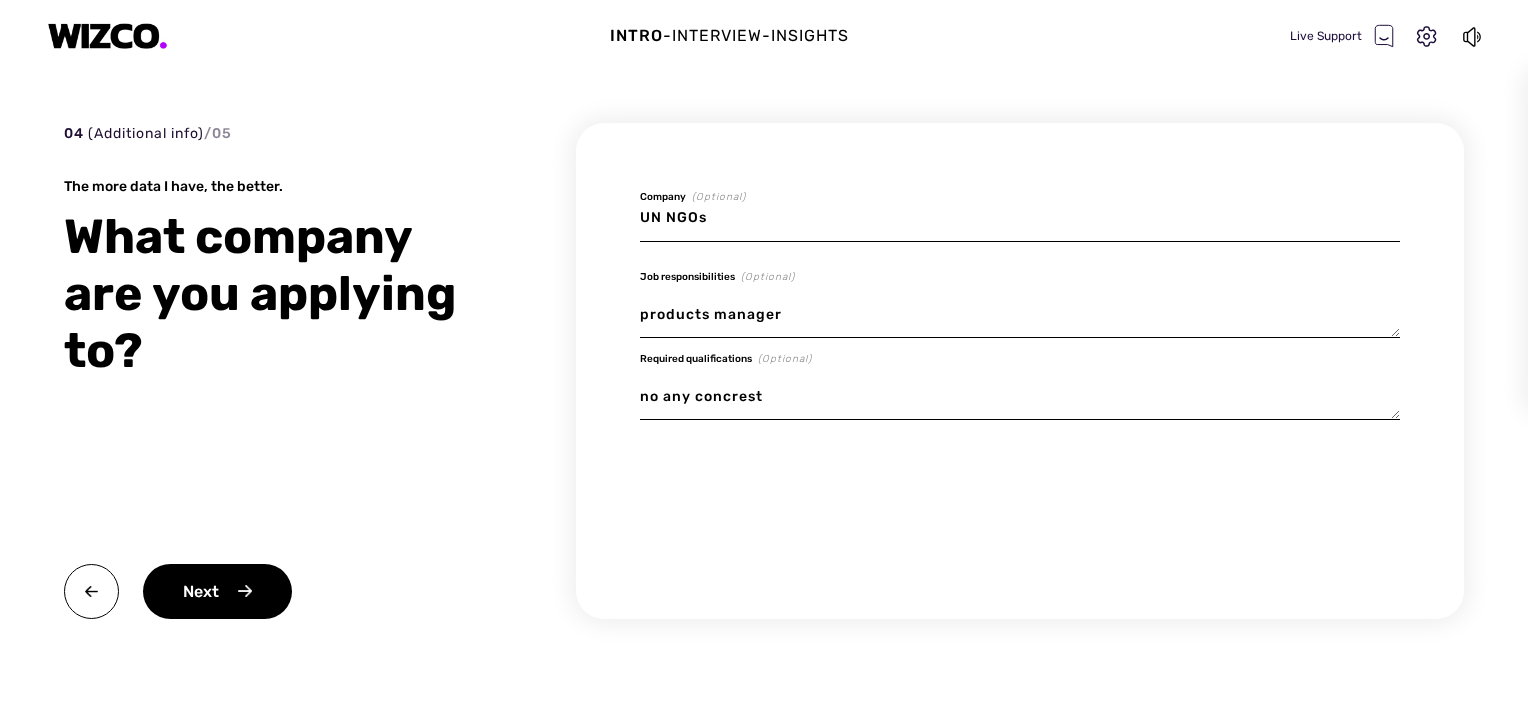 type on "x" 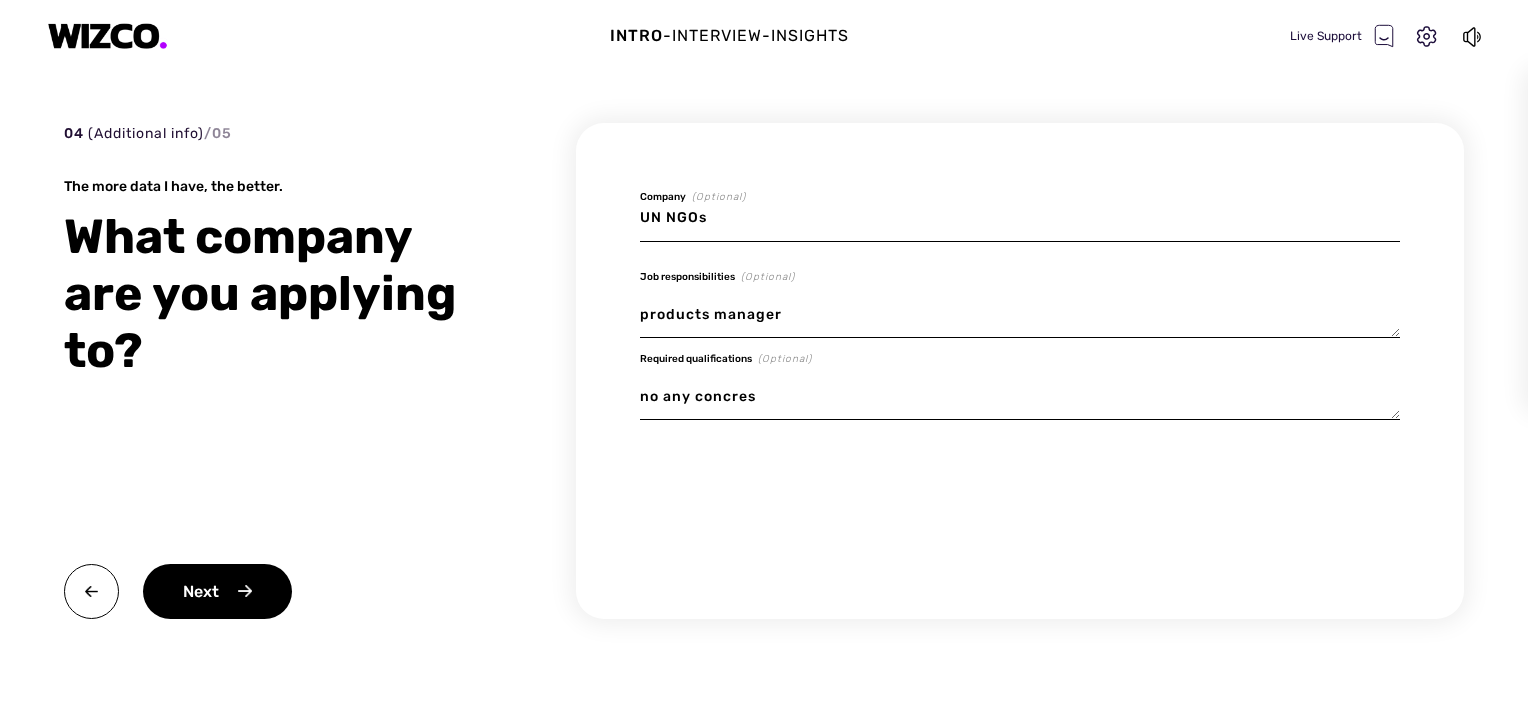 type on "x" 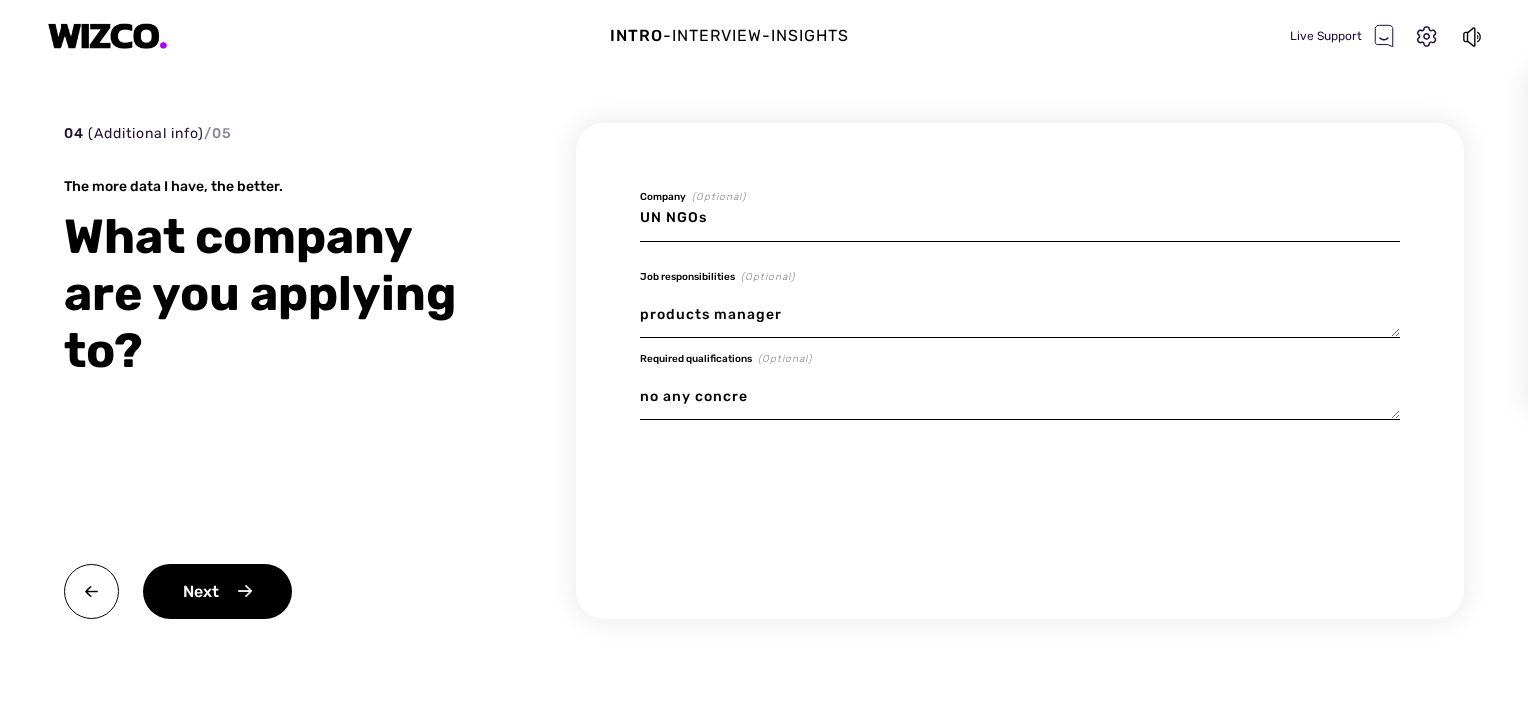 type on "x" 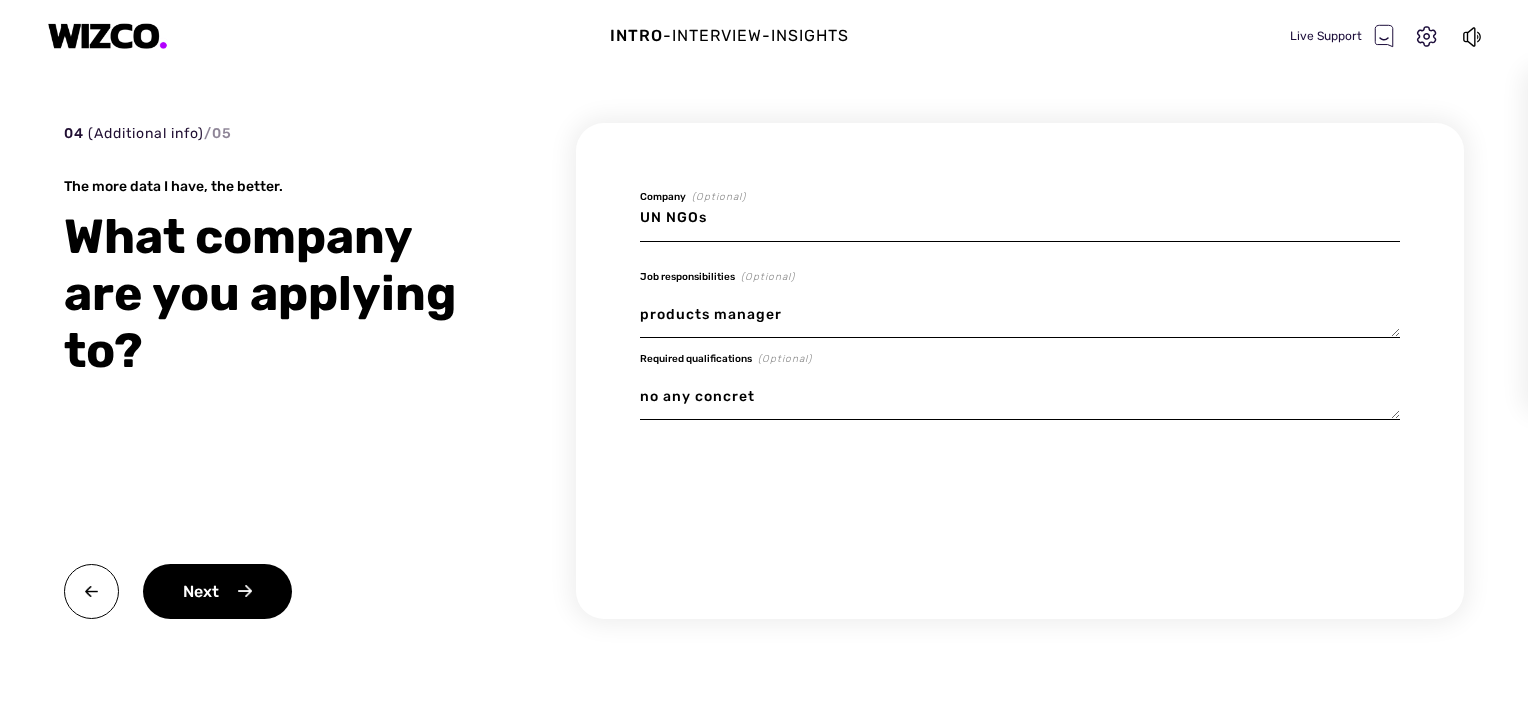 type on "x" 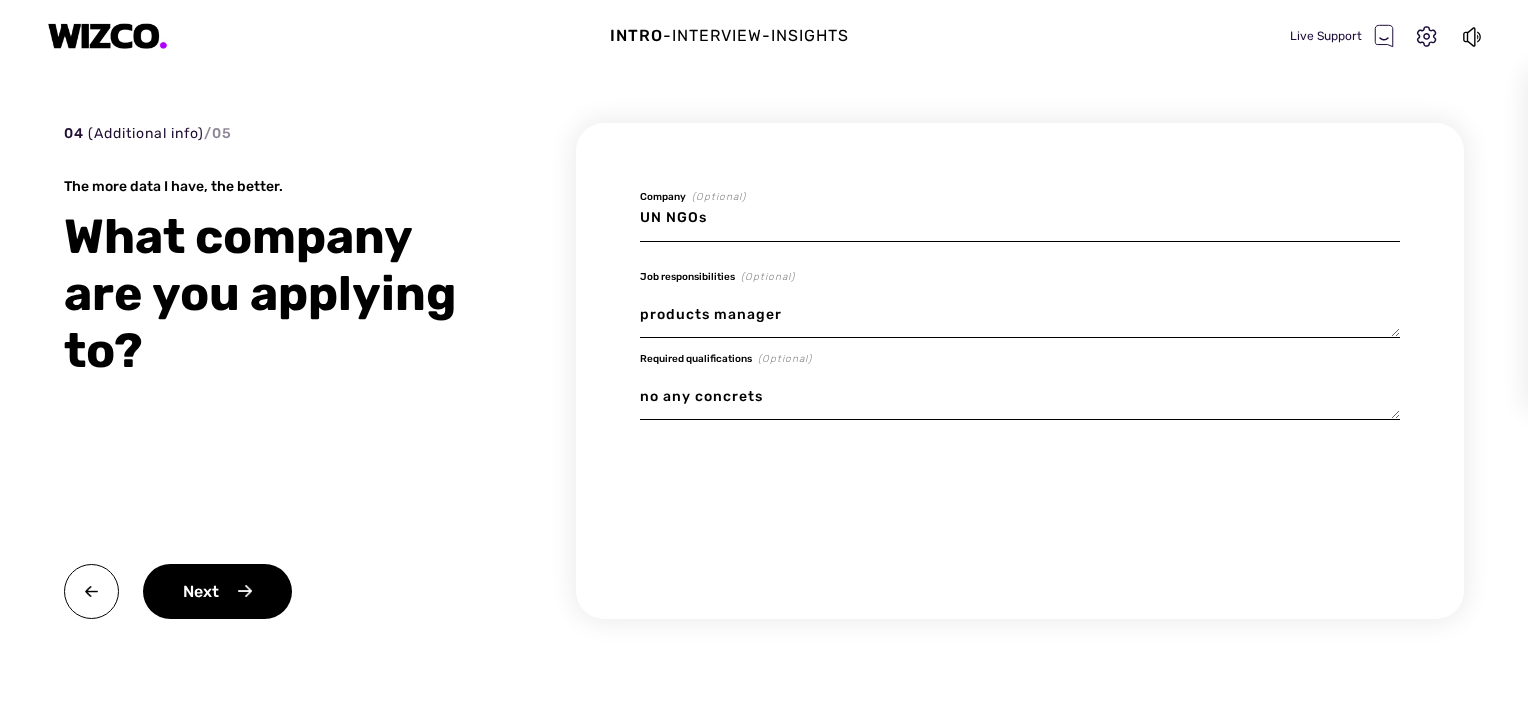 type on "x" 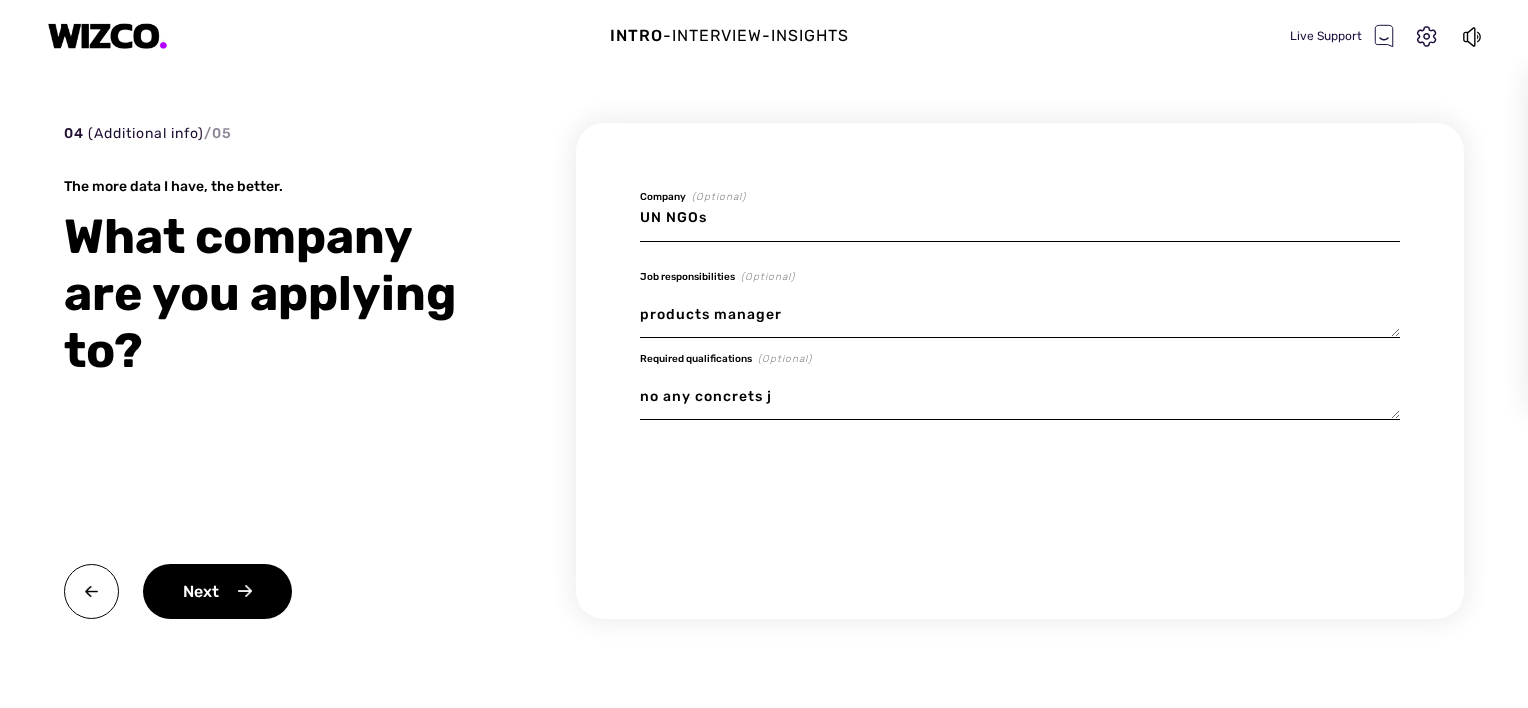 type on "x" 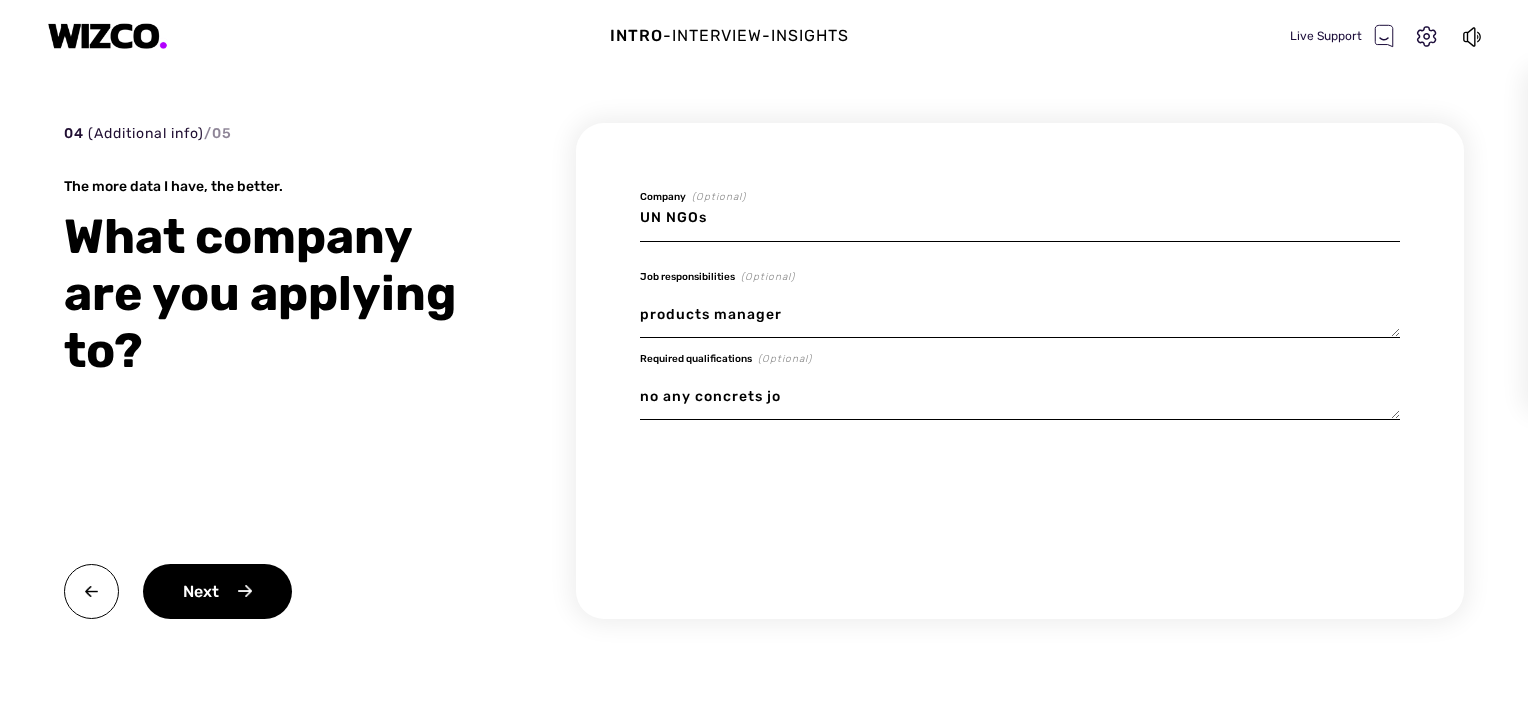 type on "x" 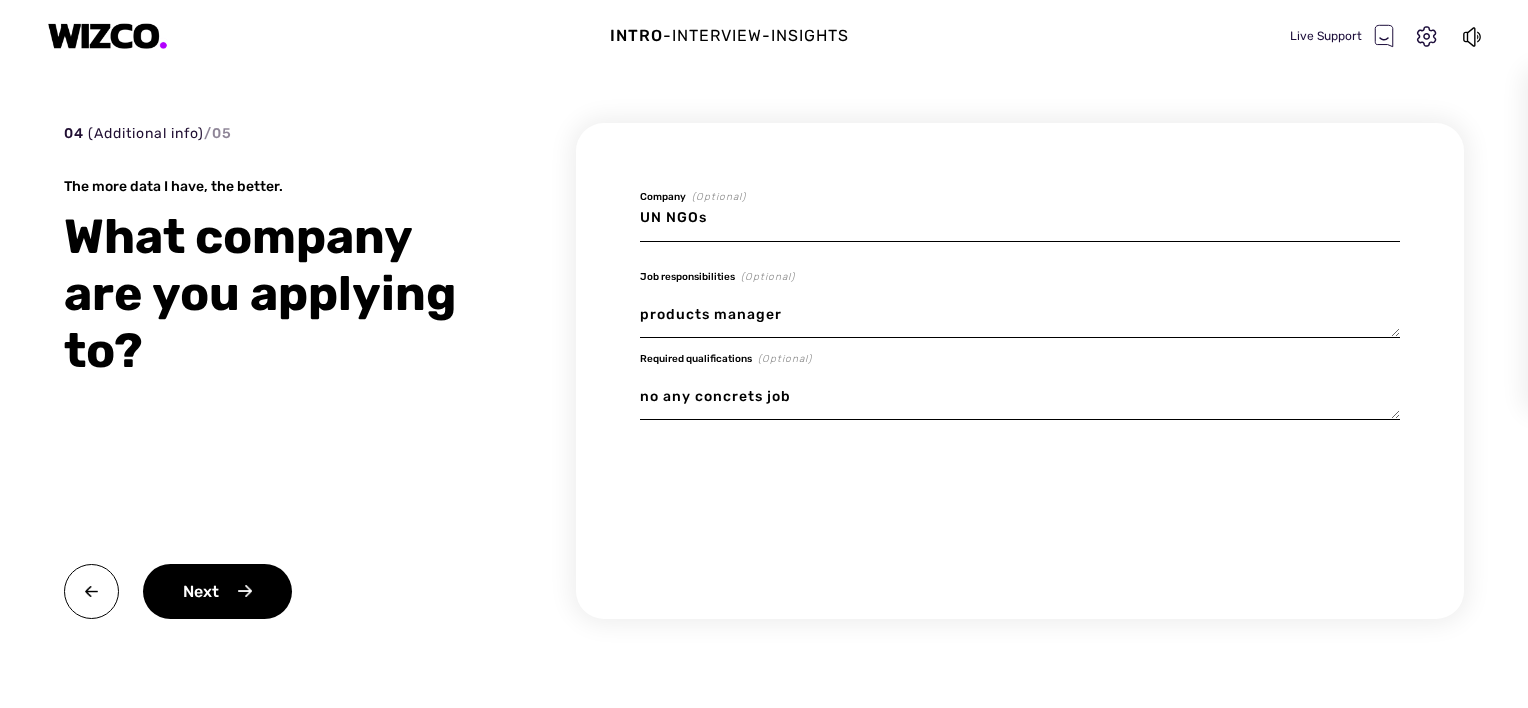type on "x" 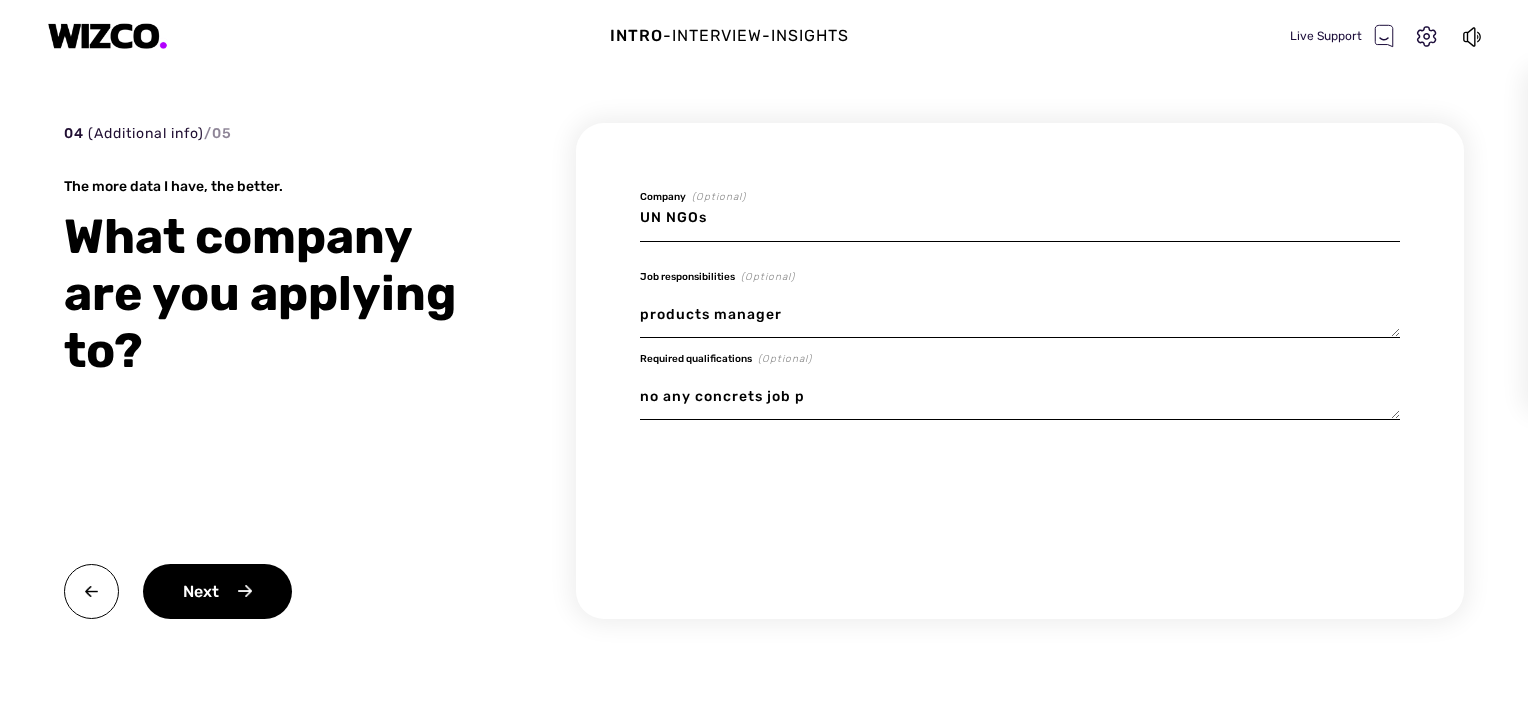 type on "x" 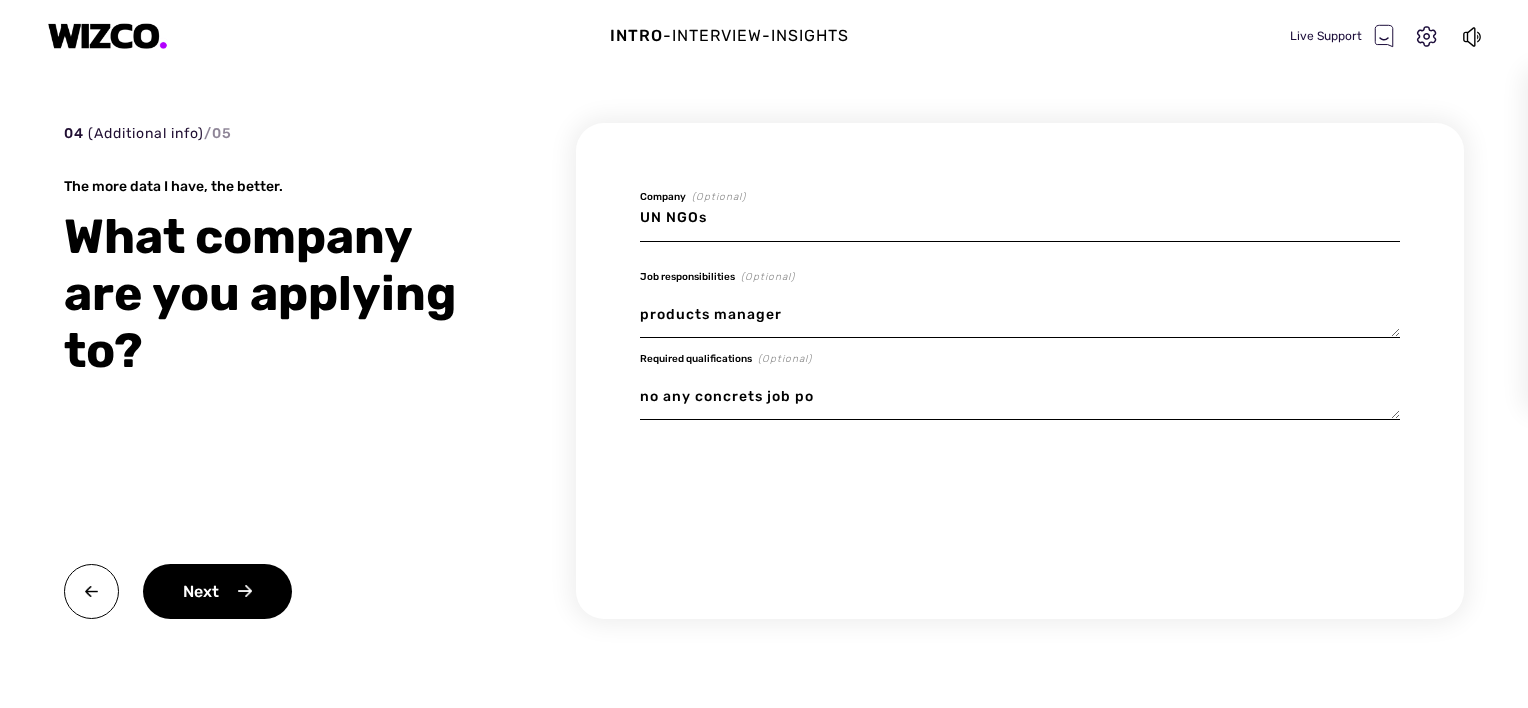 type on "x" 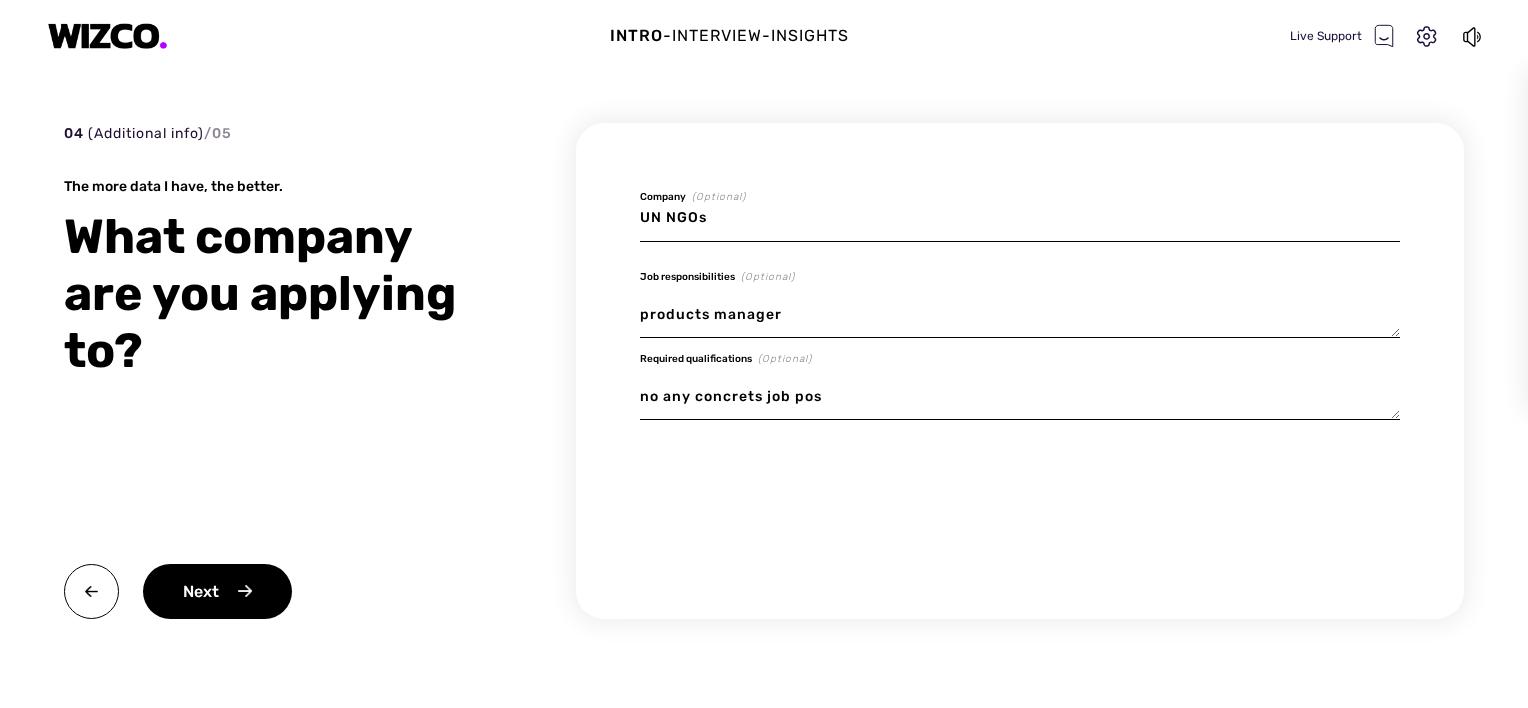 type on "no any concrets job posi" 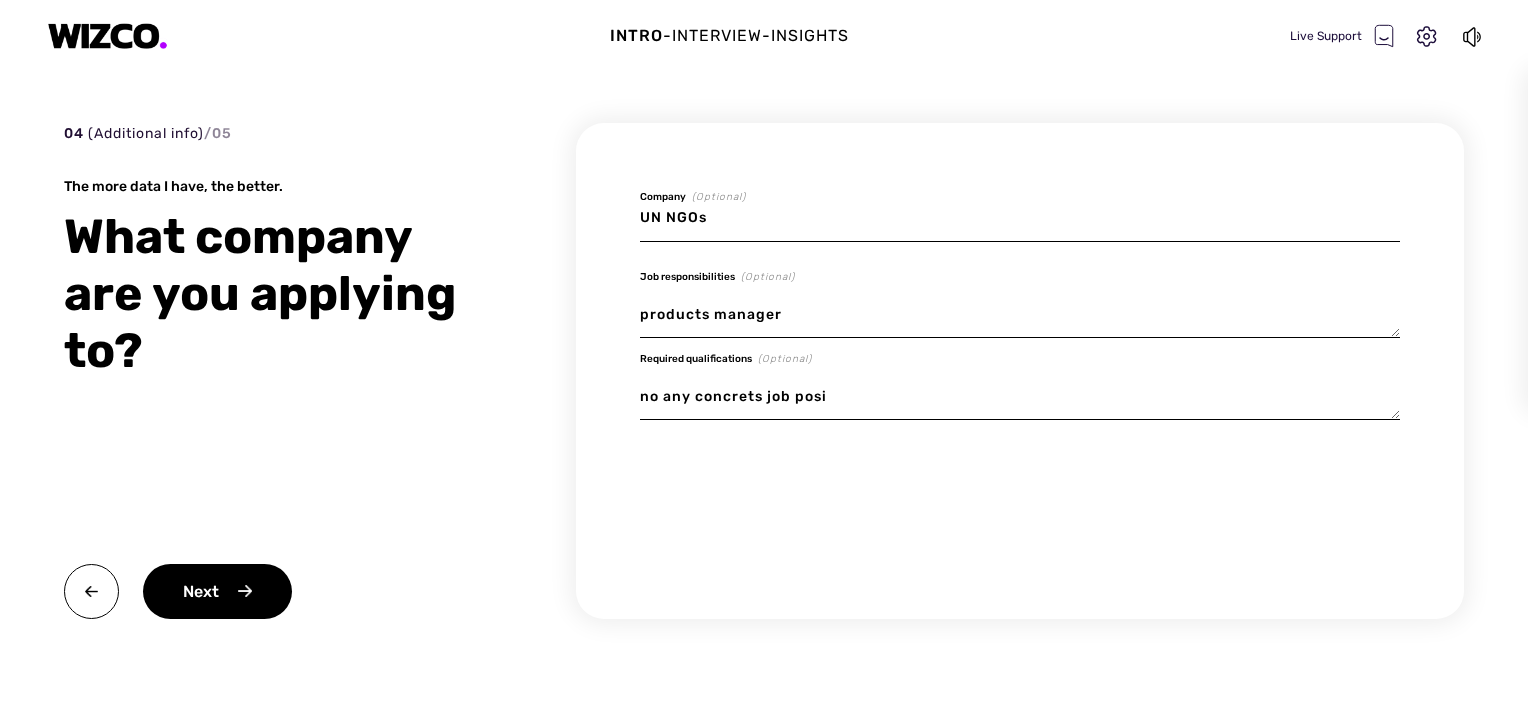type on "x" 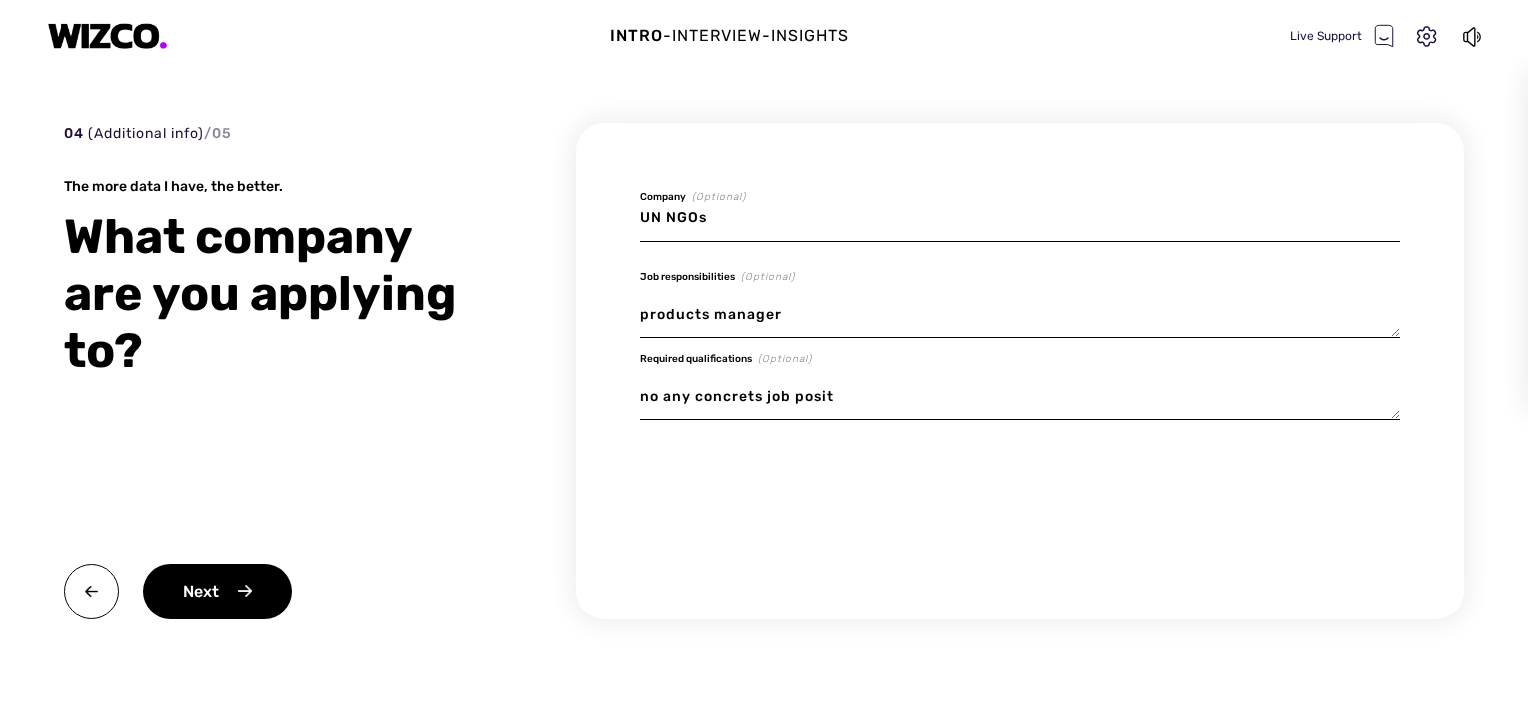 type on "x" 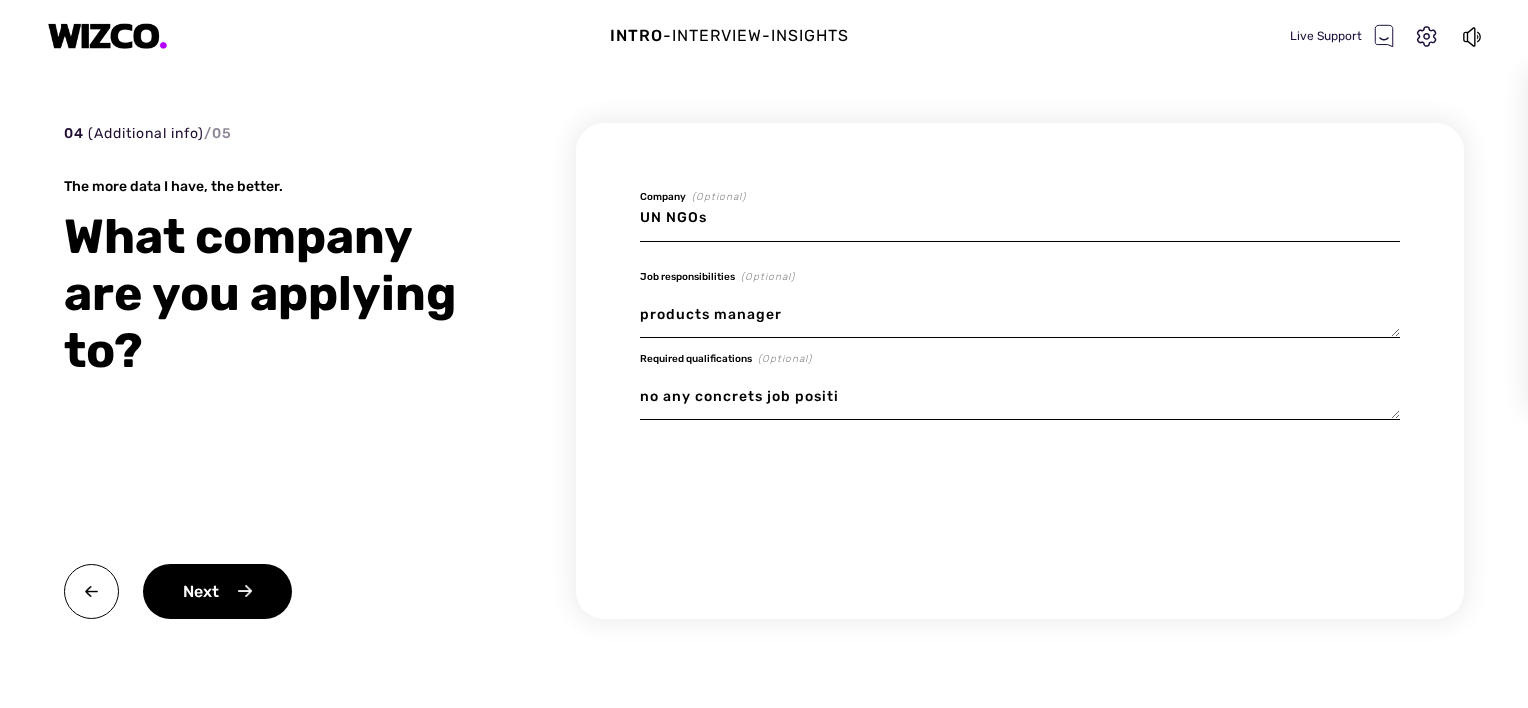 type on "x" 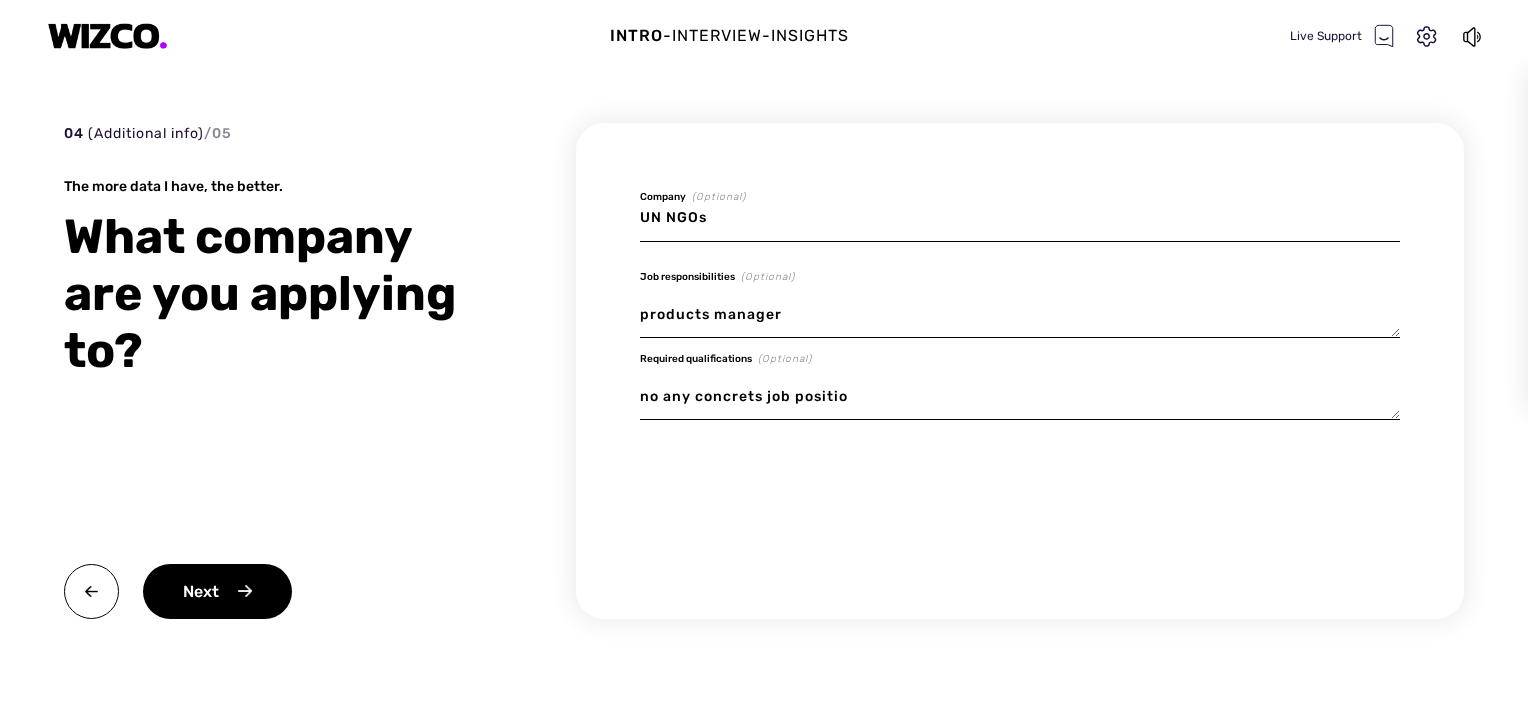 type on "x" 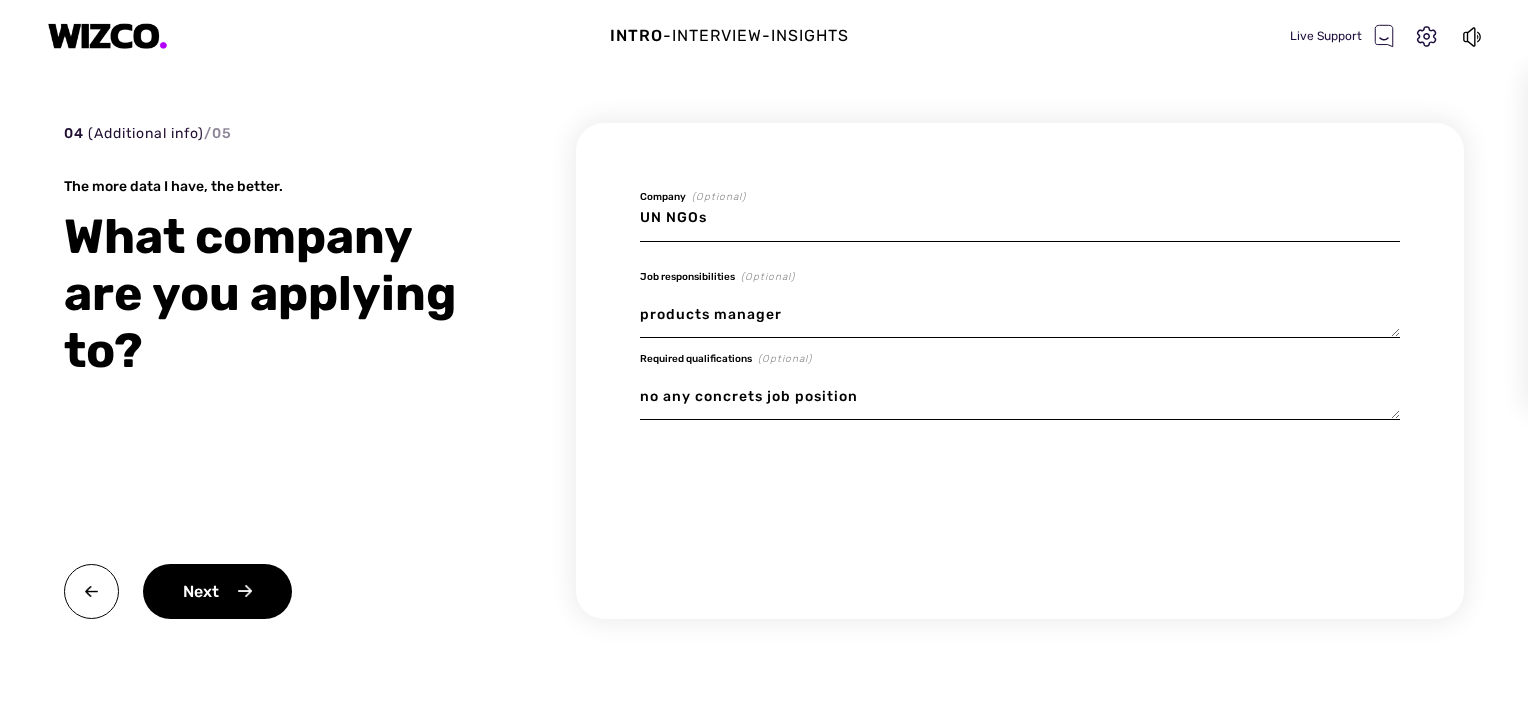type on "x" 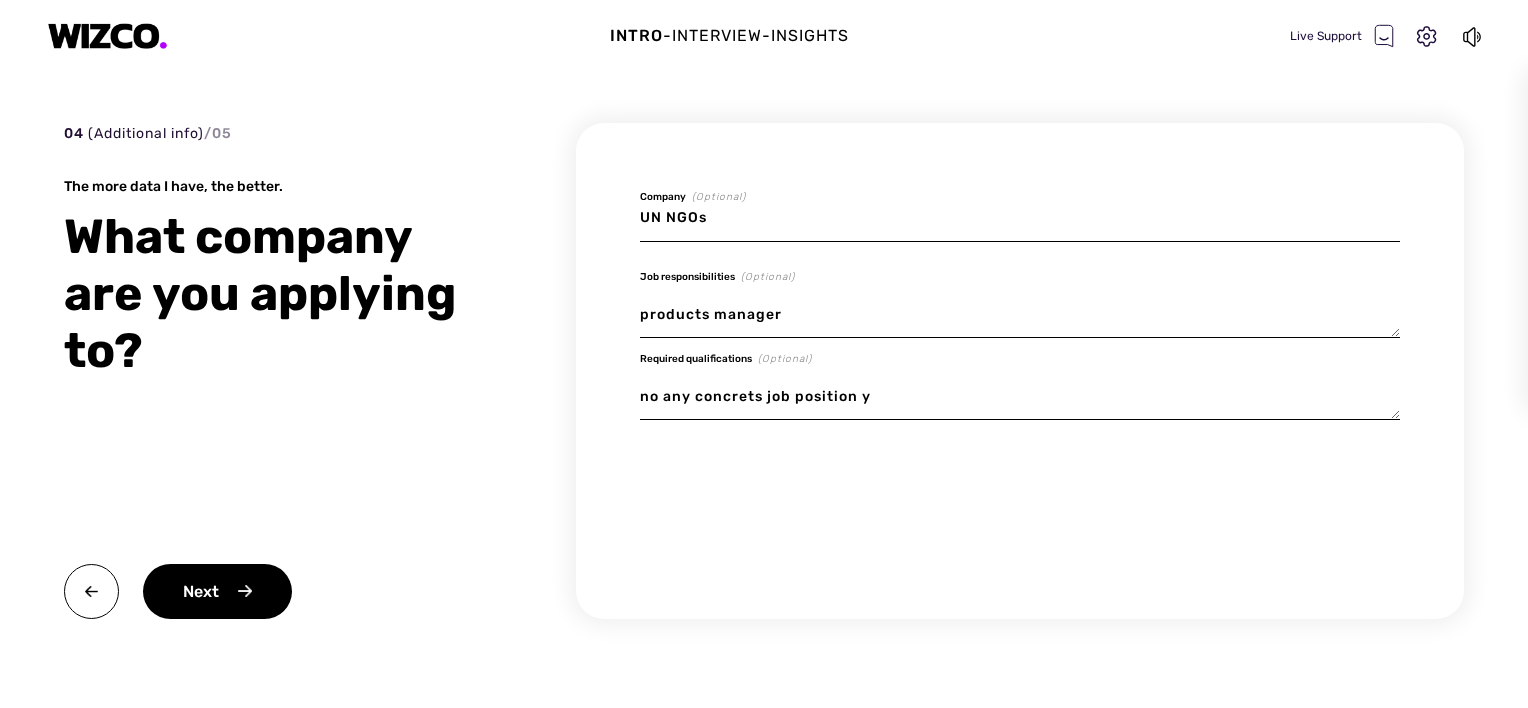 type on "no any concrets job position ye" 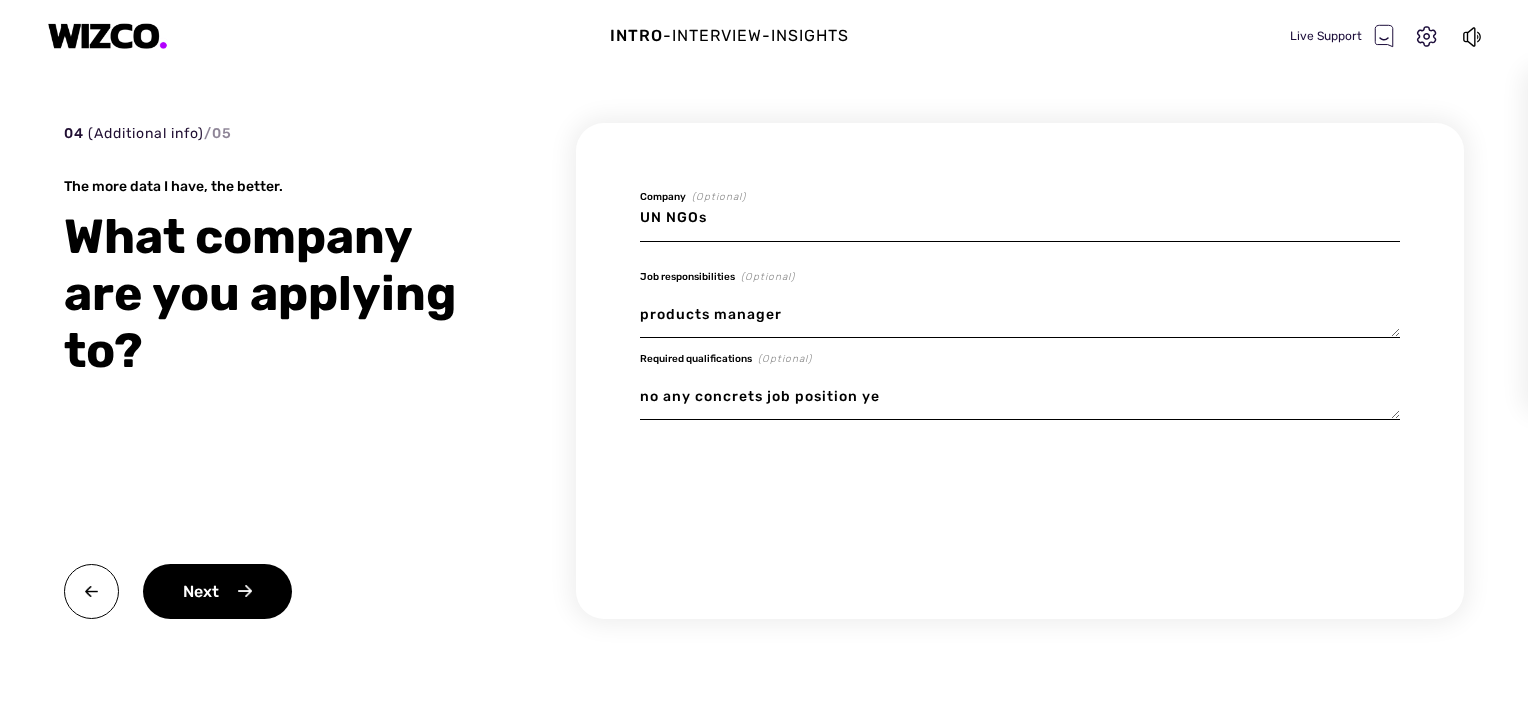 type on "x" 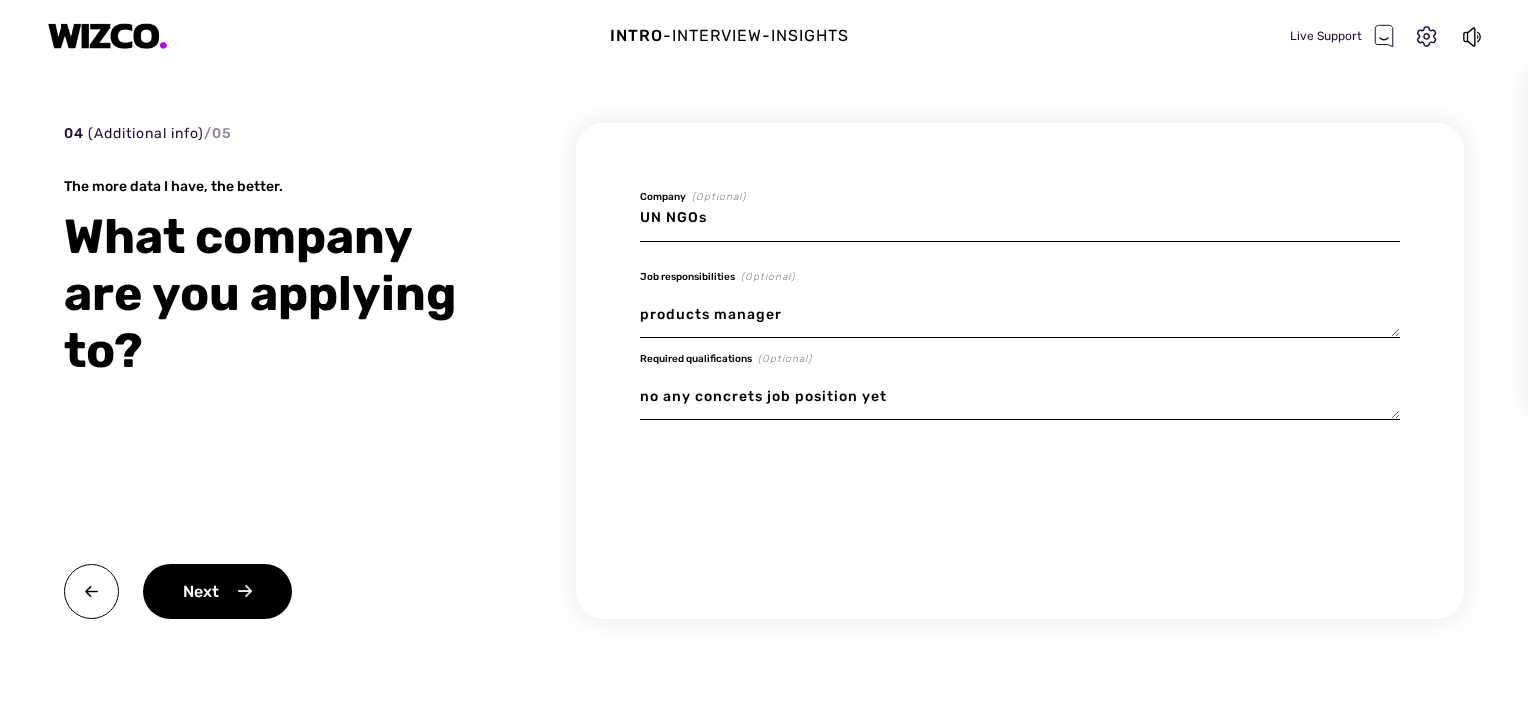 type on "x" 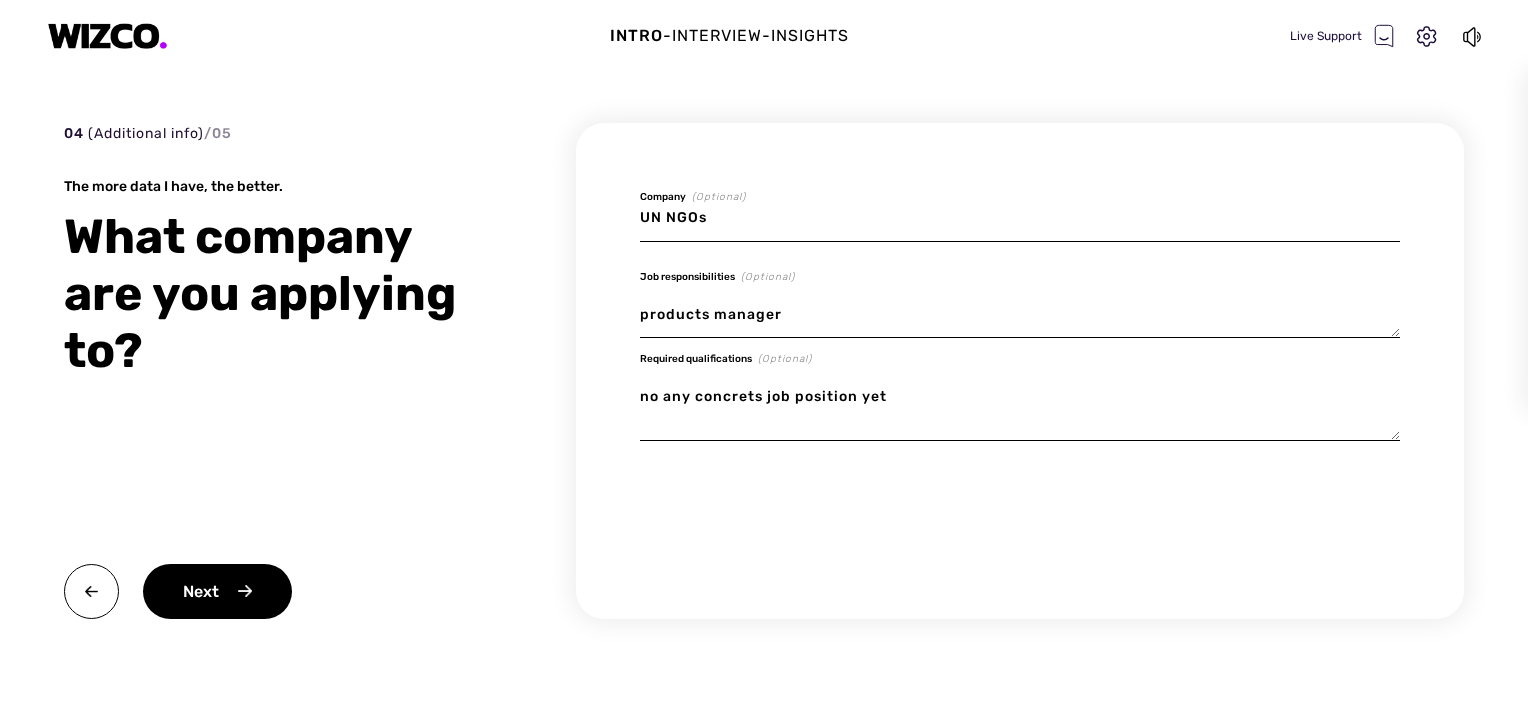 type on "x" 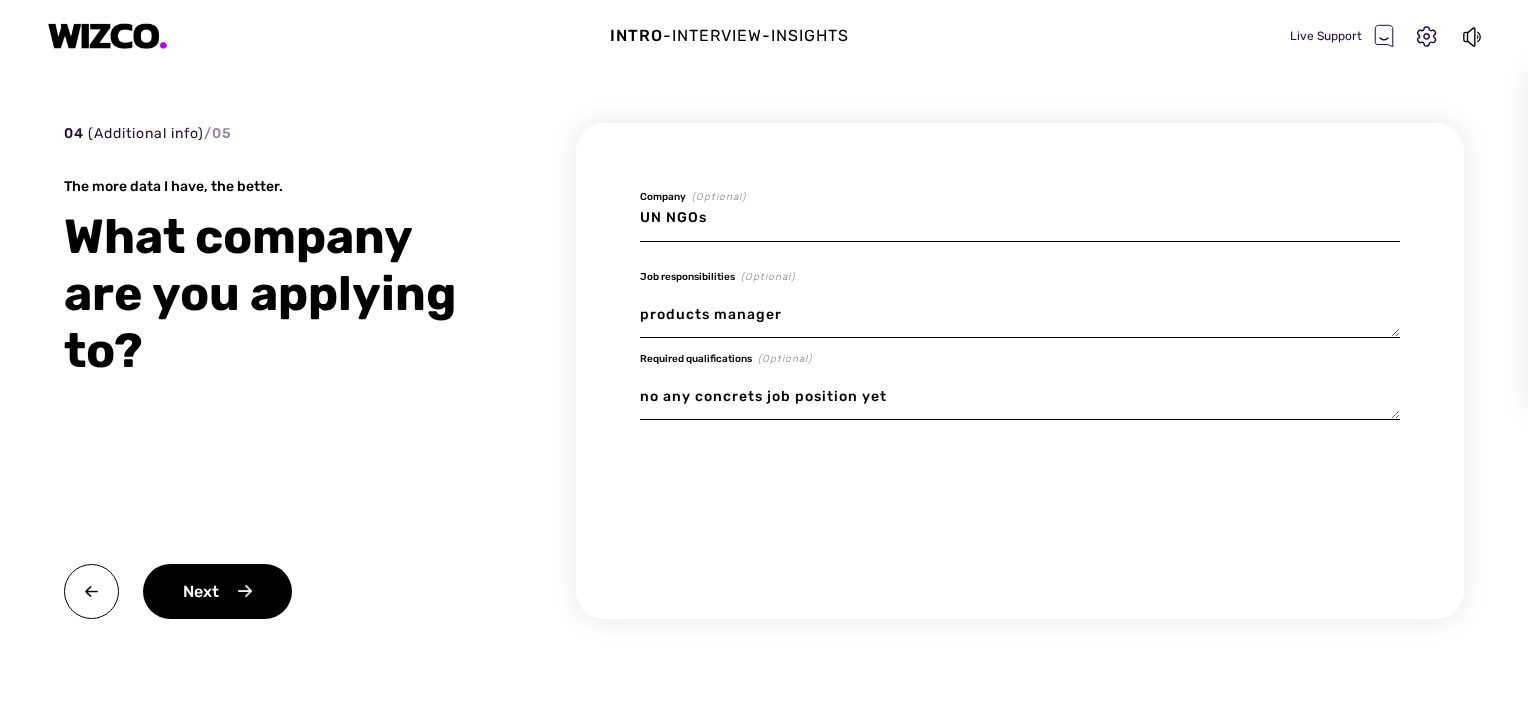 click on "no any concrets job position yet" at bounding box center [1020, 397] 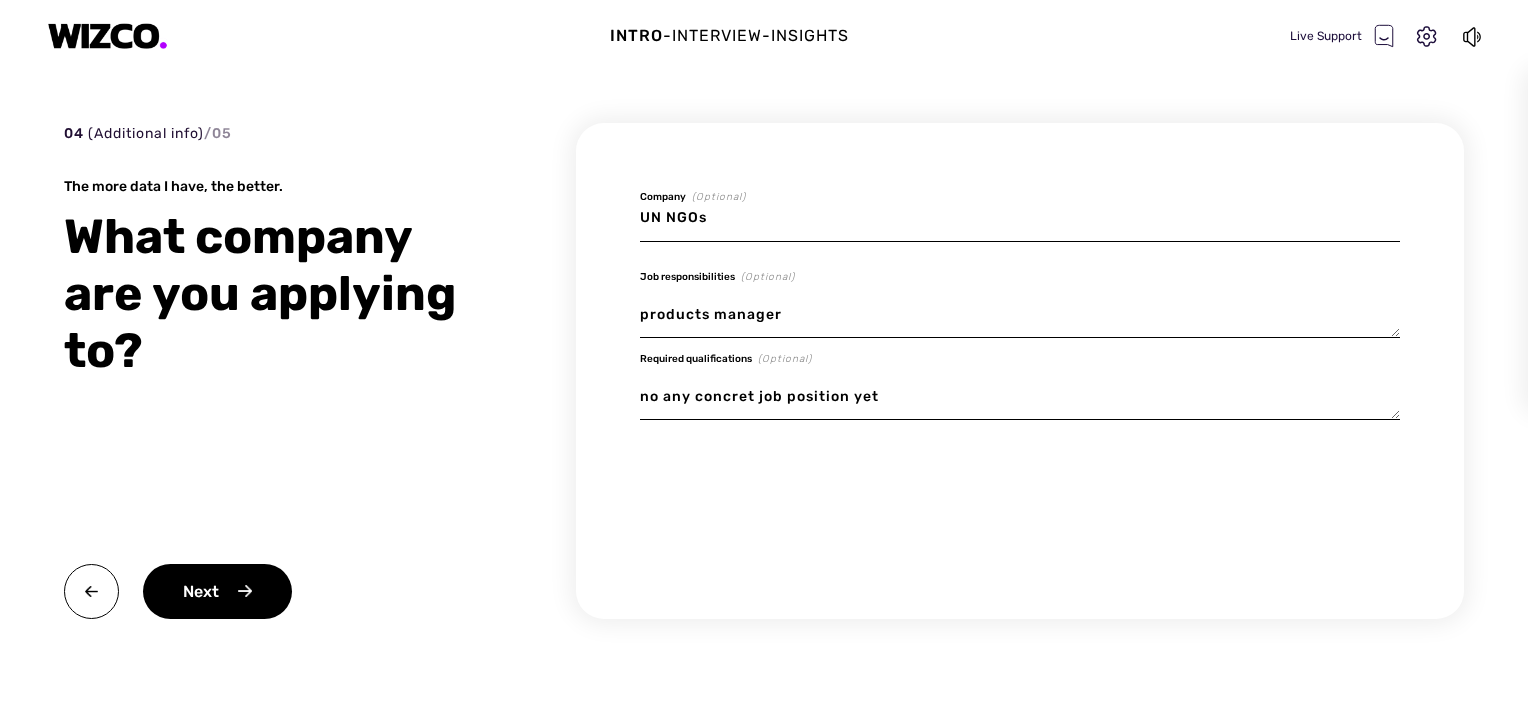 type on "x" 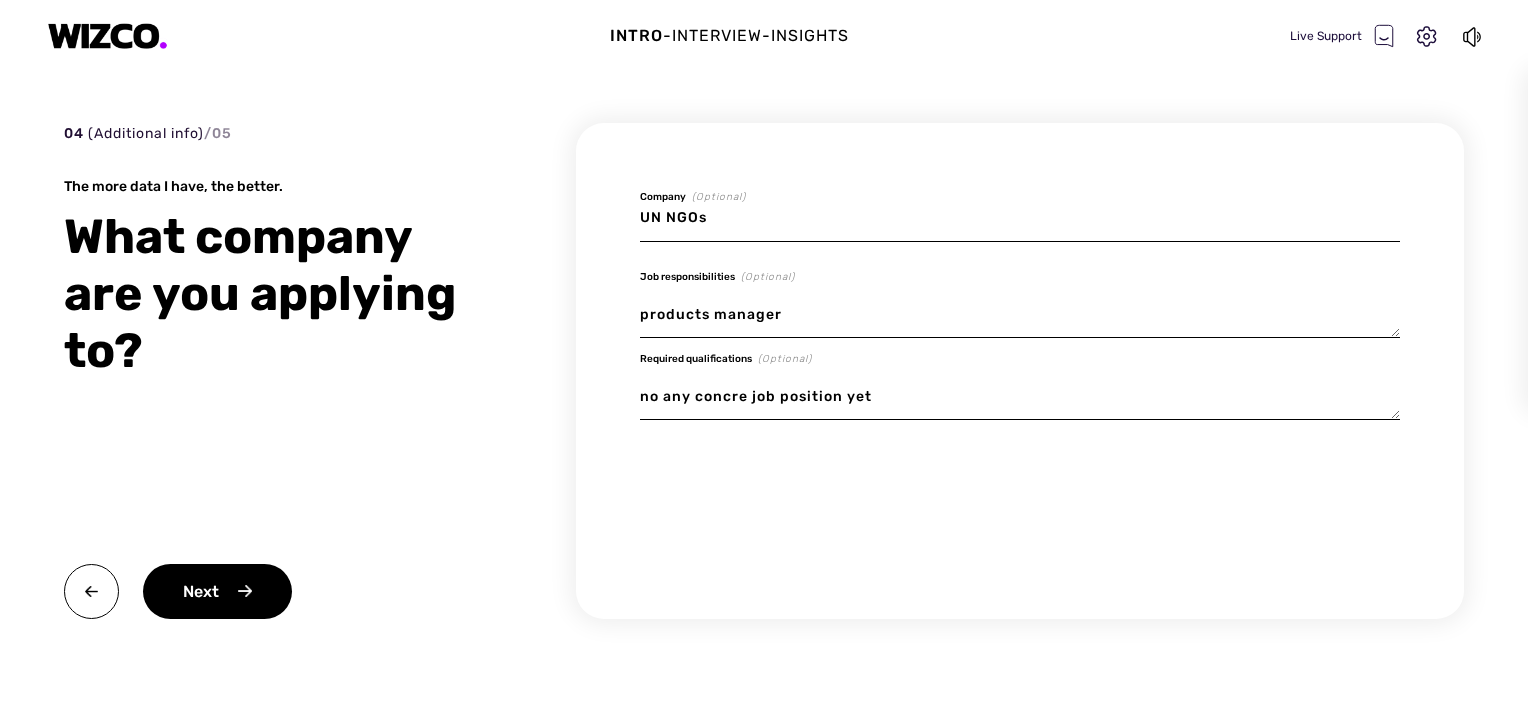 type on "x" 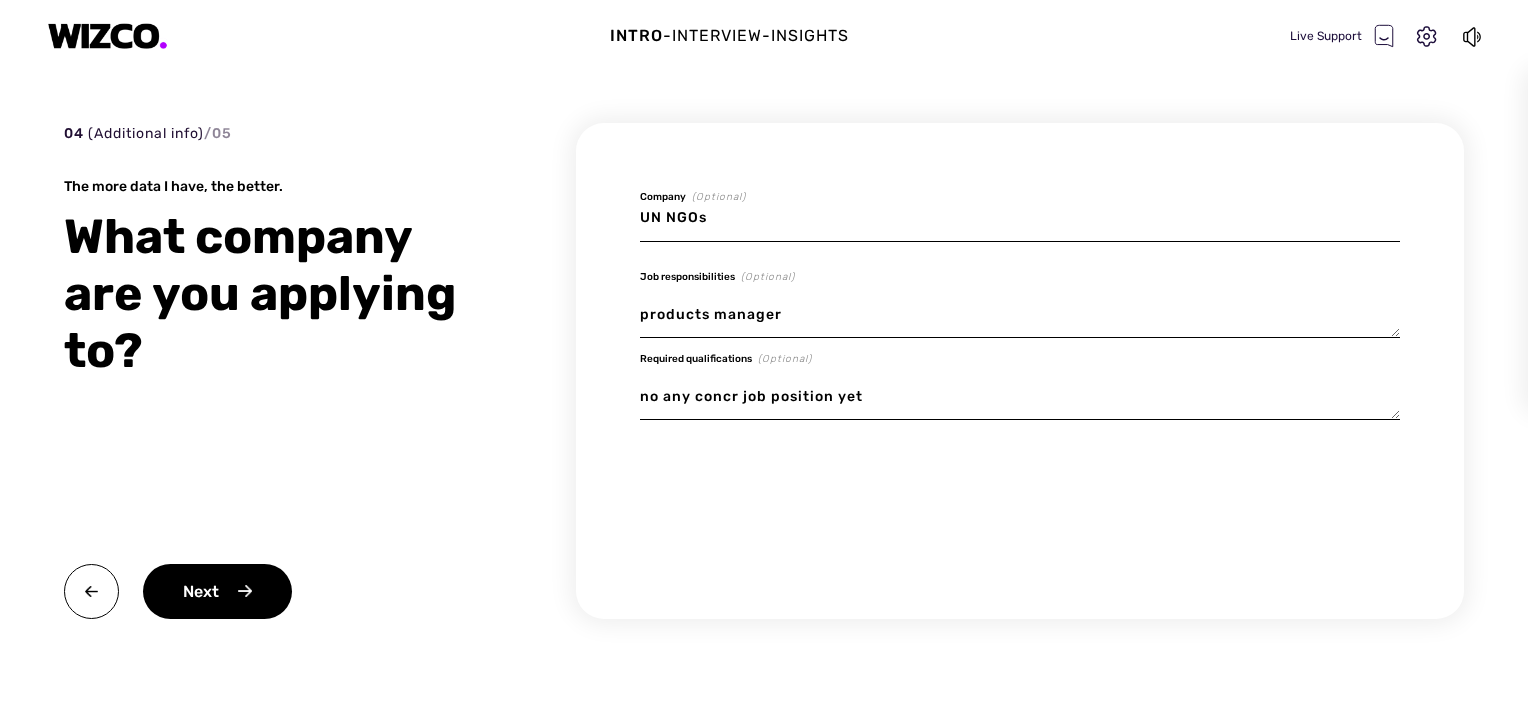 type on "x" 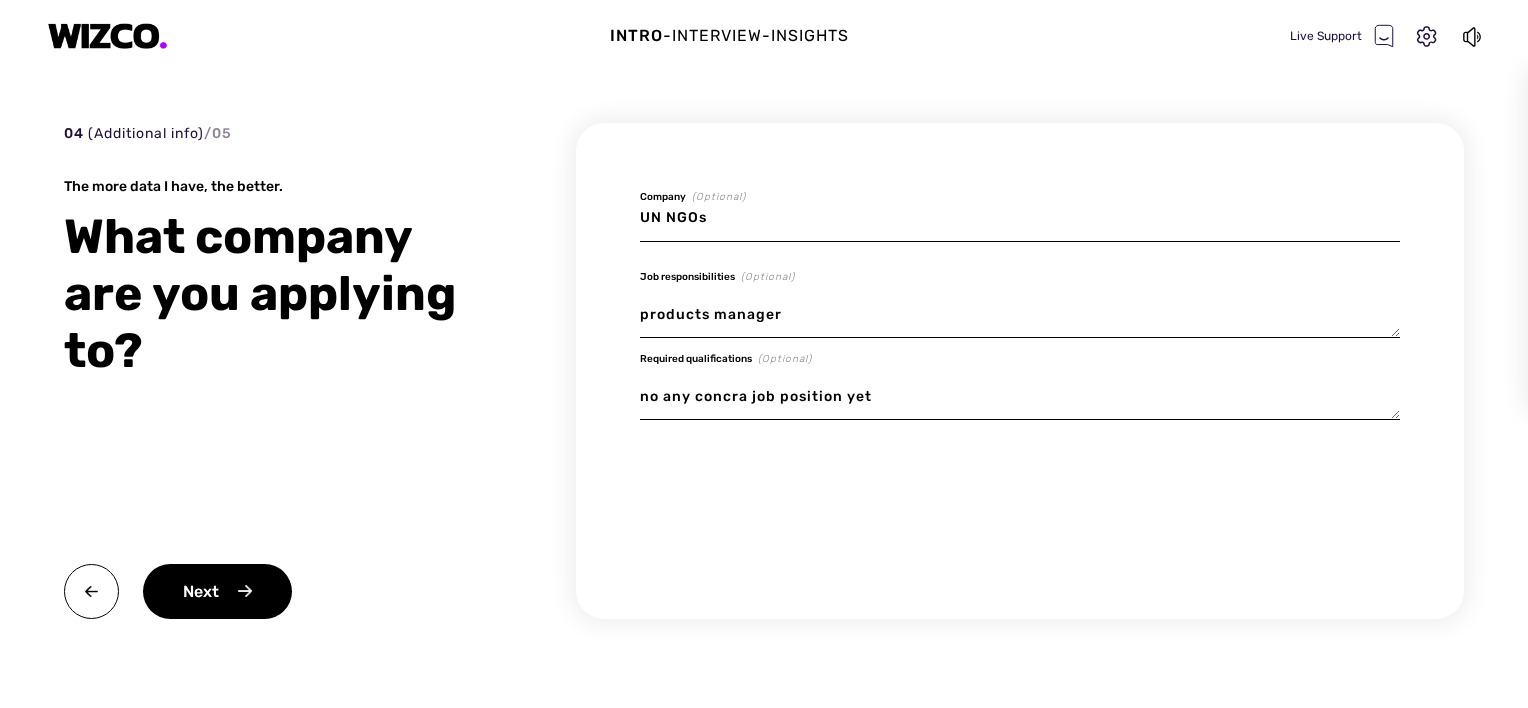 type on "x" 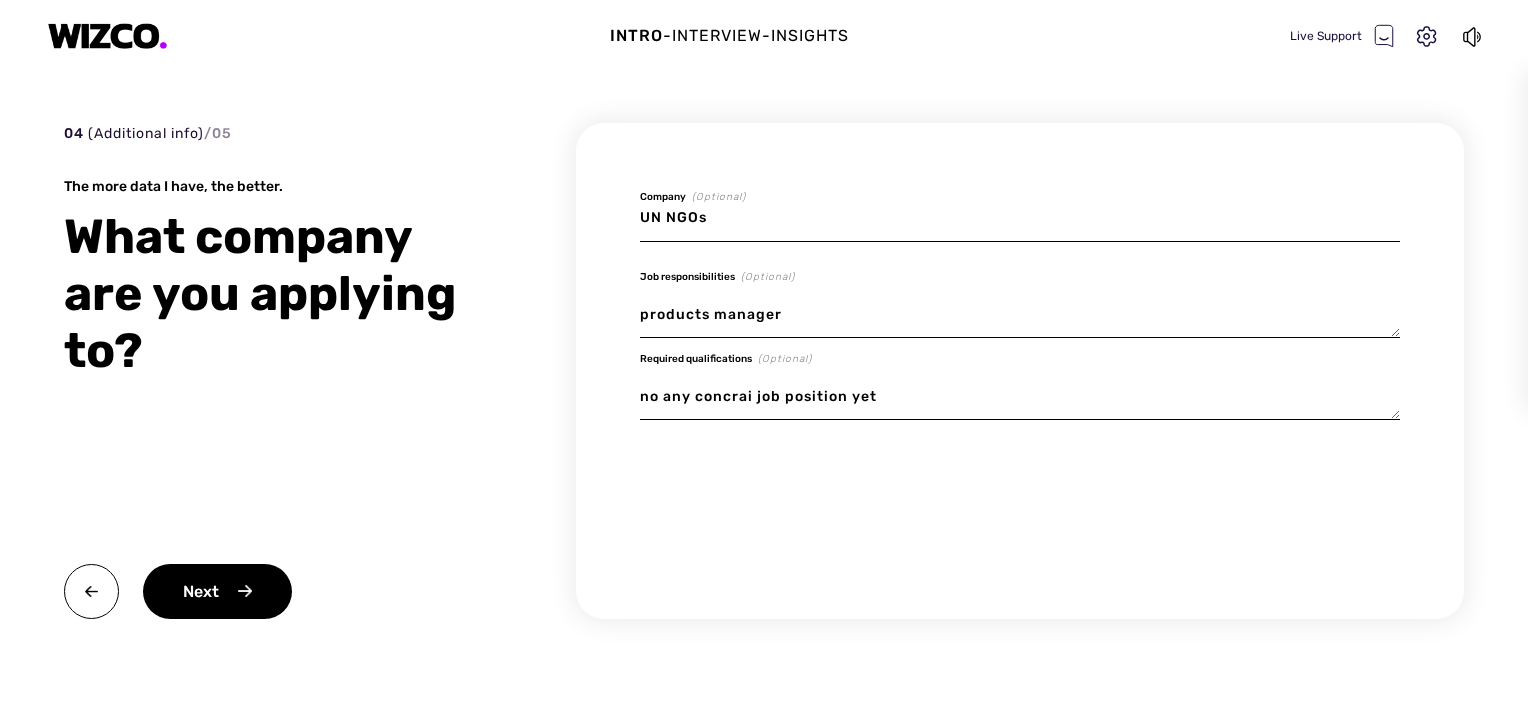 type on "no any concrait job position yet" 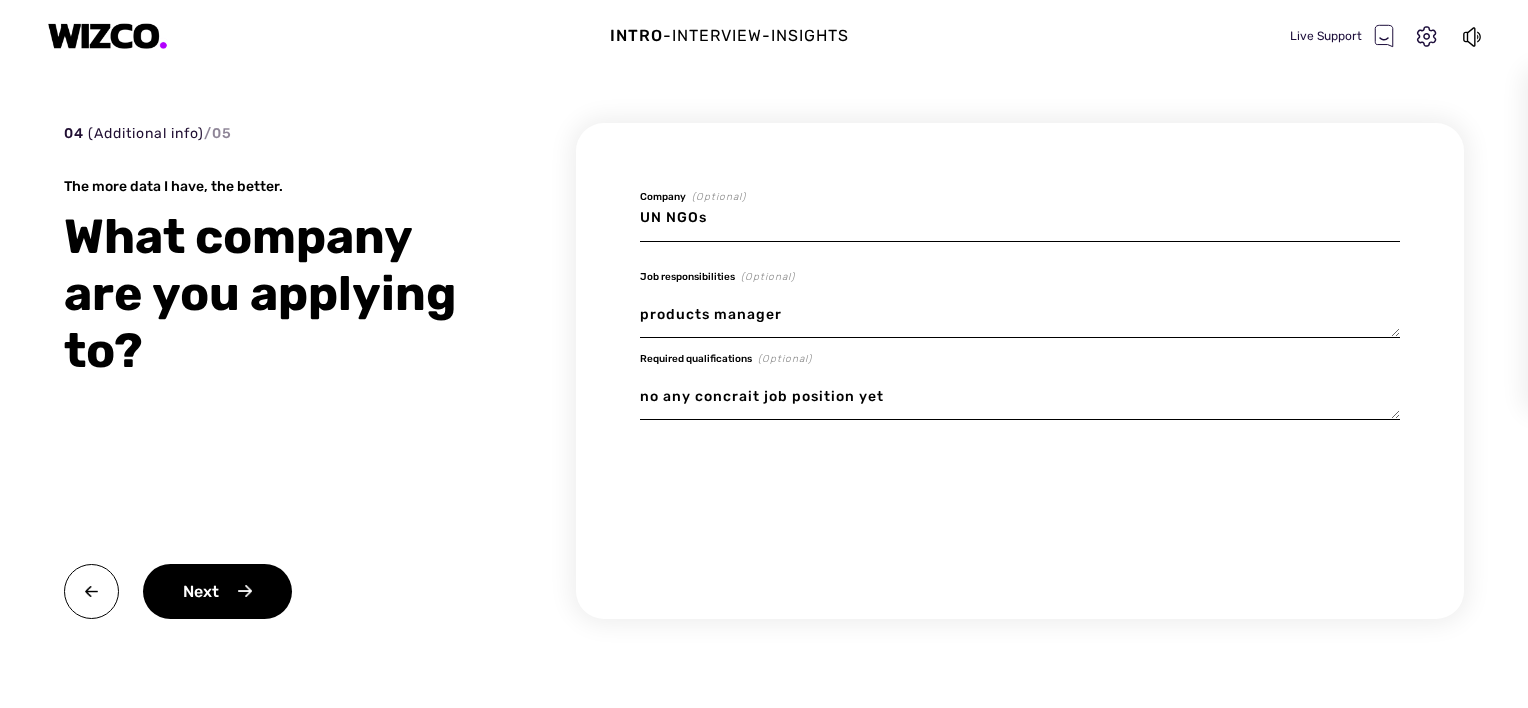 click on "no any concrait job position yet" at bounding box center [1020, 397] 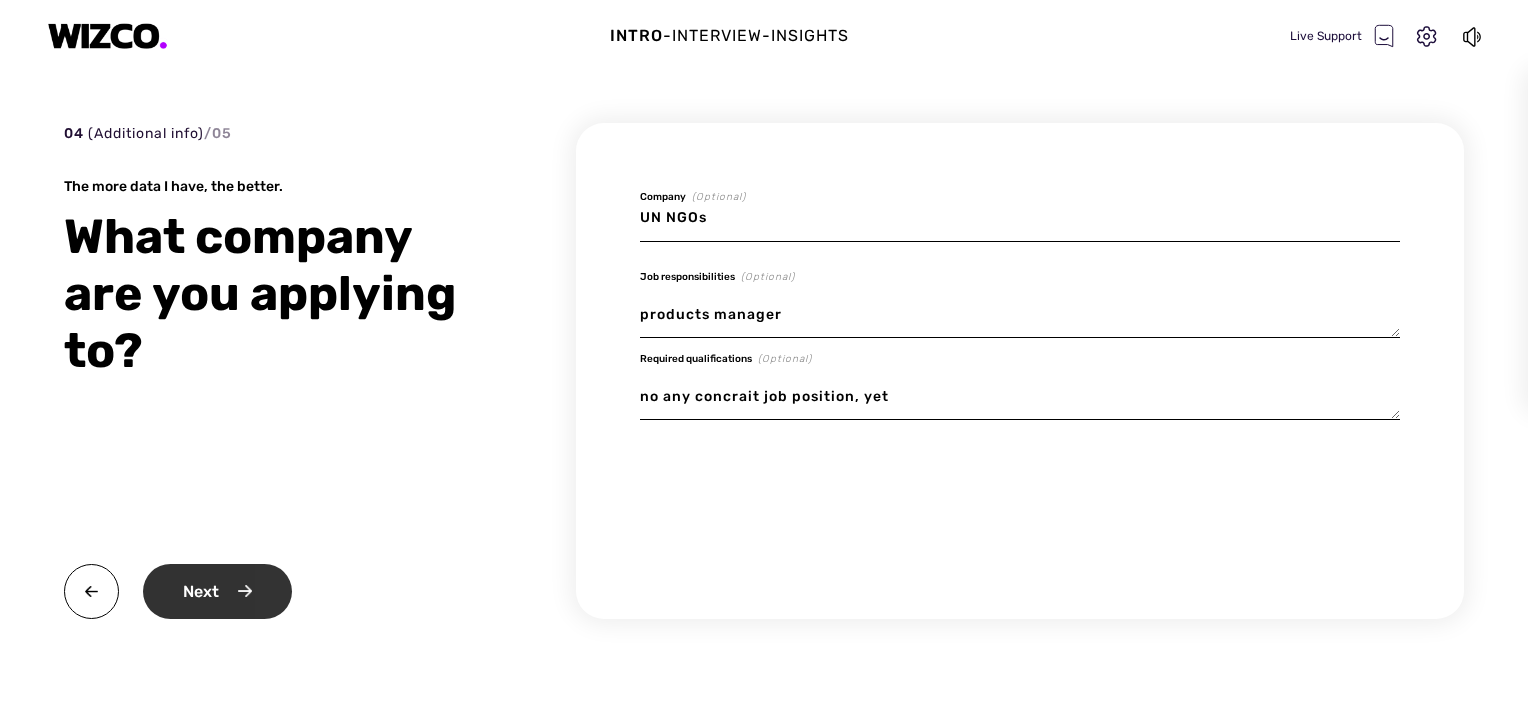 type on "no any concrait job position, yet" 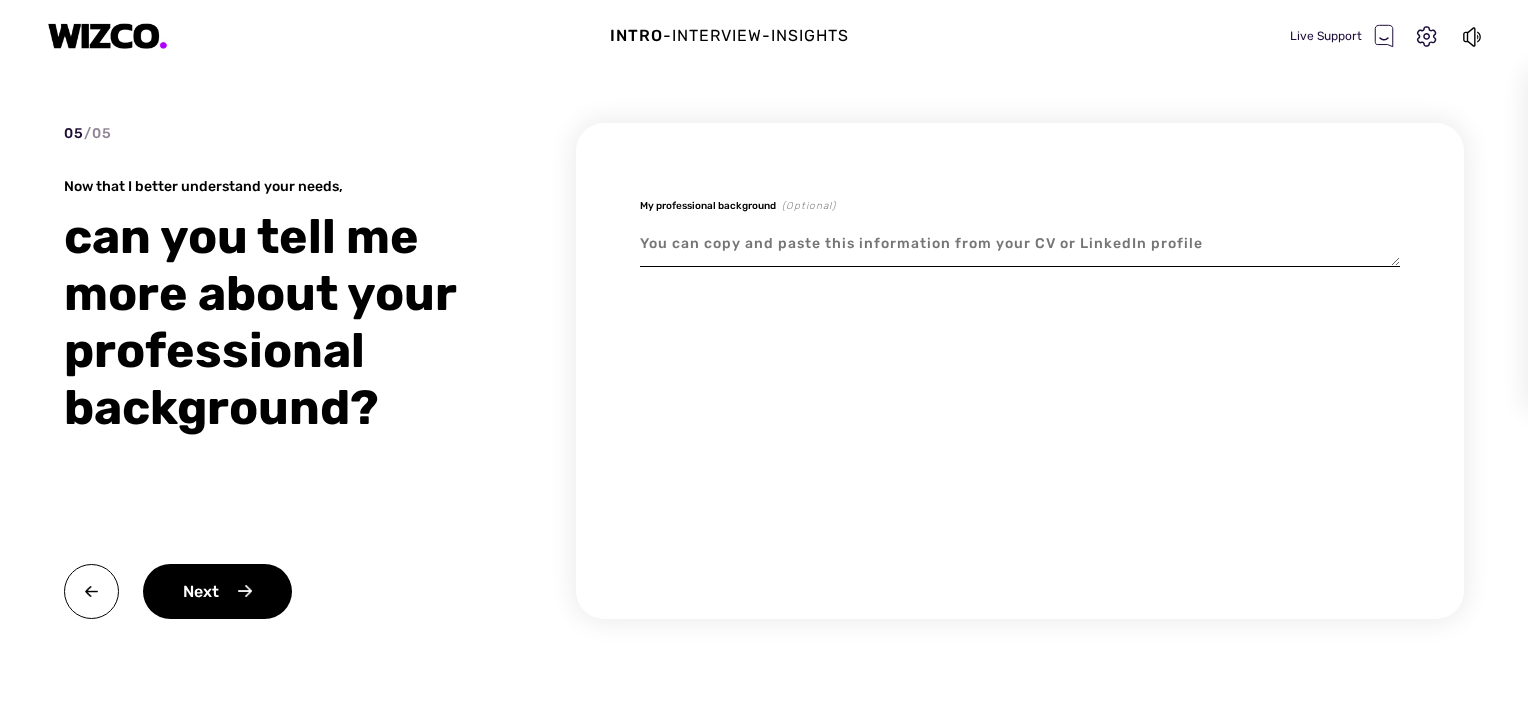 click at bounding box center (1020, 244) 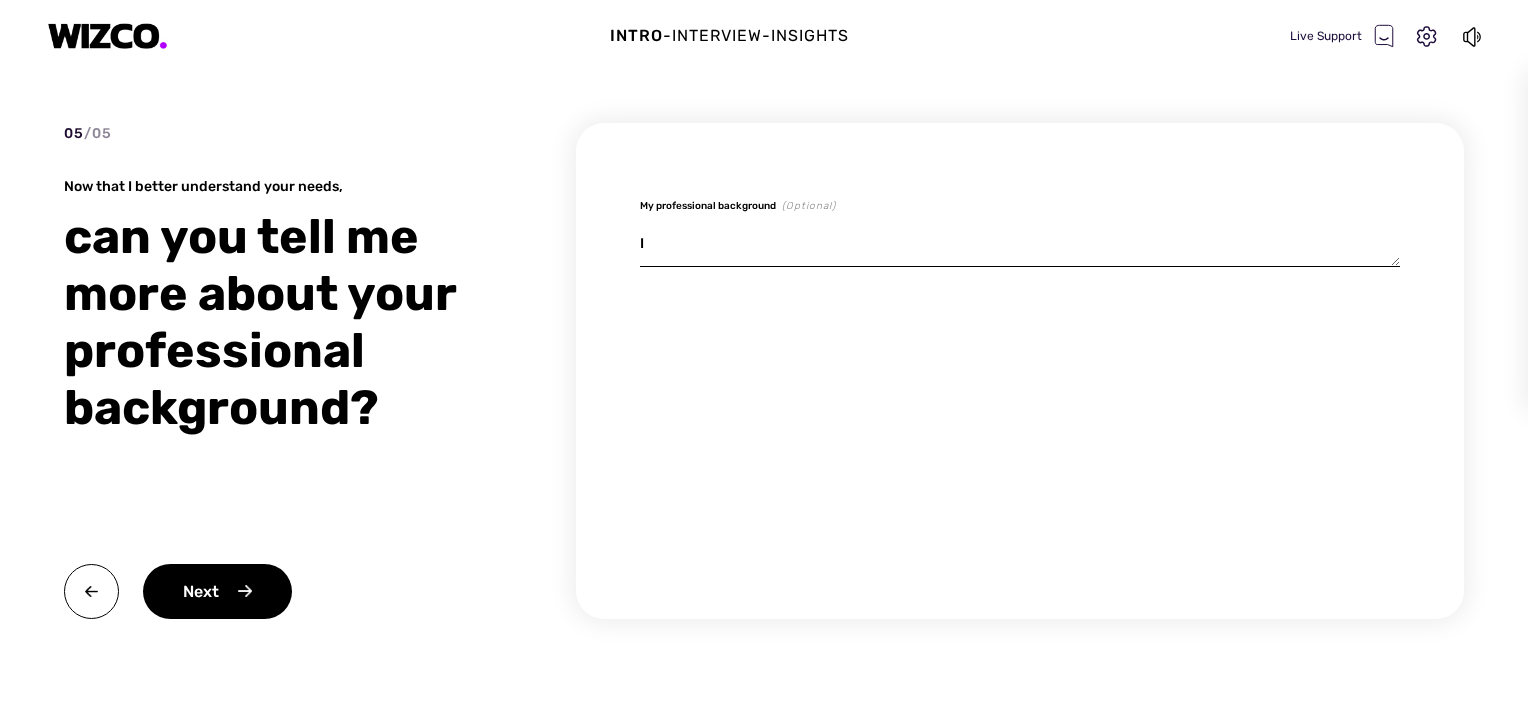 type on "x" 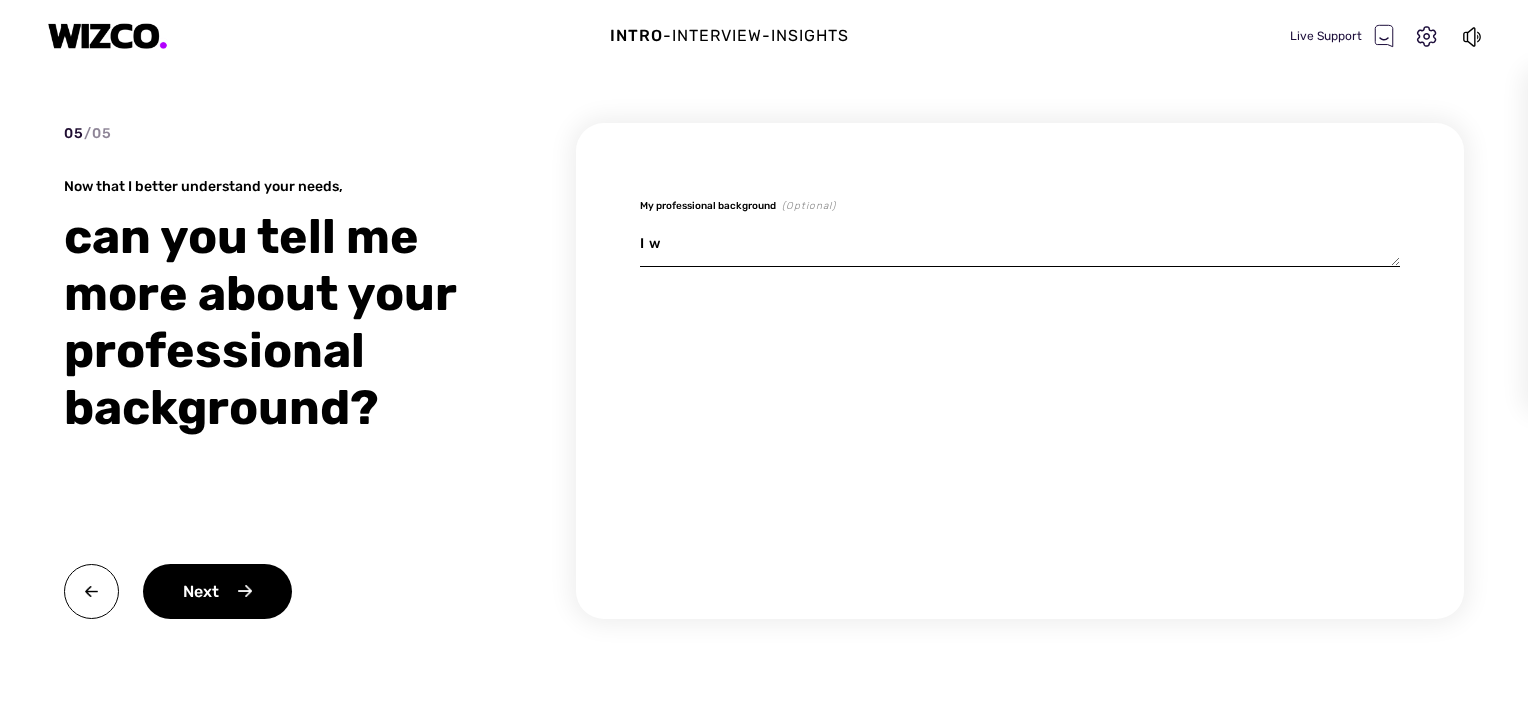 type on "x" 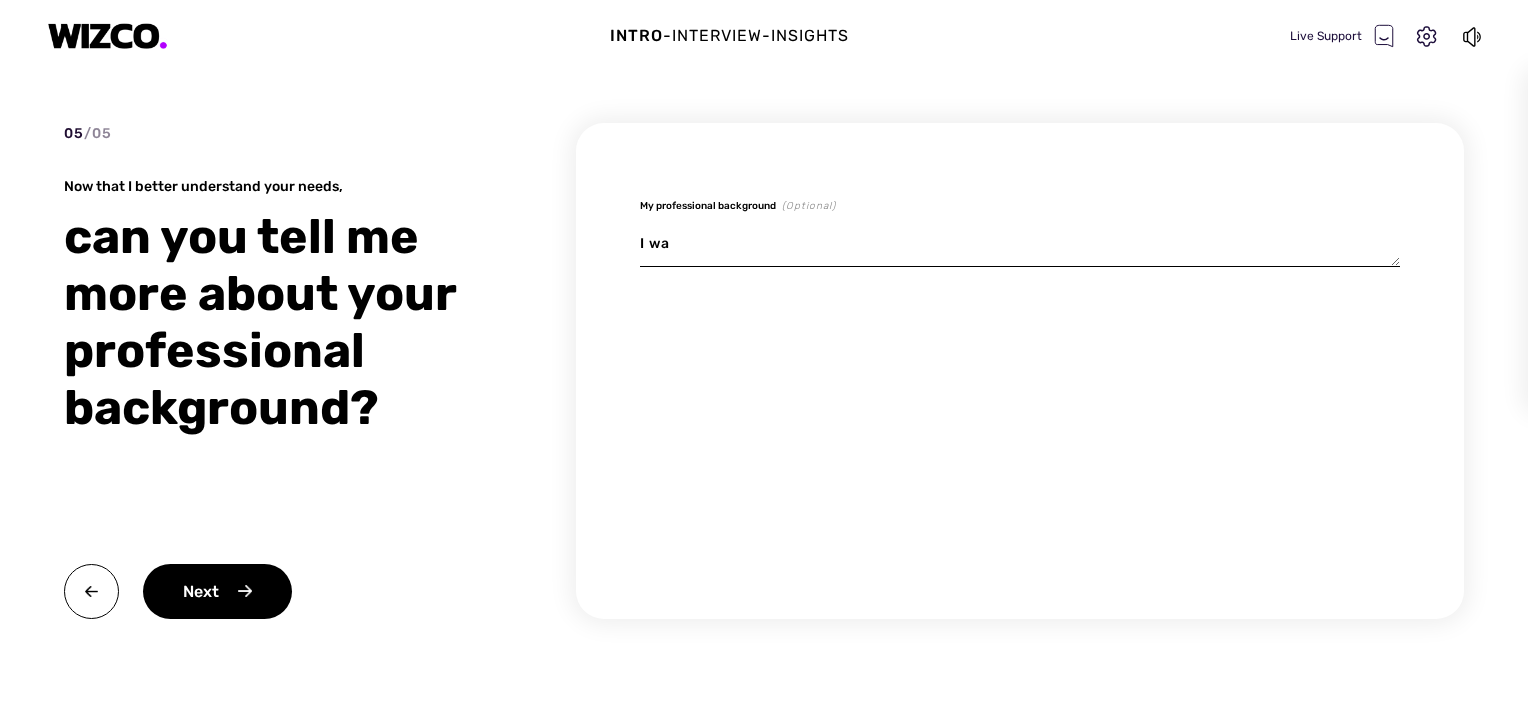 type on "x" 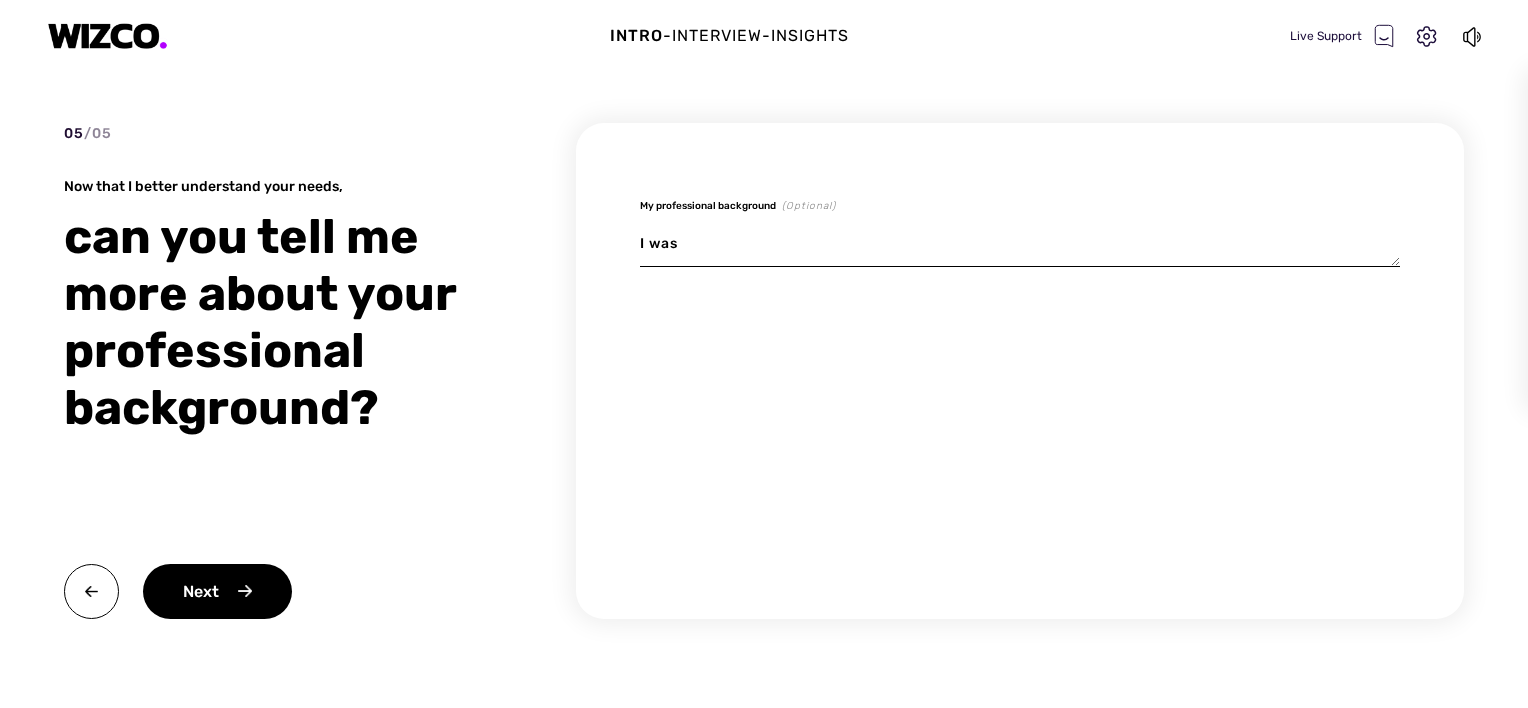 type on "I was" 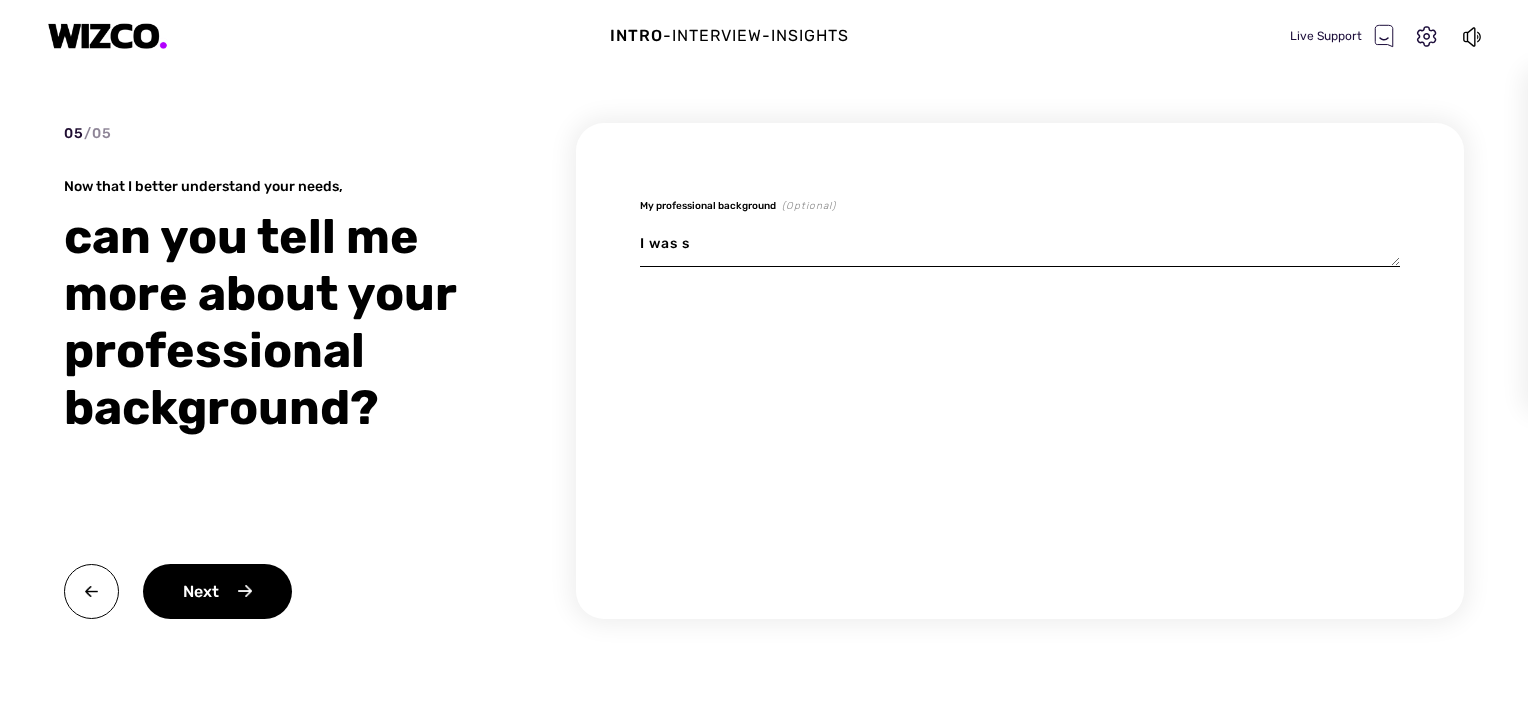type on "x" 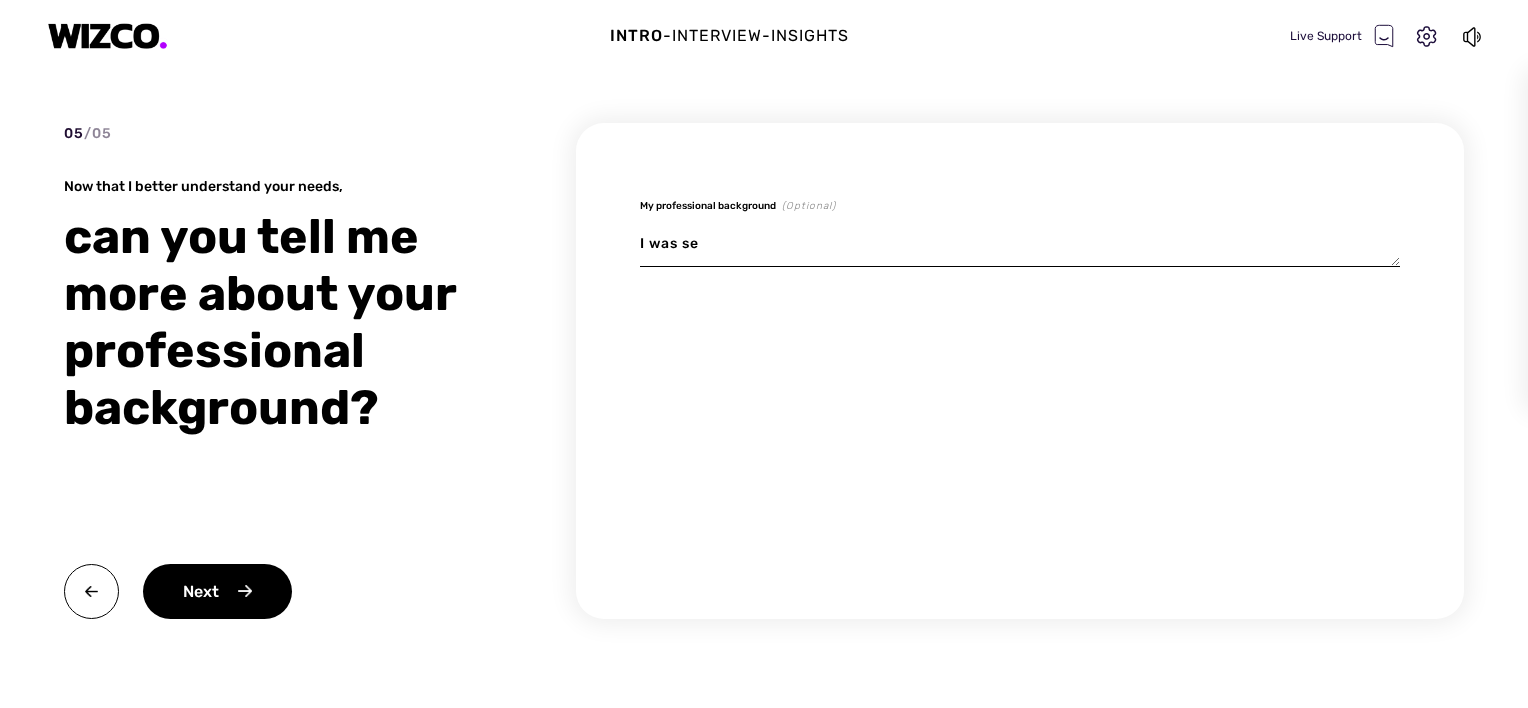 type on "x" 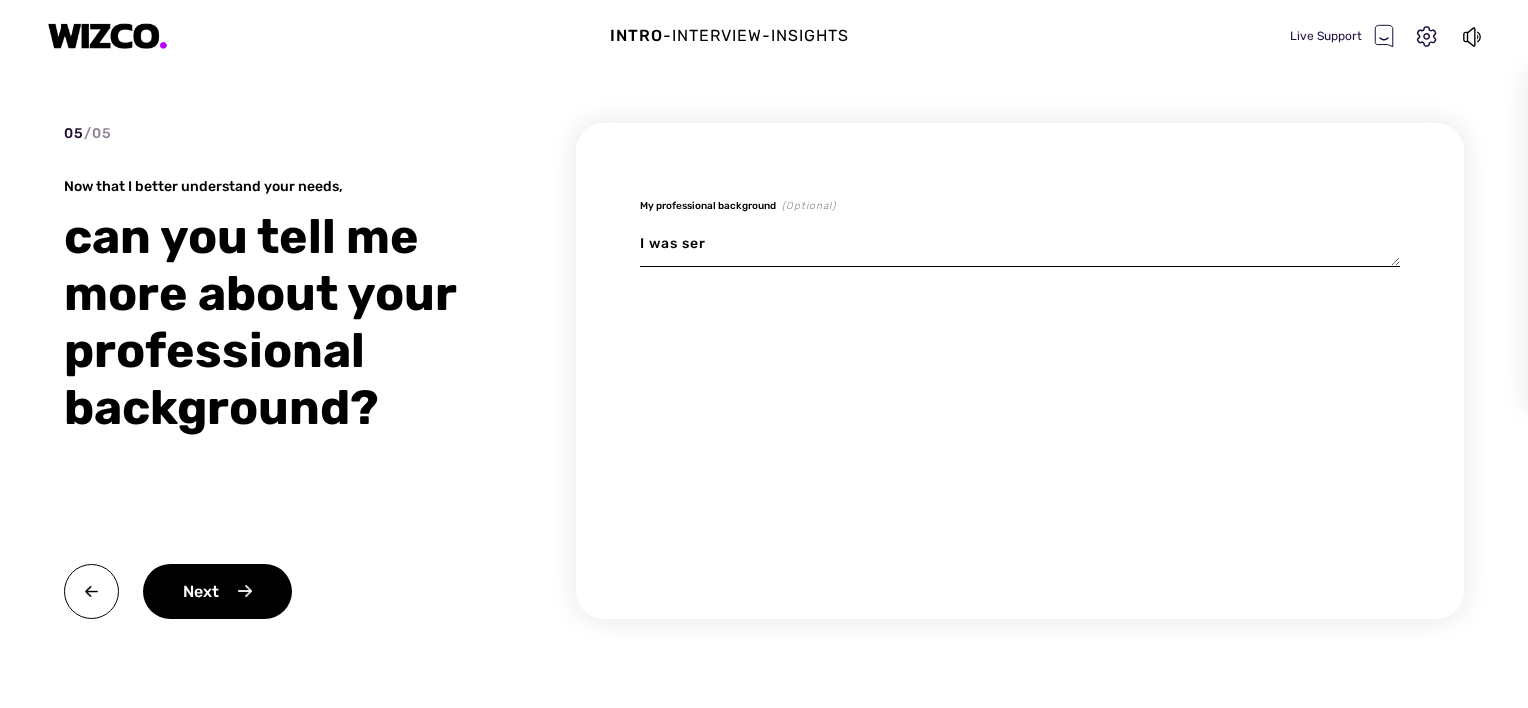 type on "x" 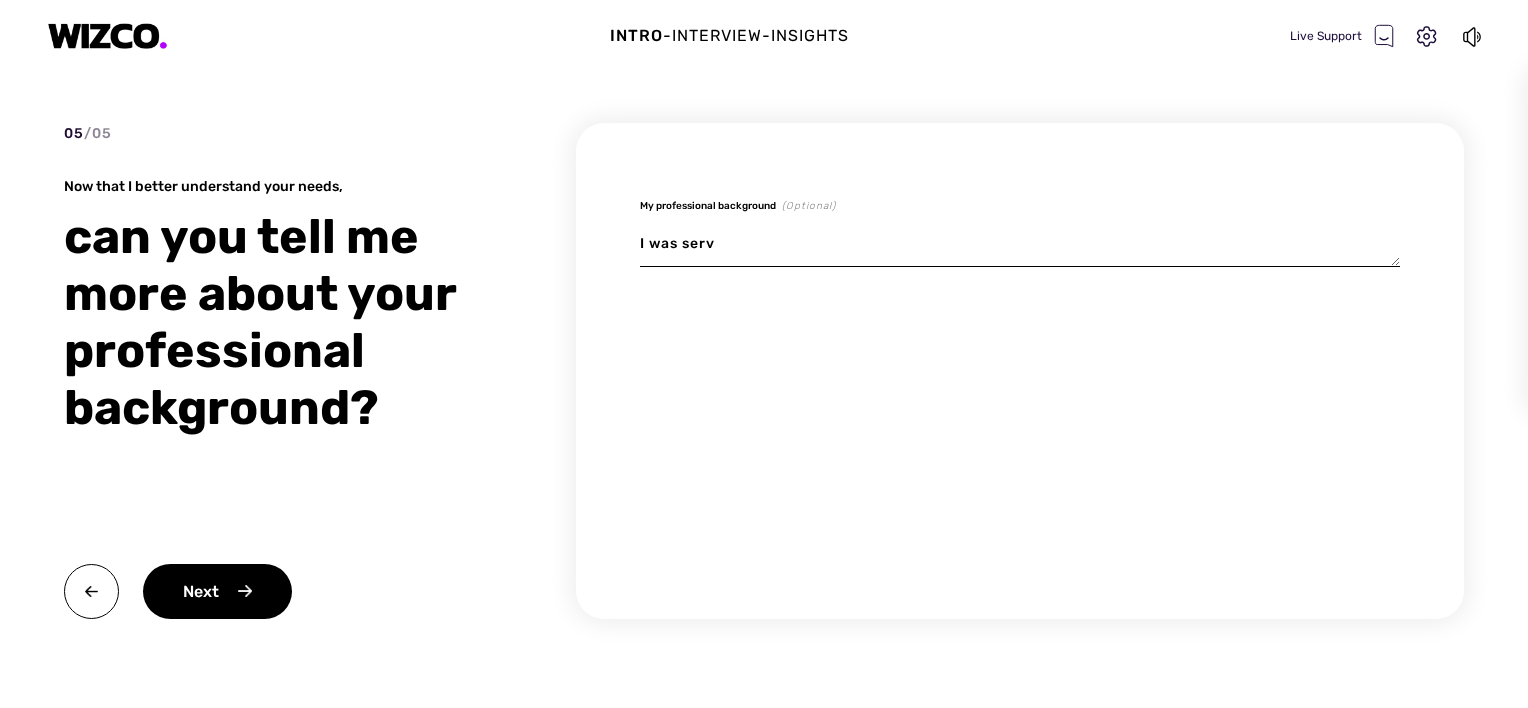 type on "x" 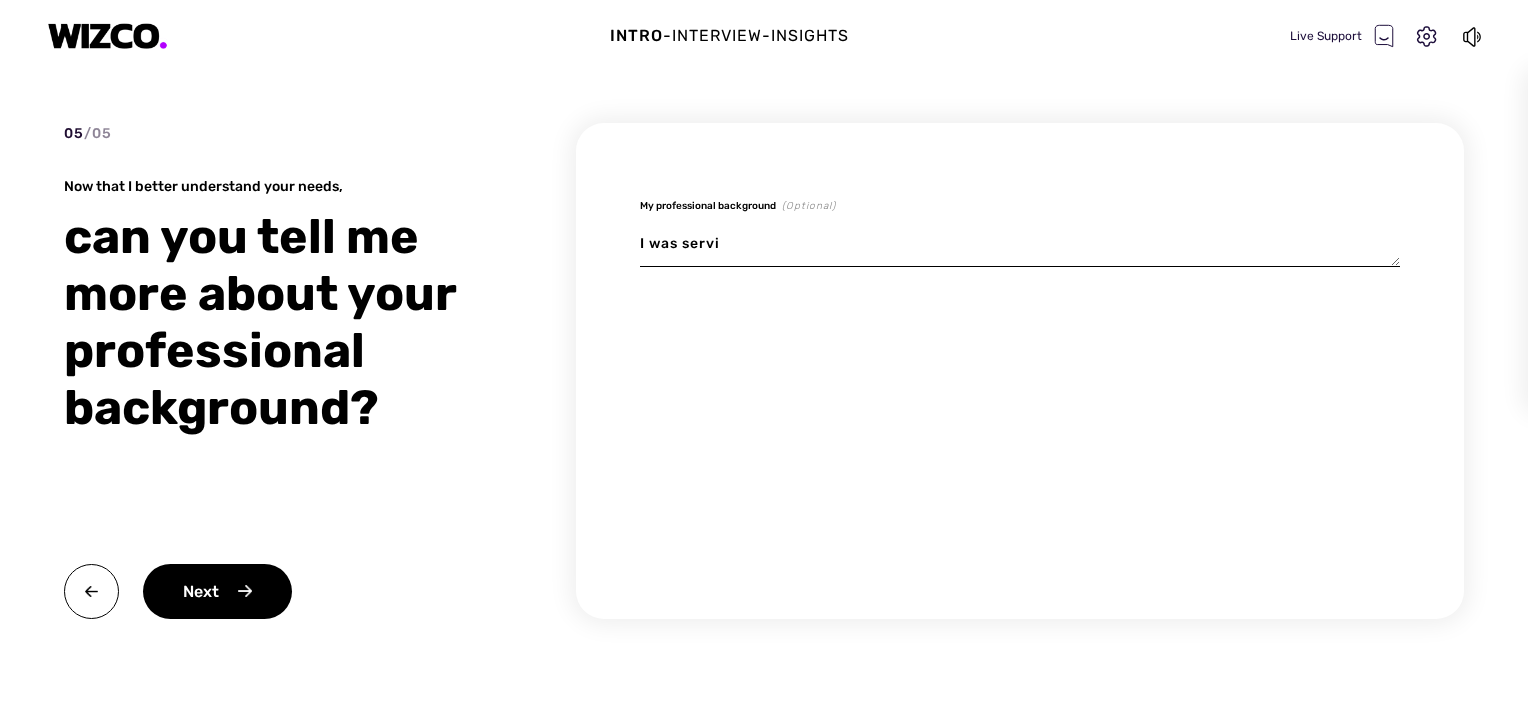 type on "x" 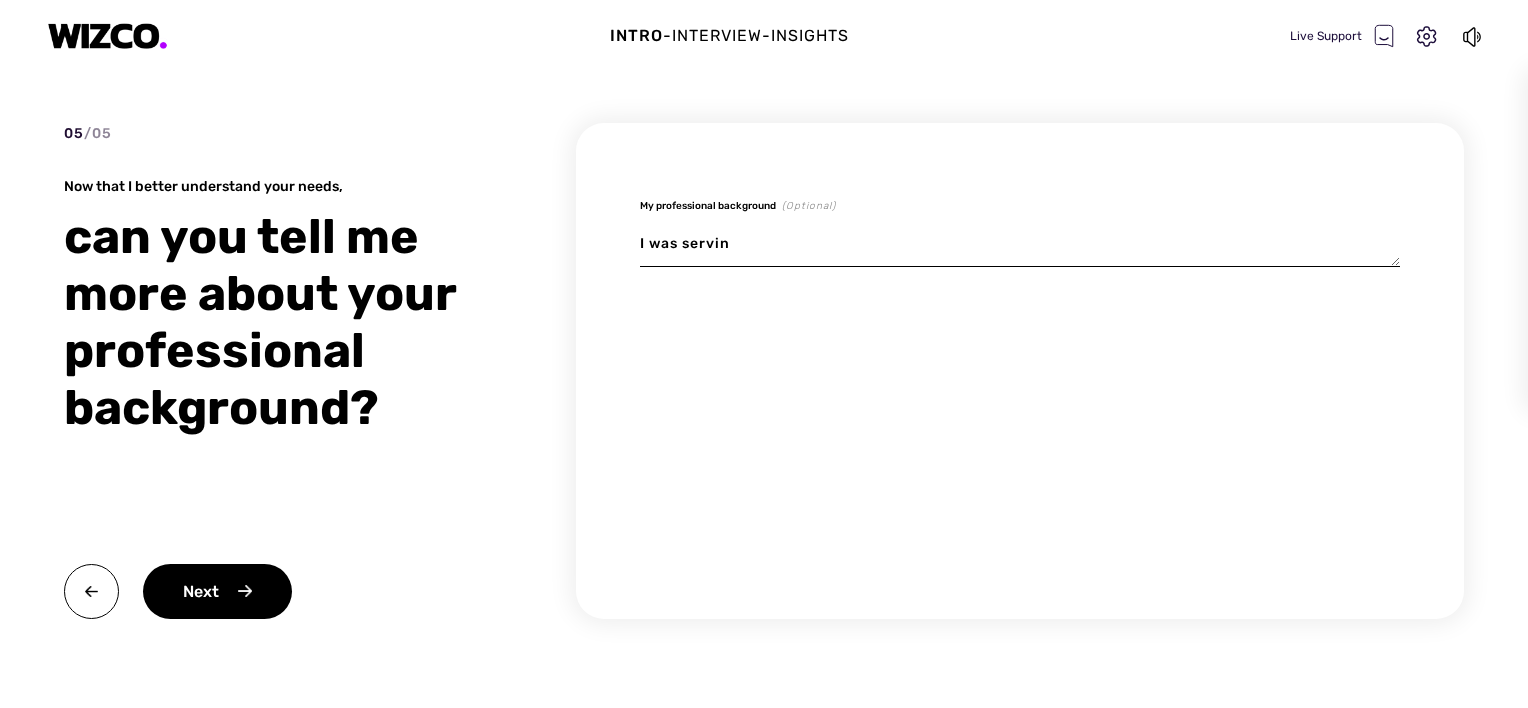 type on "x" 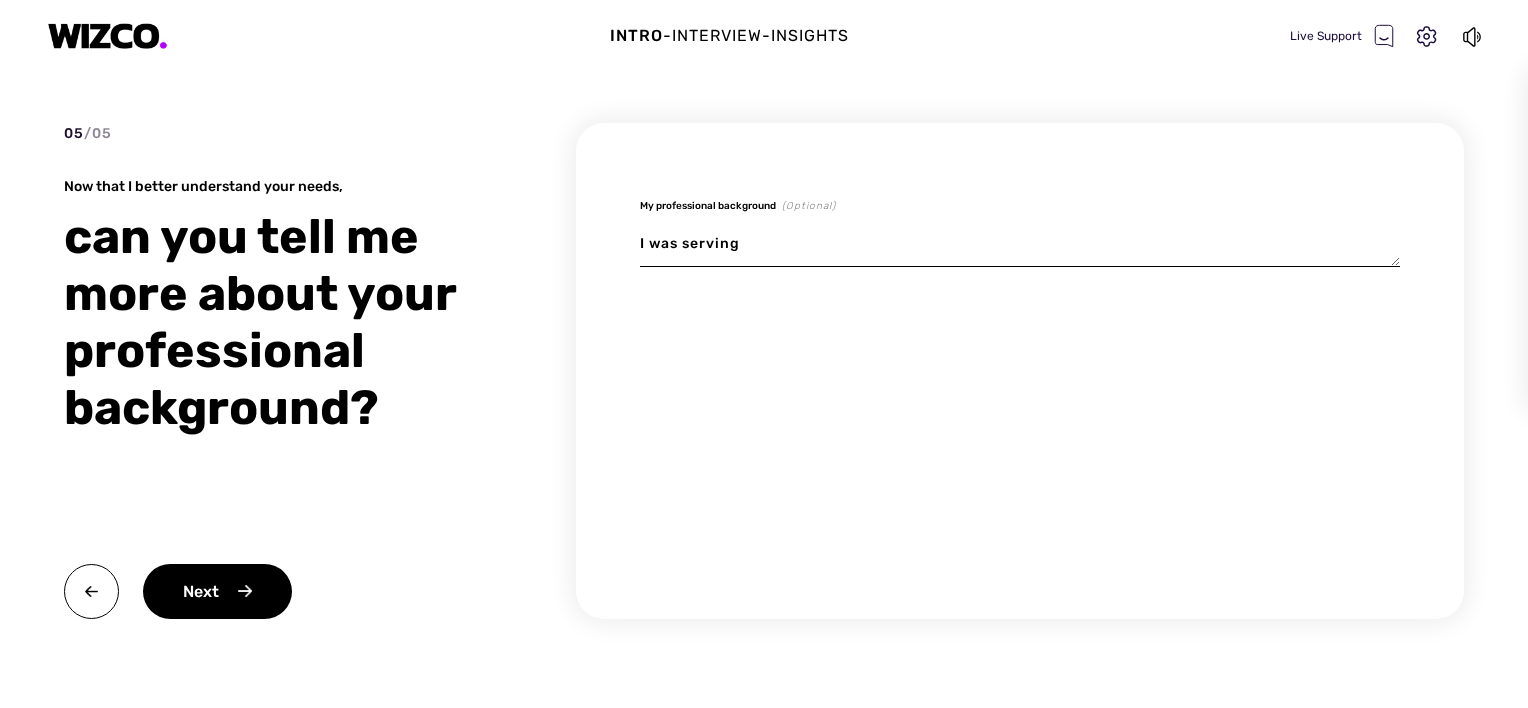 type on "x" 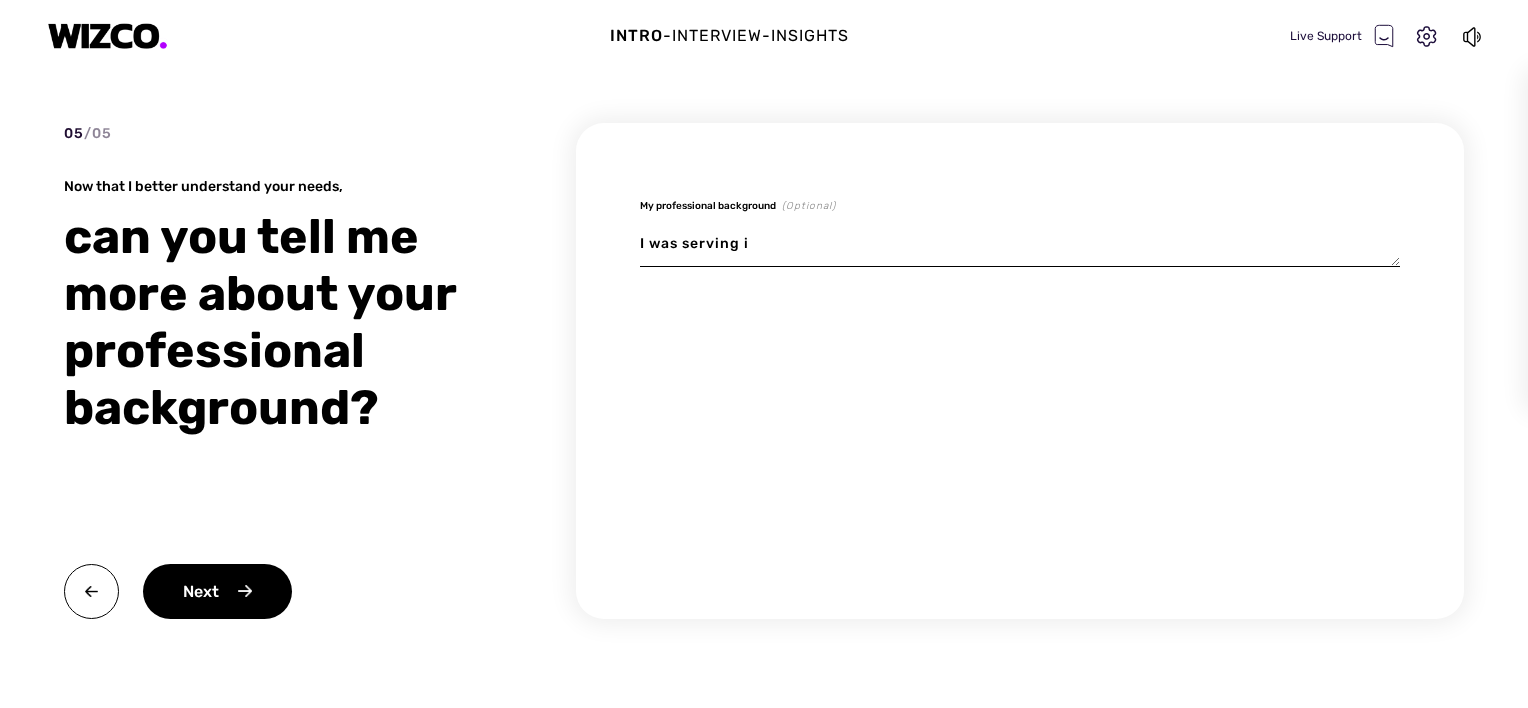 type on "I was serving in" 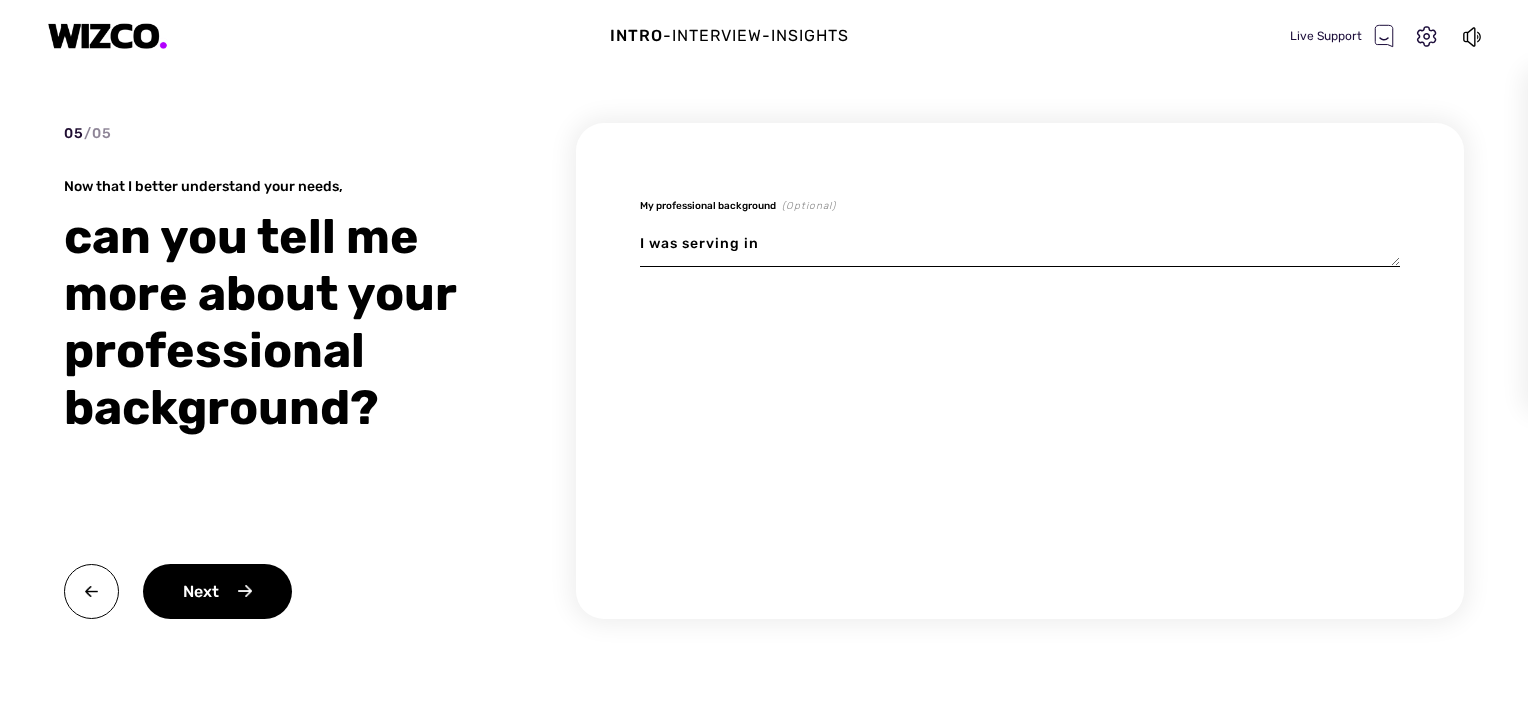 type on "x" 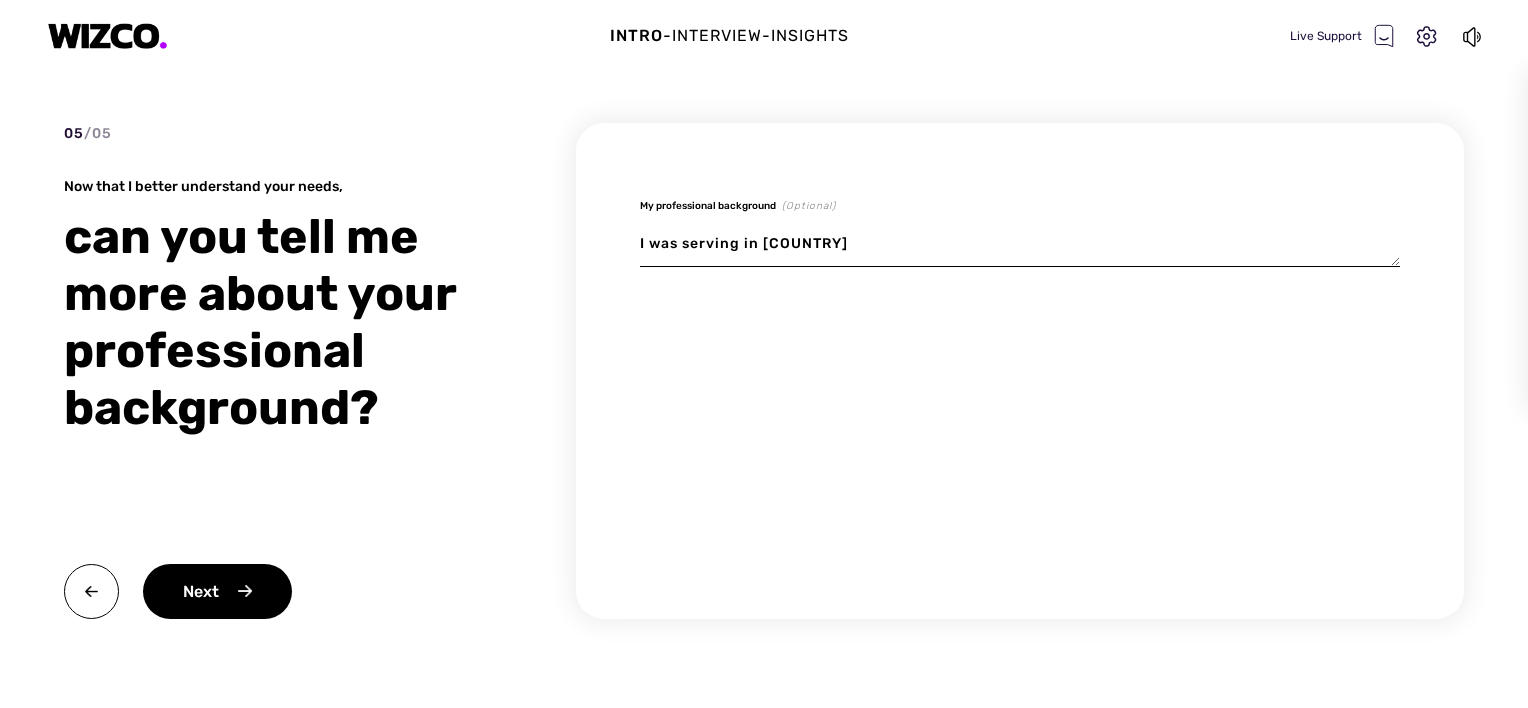 type on "x" 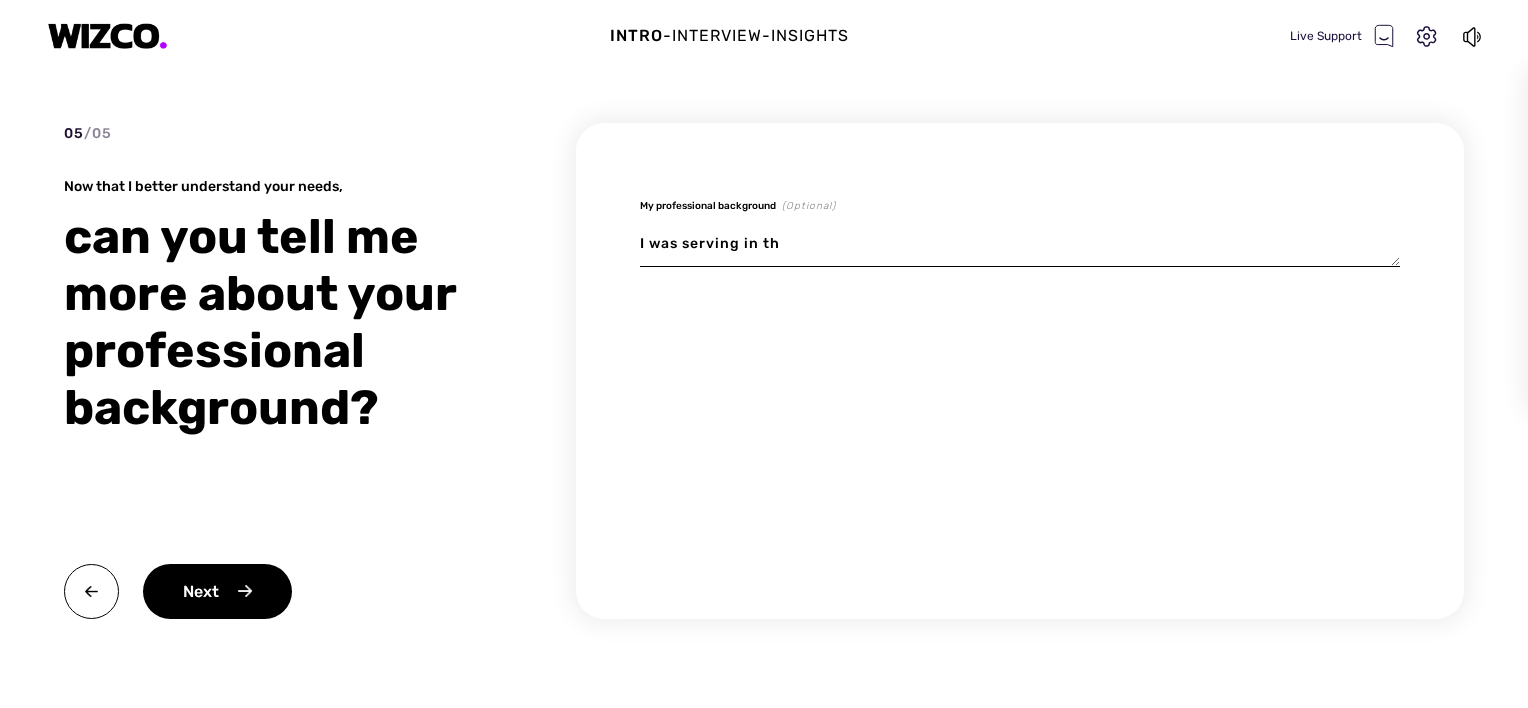 type on "x" 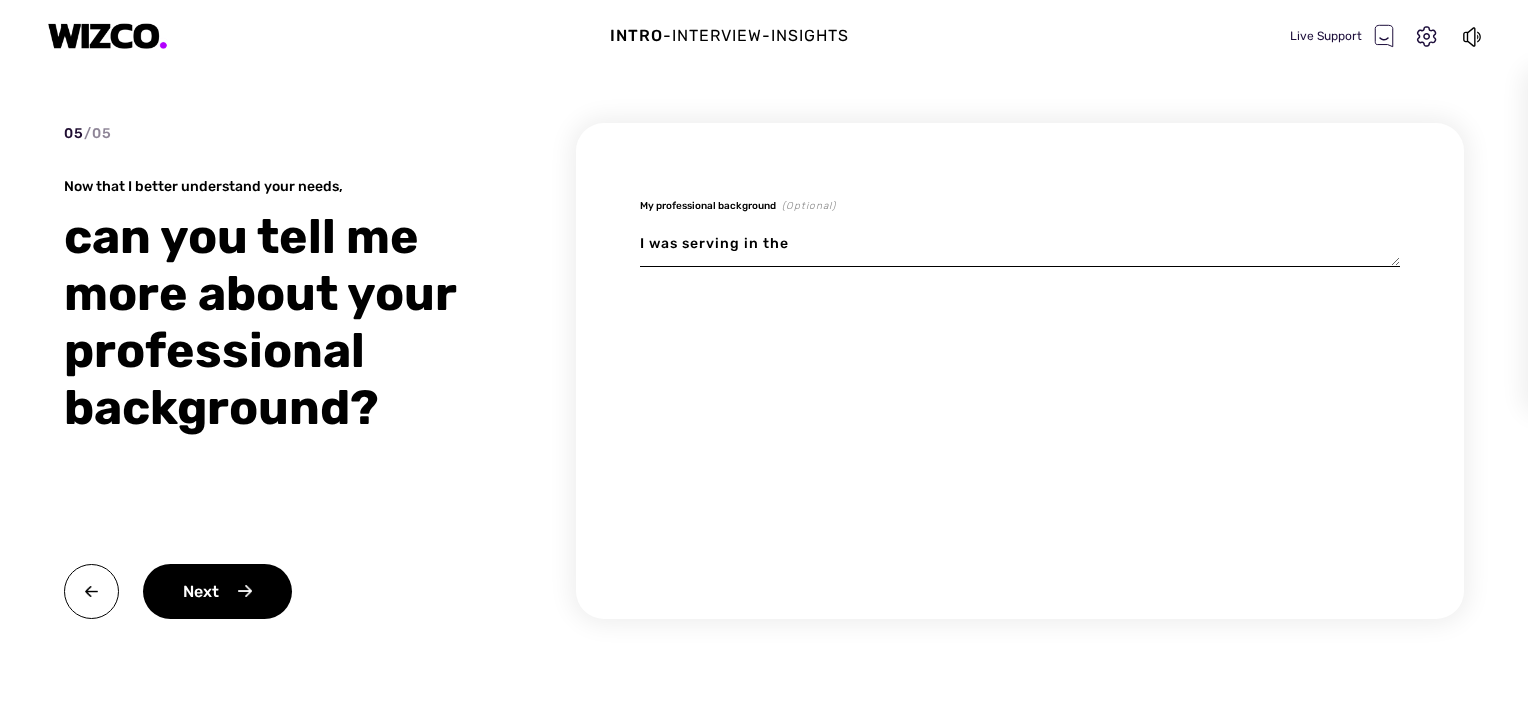 type on "x" 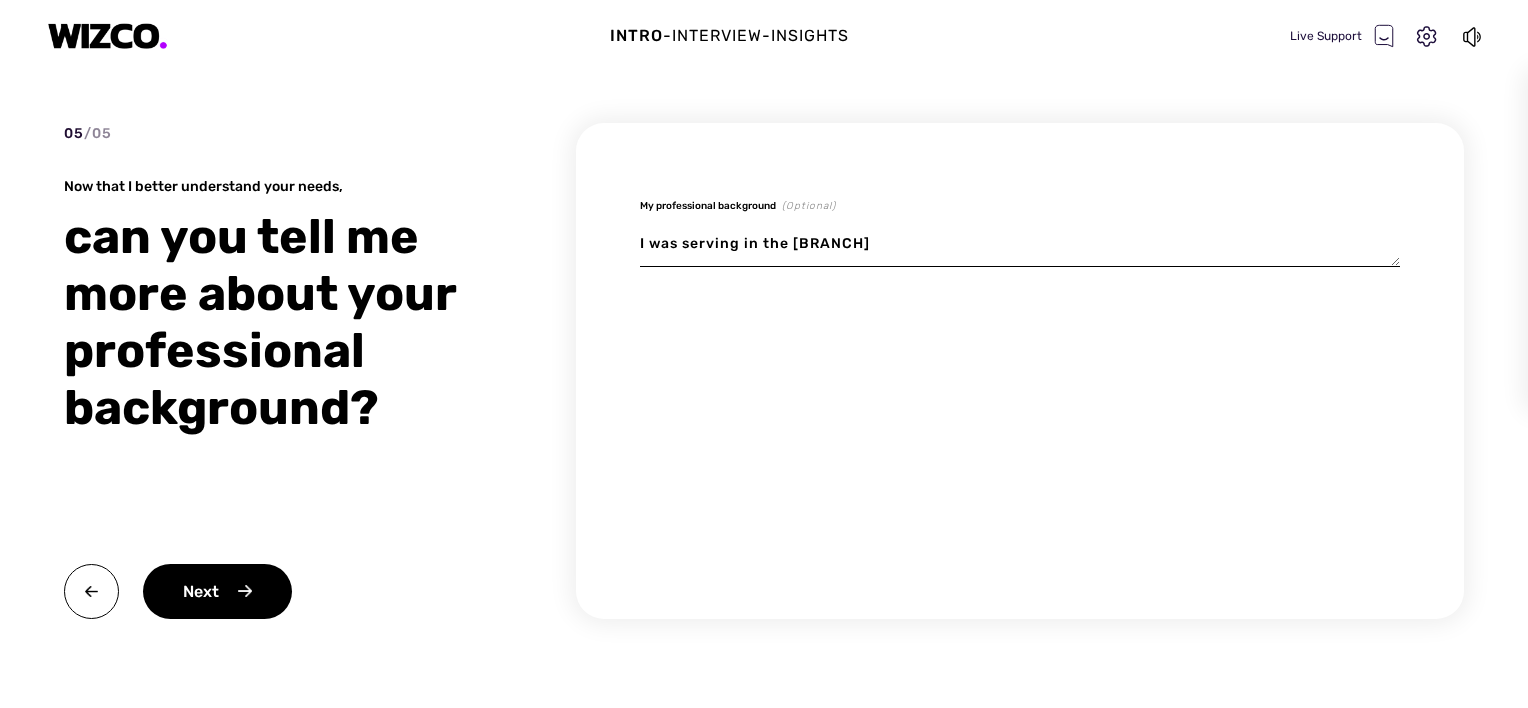 type on "x" 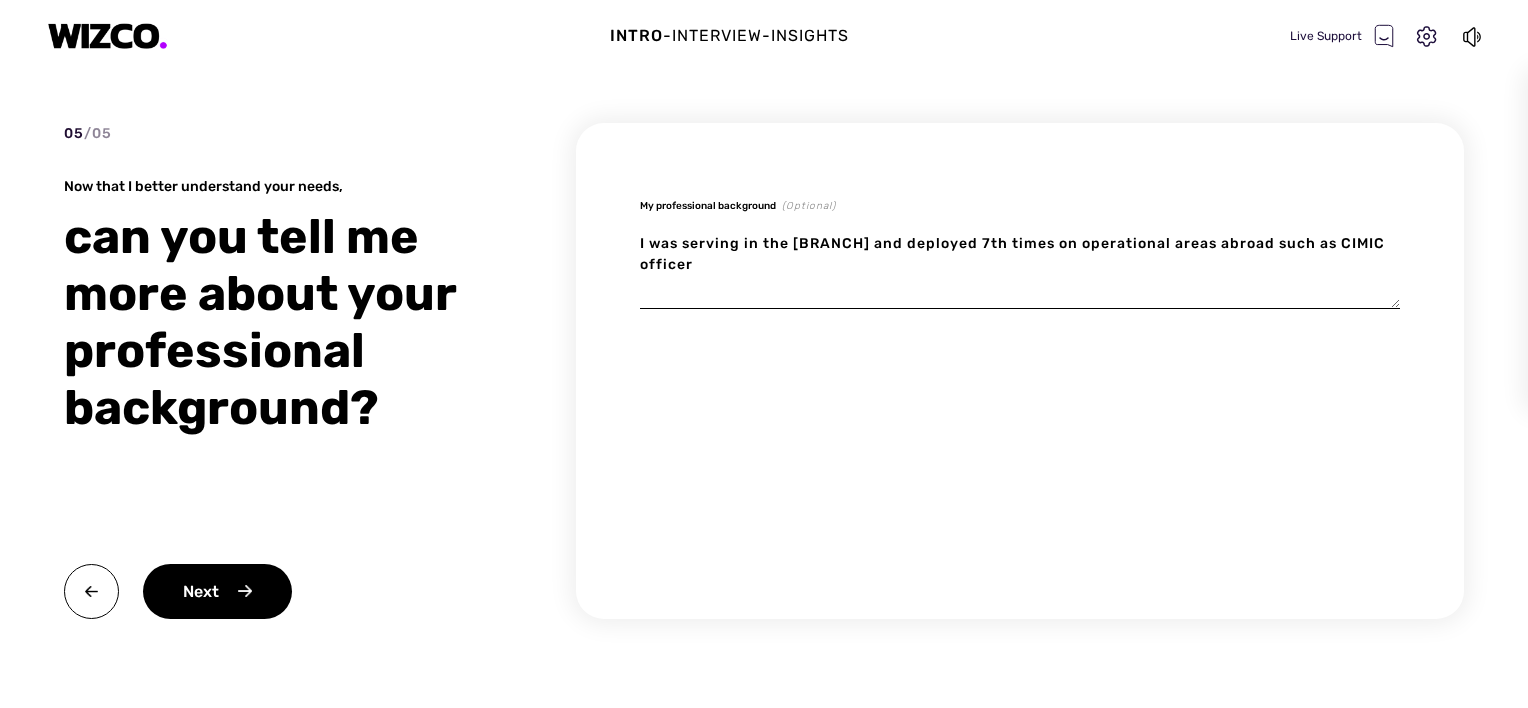 click on "Next" at bounding box center [217, 591] 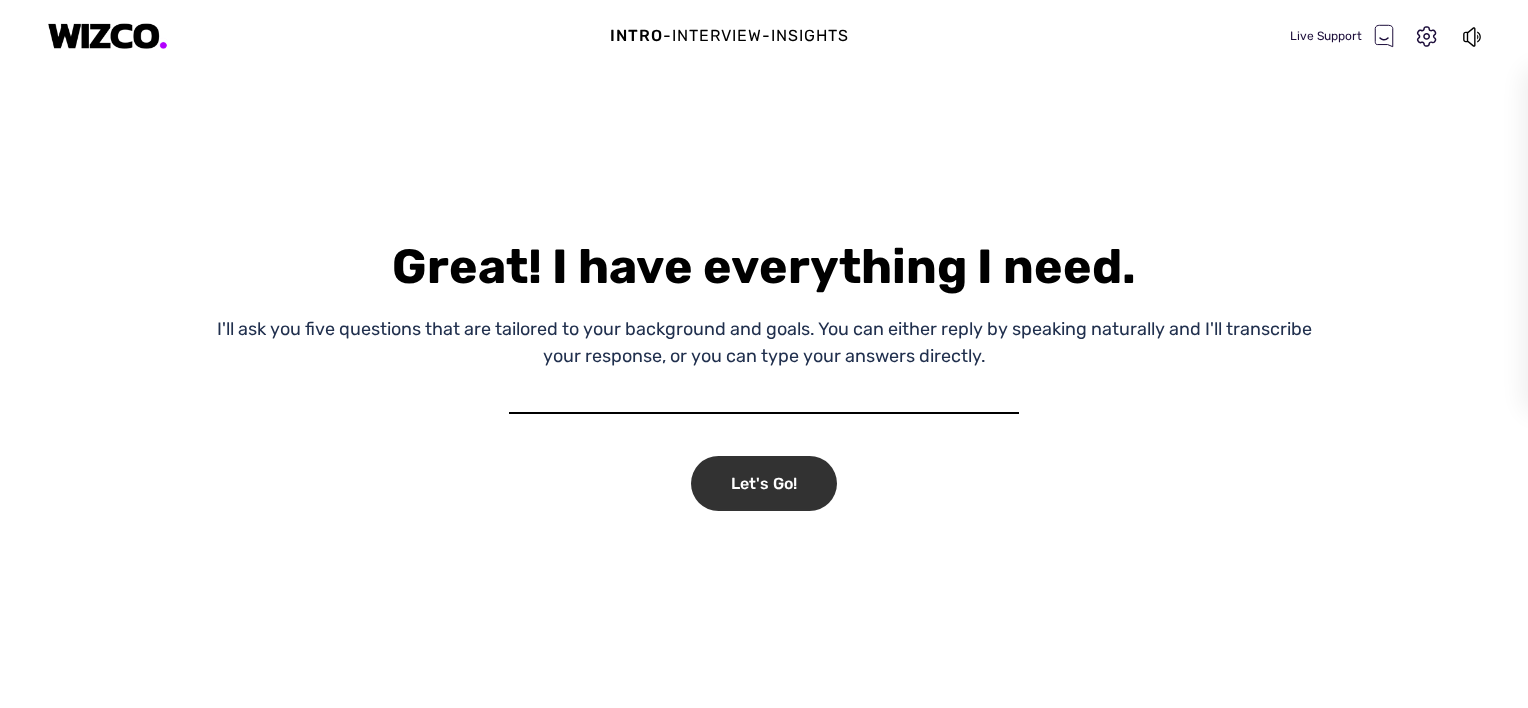 click on "Let's Go!" at bounding box center (764, 483) 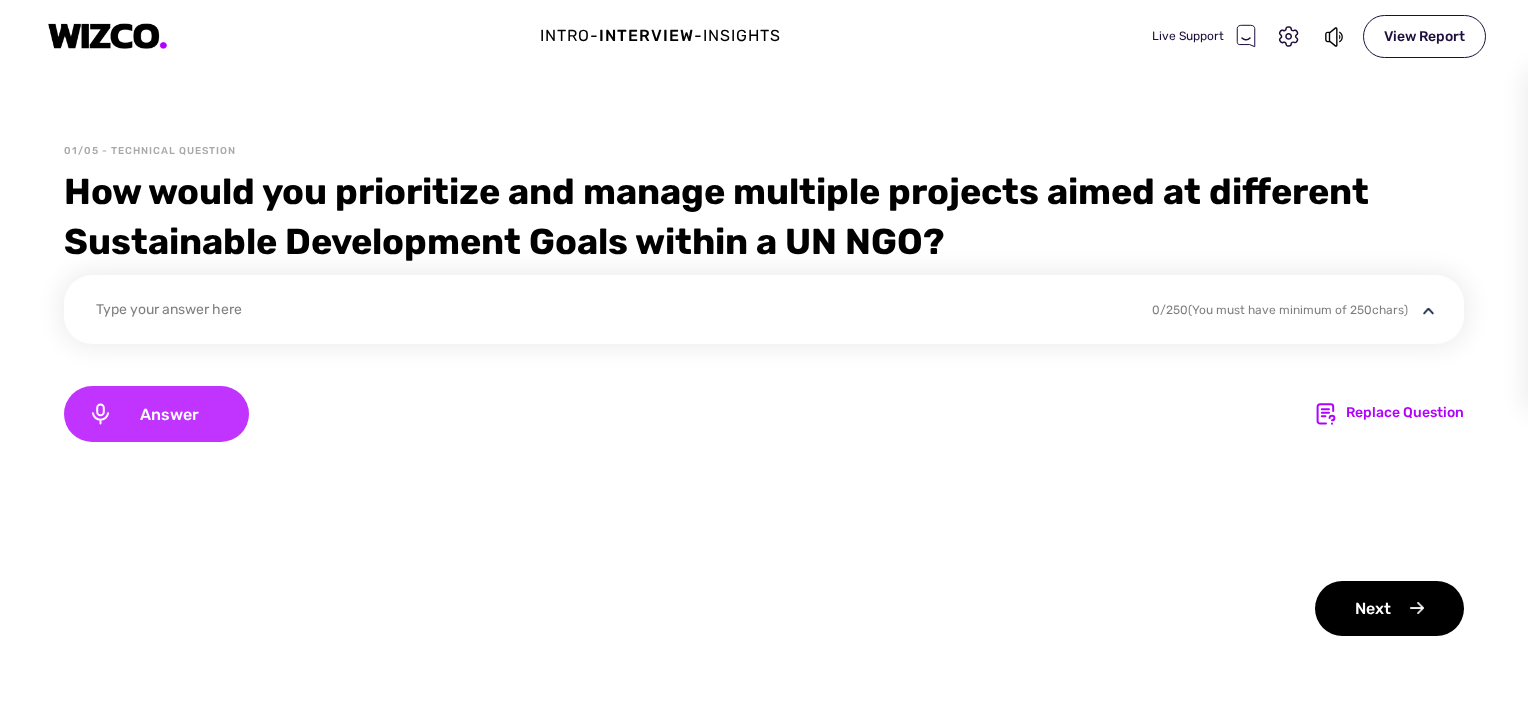 click on "Answer" at bounding box center (169, 414) 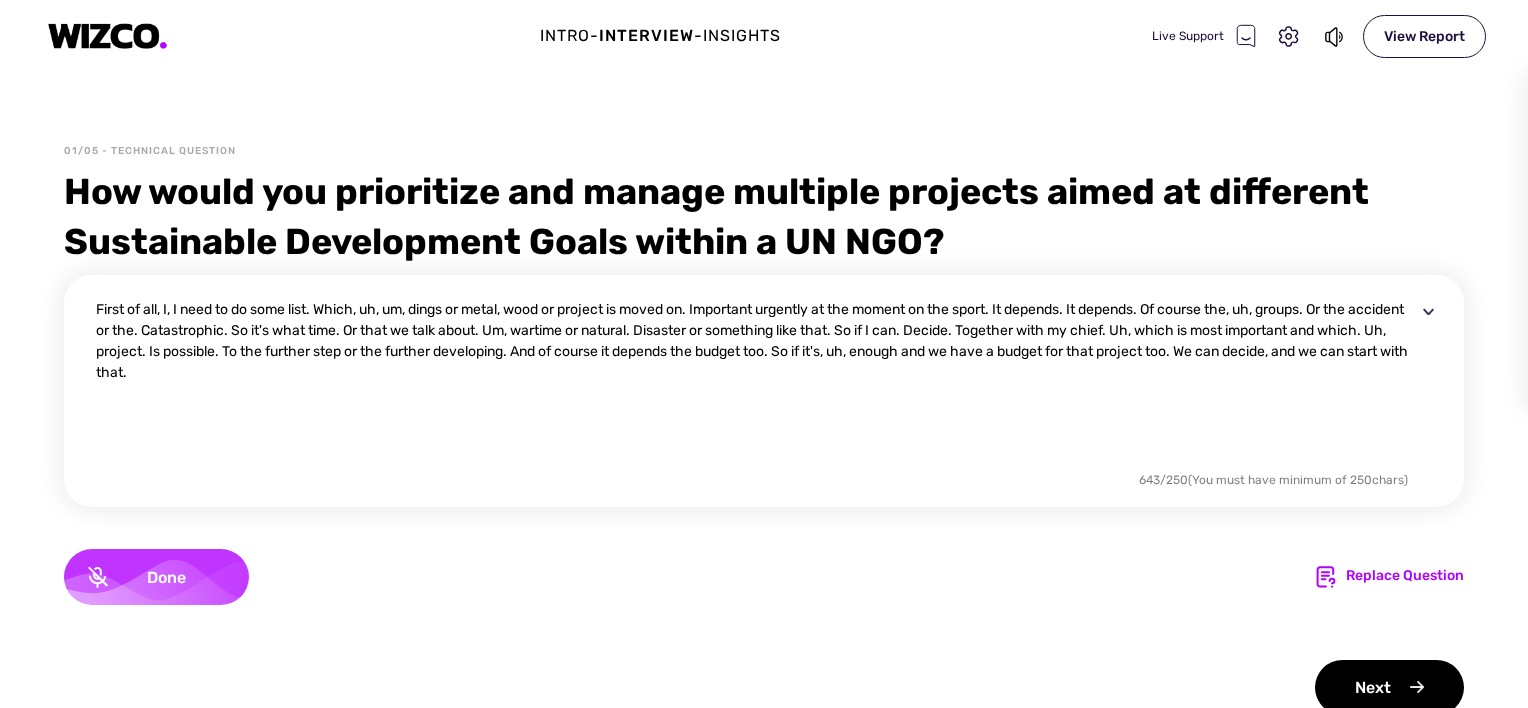 click on "Done" at bounding box center (166, 577) 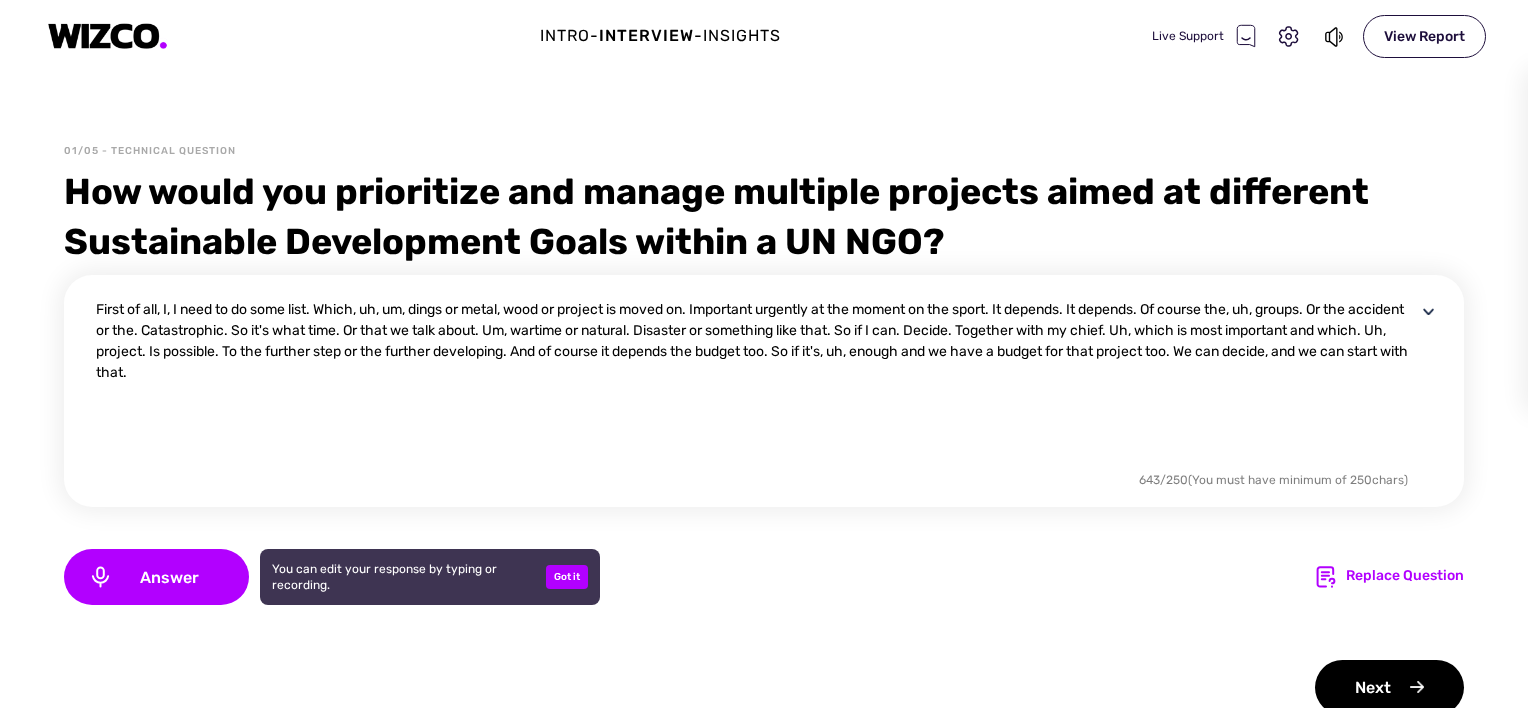 click on "First of all, I, I need to do some list. Which, uh, um, dings or metal, wood or project is moved on. Important urgently at the moment on the sport. It depends. It depends. Of course the, uh, groups. Or the accident or the. Catastrophic. So it's what time. Or that we talk about. Um, wartime or natural. Disaster or something like that. So if I can. Decide. Together with my chief. Uh, which is most important and which. Uh, project. Is possible. To the further step or the further developing. And of course it depends the budget too. So if it's, uh, enough and we have a budget for that project too. We can decide, and we can start with that." at bounding box center [756, 383] 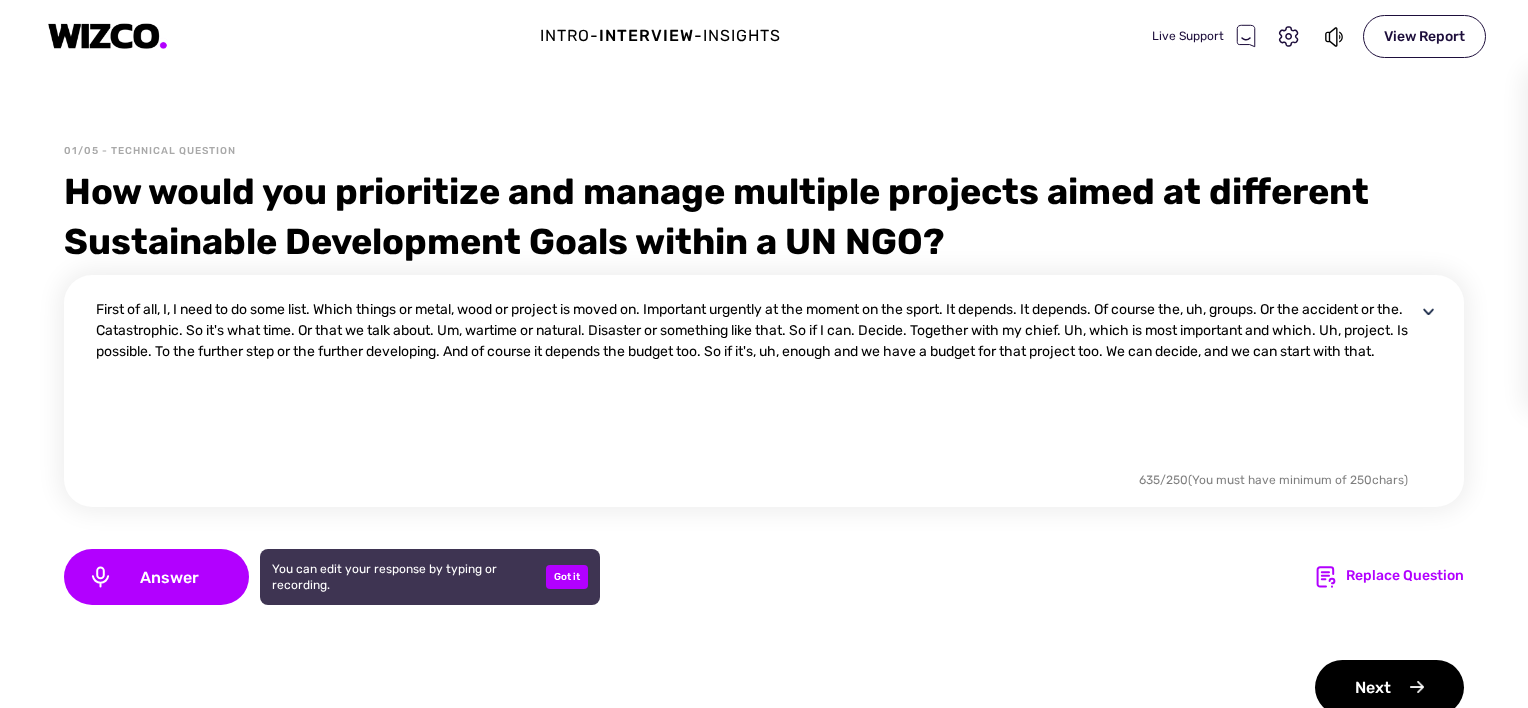 click on "First of all, I, I need to do some list. Which things or metal, wood or project is moved on. Important urgently at the moment on the sport. It depends. It depends. Of course the, uh, groups. Or the accident or the. Catastrophic. So it's what time. Or that we talk about. Um, wartime or natural. Disaster or something like that. So if I can. Decide. Together with my chief. Uh, which is most important and which. Uh, project. Is possible. To the further step or the further developing. And of course it depends the budget too. So if it's, uh, enough and we have a budget for that project too. We can decide, and we can start with that." at bounding box center (756, 383) 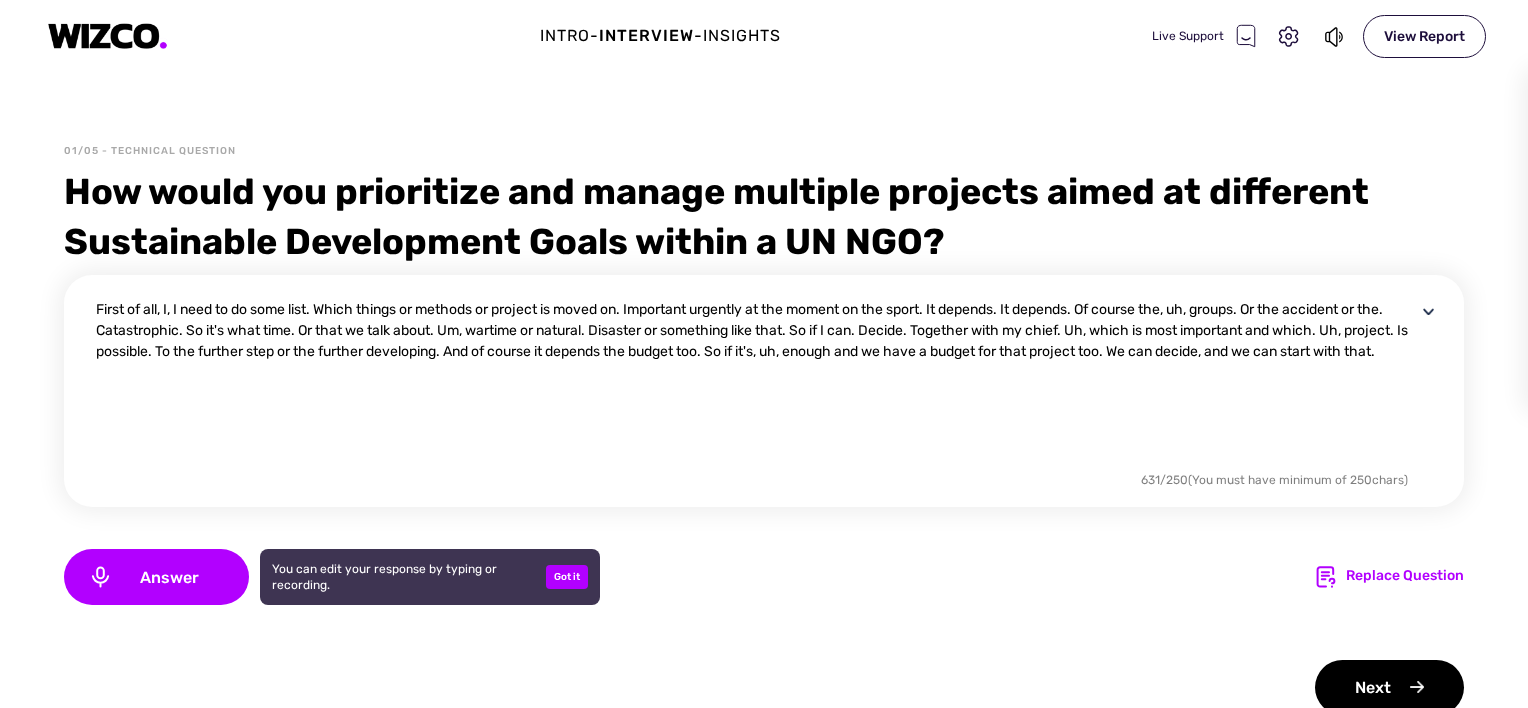 click on "First of all, I, I need to do some list. Which things or methods or project is moved on. Important urgently at the moment on the sport. It depends. It depends. Of course the, uh, groups. Or the accident or the. Catastrophic. So it's what time. Or that we talk about. Um, wartime or natural. Disaster or something like that. So if I can. Decide. Together with my chief. Uh, which is most important and which. Uh, project. Is possible. To the further step or the further developing. And of course it depends the budget too. So if it's, uh, enough and we have a budget for that project too. We can decide, and we can start with that." at bounding box center (756, 383) 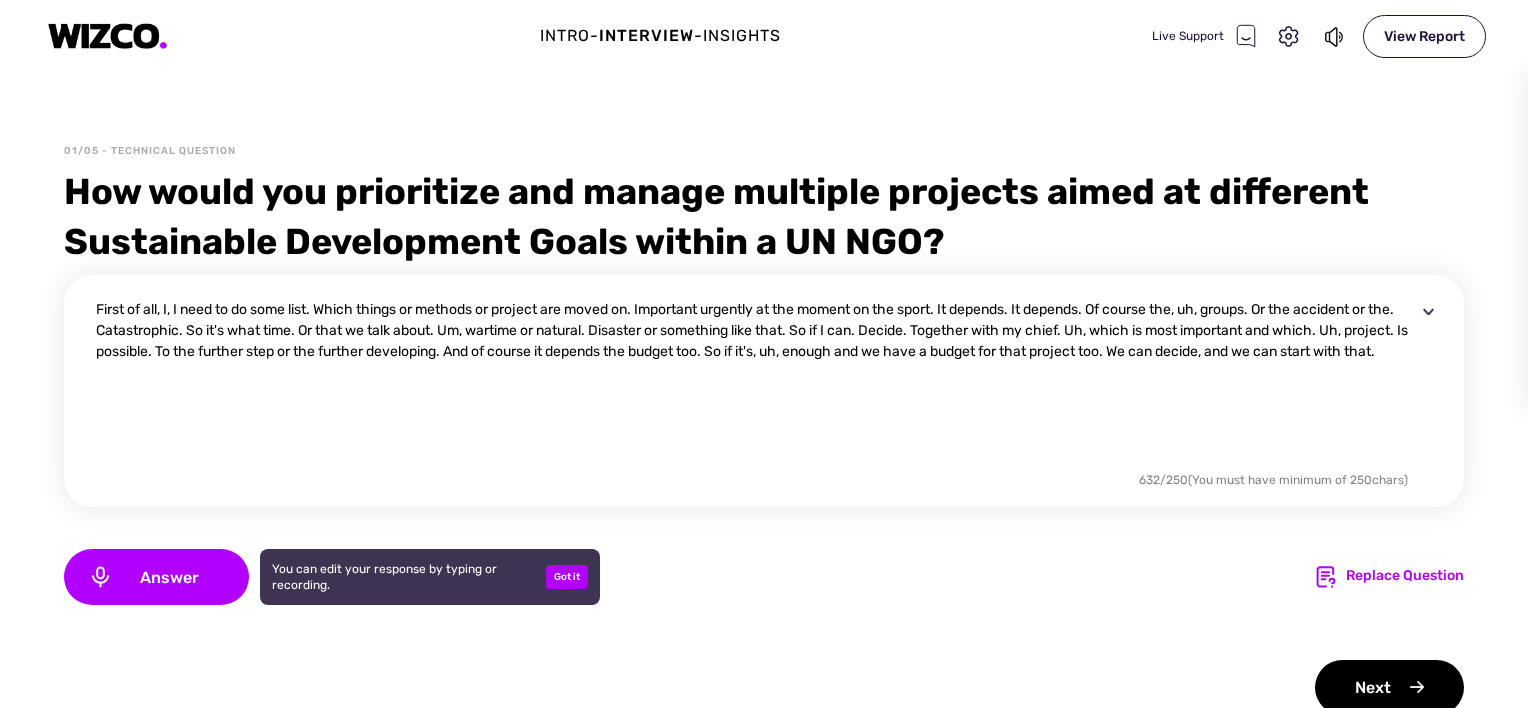 click on "First of all, I, I need to do some list. Which things or methods or project are moved on. Important urgently at the moment on the sport. It depends. It depends. Of course the, uh, groups. Or the accident or the. Catastrophic. So it's what time. Or that we talk about. Um, wartime or natural. Disaster or something like that. So if I can. Decide. Together with my chief. Uh, which is most important and which. Uh, project. Is possible. To the further step or the further developing. And of course it depends the budget too. So if it's, uh, enough and we have a budget for that project too. We can decide, and we can start with that." at bounding box center [756, 383] 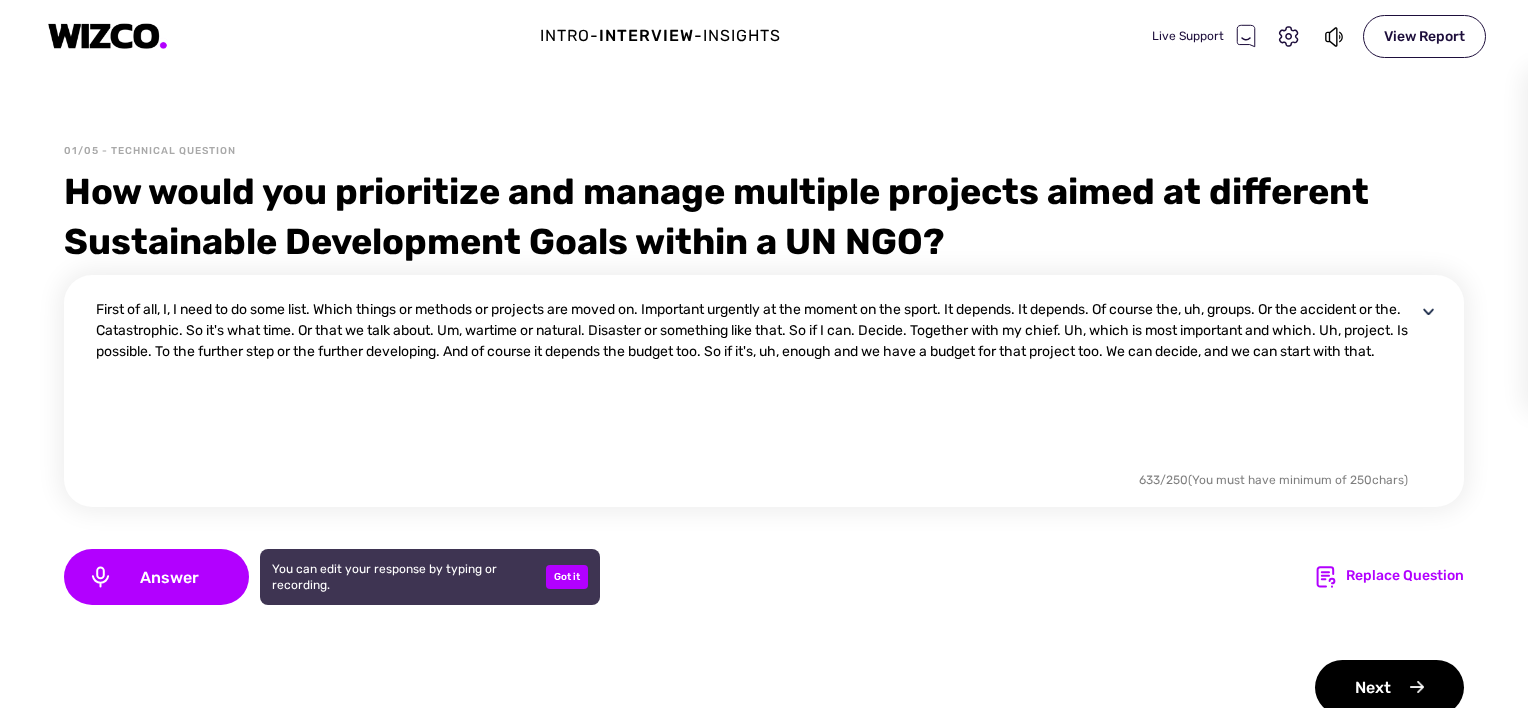 click on "First of all, I, I need to do some list. Which things or methods or projects are moved on. Important urgently at the moment on the sport. It depends. It depends. Of course the, uh, groups. Or the accident or the. Catastrophic. So it's what time. Or that we talk about. Um, wartime or natural. Disaster or something like that. So if I can. Decide. Together with my chief. Uh, which is most important and which. Uh, project. Is possible. To the further step or the further developing. And of course it depends the budget too. So if it's, uh, enough and we have a budget for that project too. We can decide, and we can start with that." at bounding box center [756, 383] 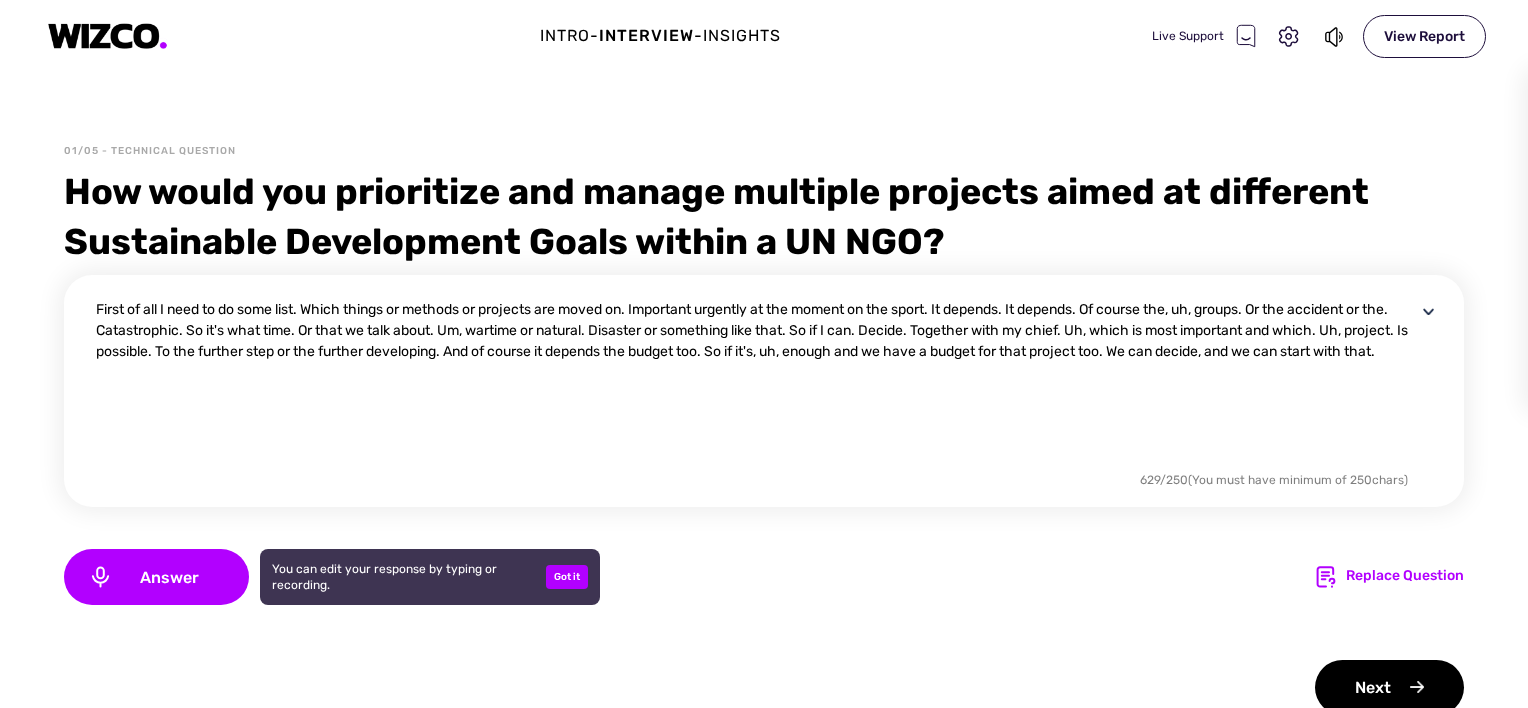 click on "First of all I need to do some list. Which things or methods or projects are moved on. Important urgently at the moment on the sport. It depends. It depends. Of course the, uh, groups. Or the accident or the. Catastrophic. So it's what time. Or that we talk about. Um, wartime or natural. Disaster or something like that. So if I can. Decide. Together with my chief. Uh, which is most important and which. Uh, project. Is possible. To the further step or the further developing. And of course it depends the budget too. So if it's, uh, enough and we have a budget for that project too. We can decide, and we can start with that." at bounding box center (756, 383) 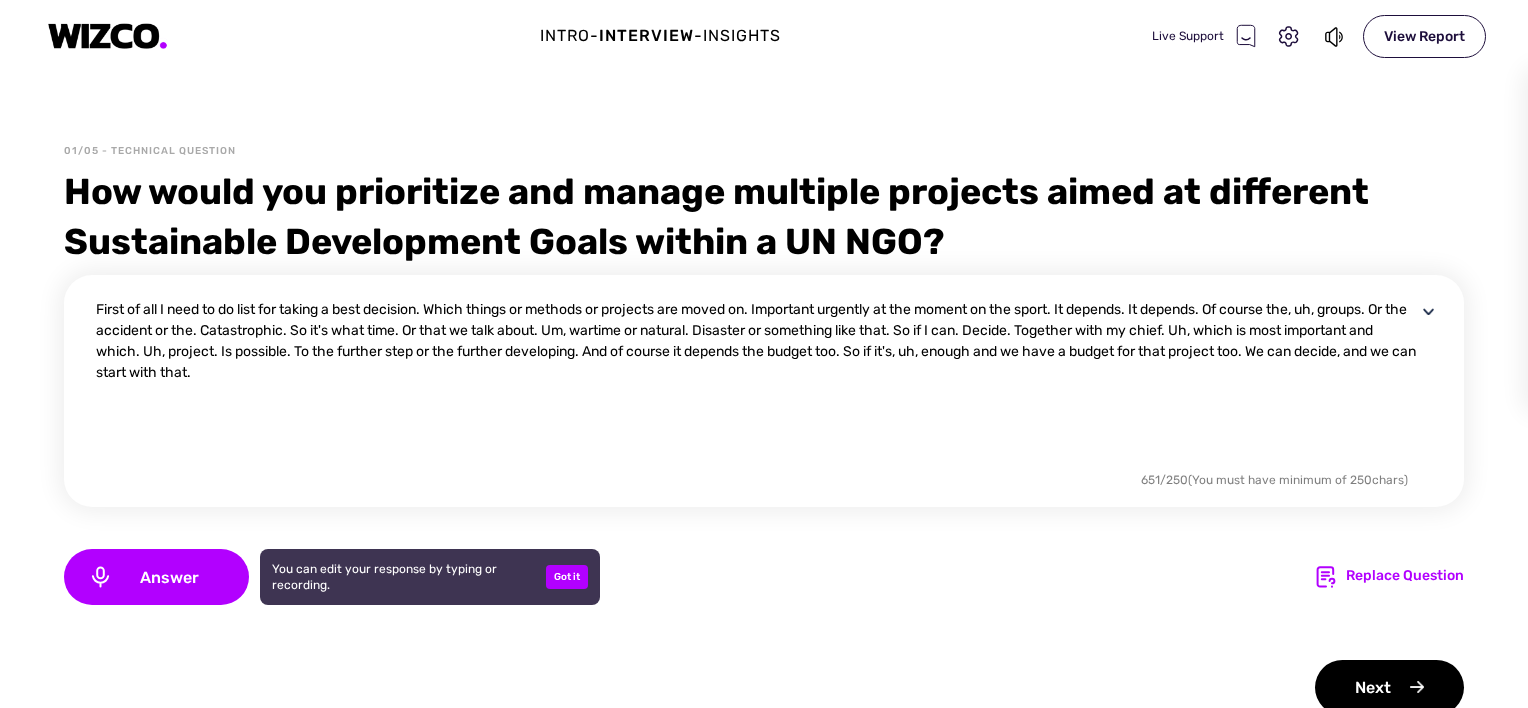 click on "First of all I need to do list for taking a best decision. Which things or methods or projects are moved on. Important urgently at the moment on the sport. It depends. It depends. Of course the, uh, groups. Or the accident or the. Catastrophic. So it's what time. Or that we talk about. Um, wartime or natural. Disaster or something like that. So if I can. Decide. Together with my chief. Uh, which is most important and which. Uh, project. Is possible. To the further step or the further developing. And of course it depends the budget too. So if it's, uh, enough and we have a budget for that project too. We can decide, and we can start with that." at bounding box center (756, 383) 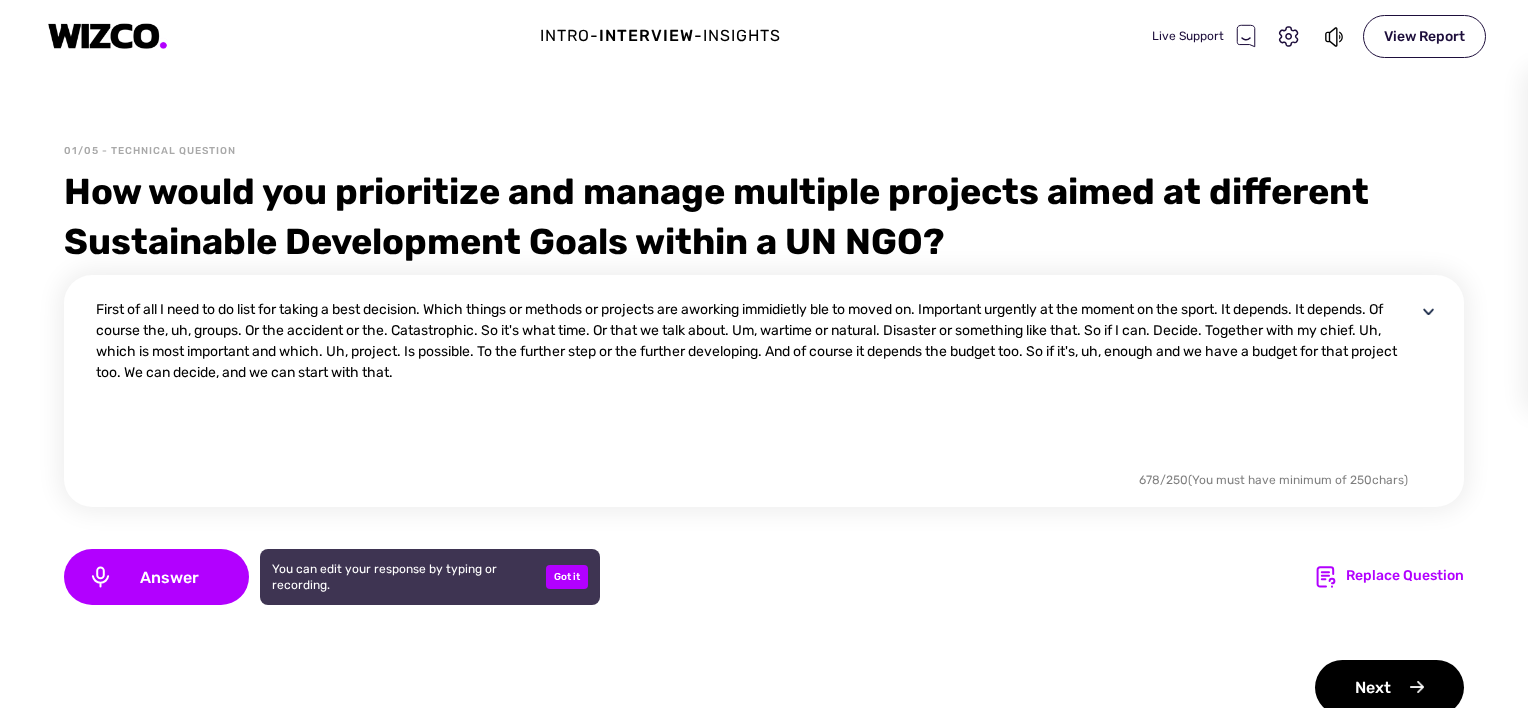 click on "First of all I need to do list for taking a best decision. Which things or methods or projects are aworking immidietly ble to moved on. Important urgently at the moment on the sport. It depends. It depends. Of course the, uh, groups. Or the accident or the. Catastrophic. So it's what time. Or that we talk about. Um, wartime or natural. Disaster or something like that. So if I can. Decide. Together with my chief. Uh, which is most important and which. Uh, project. Is possible. To the further step or the further developing. And of course it depends the budget too. So if it's, uh, enough and we have a budget for that project too. We can decide, and we can start with that." at bounding box center (756, 383) 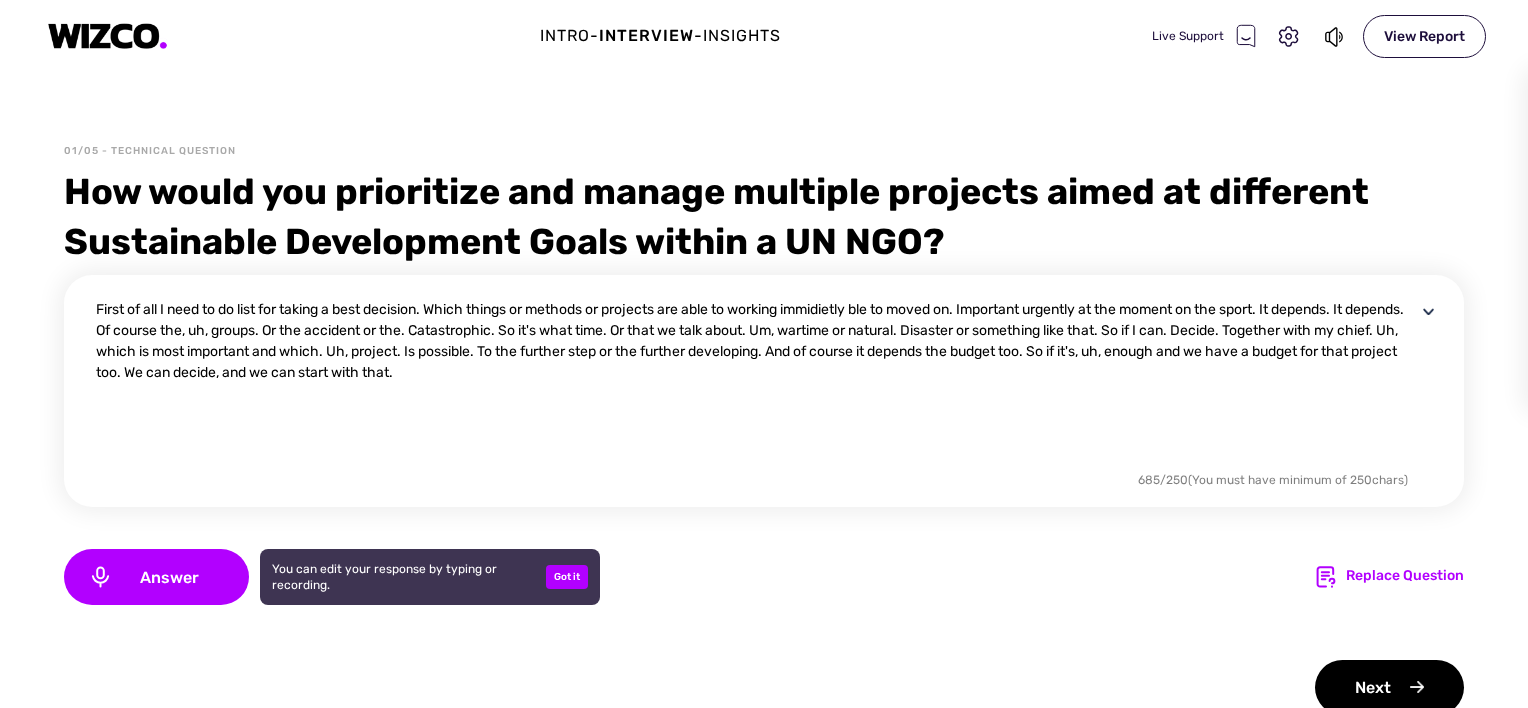 click on "First of all I need to do list for taking a best decision. Which things or methods or projects are able to working immidietly ble to moved on. Important urgently at the moment on the sport. It depends. It depends. Of course the, uh, groups. Or the accident or the. Catastrophic. So it's what time. Or that we talk about. Um, wartime or natural. Disaster or something like that. So if I can. Decide. Together with my chief. Uh, which is most important and which. Uh, project. Is possible. To the further step or the further developing. And of course it depends the budget too. So if it's, uh, enough and we have a budget for that project too. We can decide, and we can start with that." at bounding box center (756, 383) 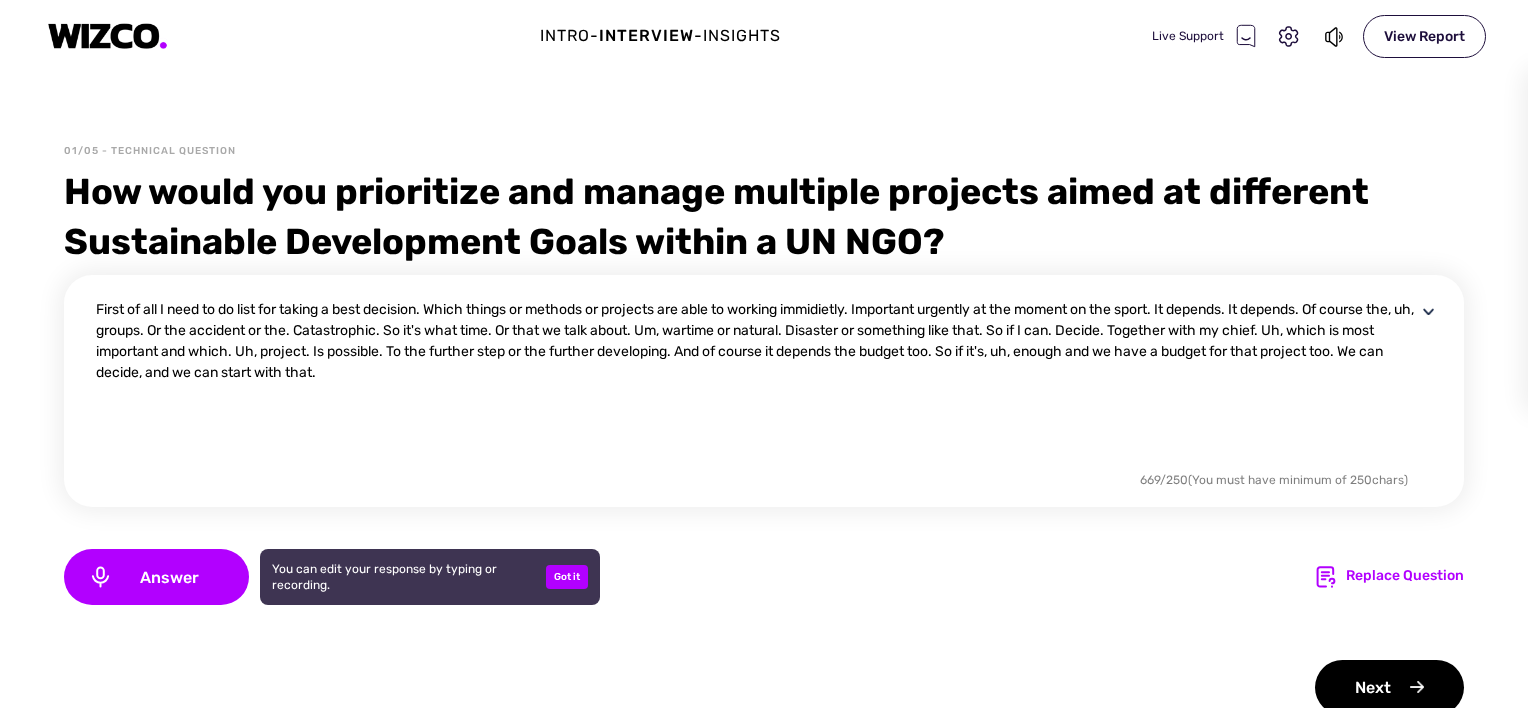 click on "First of all I need to do list for taking a best decision. Which things or methods or projects are able to working immidietly. Important urgently at the moment on the sport. It depends. It depends. Of course the, uh, groups. Or the accident or the. Catastrophic. So it's what time. Or that we talk about. Um, wartime or natural. Disaster or something like that. So if I can. Decide. Together with my chief. Uh, which is most important and which. Uh, project. Is possible. To the further step or the further developing. And of course it depends the budget too. So if it's, uh, enough and we have a budget for that project too. We can decide, and we can start with that." at bounding box center [756, 383] 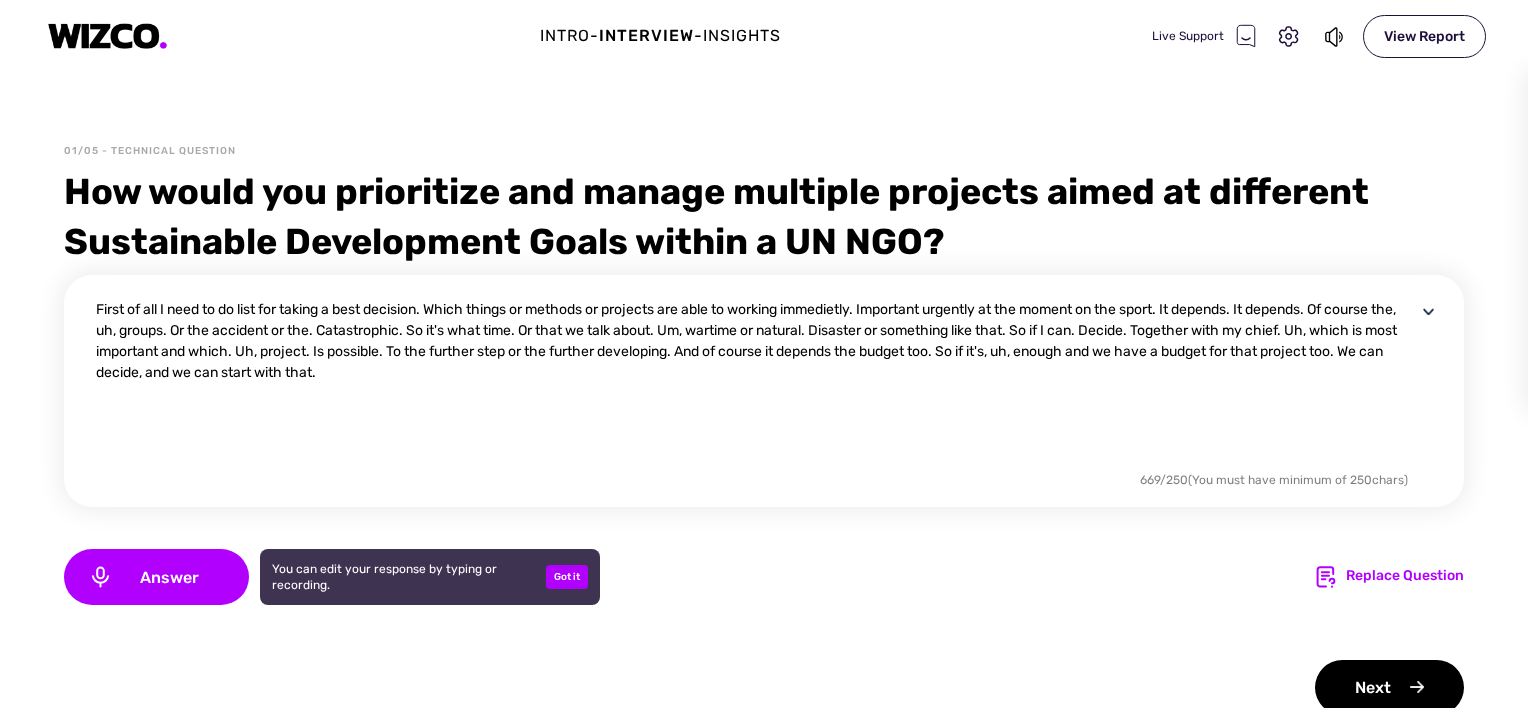 click on "First of all I need to do list for taking a best decision. Which things or methods or projects are able to working immedietly. Important urgently at the moment on the sport. It depends. It depends. Of course the, uh, groups. Or the accident or the. Catastrophic. So it's what time. Or that we talk about. Um, wartime or natural. Disaster or something like that. So if I can. Decide. Together with my chief. Uh, which is most important and which. Uh, project. Is possible. To the further step or the further developing. And of course it depends the budget too. So if it's, uh, enough and we have a budget for that project too. We can decide, and we can start with that." at bounding box center (756, 383) 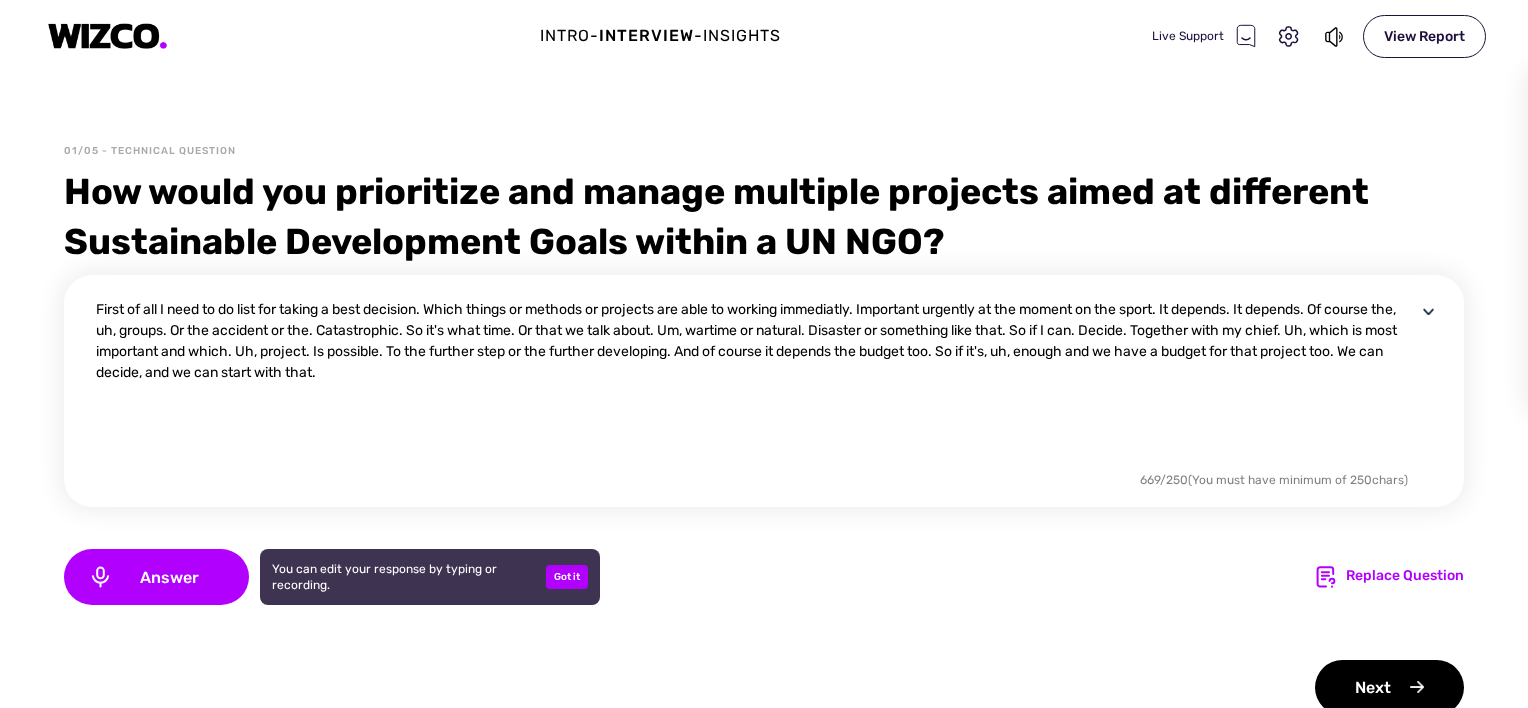 click on "First of all I need to do list for taking a best decision. Which things or methods or projects are able to working immediatly. Important urgently at the moment on the sport. It depends. It depends. Of course the, uh, groups. Or the accident or the. Catastrophic. So it's what time. Or that we talk about. Um, wartime or natural. Disaster or something like that. So if I can. Decide. Together with my chief. Uh, which is most important and which. Uh, project. Is possible. To the further step or the further developing. And of course it depends the budget too. So if it's, uh, enough and we have a budget for that project too. We can decide, and we can start with that." at bounding box center (756, 383) 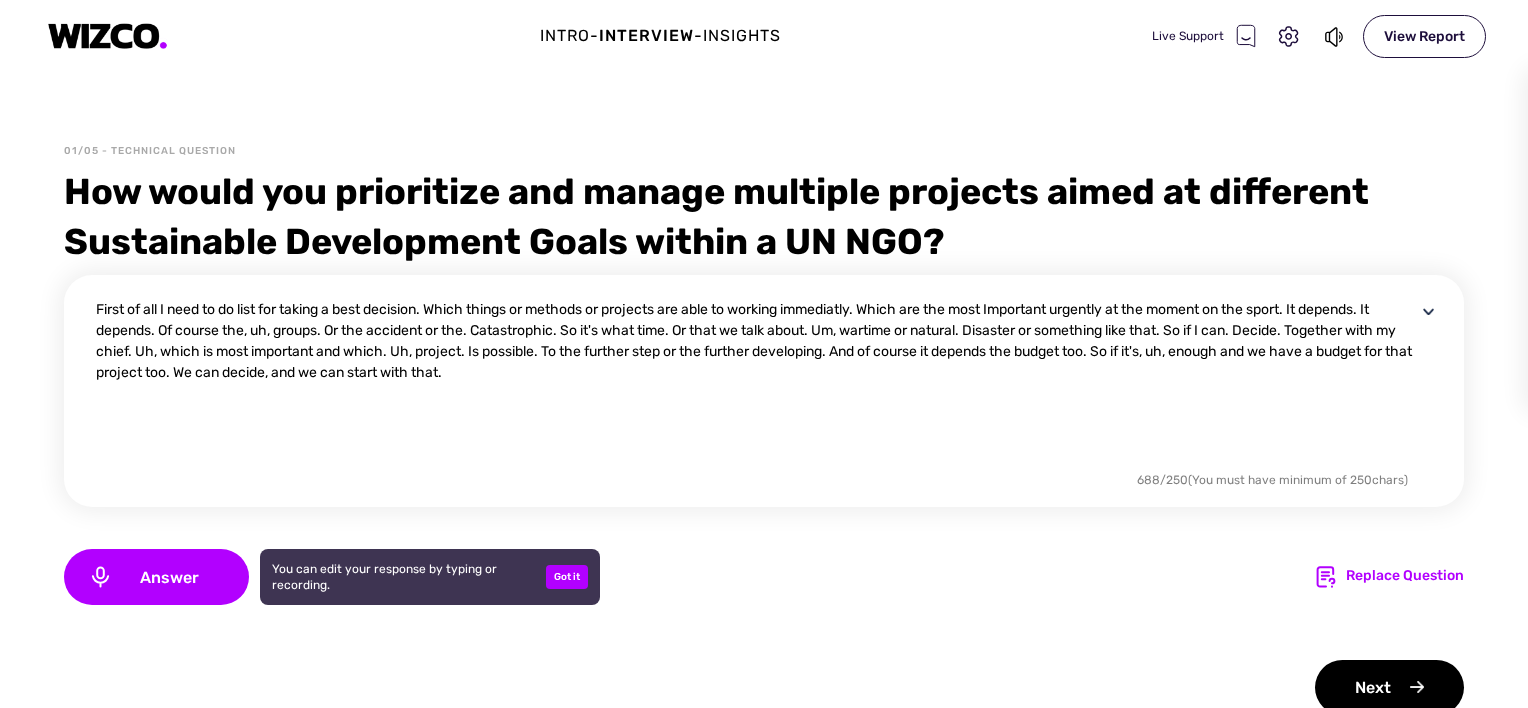 click on "First of all I need to do list for taking a best decision. Which things or methods or projects are able to working immediatly. Which are the most Important urgently at the moment on the sport. It depends. It depends. Of course the, uh, groups. Or the accident or the. Catastrophic. So it's what time. Or that we talk about. Um, wartime or natural. Disaster or something like that. So if I can. Decide. Together with my chief. Uh, which is most important and which. Uh, project. Is possible. To the further step or the further developing. And of course it depends the budget too. So if it's, uh, enough and we have a budget for that project too. We can decide, and we can start with that." at bounding box center (756, 383) 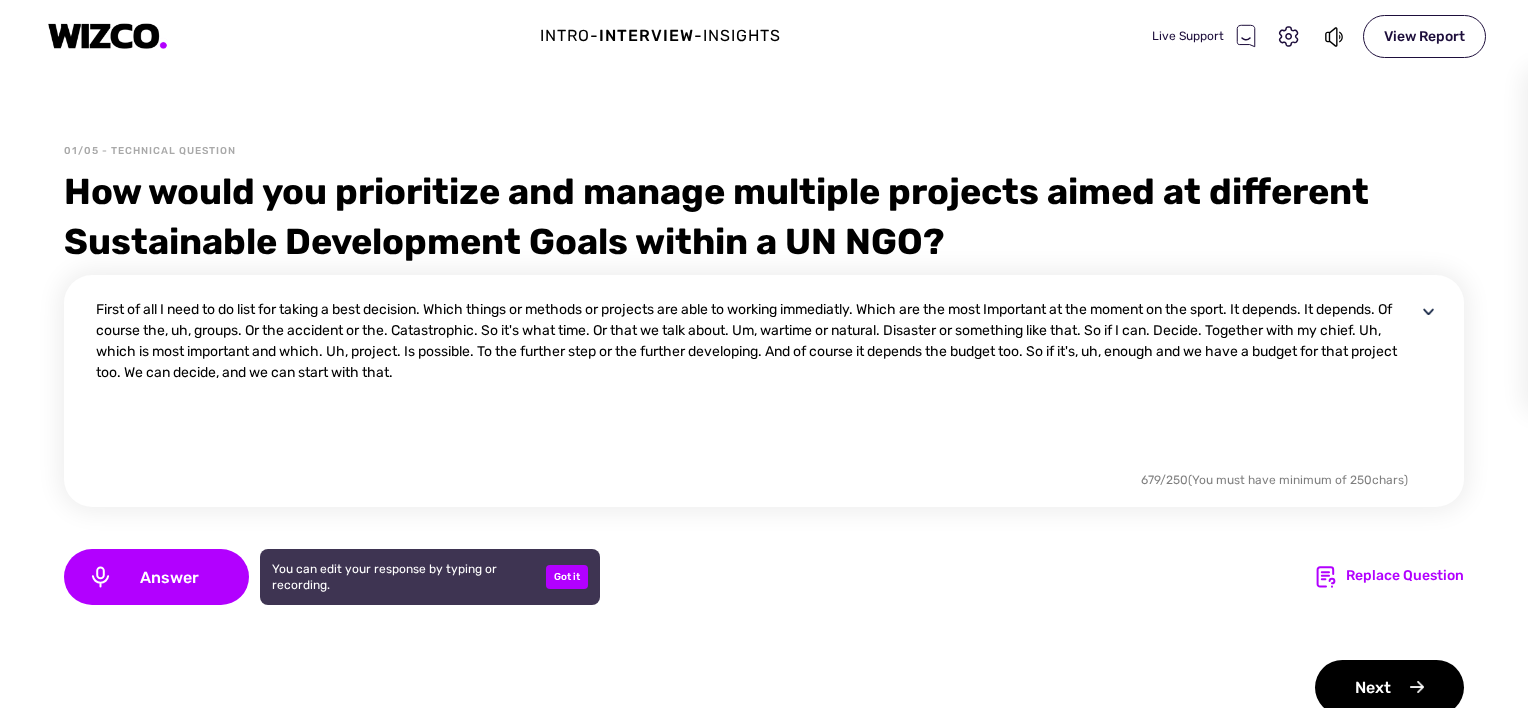 click on "First of all I need to do list for taking a best decision. Which things or methods or projects are able to working immediatly. Which are the most Important at the moment on the sport. It depends. It depends. Of course the, uh, groups. Or the accident or the. Catastrophic. So it's what time. Or that we talk about. Um, wartime or natural. Disaster or something like that. So if I can. Decide. Together with my chief. Uh, which is most important and which. Uh, project. Is possible. To the further step or the further developing. And of course it depends the budget too. So if it's, uh, enough and we have a budget for that project too. We can decide, and we can start with that." at bounding box center [756, 383] 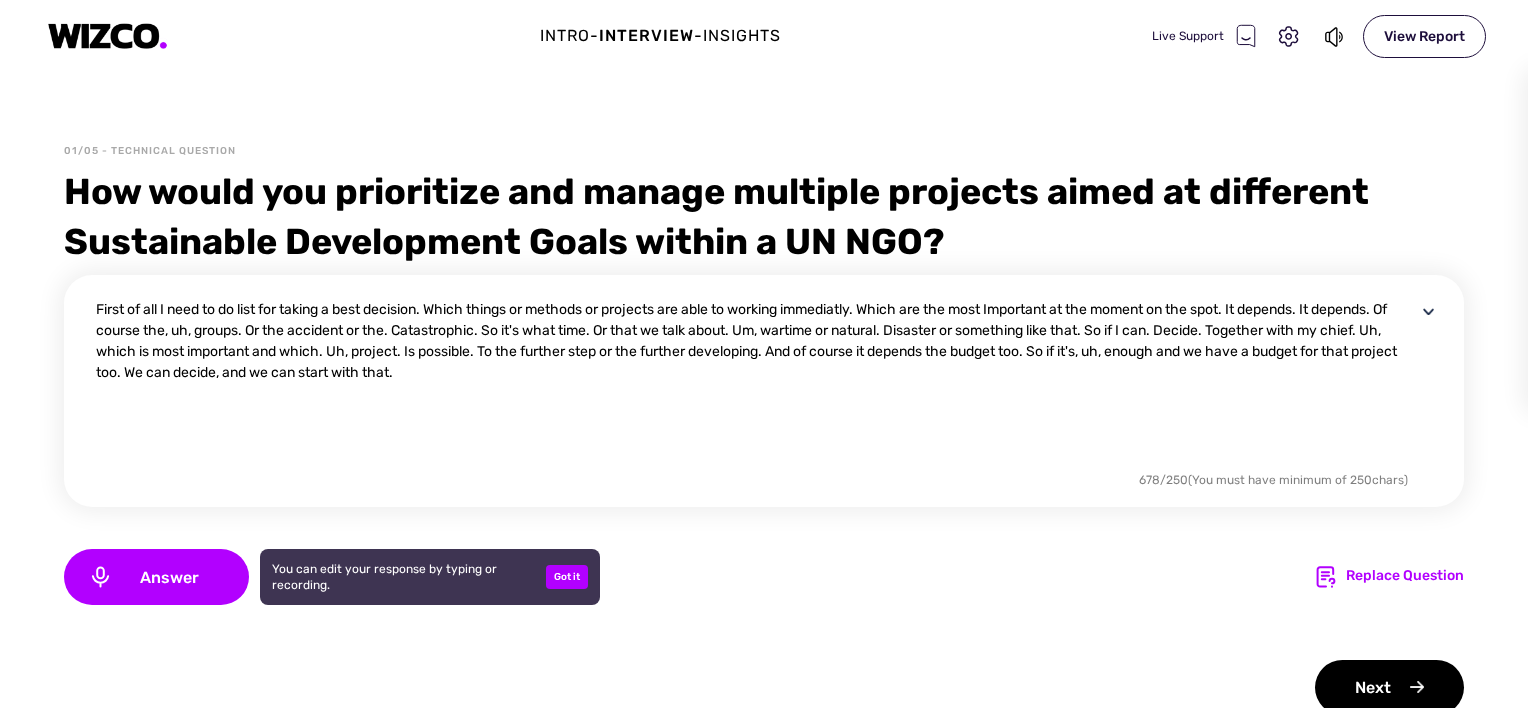 click on "First of all I need to do list for taking a best decision. Which things or methods or projects are able to working immediatly. Which are the most Important at the moment on the spot. It depends. It depends. Of course the, uh, groups. Or the accident or the. Catastrophic. So it's what time. Or that we talk about. Um, wartime or natural. Disaster or something like that. So if I can. Decide. Together with my chief. Uh, which is most important and which. Uh, project. Is possible. To the further step or the further developing. And of course it depends the budget too. So if it's, uh, enough and we have a budget for that project too. We can decide, and we can start with that." at bounding box center (756, 383) 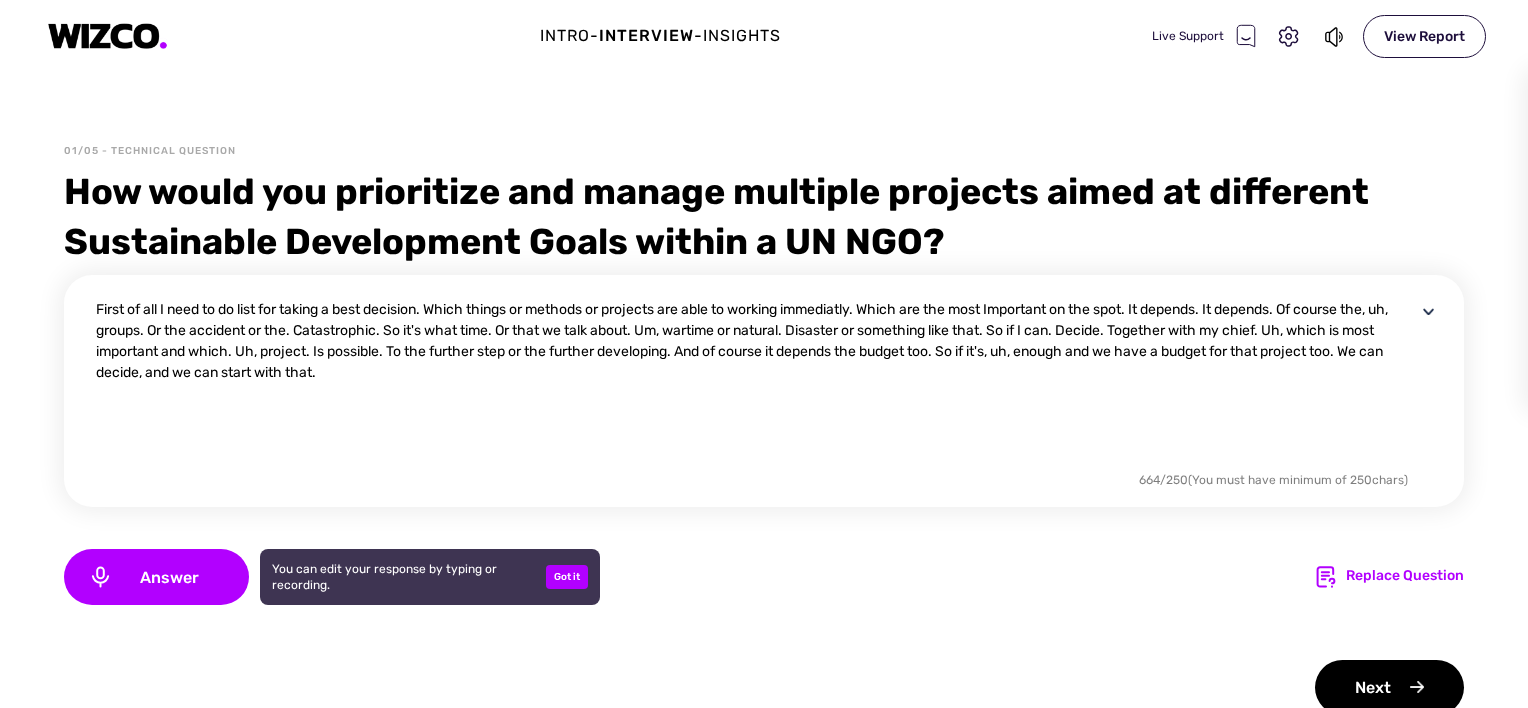 click on "First of all I need to do list for taking a best decision. Which things or methods or projects are able to working immediatly. Which are the most Important on the spot. It depends. It depends. Of course the, uh, groups. Or the accident or the. Catastrophic. So it's what time. Or that we talk about. Um, wartime or natural. Disaster or something like that. So if I can. Decide. Together with my chief. Uh, which is most important and which. Uh, project. Is possible. To the further step or the further developing. And of course it depends the budget too. So if it's, uh, enough and we have a budget for that project too. We can decide, and we can start with that." at bounding box center (756, 383) 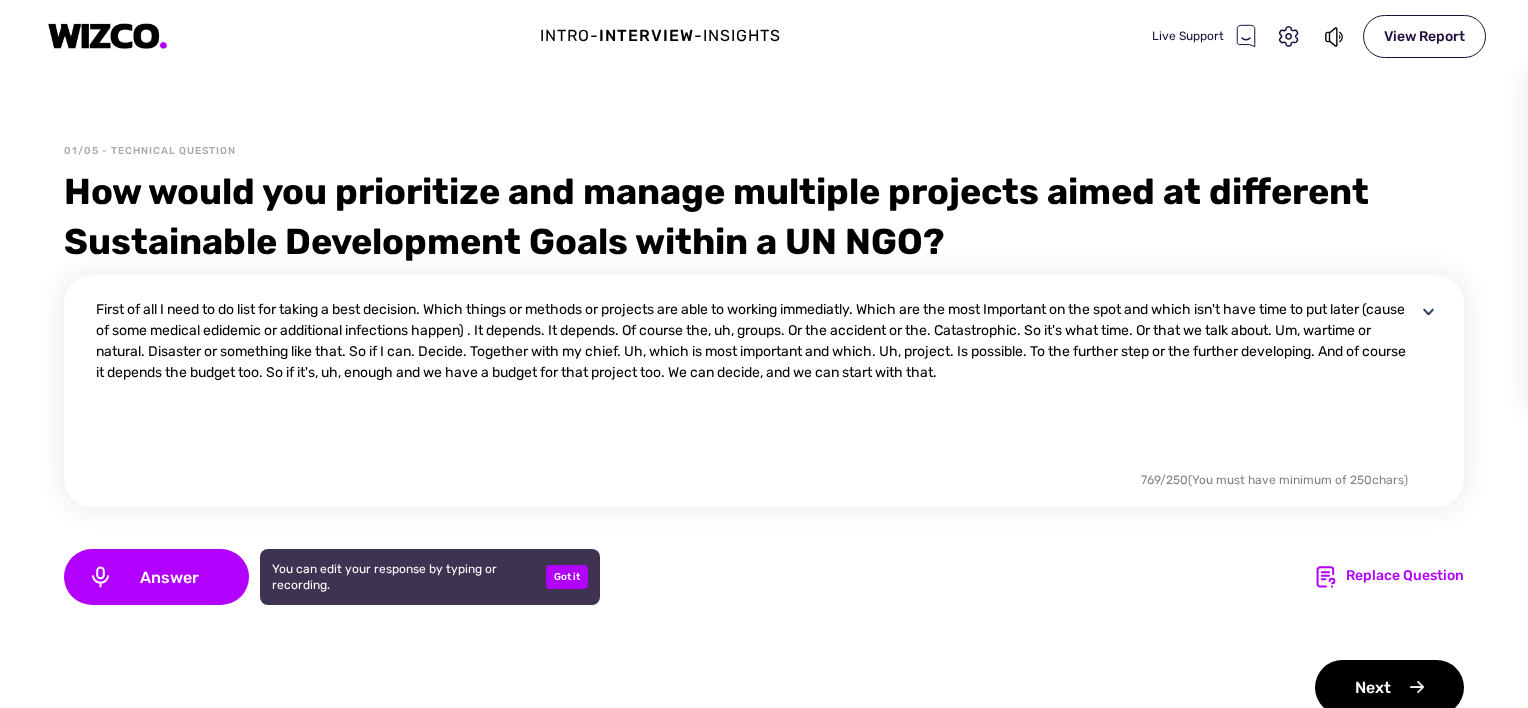 click on "First of all I need to do list for taking a best decision. Which things or methods or projects are able to working immediatly. Which are the most Important on the spot and which isn't have time to put later (cause of some medical edidemic or additional infections happen) . It depends. It depends. Of course the, uh, groups. Or the accident or the. Catastrophic. So it's what time. Or that we talk about. Um, wartime or natural. Disaster or something like that. So if I can. Decide. Together with my chief. Uh, which is most important and which. Uh, project. Is possible. To the further step or the further developing. And of course it depends the budget too. So if it's, uh, enough and we have a budget for that project too. We can decide, and we can start with that." at bounding box center (756, 383) 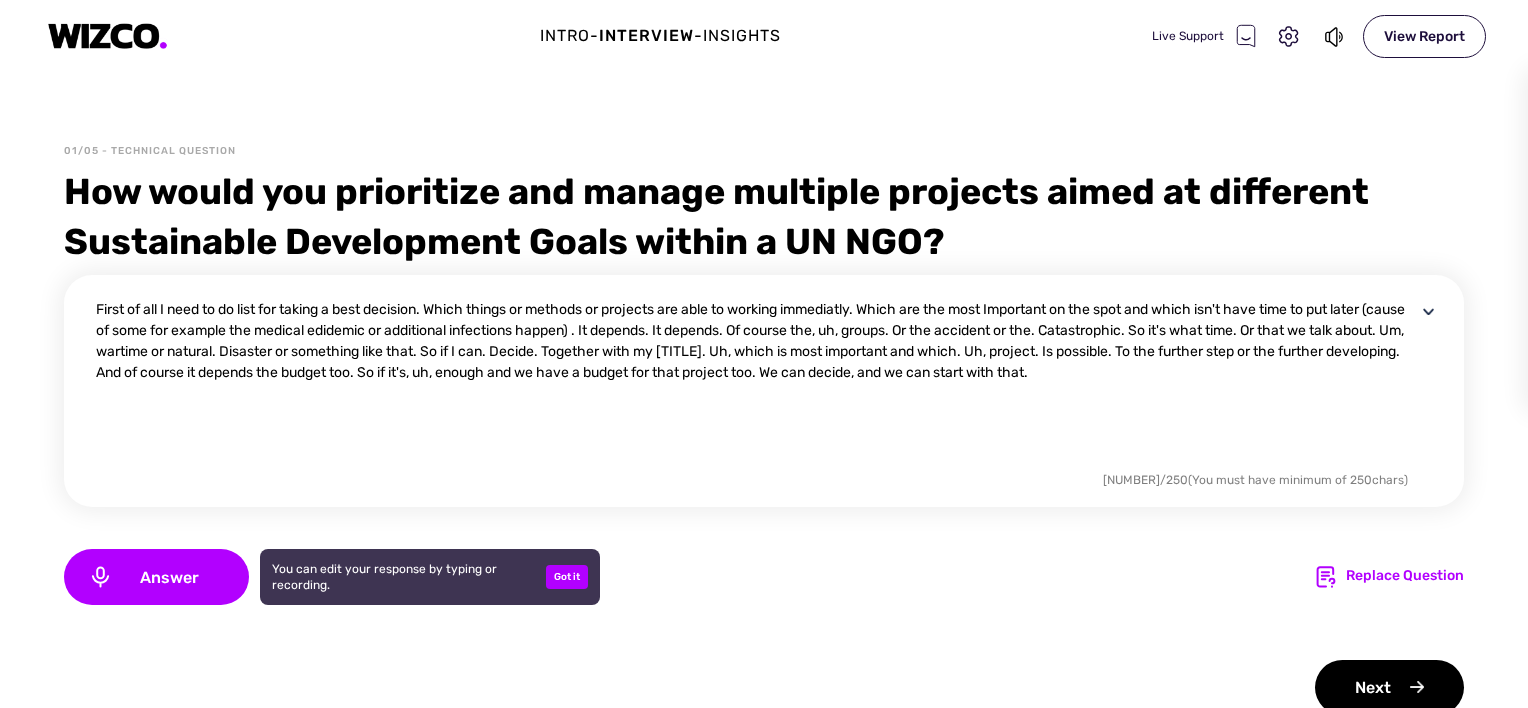 click on "First of all I need to do list for taking a best decision. Which things or methods or projects are able to working immediatly. Which are the most Important on the spot and which isn't have time to put later (cause of some for example the medical edidemic or additional infections happen) . It depends. It depends. Of course the, uh, groups. Or the accident or the. Catastrophic. So it's what time. Or that we talk about. Um, wartime or natural. Disaster or something like that. So if I can. Decide. Together with my [TITLE]. Uh, which is most important and which. Uh, project. Is possible. To the further step or the further developing. And of course it depends the budget too. So if it's, uh, enough and we have a budget for that project too. We can decide, and we can start with that." at bounding box center [756, 383] 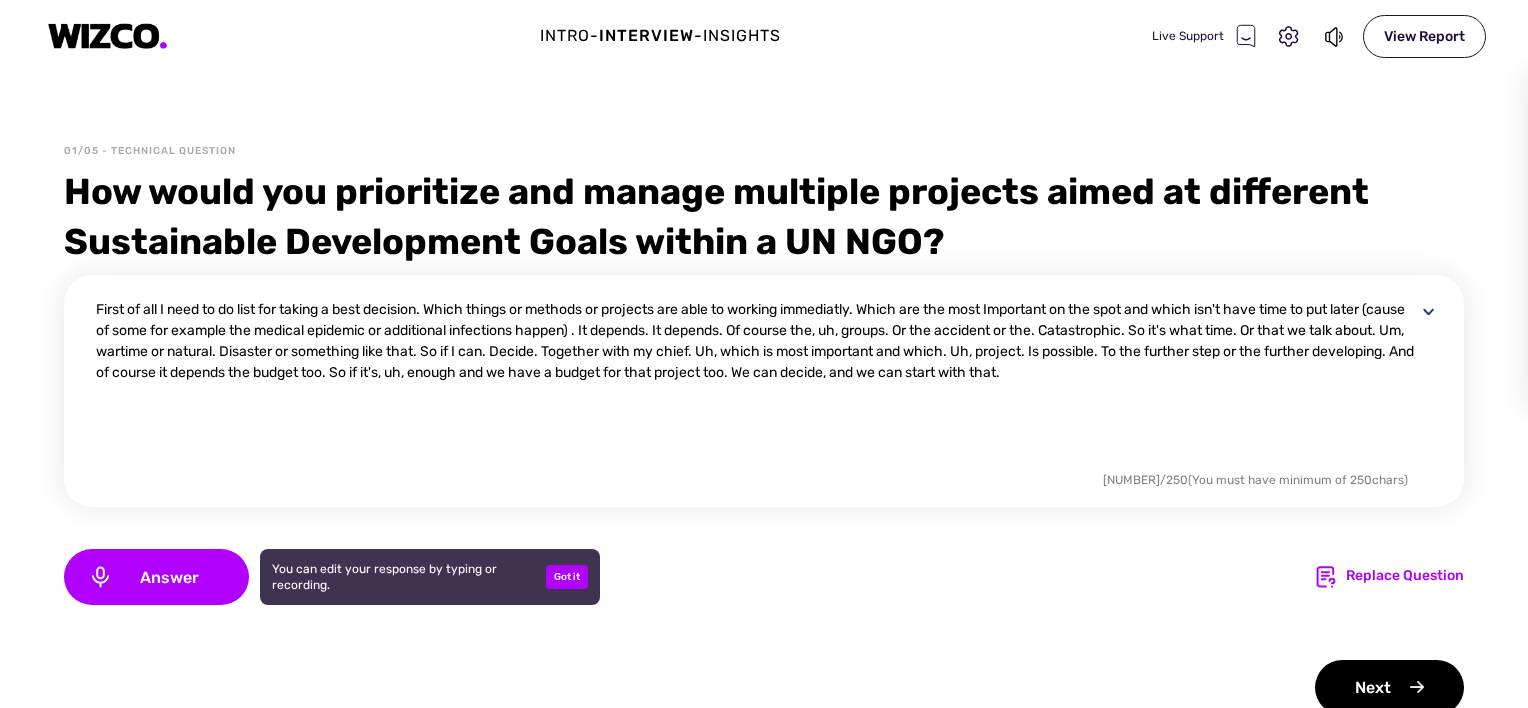 click on "First of all I need to do list for taking a best decision. Which things or methods or projects are able to working immediatly. Which are the most Important on the spot and which isn't have time to put later (cause of some for example the medical epidemic or additional infections happen) . It depends. It depends. Of course the, uh, groups. Or the accident or the. Catastrophic. So it's what time. Or that we talk about. Um, wartime or natural. Disaster or something like that. So if I can. Decide. Together with my chief. Uh, which is most important and which. Uh, project. Is possible. To the further step or the further developing. And of course it depends the budget too. So if it's, uh, enough and we have a budget for that project too. We can decide, and we can start with that." at bounding box center [756, 383] 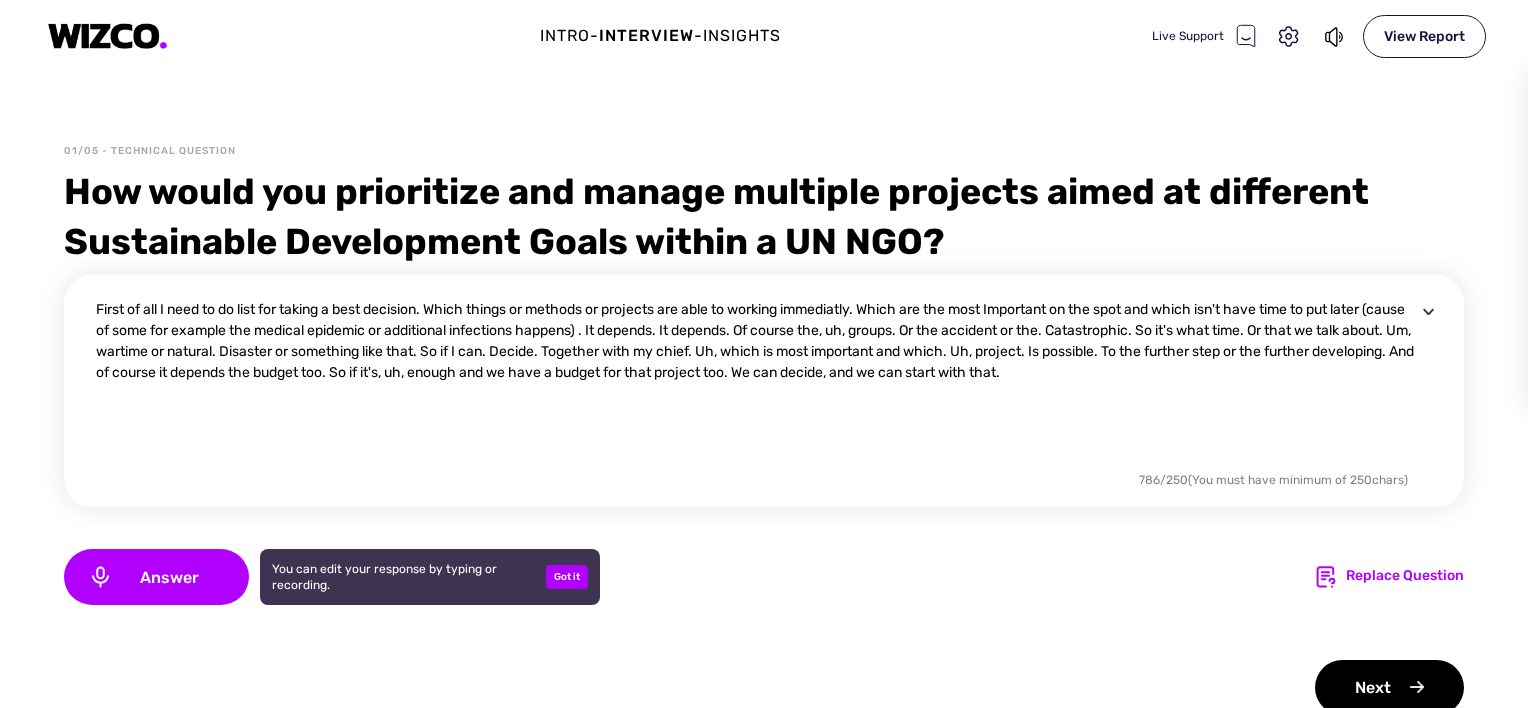 click on "First of all I need to do list for taking a best decision. Which things or methods or projects are able to working immediatly. Which are the most Important on the spot and which isn't have time to put later (cause of some for example the medical epidemic or additional infections happens) . It depends. It depends. Of course the, uh, groups. Or the accident or the. Catastrophic. So it's what time. Or that we talk about. Um, wartime or natural. Disaster or something like that. So if I can. Decide. Together with my chief. Uh, which is most important and which. Uh, project. Is possible. To the further step or the further developing. And of course it depends the budget too. So if it's, uh, enough and we have a budget for that project too. We can decide, and we can start with that." at bounding box center [756, 383] 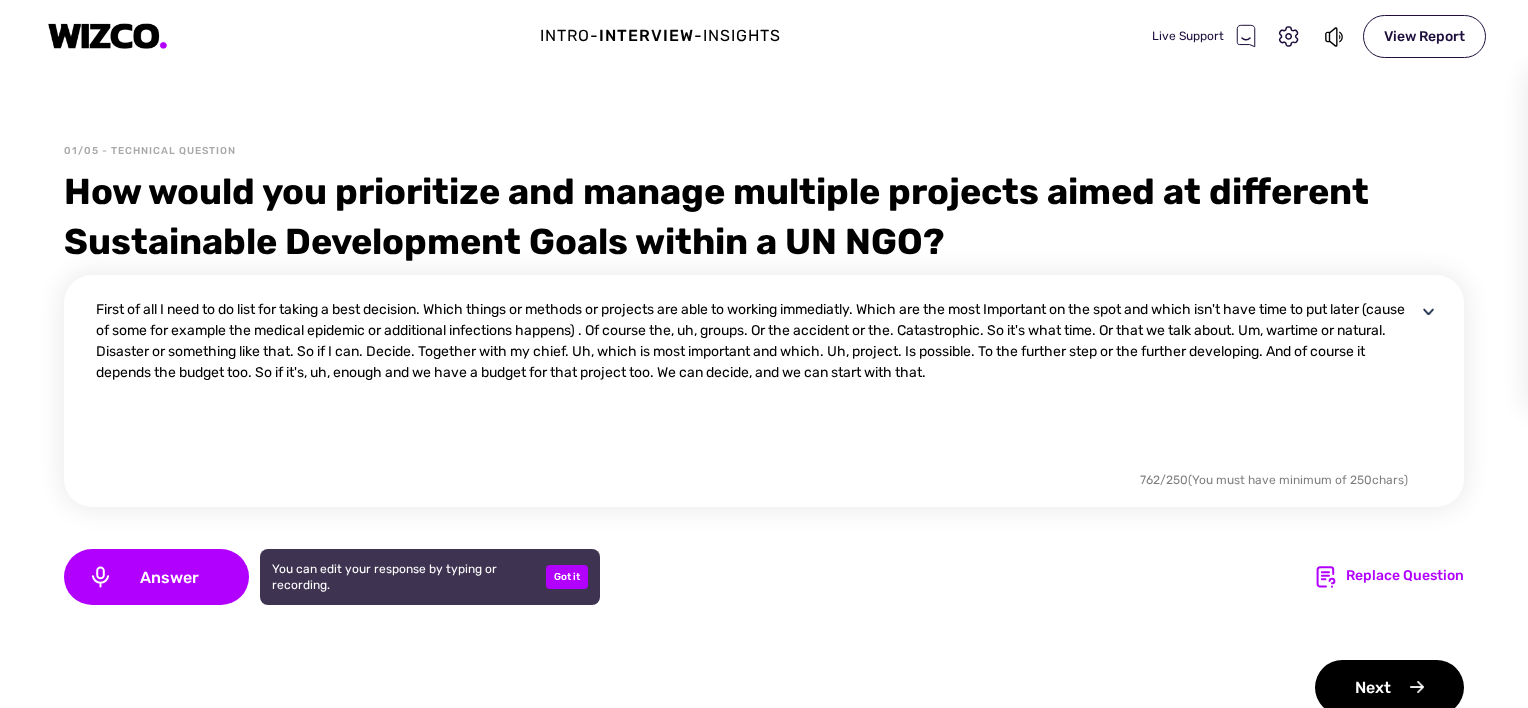 click on "First of all I need to do list for taking a best decision. Which things or methods or projects are able to working immediatly. Which are the most Important on the spot and which isn't have time to put later (cause of some for example the medical epidemic or additional infections happens) . Of course the, uh, groups. Or the accident or the. Catastrophic. So it's what time. Or that we talk about. Um, wartime or natural. Disaster or something like that. So if I can. Decide. Together with my chief. Uh, which is most important and which. Uh, project. Is possible. To the further step or the further developing. And of course it depends the budget too. So if it's, uh, enough and we have a budget for that project too. We can decide, and we can start with that." at bounding box center [756, 383] 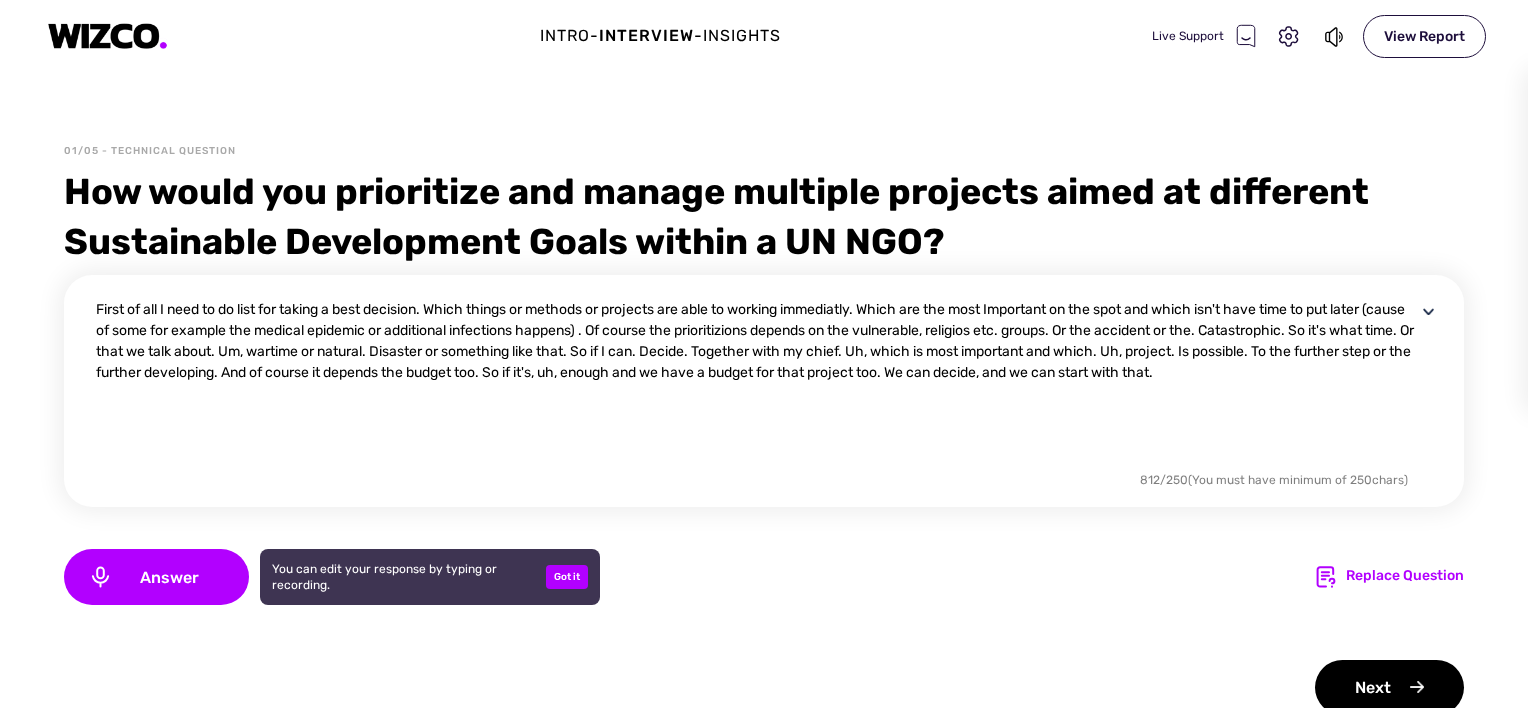 drag, startPoint x: 1116, startPoint y: 331, endPoint x: 1181, endPoint y: 351, distance: 68.007355 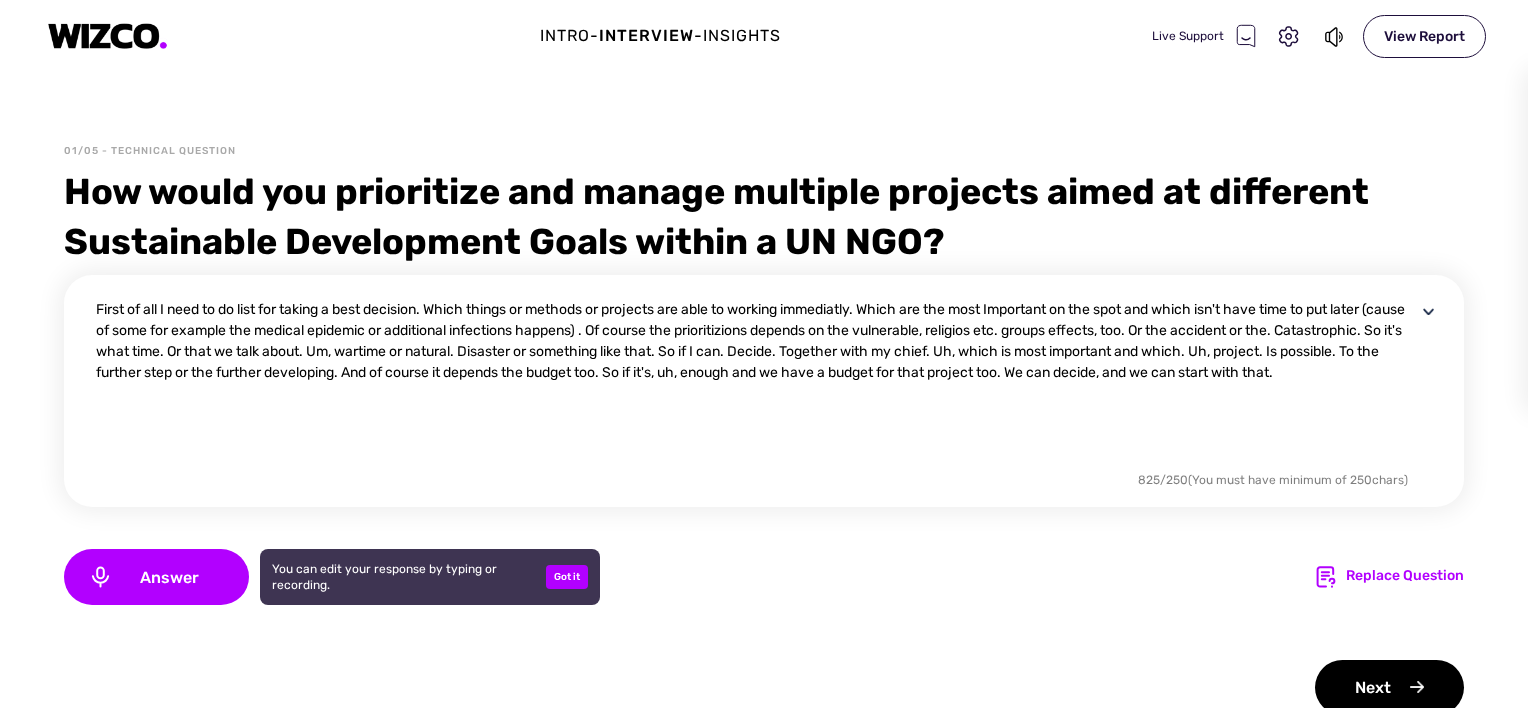 click on "First of all I need to do list for taking a best decision. Which things or methods or projects are able to working immediatly. Which are the most Important on the spot and which isn't have time to put later (cause of some for example the medical epidemic or additional infections happens) . Of course the prioritizions depends on the vulnerable, religios etc. groups effects, too. Or the accident or the. Catastrophic. So it's what time. Or that we talk about. Um, wartime or natural. Disaster or something like that. So if I can. Decide. Together with my chief. Uh, which is most important and which. Uh, project. Is possible. To the further step or the further developing. And of course it depends the budget too. So if it's, uh, enough and we have a budget for that project too. We can decide, and we can start with that." at bounding box center [756, 383] 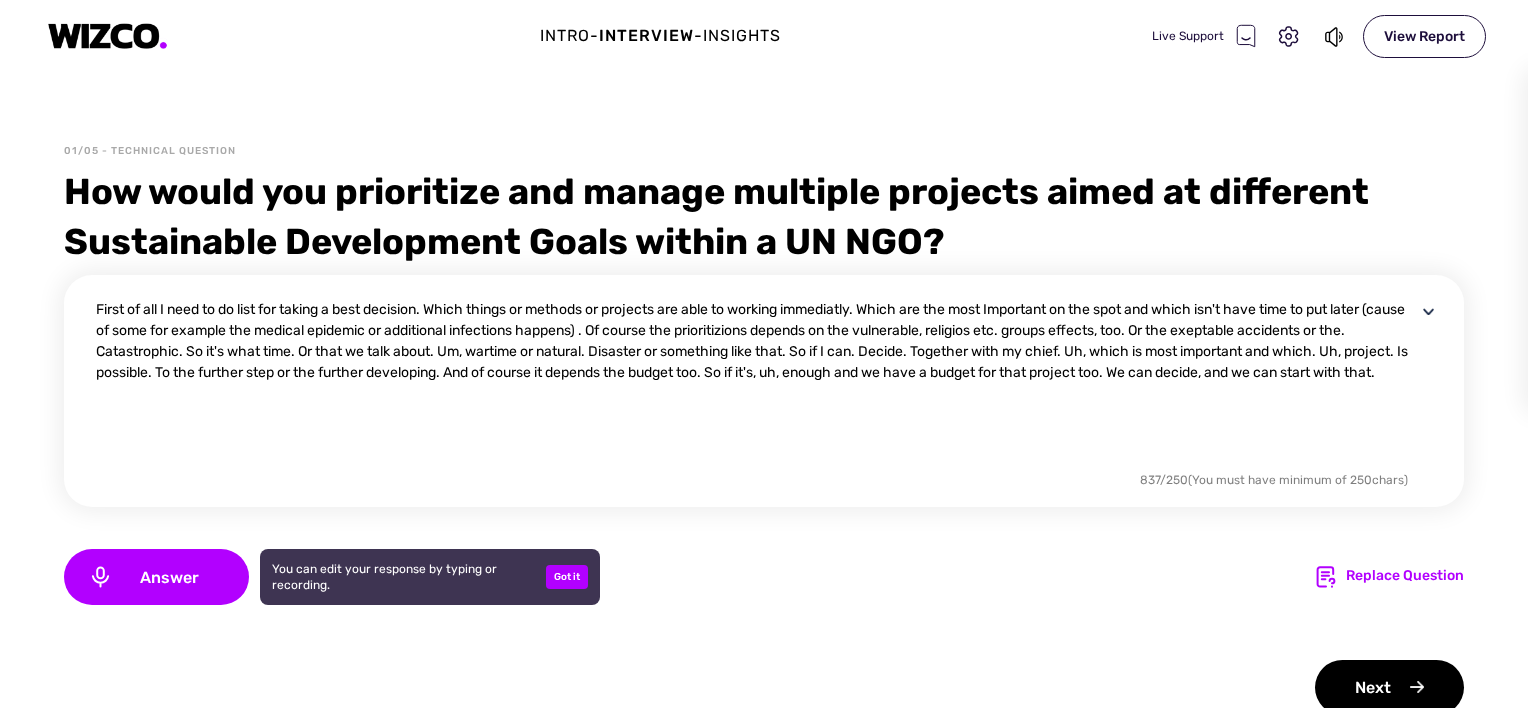 click on "First of all I need to do list for taking a best decision. Which things or methods or projects are able to working immediatly. Which are the most Important on the spot and which isn't have time to put later (cause of some for example the medical epidemic or additional infections happens) . Of course the prioritizions depends on the vulnerable, religios etc. groups effects, too. Or the exeptable accidents  or the. Catastrophic. So it's what time. Or that we talk about. Um, wartime or natural. Disaster or something like that. So if I can. Decide. Together with my chief. Uh, which is most important and which. Uh, project. Is possible. To the further step or the further developing. And of course it depends the budget too. So if it's, uh, enough and we have a budget for that project too. We can decide, and we can start with that." at bounding box center (756, 383) 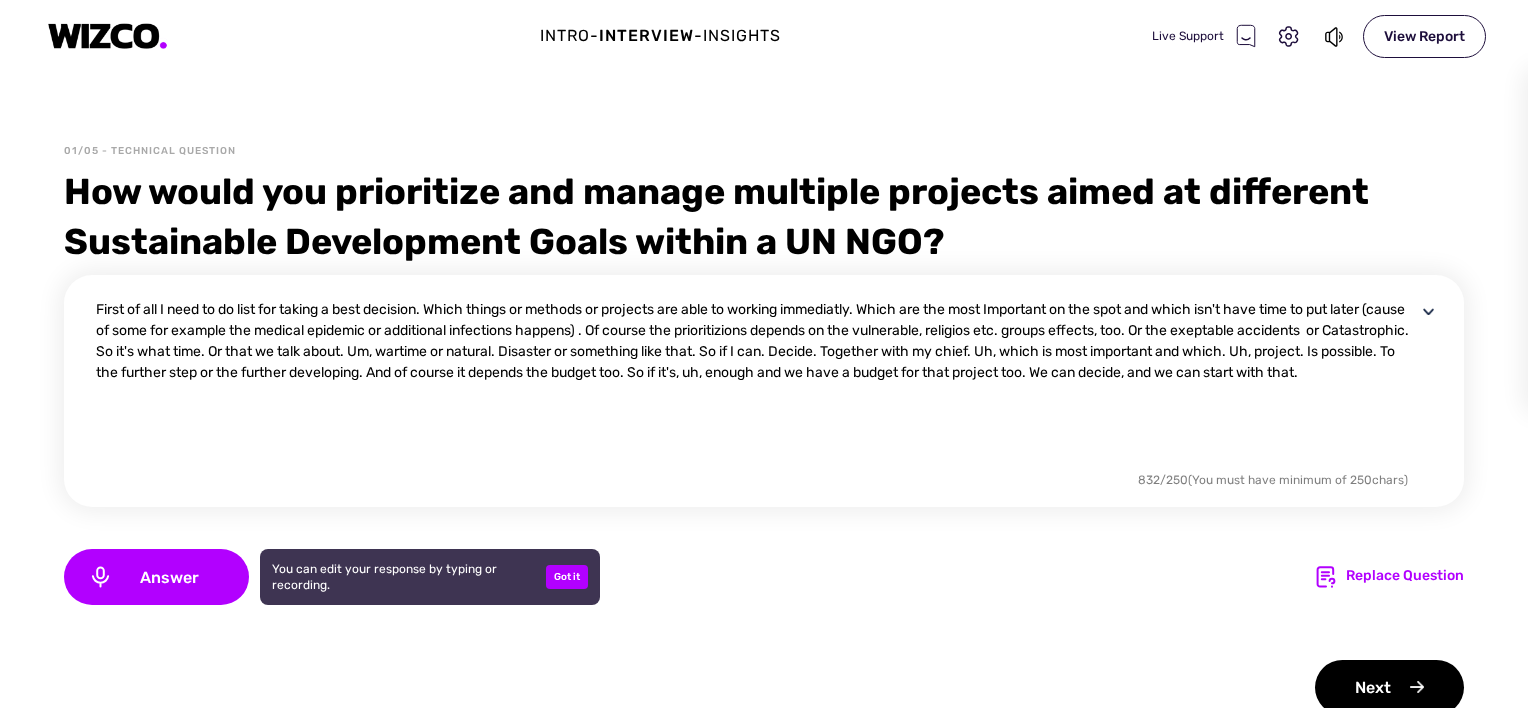 click on "First of all I need to do list for taking a best decision. Which things or methods or projects are able to working immediatly. Which are the most Important on the spot and which isn't have time to put later (cause of some for example the medical epidemic or additional infections happens) . Of course the prioritizions depends on the vulnerable, religios etc. groups effects, too. Or the exeptable accidents  or Catastrophic. So it's what time. Or that we talk about. Um, wartime or natural. Disaster or something like that. So if I can. Decide. Together with my chief. Uh, which is most important and which. Uh, project. Is possible. To the further step or the further developing. And of course it depends the budget too. So if it's, uh, enough and we have a budget for that project too. We can decide, and we can start with that." at bounding box center [756, 383] 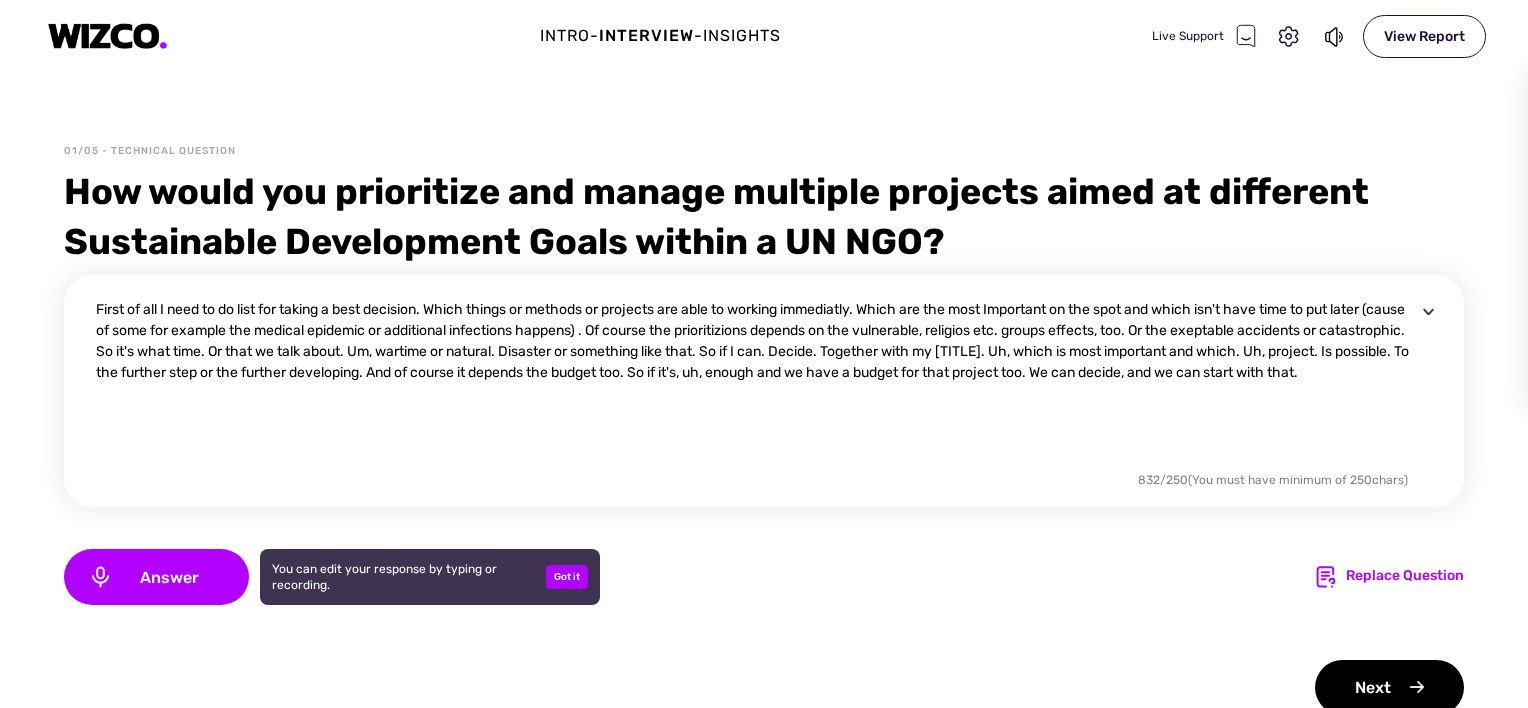 click on "First of all I need to do list for taking a best decision. Which things or methods or projects are able to working immediatly. Which are the most Important on the spot and which isn't have time to put later (cause of some for example the medical epidemic or additional infections happens) . Of course the prioritizions depends on the vulnerable, religios etc. groups effects, too. Or the exeptable accidents  or catastrophic. So it's what time. Or that we talk about. Um, wartime or natural. Disaster or something like that. So if I can. Decide. Together with my chief. Uh, which is most important and which. Uh, project. Is possible. To the further step or the further developing. And of course it depends the budget too. So if it's, uh, enough and we have a budget for that project too. We can decide, and we can start with that." at bounding box center [756, 383] 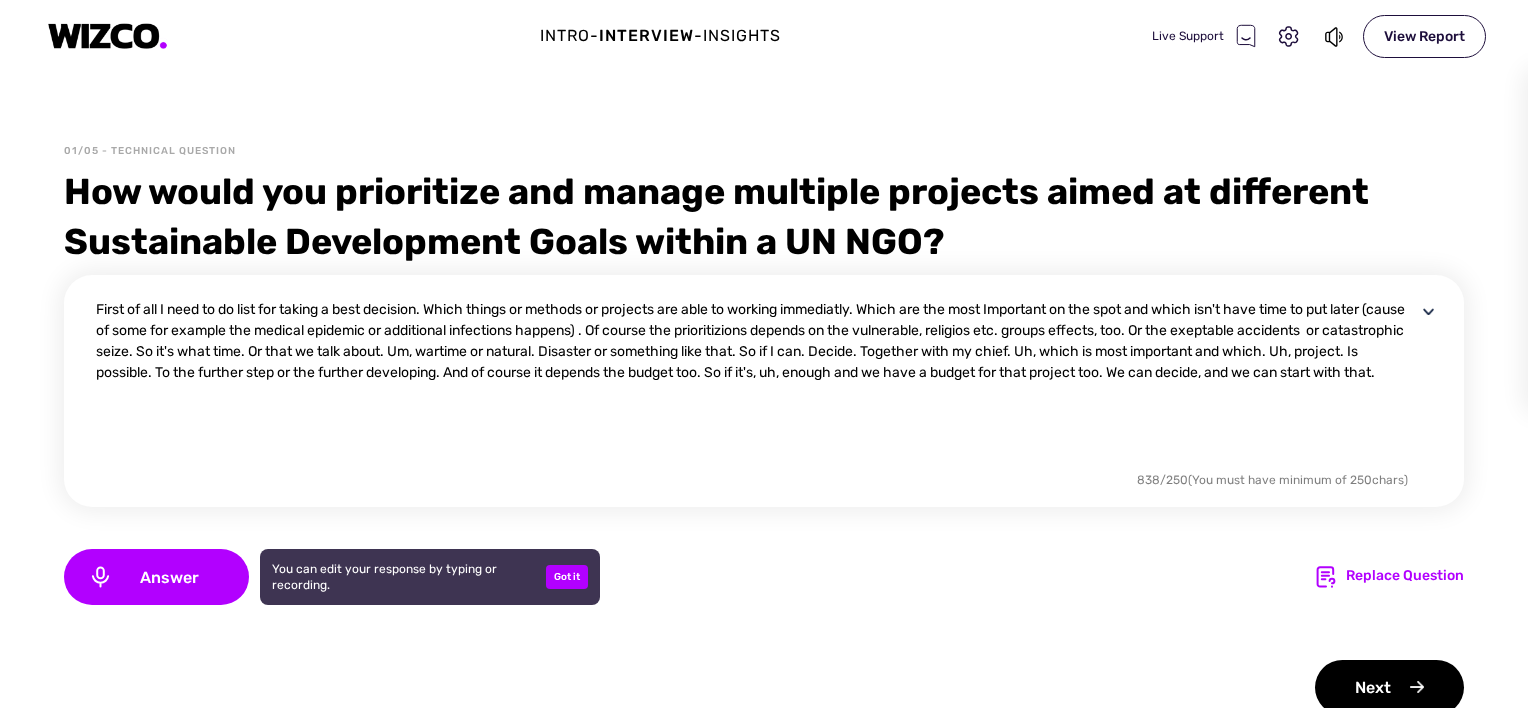 click on "First of all I need to do list for taking a best decision. Which things or methods or projects are able to working immediatly. Which are the most Important on the spot and which isn't have time to put later (cause of some for example the medical epidemic or additional infections happens) . Of course the prioritizions depends on the vulnerable, religios etc. groups effects, too. Or the exeptable accidents  or catastrophic seize. So it's what time. Or that we talk about. Um, wartime or natural. Disaster or something like that. So if I can. Decide. Together with my chief. Uh, which is most important and which. Uh, project. Is possible. To the further step or the further developing. And of course it depends the budget too. So if it's, uh, enough and we have a budget for that project too. We can decide, and we can start with that." at bounding box center (756, 383) 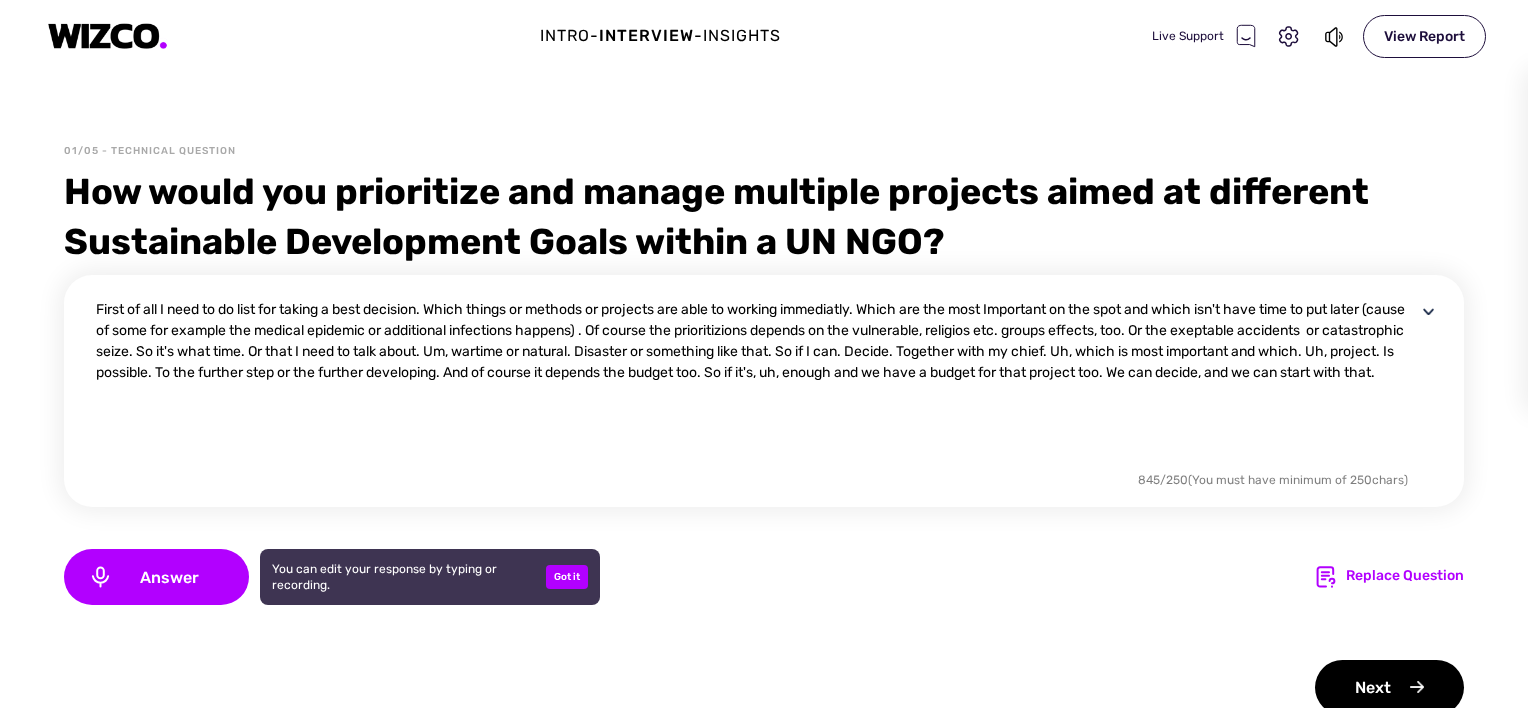 click on "First of all I need to do list for taking a best decision. Which things or methods or projects are able to working immediatly. Which are the most Important on the spot and which isn't have time to put later (cause of some for example the medical epidemic or additional infections happens) . Of course the prioritizions depends on the vulnerable, religios etc. groups effects, too. Or the exeptable accidents  or catastrophic seize. So it's what time. Or that I need to talk about. Um, wartime or natural. Disaster or something like that. So if I can. Decide. Together with my chief. Uh, which is most important and which. Uh, project. Is possible. To the further step or the further developing. And of course it depends the budget too. So if it's, uh, enough and we have a budget for that project too. We can decide, and we can start with that." at bounding box center [756, 383] 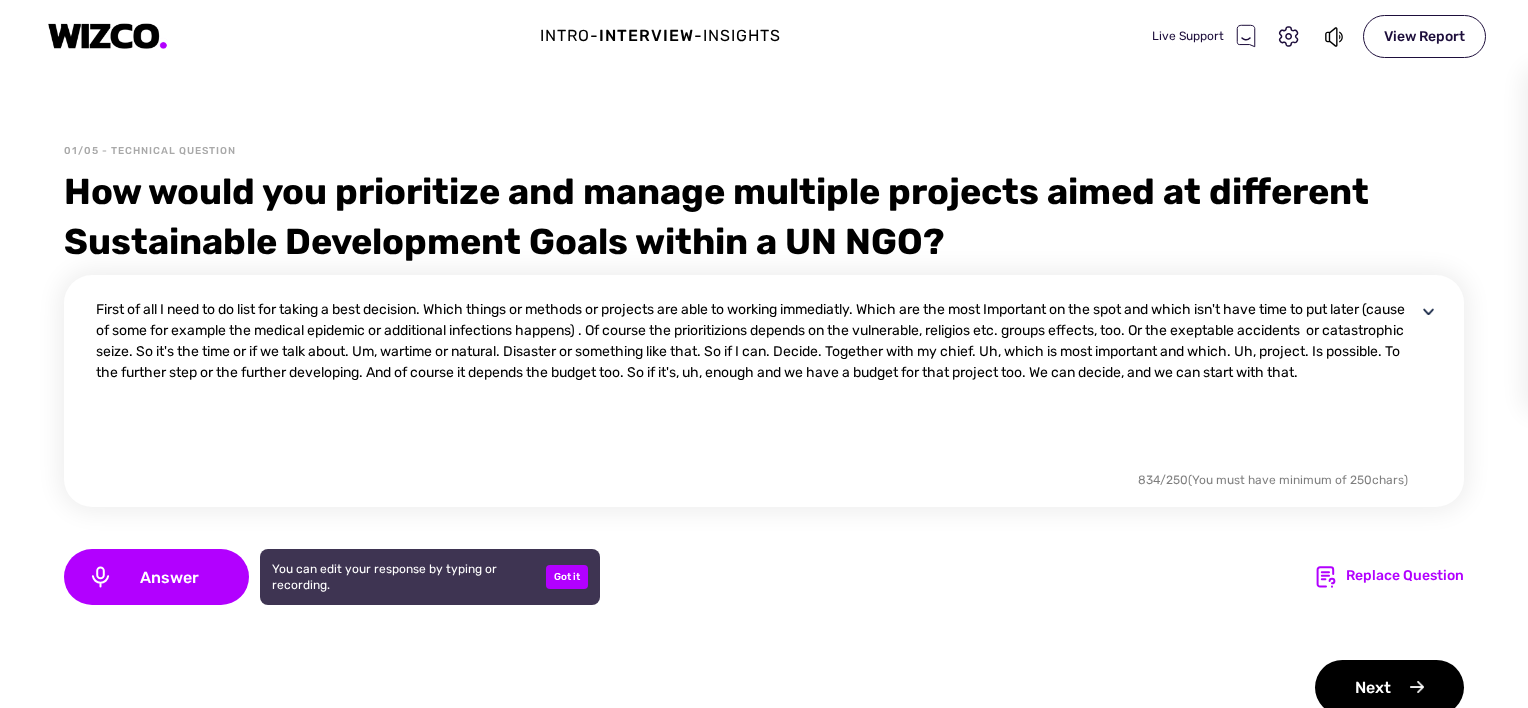 click on "First of all I need to do list for taking a best decision. Which things or methods or projects are able to working immediatly. Which are the most Important on the spot and which isn't have time to put later (cause of some for example the medical epidemic or additional infections happens) . Of course the prioritizions depends on the vulnerable, religios etc. groups effects, too. Or the exeptable accidents  or catastrophic seize. So it's the time or if we talk about. Um, wartime or natural. Disaster or something like that. So if I can. Decide. Together with my chief. Uh, which is most important and which. Uh, project. Is possible. To the further step or the further developing. And of course it depends the budget too. So if it's, uh, enough and we have a budget for that project too. We can decide, and we can start with that." at bounding box center (756, 383) 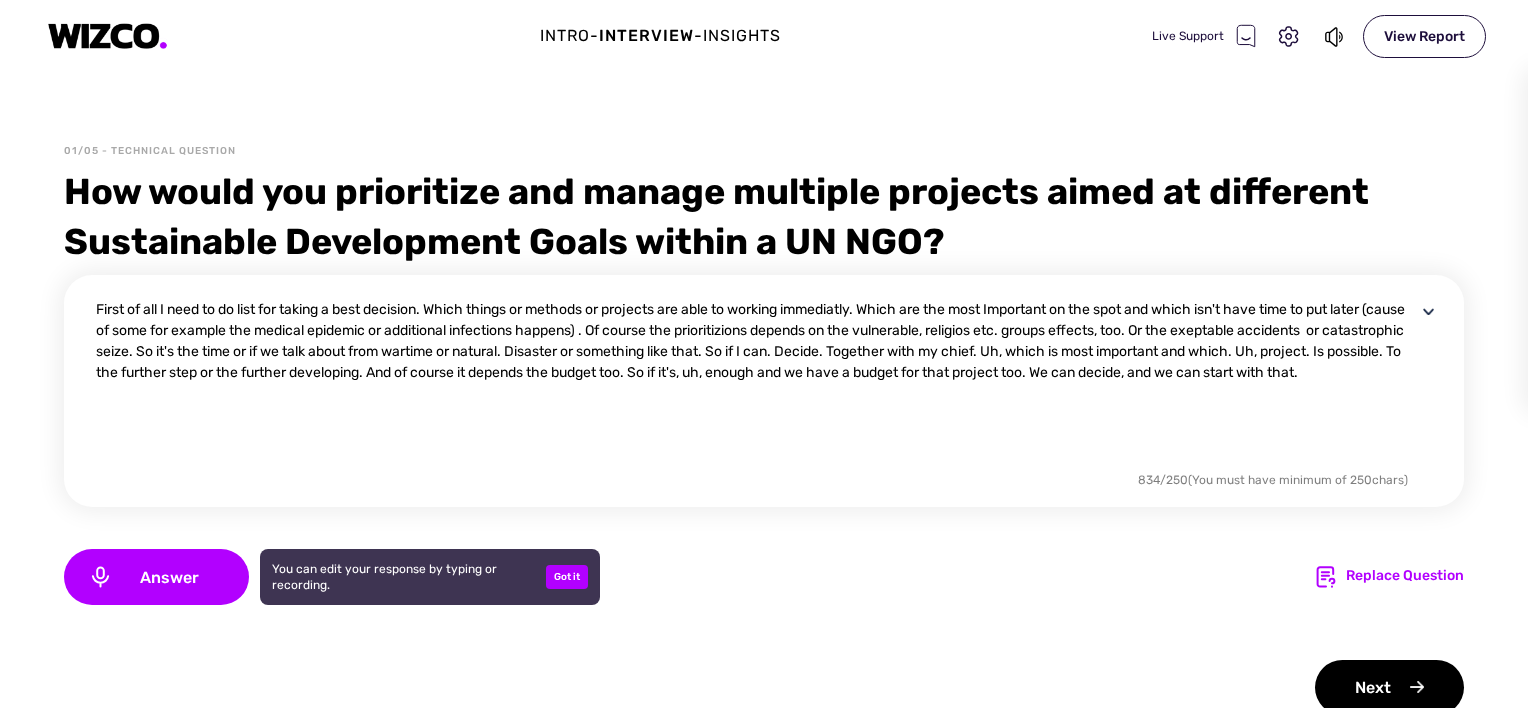 click on "First of all I need to do list for taking a best decision. Which things or methods or projects are able to working immediatly. Which are the most Important on the spot and which isn't have time to put later (cause of some for example the medical epidemic or additional infections happens) . Of course the prioritizions depends on the vulnerable, religios etc. groups effects, too. Or the exeptable accidents  or catastrophic seize. So it's the time or if we talk about from wartime or natural. Disaster or something like that. So if I can. Decide. Together with my chief. Uh, which is most important and which. Uh, project. Is possible. To the further step or the further developing. And of course it depends the budget too. So if it's, uh, enough and we have a budget for that project too. We can decide, and we can start with that." at bounding box center [756, 383] 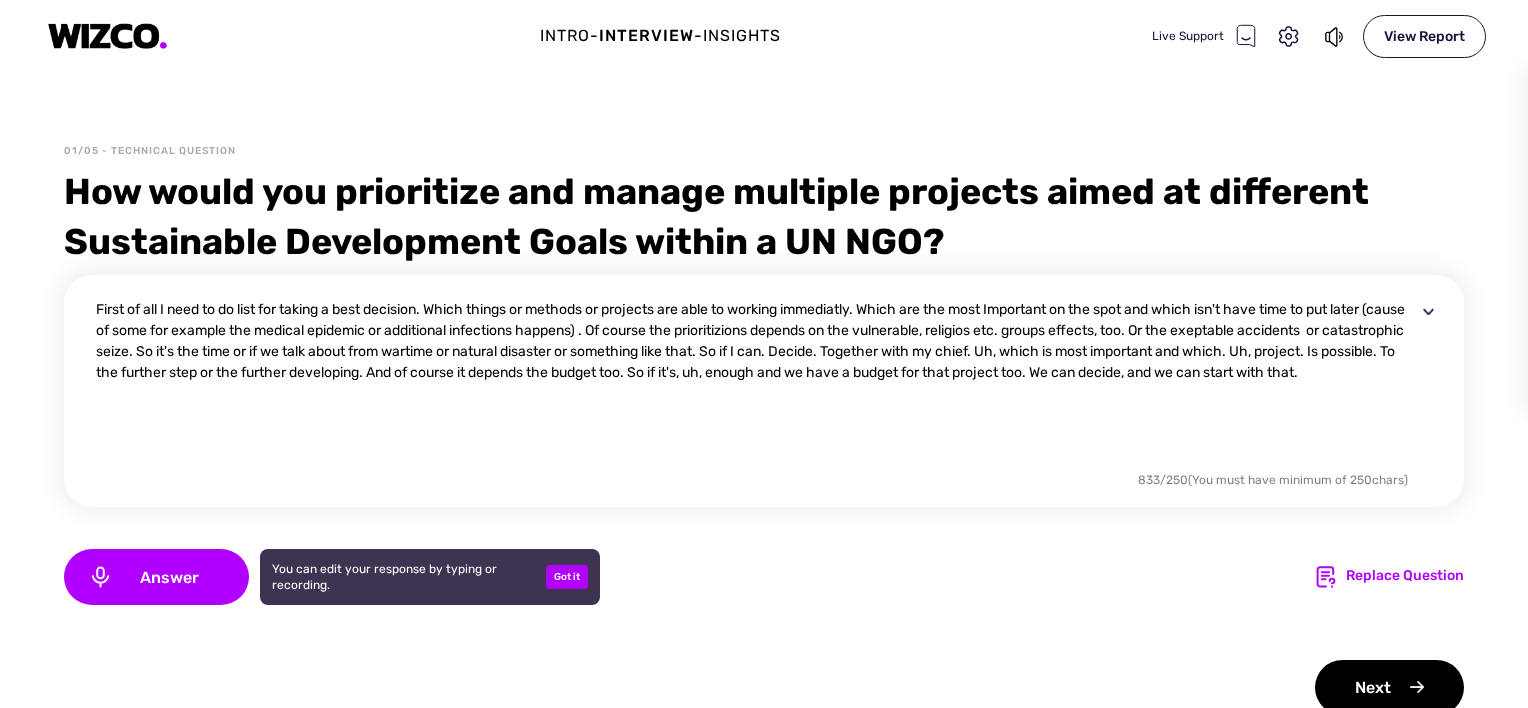 click on "First of all I need to do list for taking a best decision. Which things or methods or projects are able to working immediatly. Which are the most Important on the spot and which isn't have time to put later (cause of some for example the medical epidemic or additional infections happens) . Of course the prioritizions depends on the vulnerable, religios etc. groups effects, too. Or the exeptable accidents  or catastrophic seize. So it's the time or if we talk about from wartime or natural disaster or something like that. So if I can. Decide. Together with my chief. Uh, which is most important and which. Uh, project. Is possible. To the further step or the further developing. And of course it depends the budget too. So if it's, uh, enough and we have a budget for that project too. We can decide, and we can start with that." at bounding box center [756, 383] 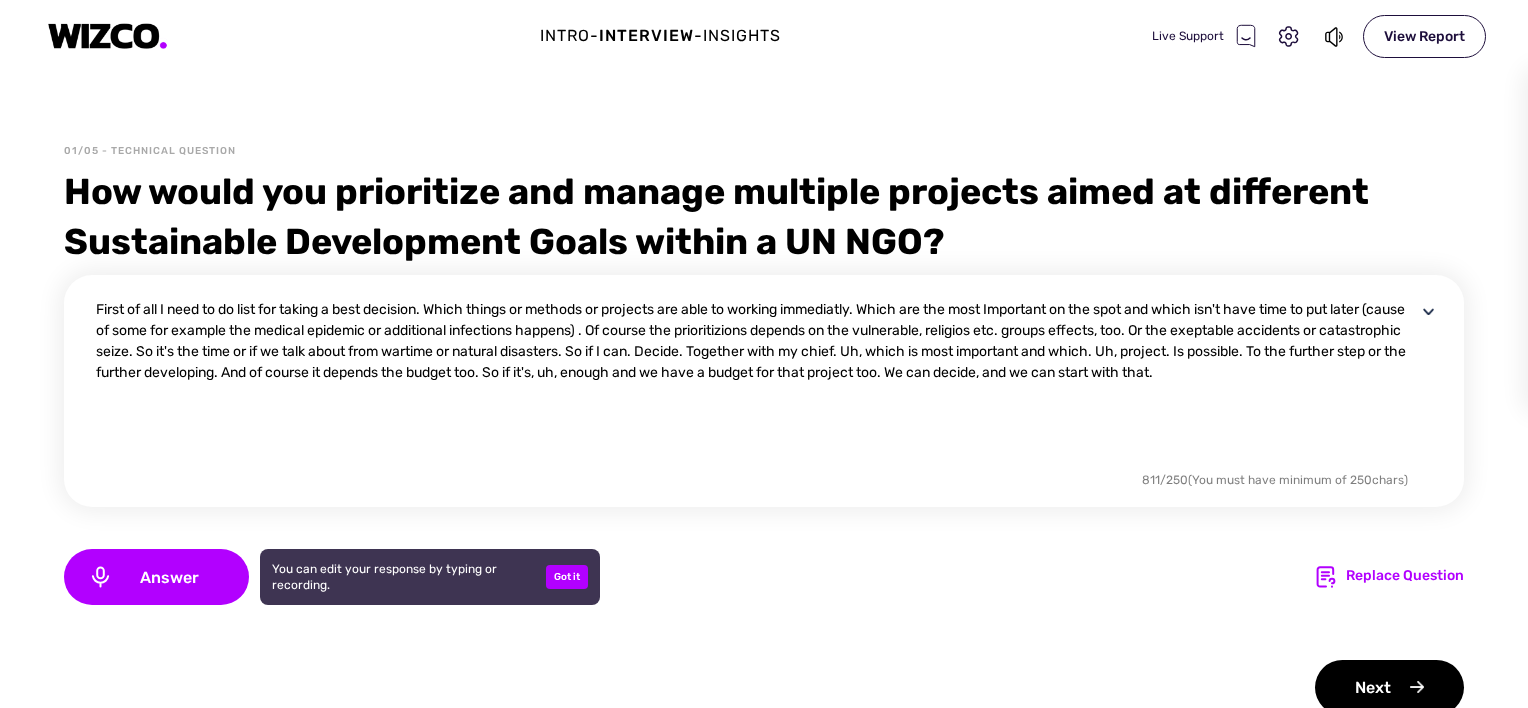 click on "First of all I need to do list for taking a best decision. Which things or methods or projects are able to working immediatly. Which are the most Important on the spot and which isn't have time to put later (cause of some for example the medical epidemic or additional infections happens) . Of course the prioritizions depends on the vulnerable, religios etc. groups effects, too. Or the exeptable accidents  or catastrophic seize. So it's the time or if we talk about from wartime or natural disasters. So if I can. Decide. Together with my chief. Uh, which is most important and which. Uh, project. Is possible. To the further step or the further developing. And of course it depends the budget too. So if it's, uh, enough and we have a budget for that project too. We can decide, and we can start with that." at bounding box center [756, 383] 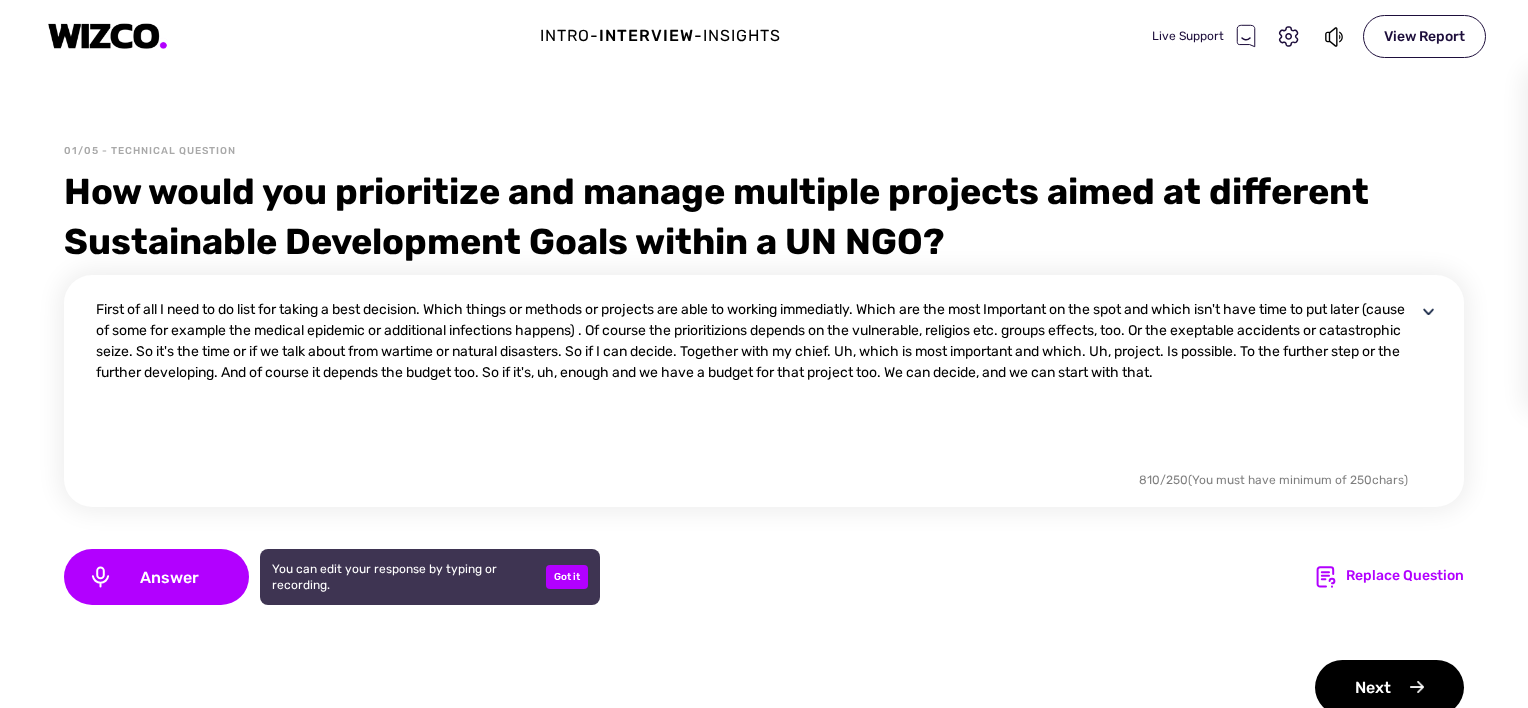 click on "First of all I need to do list for taking a best decision. Which things or methods or projects are able to working immediatly. Which are the most Important on the spot and which isn't have time to put later (cause of some for example the medical epidemic or additional infections happens) . Of course the prioritizions depends on the vulnerable, religios etc. groups effects, too. Or the exeptable accidents  or catastrophic seize. So it's the time or if we talk about from wartime or natural disasters. So if I can decide. Together with my chief. Uh, which is most important and which. Uh, project. Is possible. To the further step or the further developing. And of course it depends the budget too. So if it's, uh, enough and we have a budget for that project too. We can decide, and we can start with that." at bounding box center [756, 383] 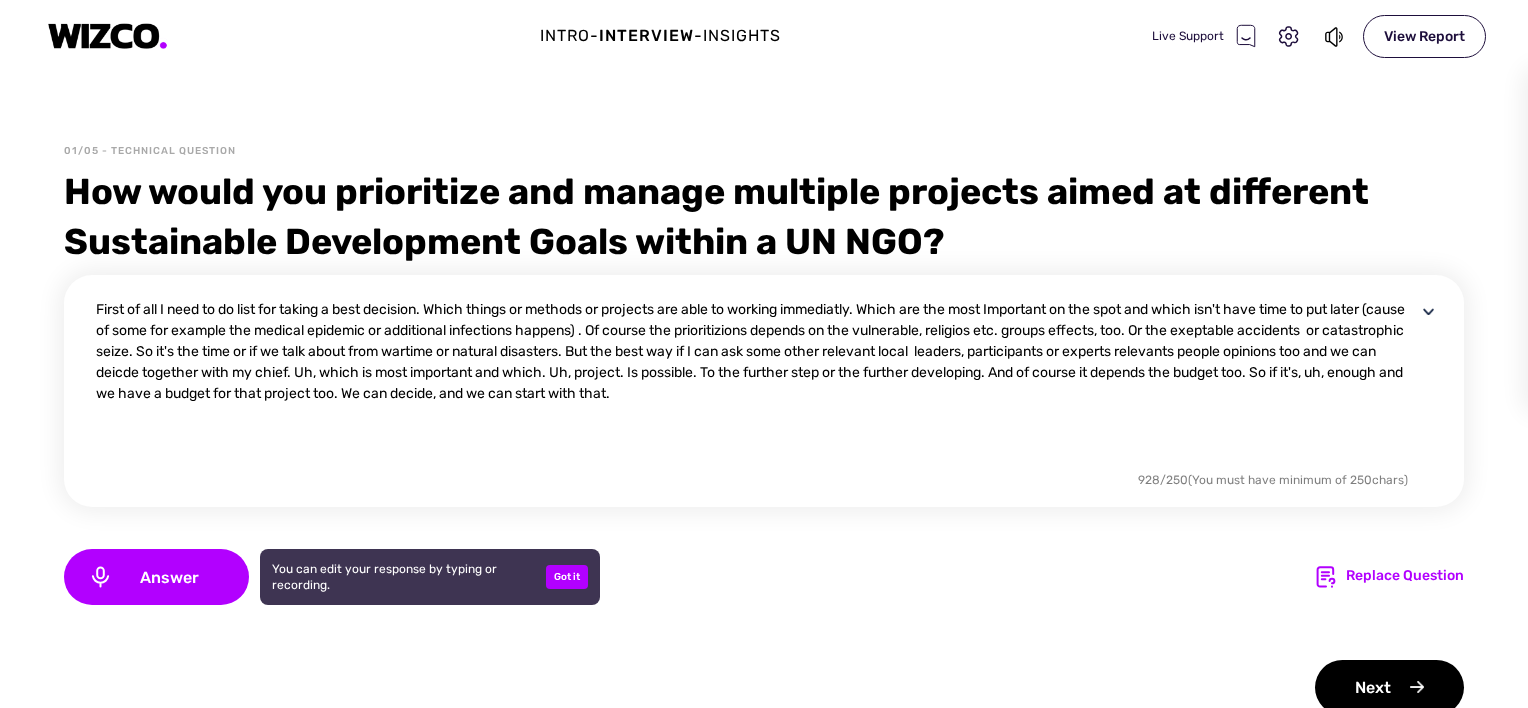 click on "First of all I need to do list for taking a best decision. Which things or methods or projects are able to working immediatly. Which are the most Important on the spot and which isn't have time to put later (cause of some for example the medical epidemic or additional infections happens) . Of course the prioritizions depends on the vulnerable, religios etc. groups effects, too. Or the exeptable accidents  or catastrophic seize. So it's the time or if we talk about from wartime or natural disasters. But the best way if I can ask some other relevant local  leaders, participants or experts relevants people opinions too and we can deicde together with my chief. Uh, which is most important and which. Uh, project. Is possible. To the further step or the further developing. And of course it depends the budget too. So if it's, uh, enough and we have a budget for that project too. We can decide, and we can start with that." at bounding box center [756, 383] 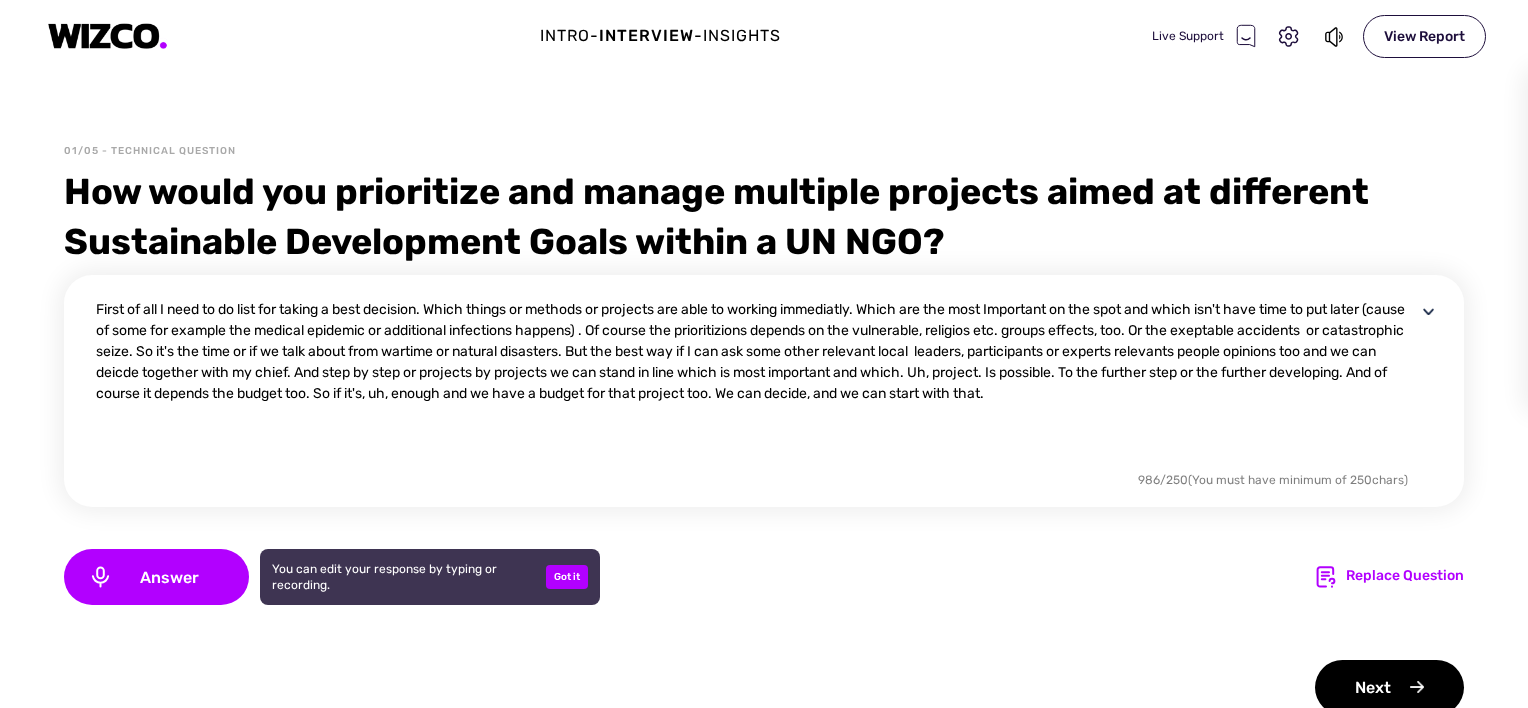 click on "First of all I need to do list for taking a best decision. Which things or methods or projects are able to working immediatly. Which are the most Important on the spot and which isn't have time to put later (cause of some for example the medical epidemic or additional infections happens) . Of course the prioritizions depends on the vulnerable, religios etc. groups effects, too. Or the exeptable accidents  or catastrophic seize. So it's the time or if we talk about from wartime or natural disasters. But the best way if I can ask some other relevant local  leaders, participants or experts relevants people opinions too and we can deicde together with my chief. And step by step or projects by projects we can stand in line which is most important and which. Uh, project. Is possible. To the further step or the further developing. And of course it depends the budget too. So if it's, uh, enough and we have a budget for that project too. We can decide, and we can start with that." at bounding box center (756, 383) 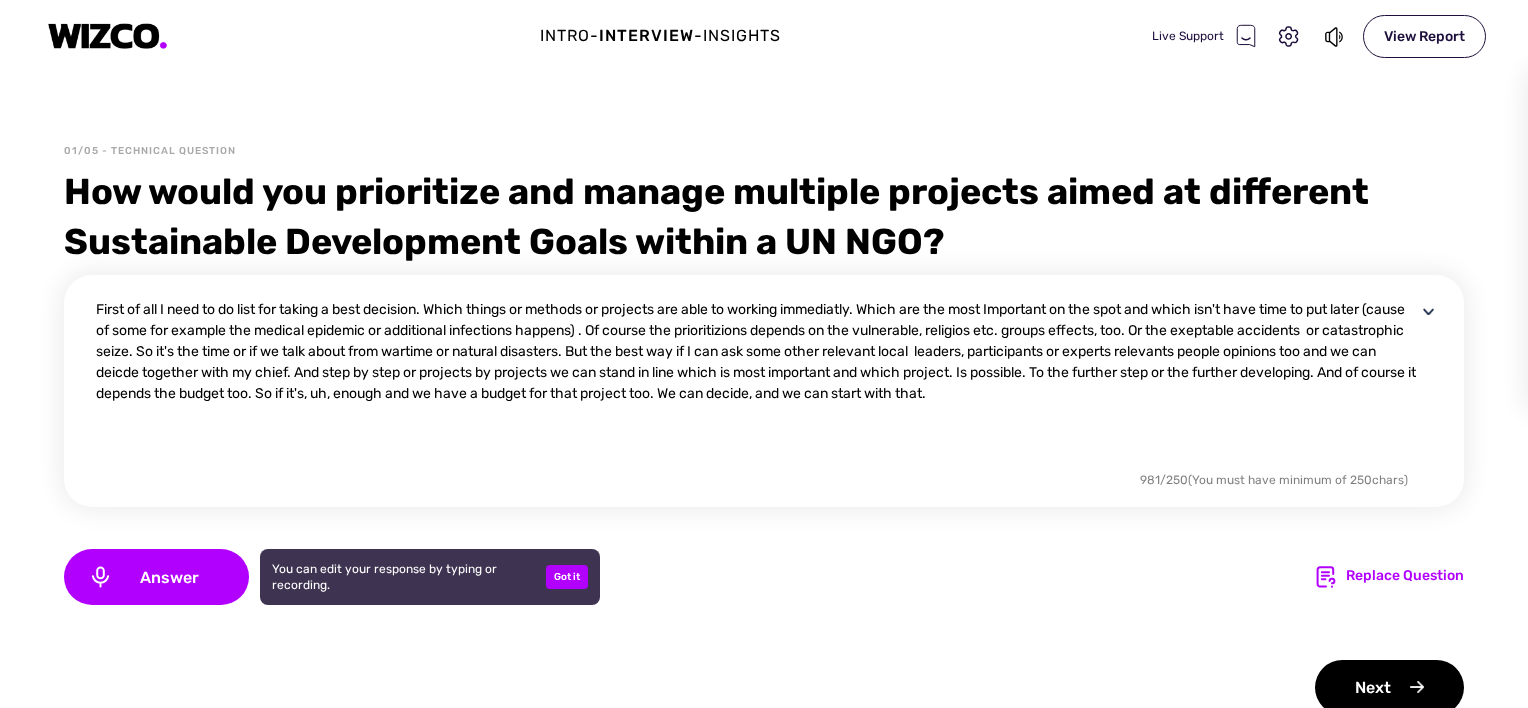 click on "First of all I need to do list for taking a best decision. Which things or methods or projects are able to working immediatly. Which are the most Important on the spot and which isn't have time to put later (cause of some for example the medical epidemic or additional infections happens) . Of course the prioritizions depends on the vulnerable, religios etc. groups effects, too. Or the exeptable accidents  or catastrophic seize. So it's the time or if we talk about from wartime or natural disasters. But the best way if I can ask some other relevant local  leaders, participants or experts relevants people opinions too and we can deicde together with my chief. And step by step or projects by projects we can stand in line which is most important and which project. Is possible. To the further step or the further developing. And of course it depends the budget too. So if it's, uh, enough and we have a budget for that project too. We can decide, and we can start with that." at bounding box center [756, 383] 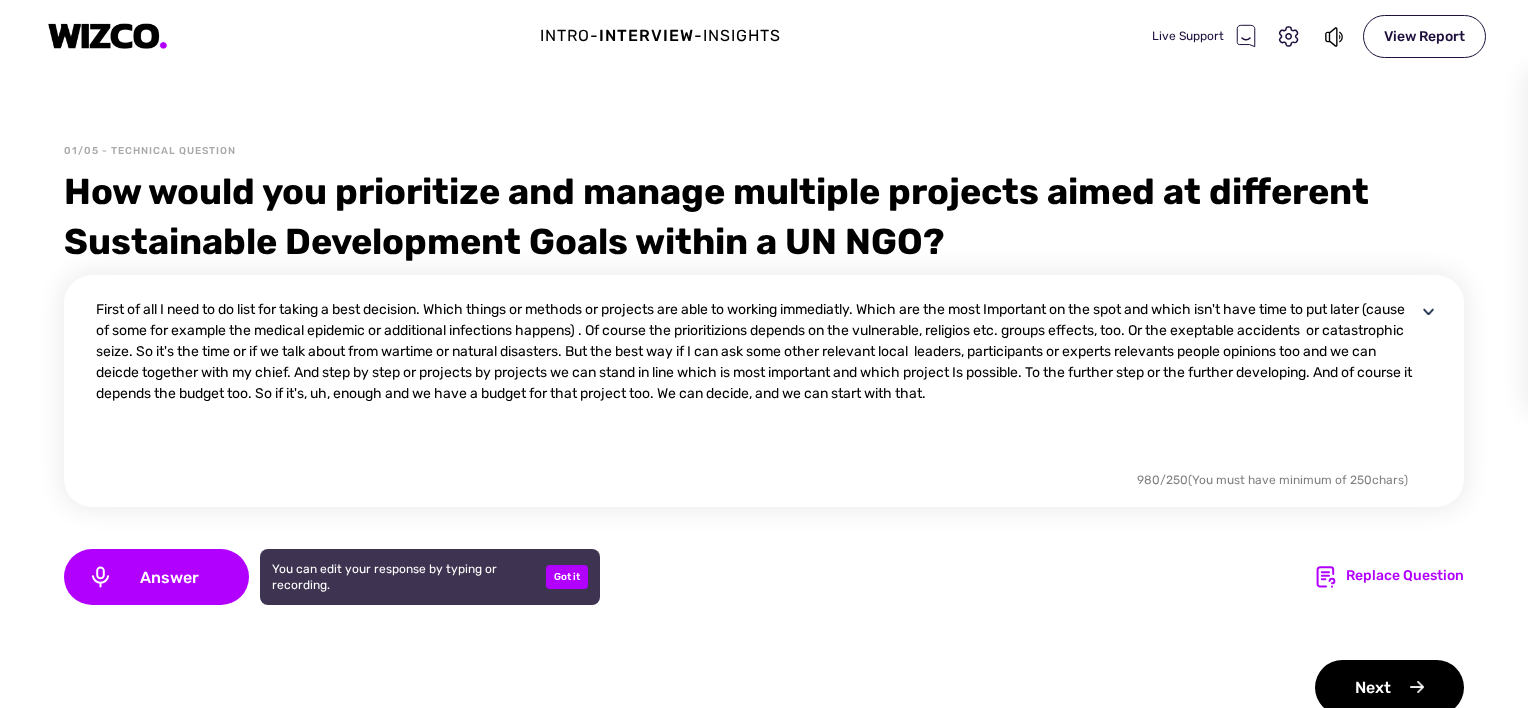 click on "First of all I need to do list for taking a best decision. Which things or methods or projects are able to working immediatly. Which are the most Important on the spot and which isn't have time to put later (cause of some for example the medical epidemic or additional infections happens) . Of course the prioritizions depends on the vulnerable, religios etc. groups effects, too. Or the exeptable accidents  or catastrophic seize. So it's the time or if we talk about from wartime or natural disasters. But the best way if I can ask some other relevant local  leaders, participants or experts relevants people opinions too and we can deicde together with my chief. And step by step or projects by projects we can stand in line which is most important and which project Is possible. To the further step or the further developing. And of course it depends the budget too. So if it's, uh, enough and we have a budget for that project too. We can decide, and we can start with that." at bounding box center [756, 383] 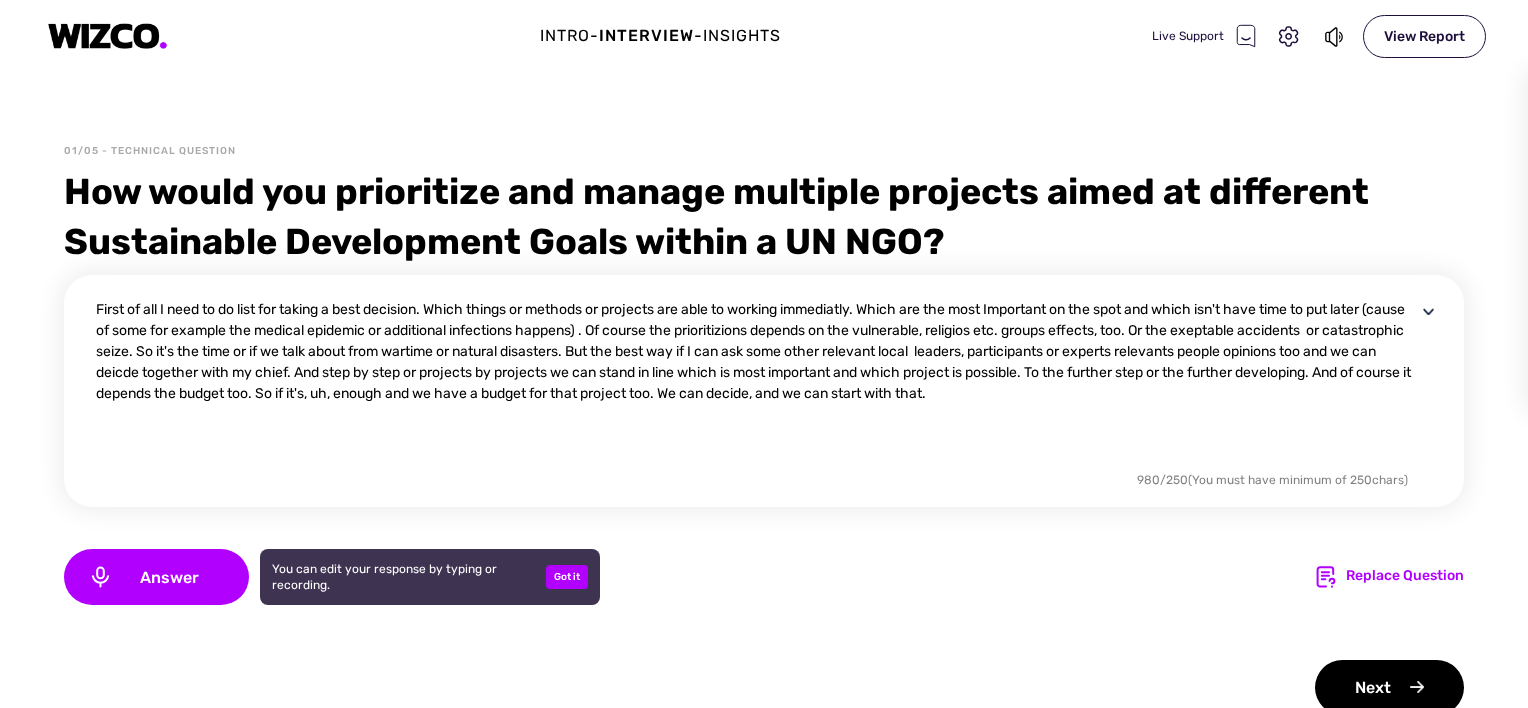 click on "First of all I need to do list for taking a best decision. Which things or methods or projects are able to working immediatly. Which are the most Important on the spot and which isn't have time to put later (cause of some for example the medical epidemic or additional infections happens) . Of course the prioritizions depends on the vulnerable, religios etc. groups effects, too. Or the exeptable accidents  or catastrophic seize. So it's the time or if we talk about from wartime or natural disasters. But the best way if I can ask some other relevant local  leaders, participants or experts relevants people opinions too and we can deicde together with my chief. And step by step or projects by projects we can stand in line which is most important and which project is possible. To the further step or the further developing. And of course it depends the budget too. So if it's, uh, enough and we have a budget for that project too. We can decide, and we can start with that." at bounding box center [756, 383] 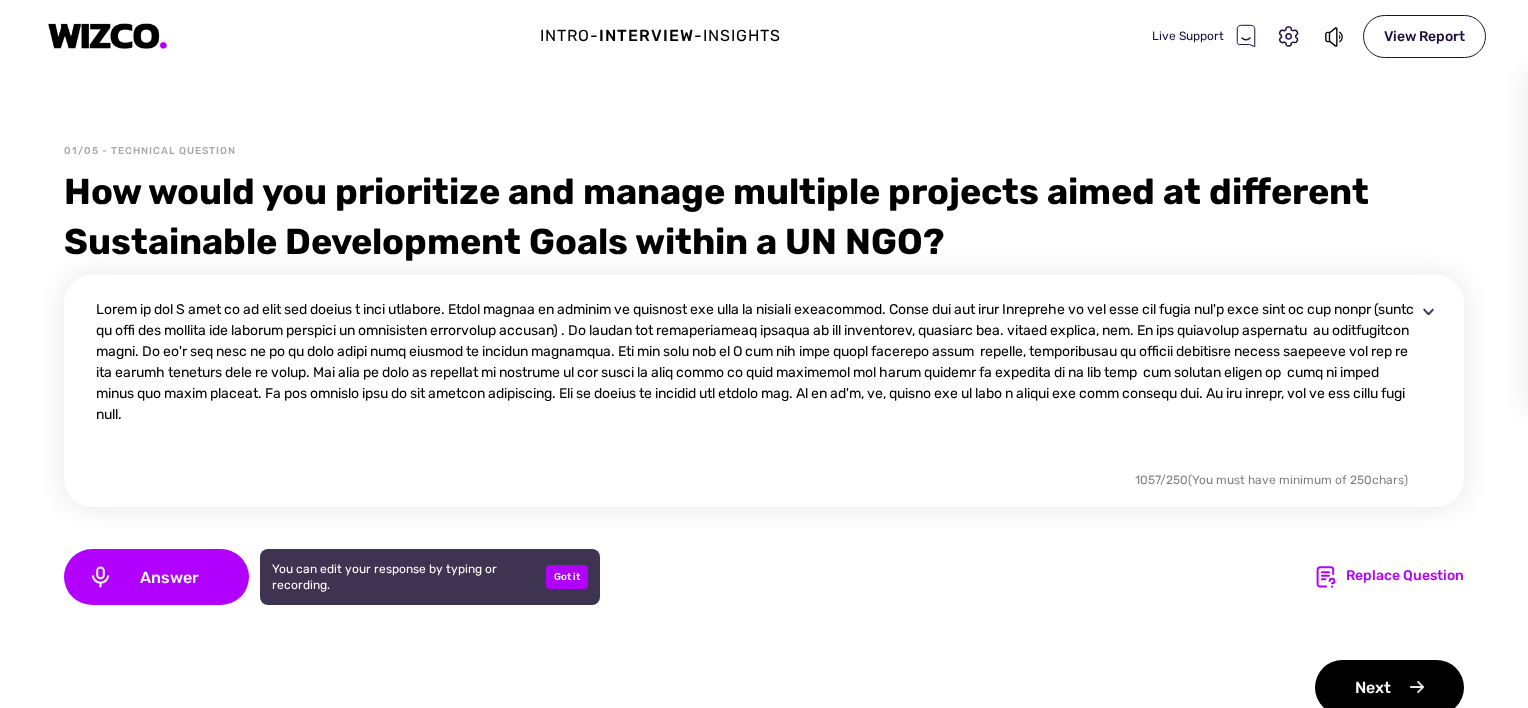 drag, startPoint x: 348, startPoint y: 393, endPoint x: 356, endPoint y: 416, distance: 24.351591 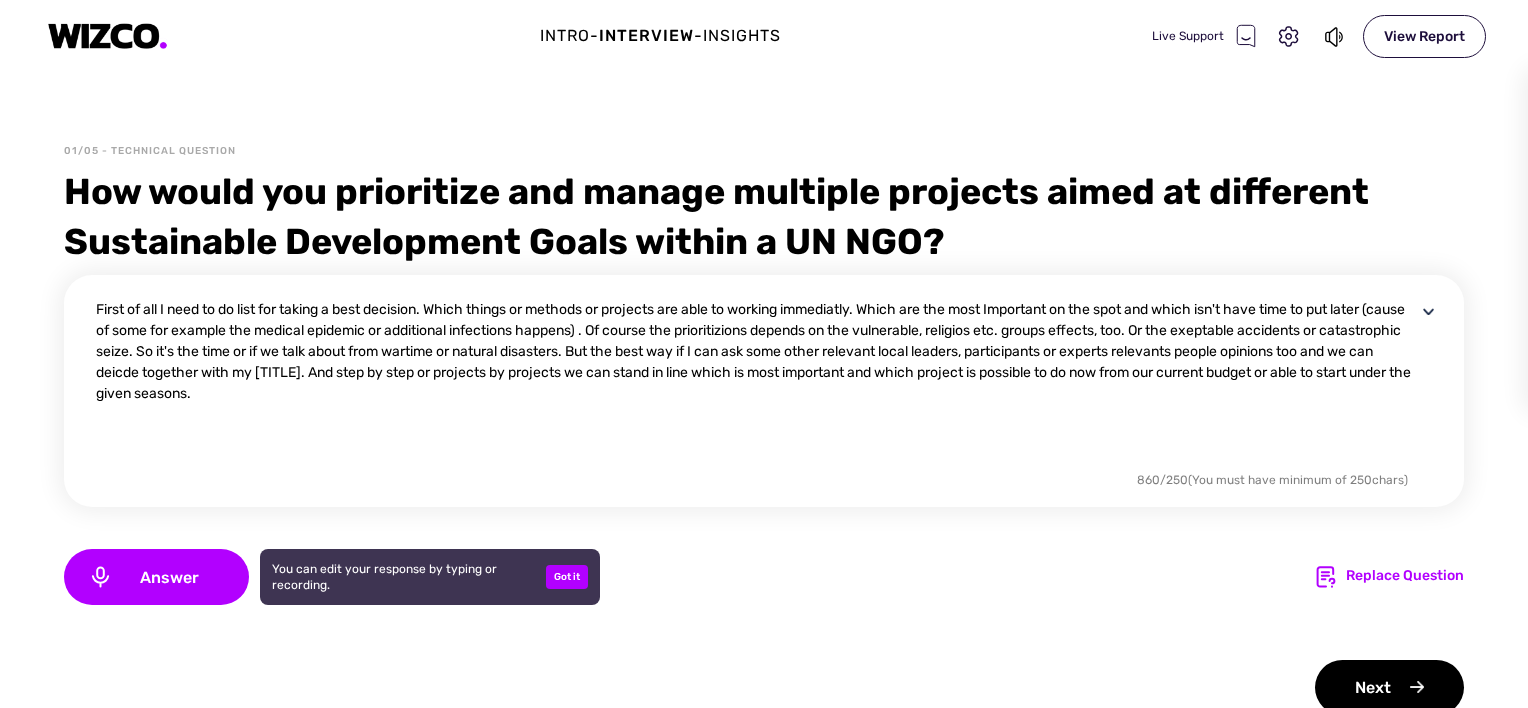 scroll, scrollTop: 79, scrollLeft: 0, axis: vertical 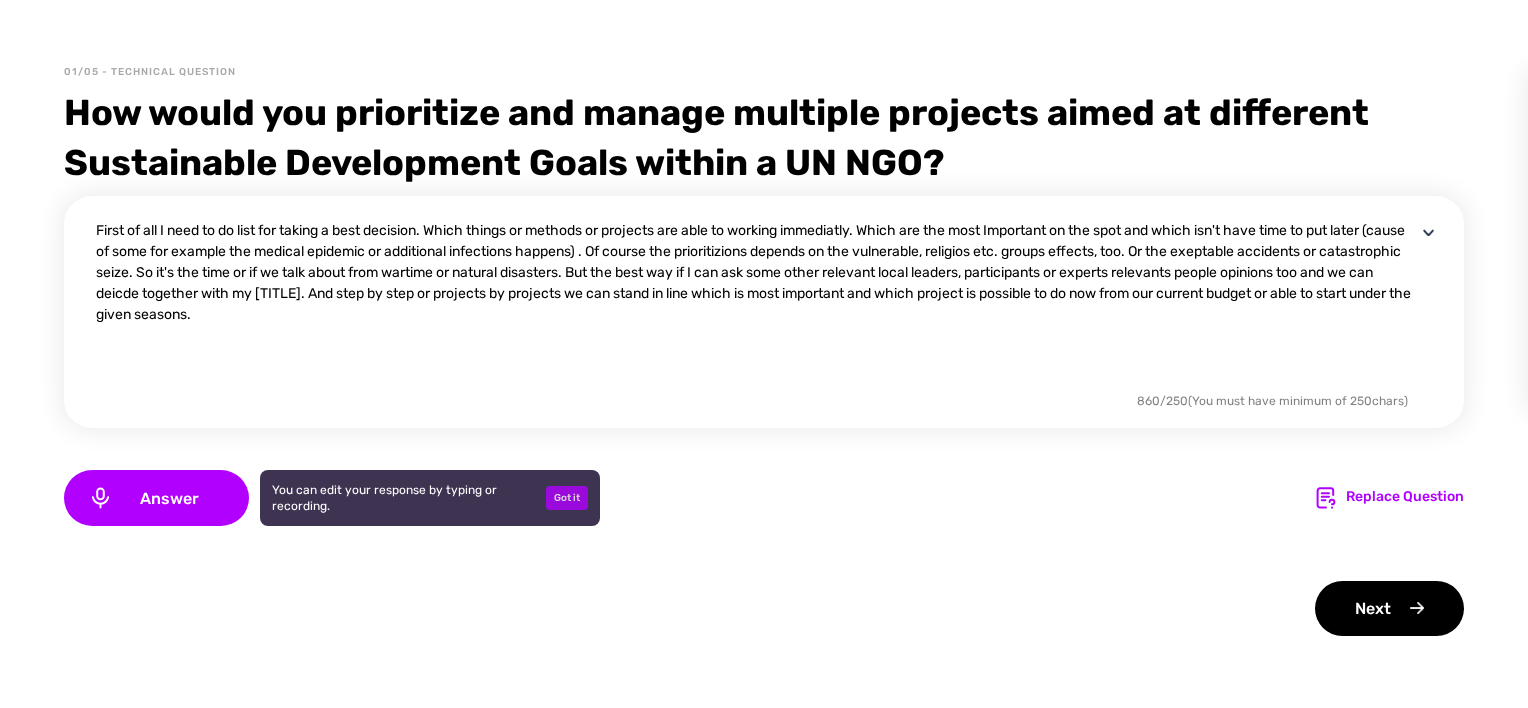click on "Got it" at bounding box center (567, 498) 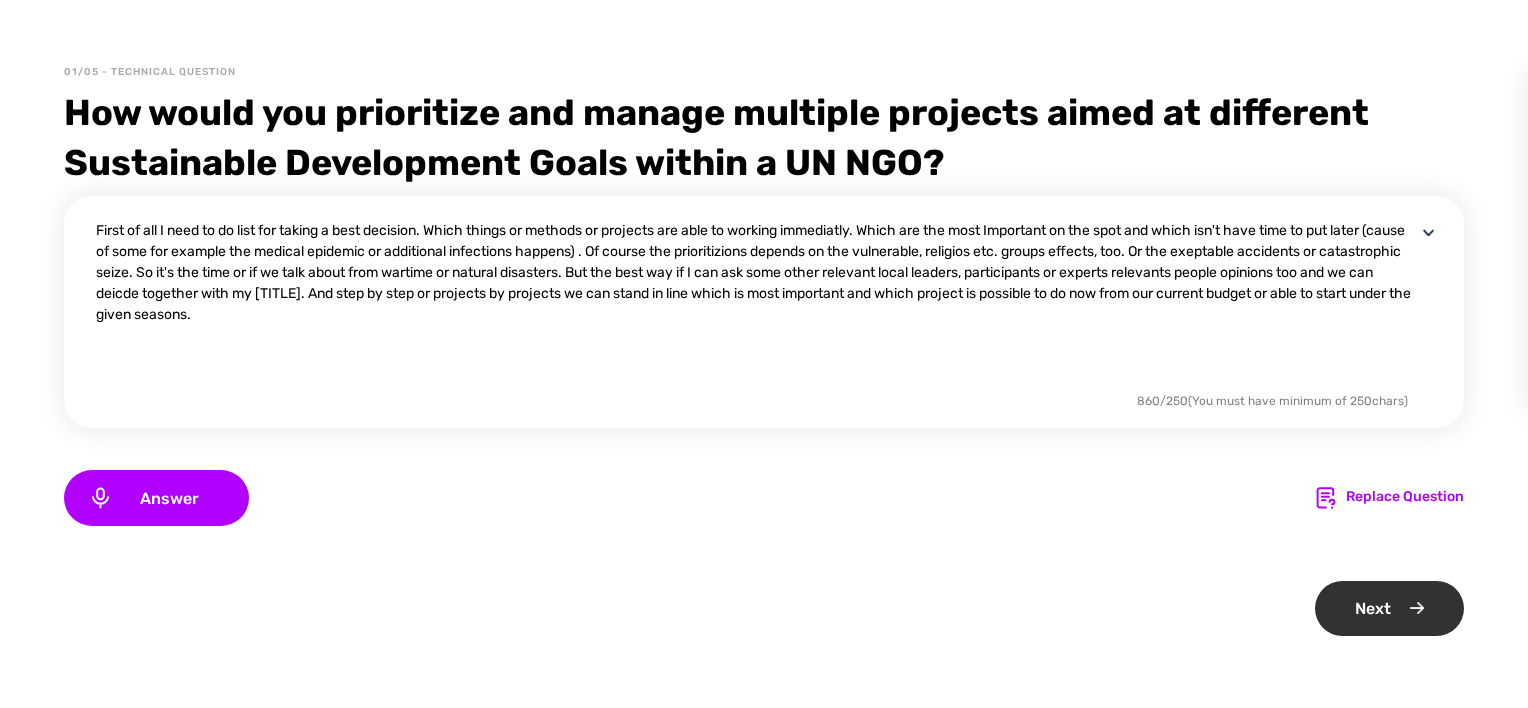 click on "Next" at bounding box center [1389, 608] 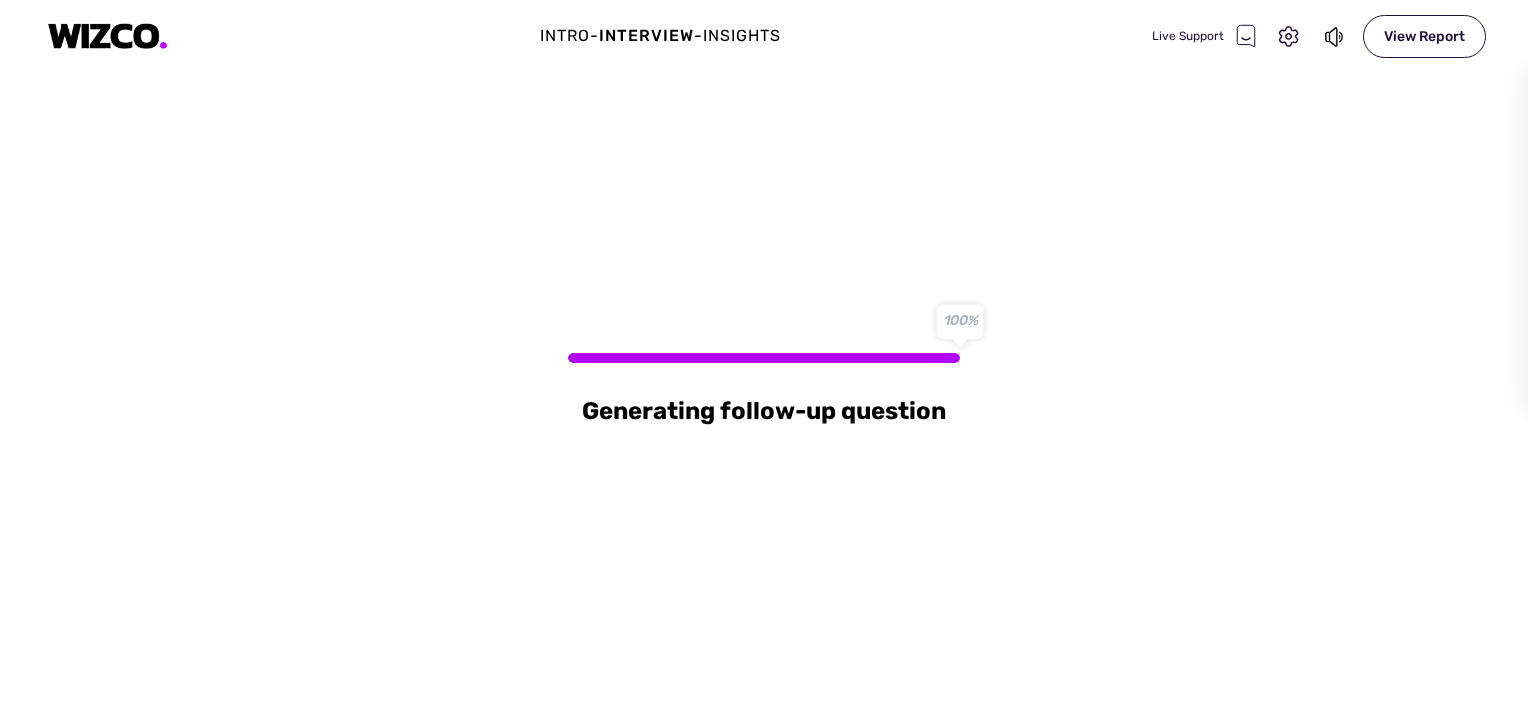 scroll, scrollTop: 0, scrollLeft: 0, axis: both 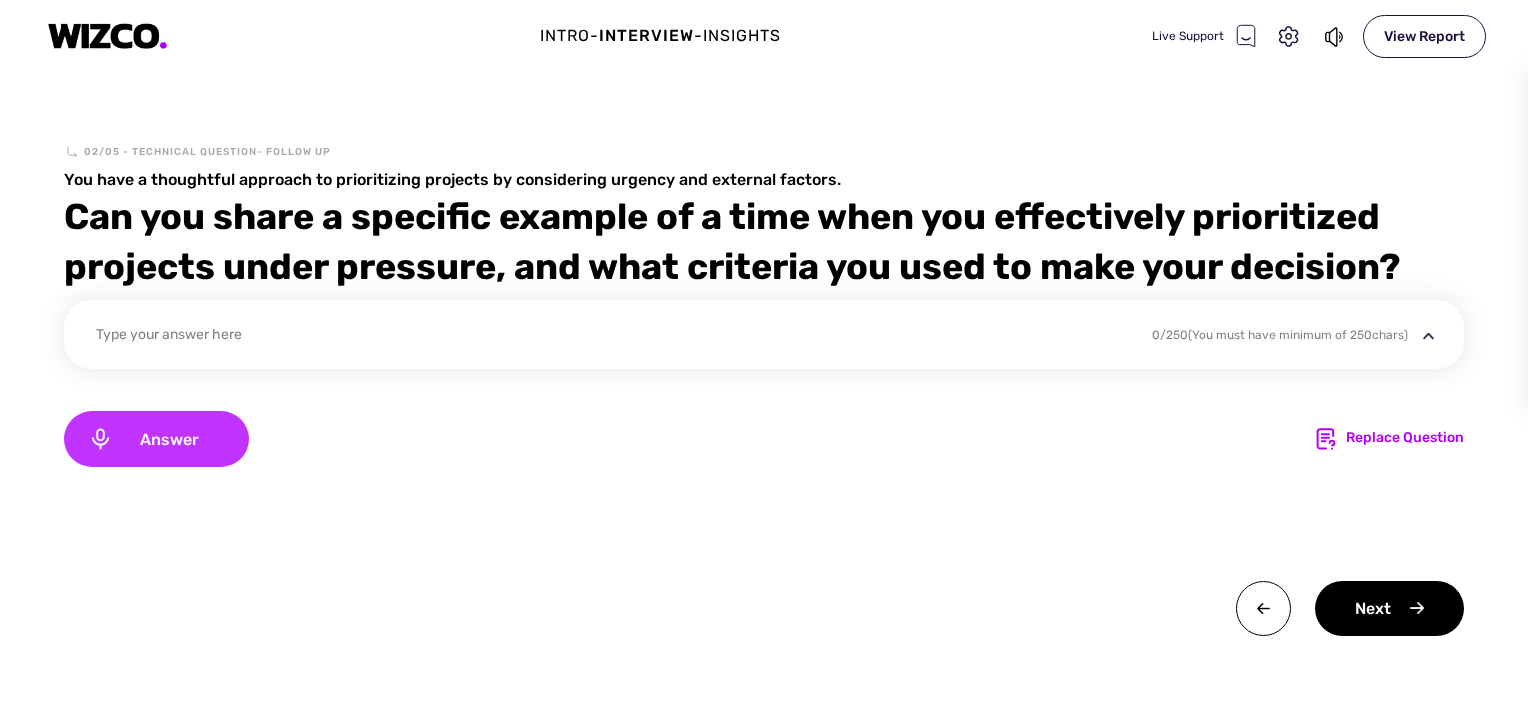 click on "Answer" at bounding box center (169, 439) 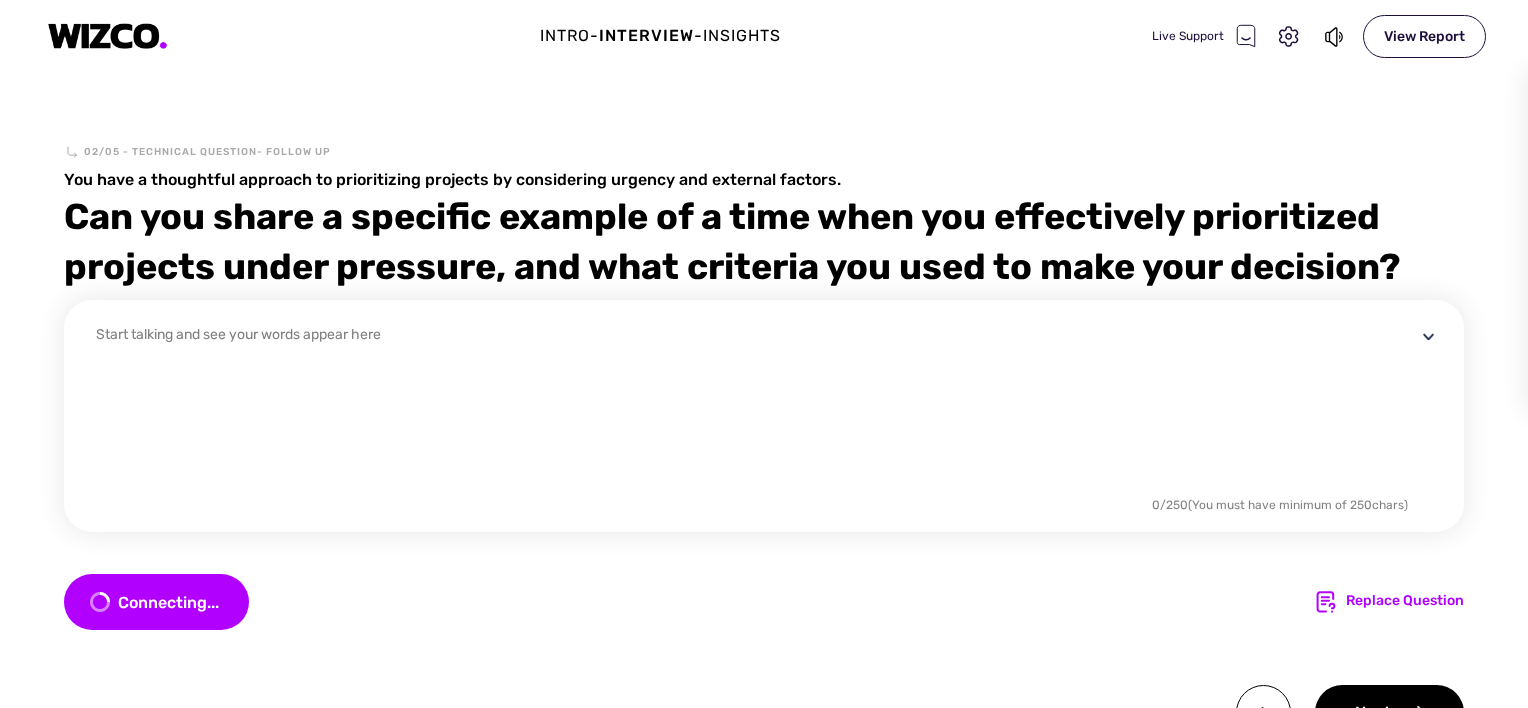 click on "Connecting... Replace Question" at bounding box center (764, 602) 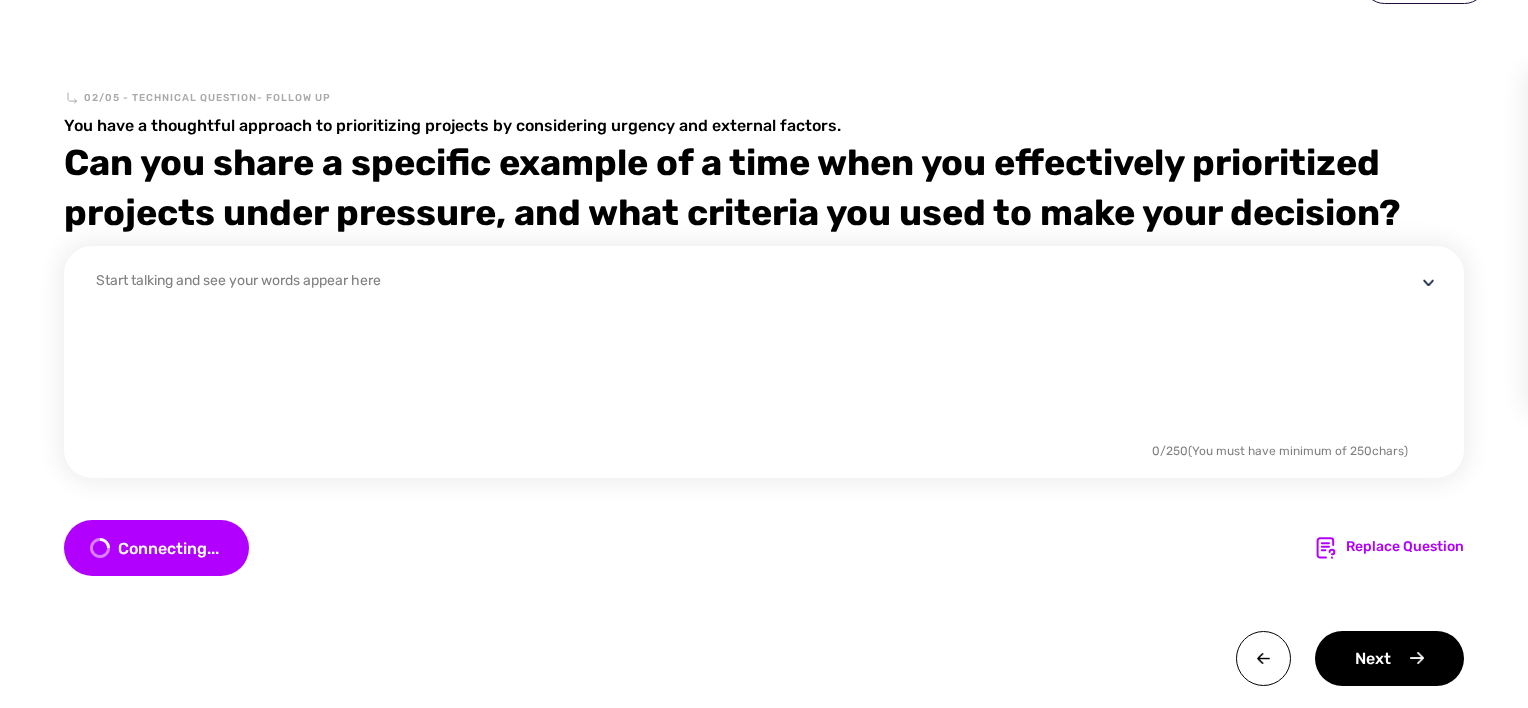 scroll, scrollTop: 104, scrollLeft: 0, axis: vertical 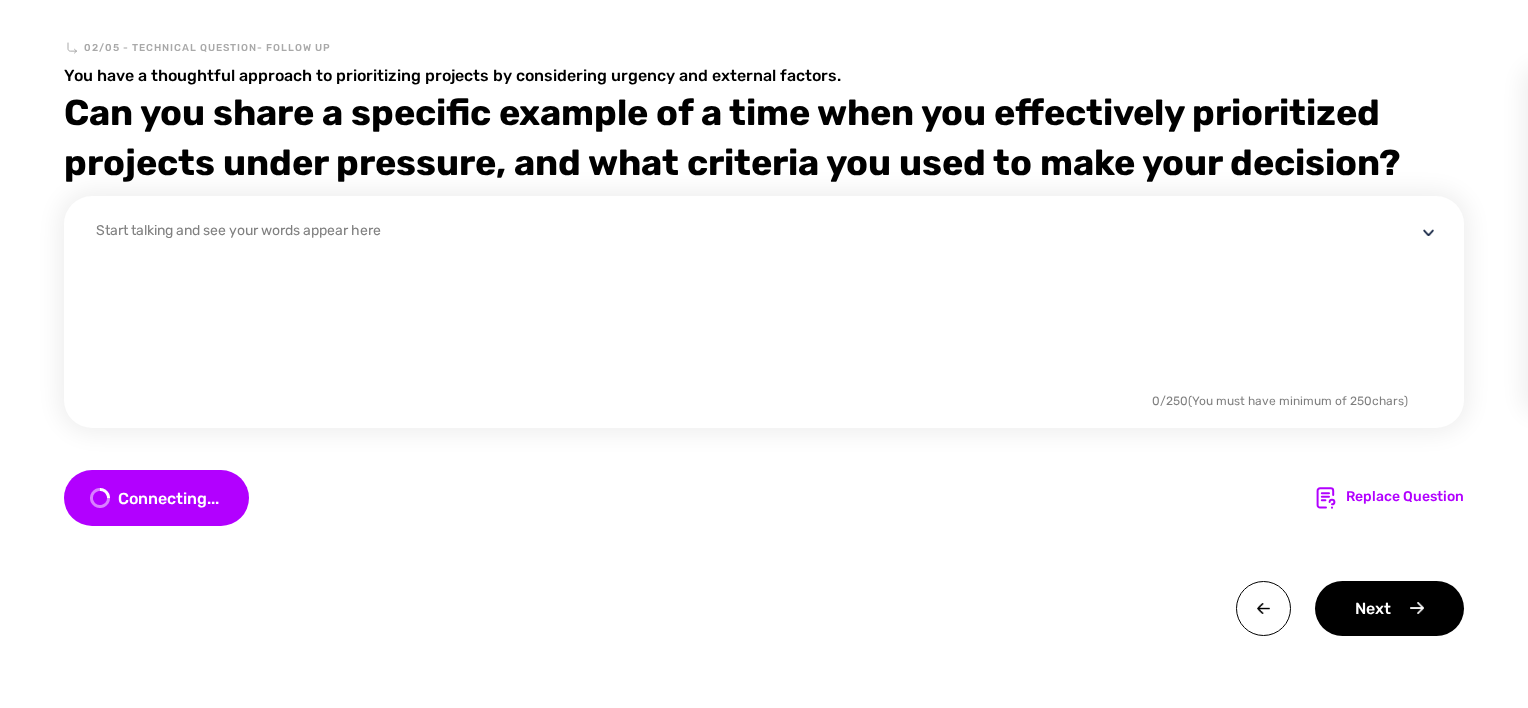 click on "Connecting... Replace Question" at bounding box center [764, 498] 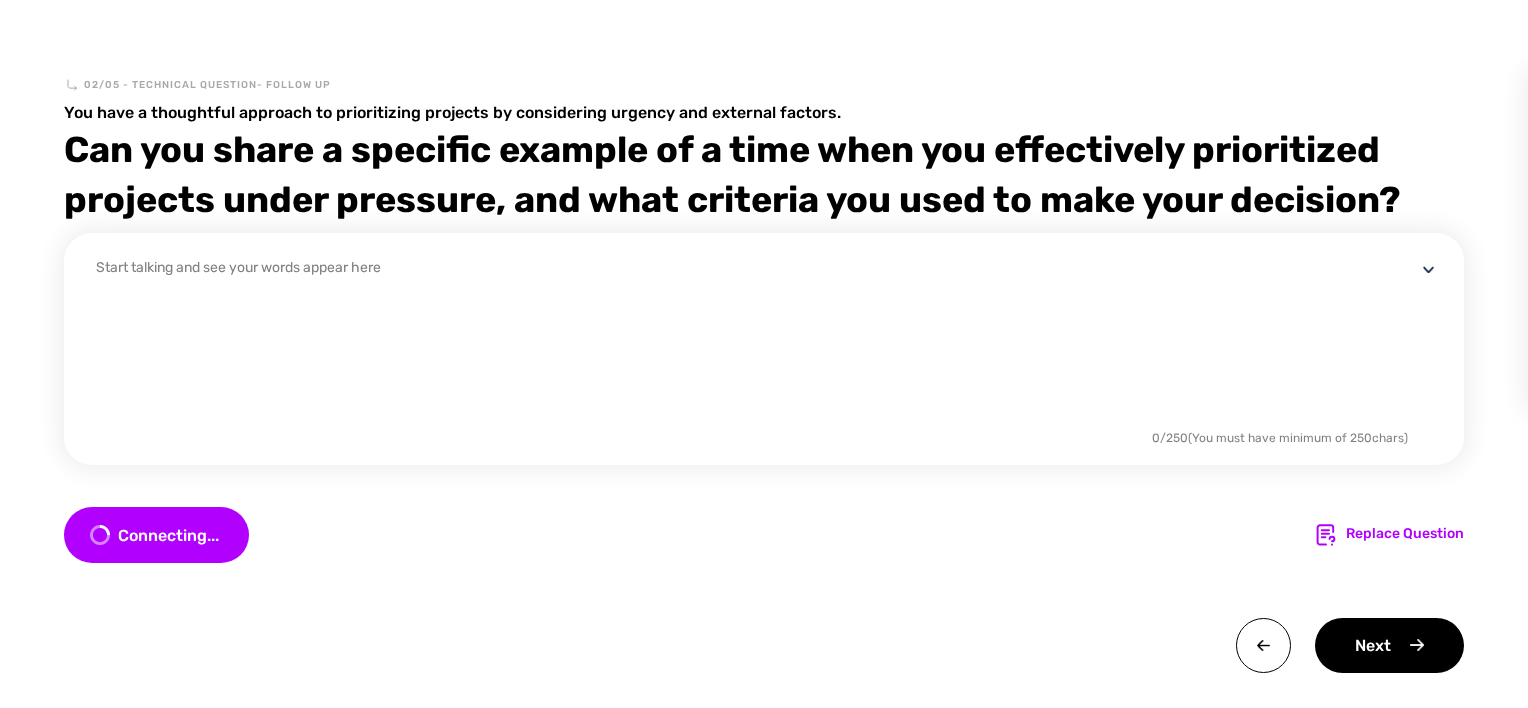 scroll, scrollTop: 4, scrollLeft: 0, axis: vertical 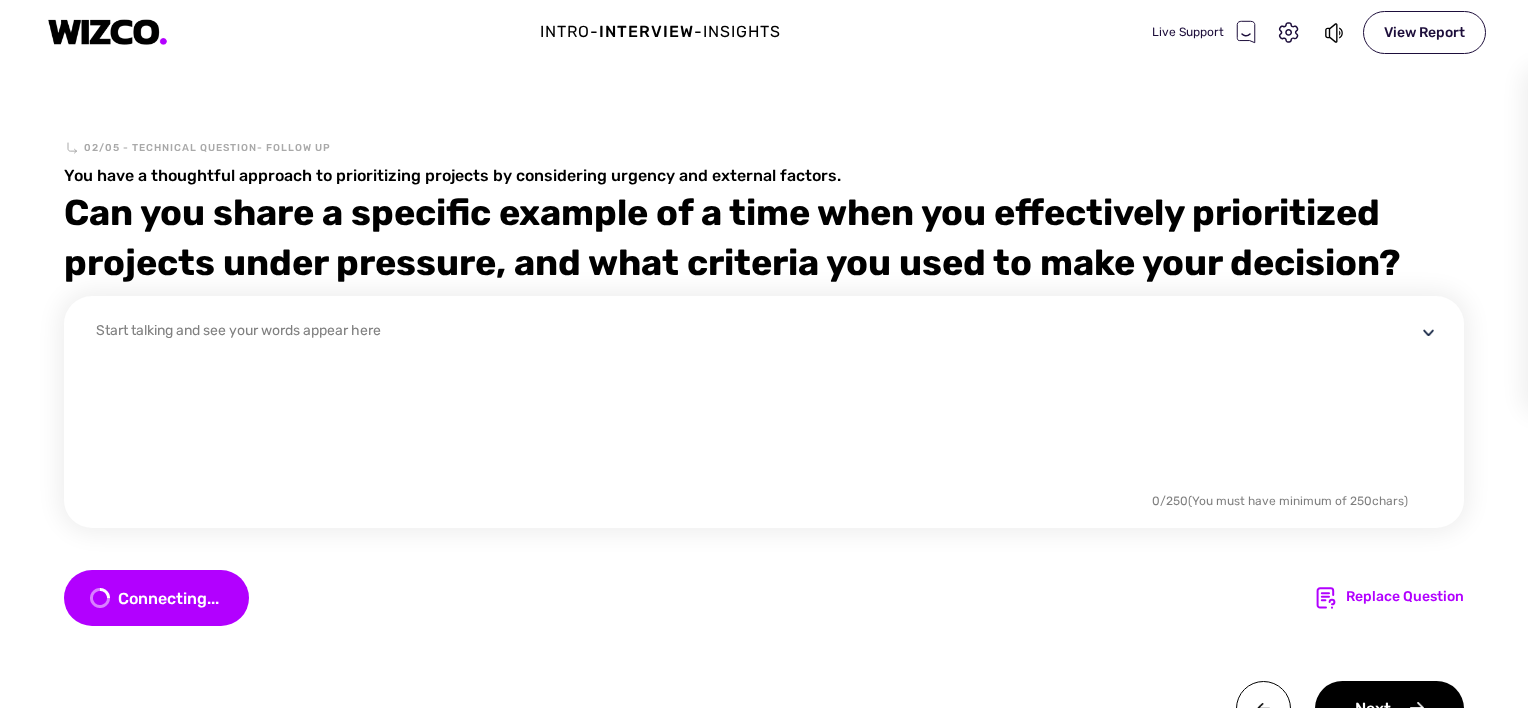 click on "Start talking and see your words appear here 0 / 250  (You must have minimum of   250  chars)" at bounding box center (764, 412) 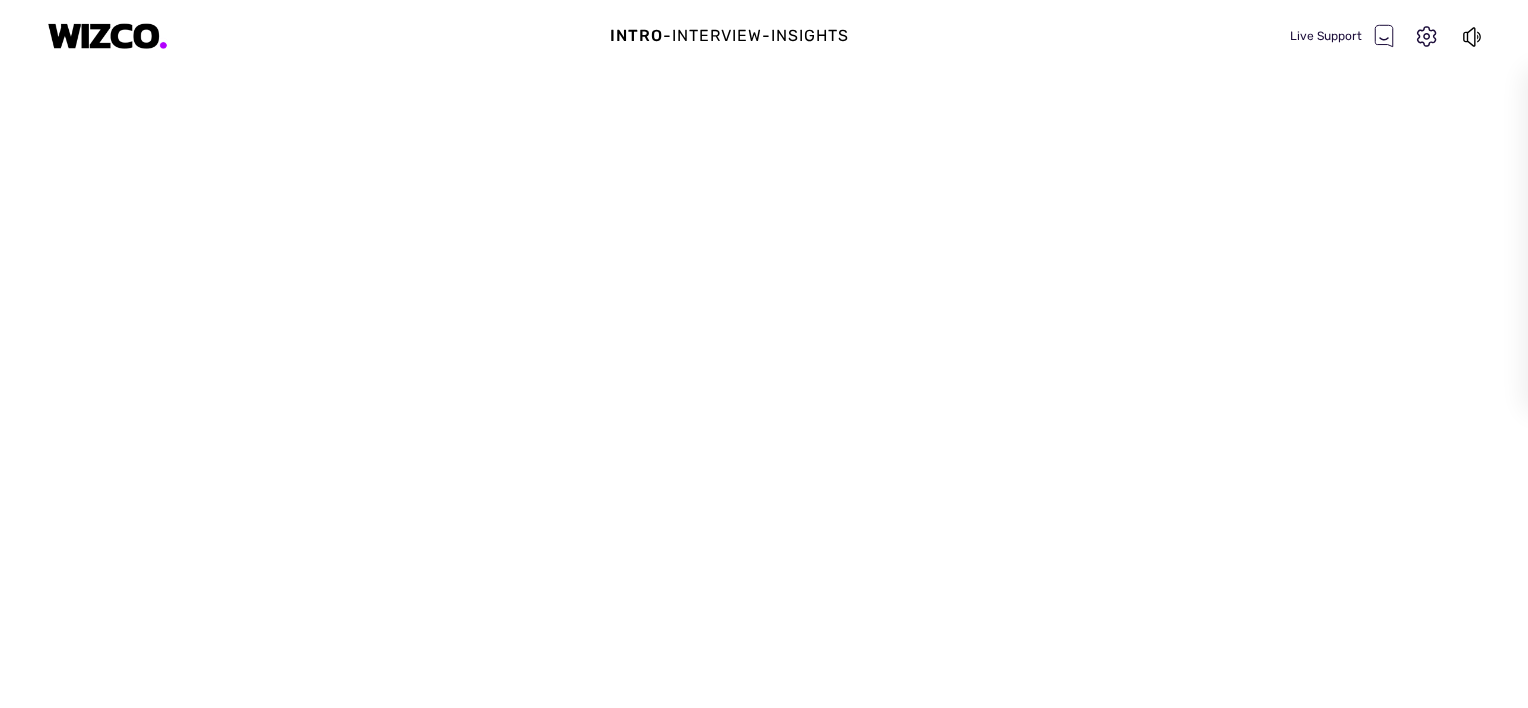 scroll, scrollTop: 0, scrollLeft: 0, axis: both 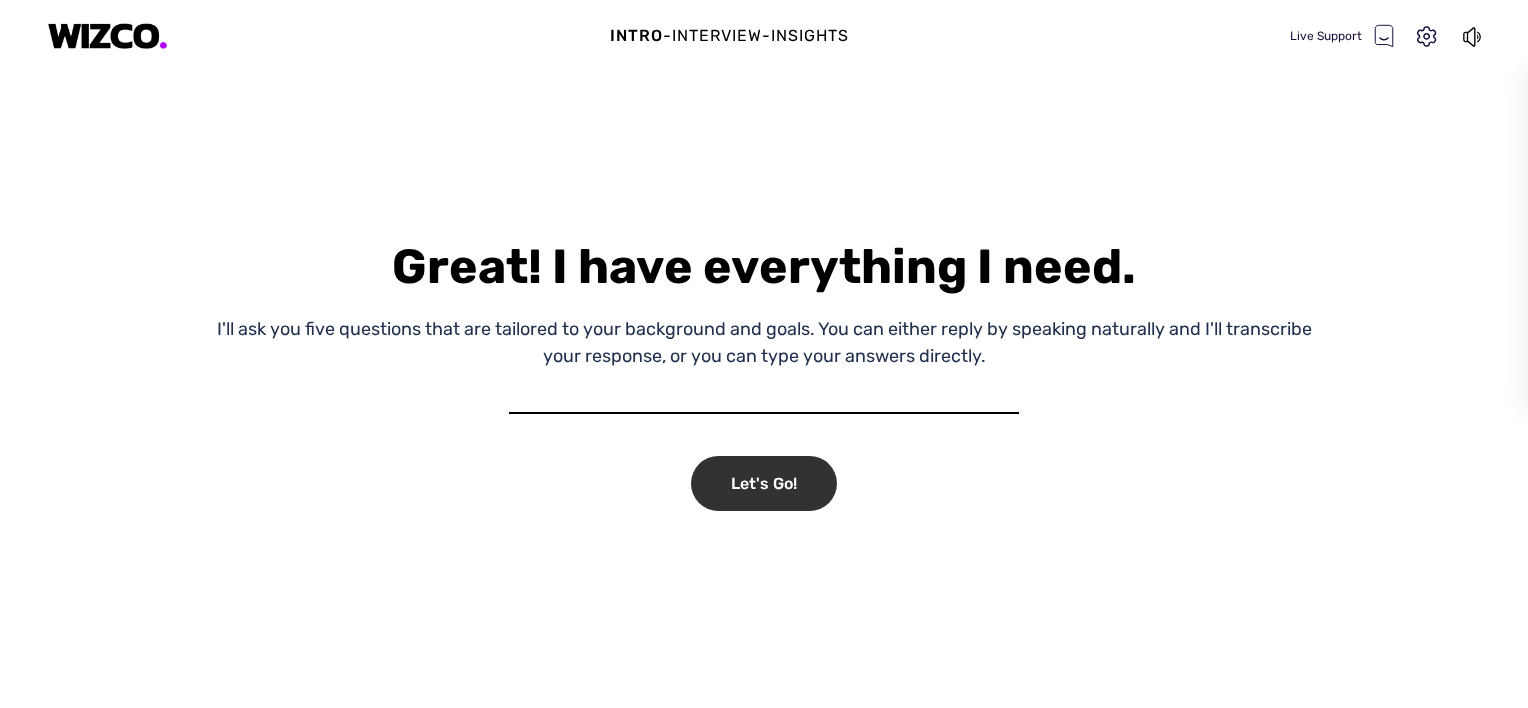 click on "Let's Go!" at bounding box center [764, 483] 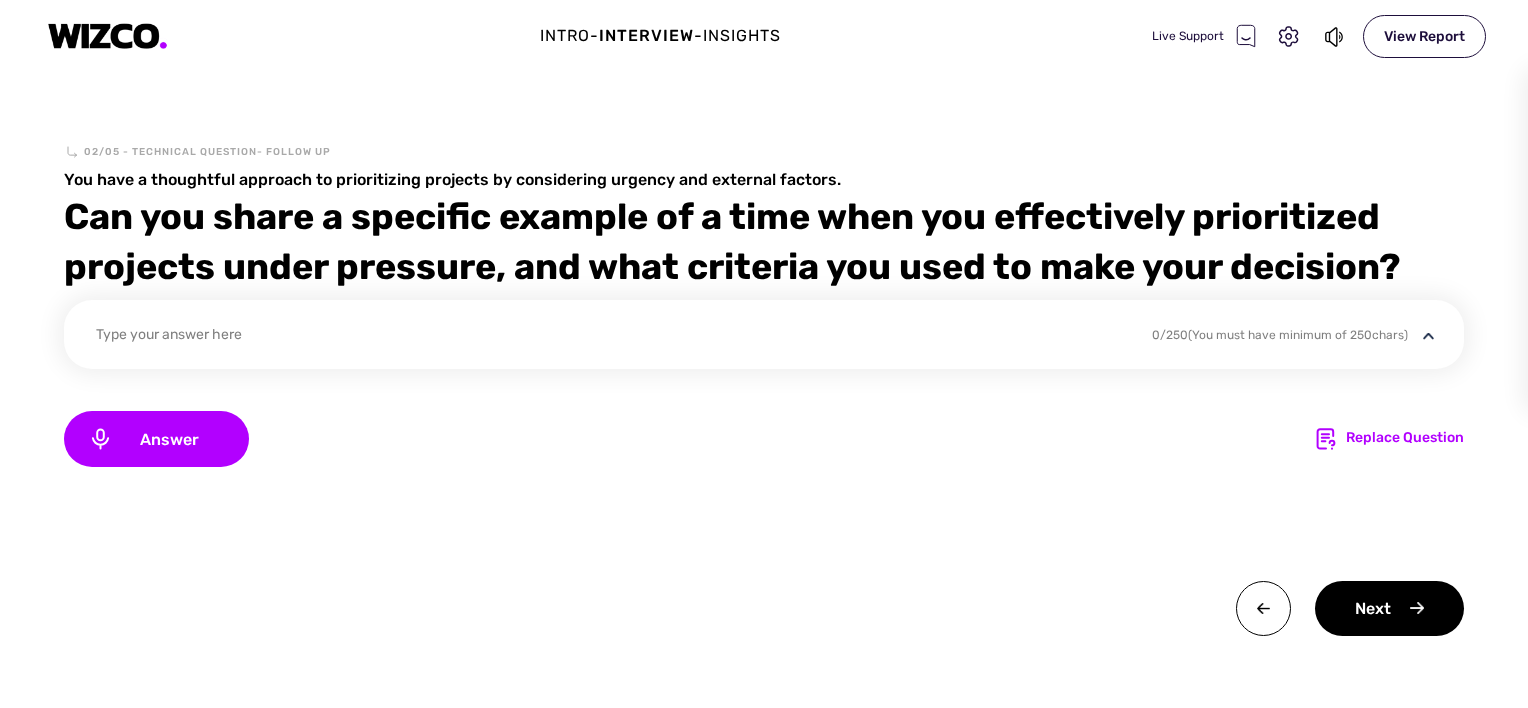 drag, startPoint x: 176, startPoint y: 446, endPoint x: 396, endPoint y: 521, distance: 232.43279 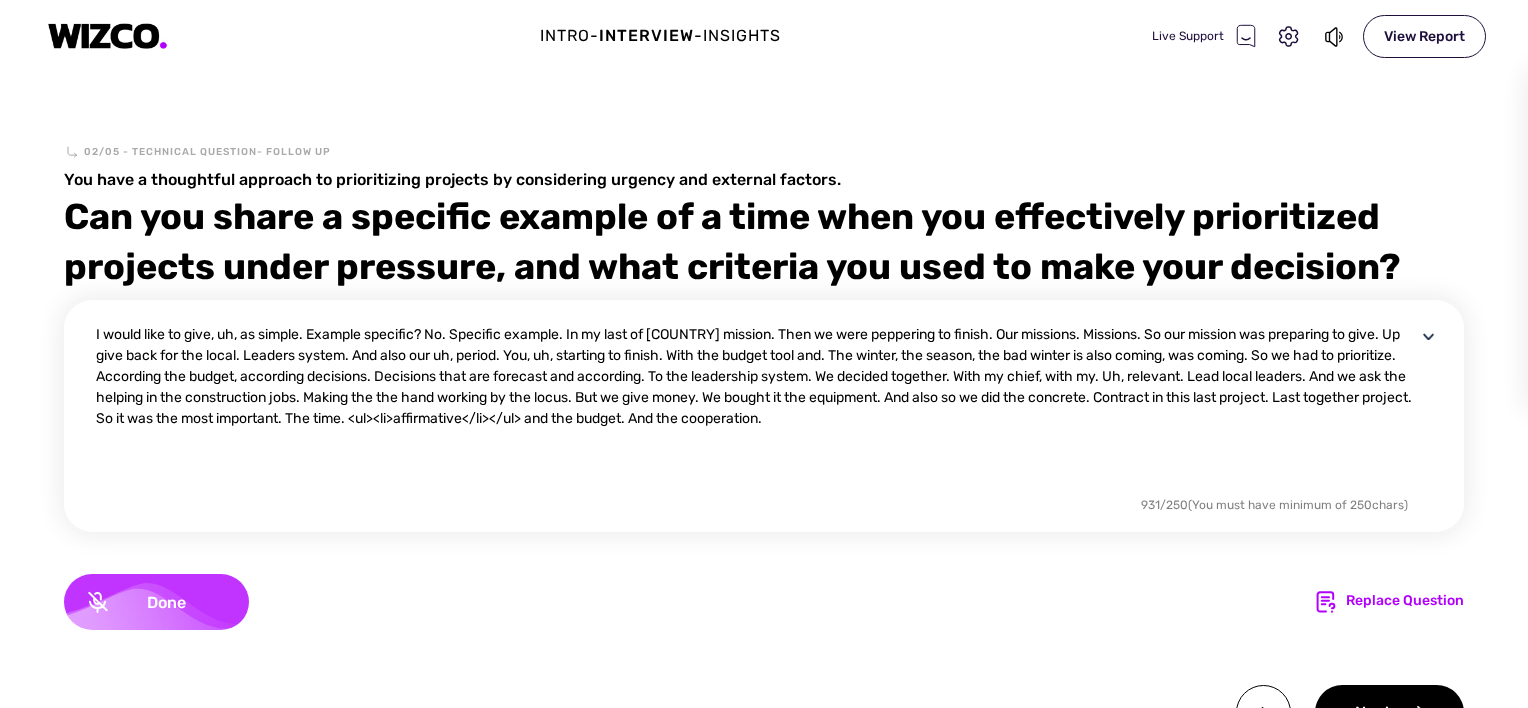 click on "Done" at bounding box center [166, 602] 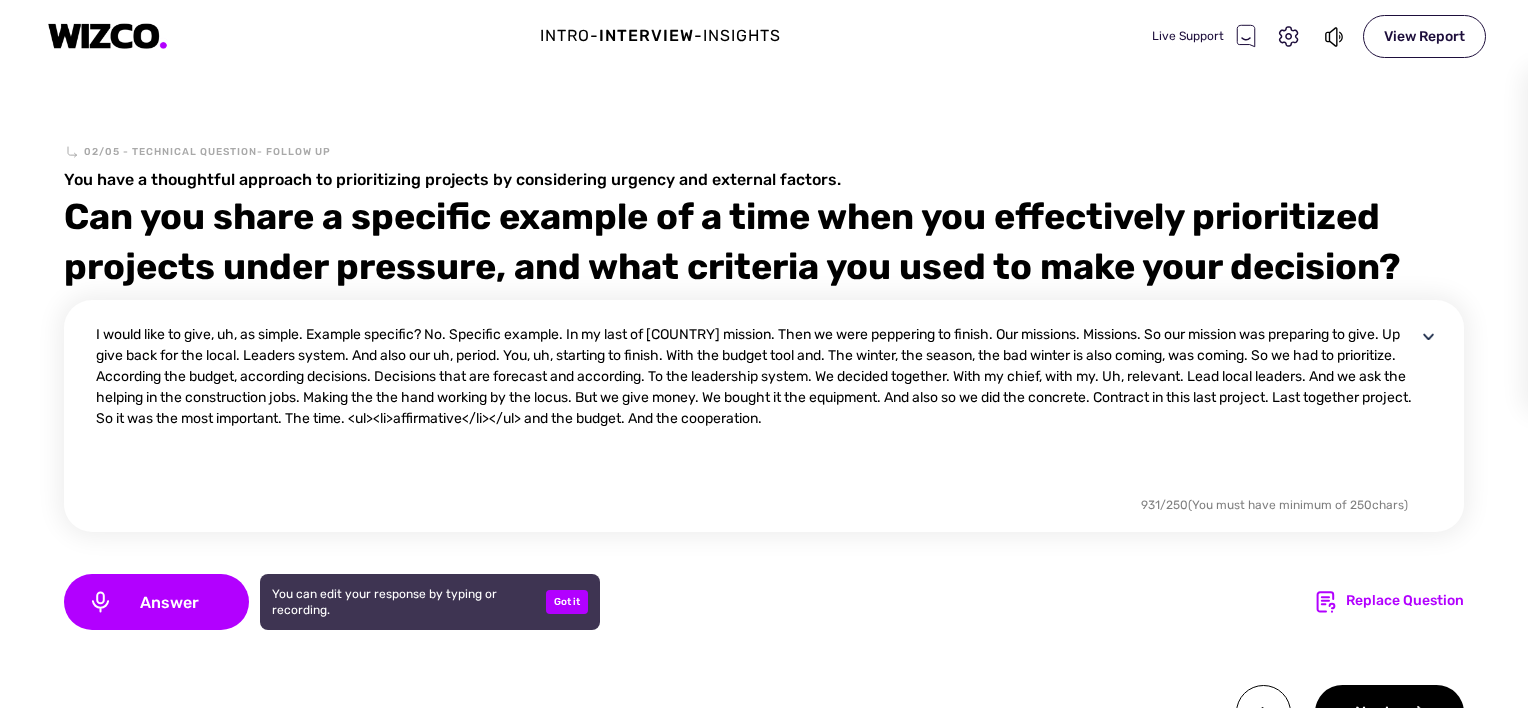 click on "I would like to give, uh, as simple. Example specific? No. Specific example. In my last of [COUNTRY] mission. Then we were peppering to finish. Our missions. Missions. So our mission was preparing to give. Up give back for the local. Leaders system. And also our uh, period. You, uh, starting to finish. With the budget tool and. The winter, the season, the bad winter is also coming, was coming. So we had to prioritize. According the budget, according decisions. Decisions that are forecast and according. To the leadership system. We decided together. With my chief, with my. Uh, relevant. Lead local leaders. And we ask the helping in the construction jobs. Making the the hand working by the locus. But we give money. We bought it the equipment. And also so we did the concrete. Contract in this last project. Last together project. So it was the most important. The time. <ul><li>affirmative</li></ul> and the budget. And the cooperation." at bounding box center (756, 408) 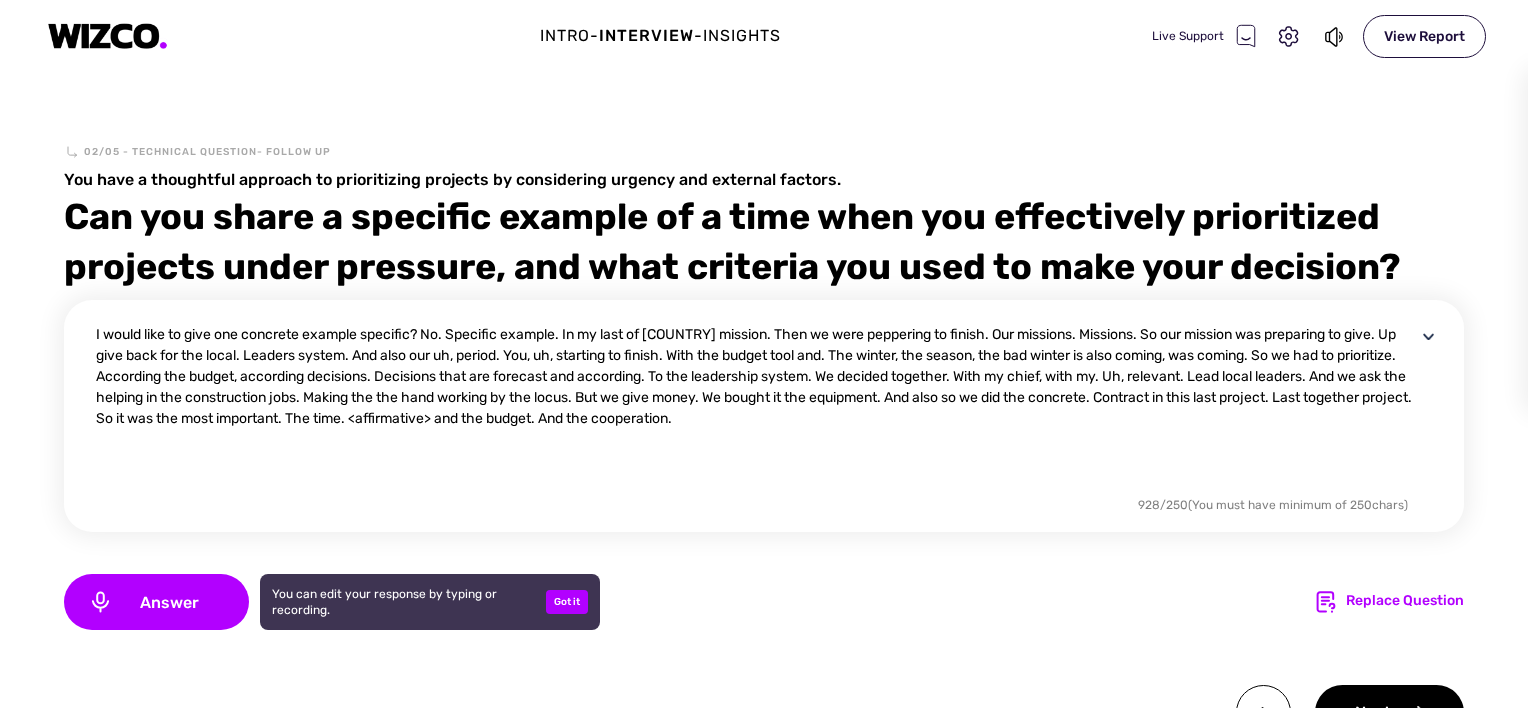click on "I would like to give one concrete example specific? No. Specific example. In my last of [COUNTRY] mission. Then we were peppering to finish. Our missions. Missions. So our mission was preparing to give. Up give back for the local. Leaders system. And also our uh, period. You, uh, starting to finish. With the budget tool and. The winter, the season, the bad winter is also coming, was coming. So we had to prioritize. According the budget, according decisions. Decisions that are forecast and according. To the leadership system. We decided together. With my chief, with my. Uh, relevant. Lead local leaders. And we ask the helping in the construction jobs. Making the the hand working by the locus. But we give money. We bought it the equipment. And also so we did the concrete. Contract in this last project. Last together project. So it was the most important. The time. <affirmative> and the budget. And the cooperation." at bounding box center (756, 408) 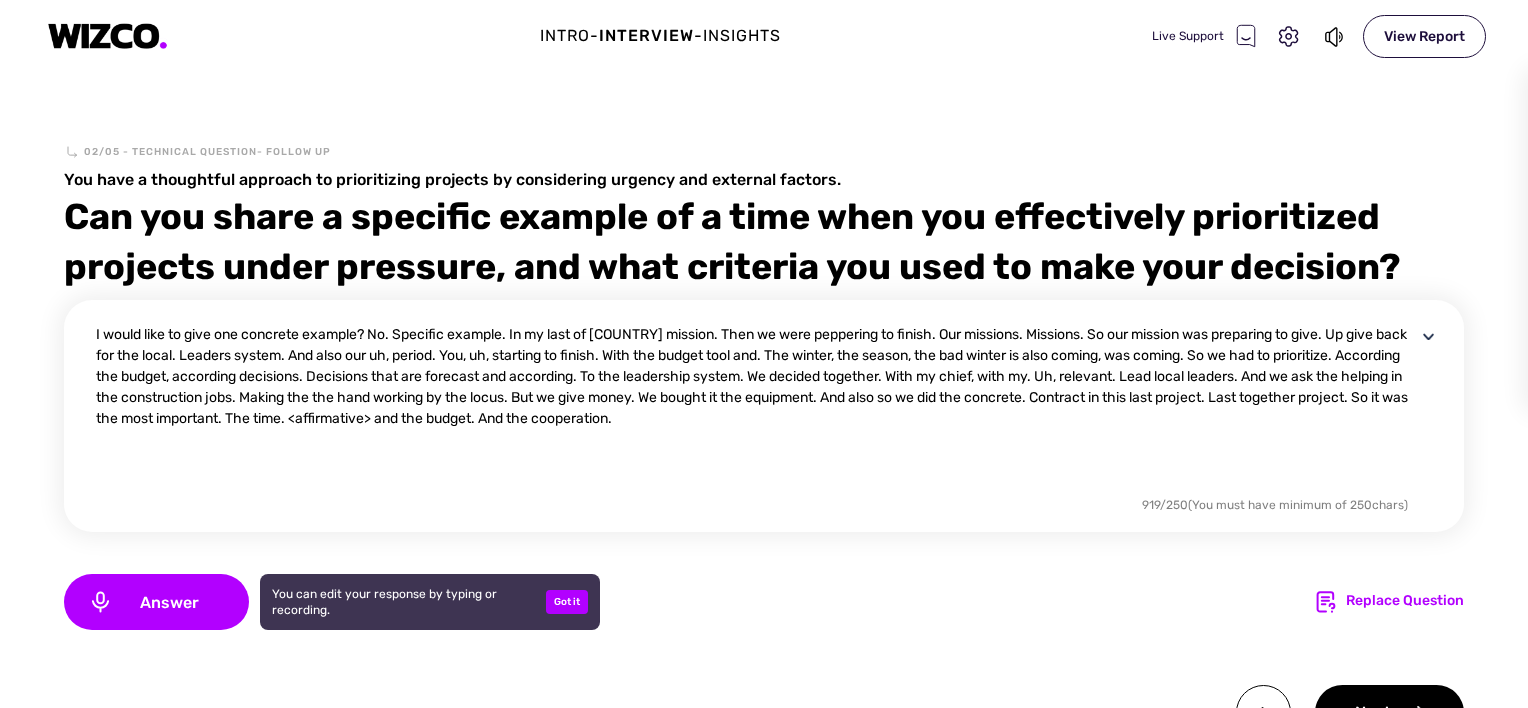 click on "I would like to give one concrete example? No. Specific example. In my last of [COUNTRY] mission. Then we were peppering to finish. Our missions. Missions. So our mission was preparing to give. Up give back for the local. Leaders system. And also our uh, period. You, uh, starting to finish. With the budget tool and. The winter, the season, the bad winter is also coming, was coming. So we had to prioritize. According the budget, according decisions. Decisions that are forecast and according. To the leadership system. We decided together. With my chief, with my. Uh, relevant. Lead local leaders. And we ask the helping in the construction jobs. Making the the hand working by the locus. But we give money. We bought it the equipment. And also so we did the concrete. Contract in this last project. Last together project. So it was the most important. The time. <affirmative> and the budget. And the cooperation." at bounding box center [756, 408] 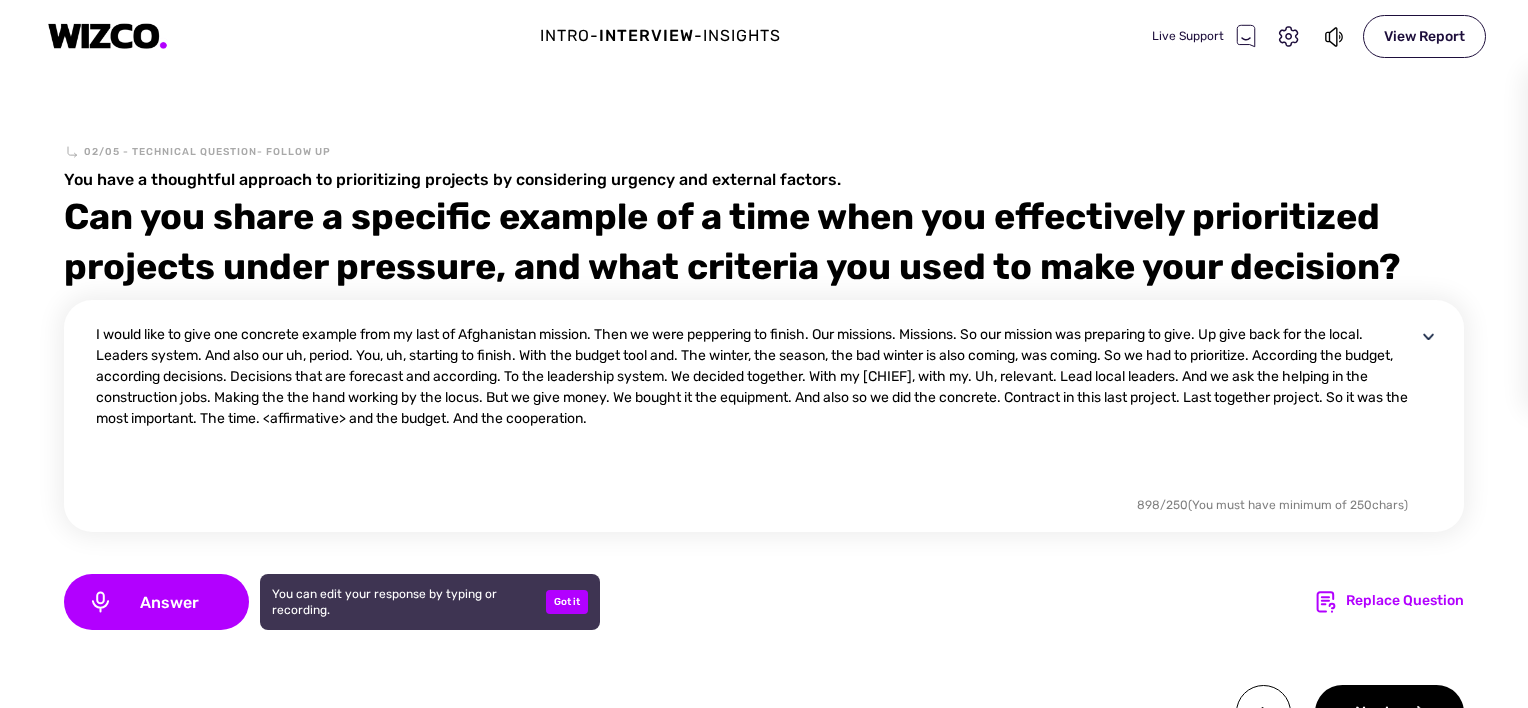 click on "I would like to give one concrete example from my last of Afghanistan mission. Then we were peppering to finish. Our missions. Missions. So our mission was preparing to give. Up give back for the local. Leaders system. And also our uh, period. You, uh, starting to finish. With the budget tool and. The winter, the season, the bad winter is also coming, was coming. So we had to prioritize. According the budget, according decisions. Decisions that are forecast and according. To the leadership system. We decided together. With my [CHIEF], with my. Uh, relevant. Lead local leaders. And we ask the helping in the construction jobs. Making the the hand working by the locus. But we give money. We bought it the equipment. And also so we did the concrete. Contract in this last project. Last together project. So it was the most important. The time. <affirmative> and the budget. And the cooperation." at bounding box center [756, 408] 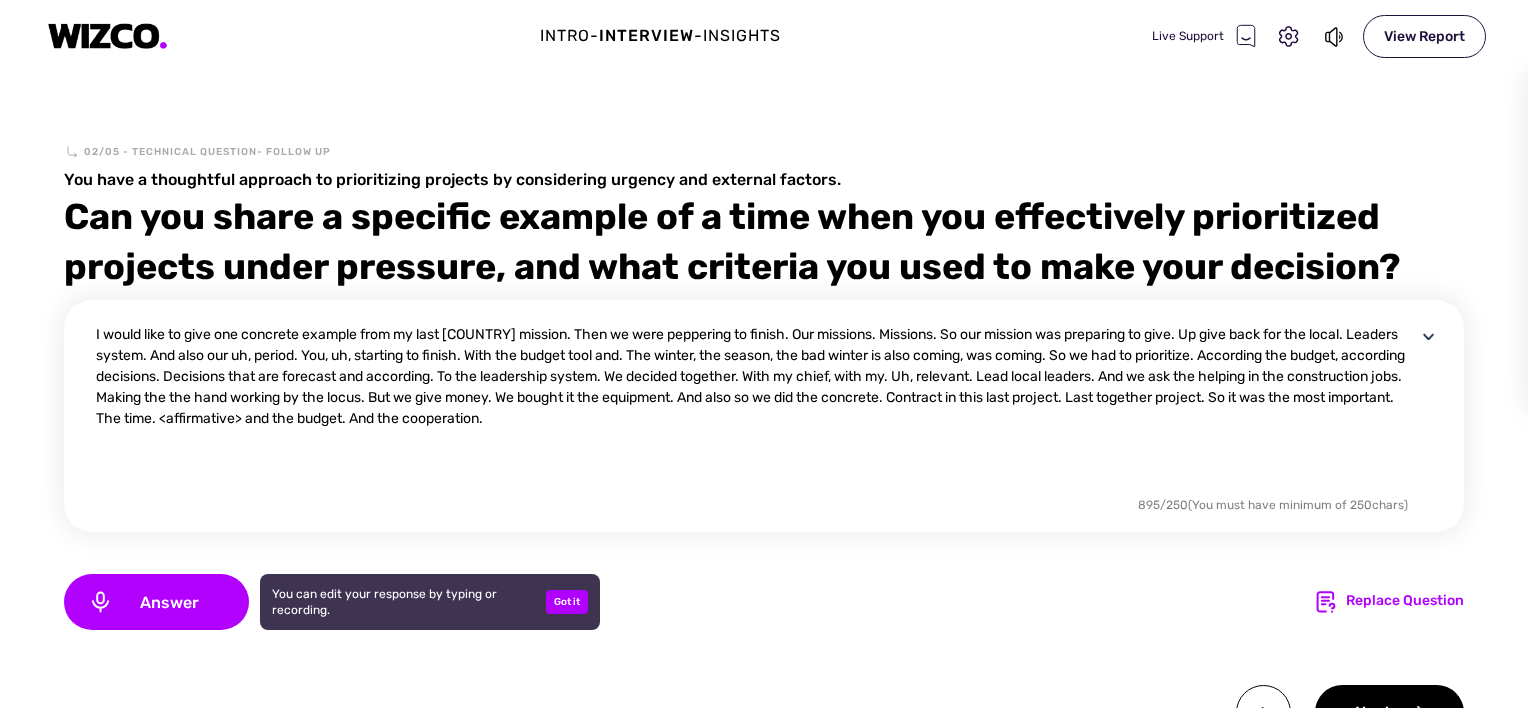 click on "I would like to give one concrete example from my last [COUNTRY] mission. Then we were peppering to finish. Our missions. Missions. So our mission was preparing to give. Up give back for the local. Leaders system. And also our uh, period. You, uh, starting to finish. With the budget tool and. The winter, the season, the bad winter is also coming, was coming. So we had to prioritize. According the budget, according decisions. Decisions that are forecast and according. To the leadership system. We decided together. With my chief, with my. Uh, relevant. Lead local leaders. And we ask the helping in the construction jobs. Making the the hand working by the locus. But we give money. We bought it the equipment. And also so we did the concrete. Contract in this last project. Last together project. So it was the most important. The time. <affirmative> and the budget. And the cooperation." at bounding box center [756, 408] 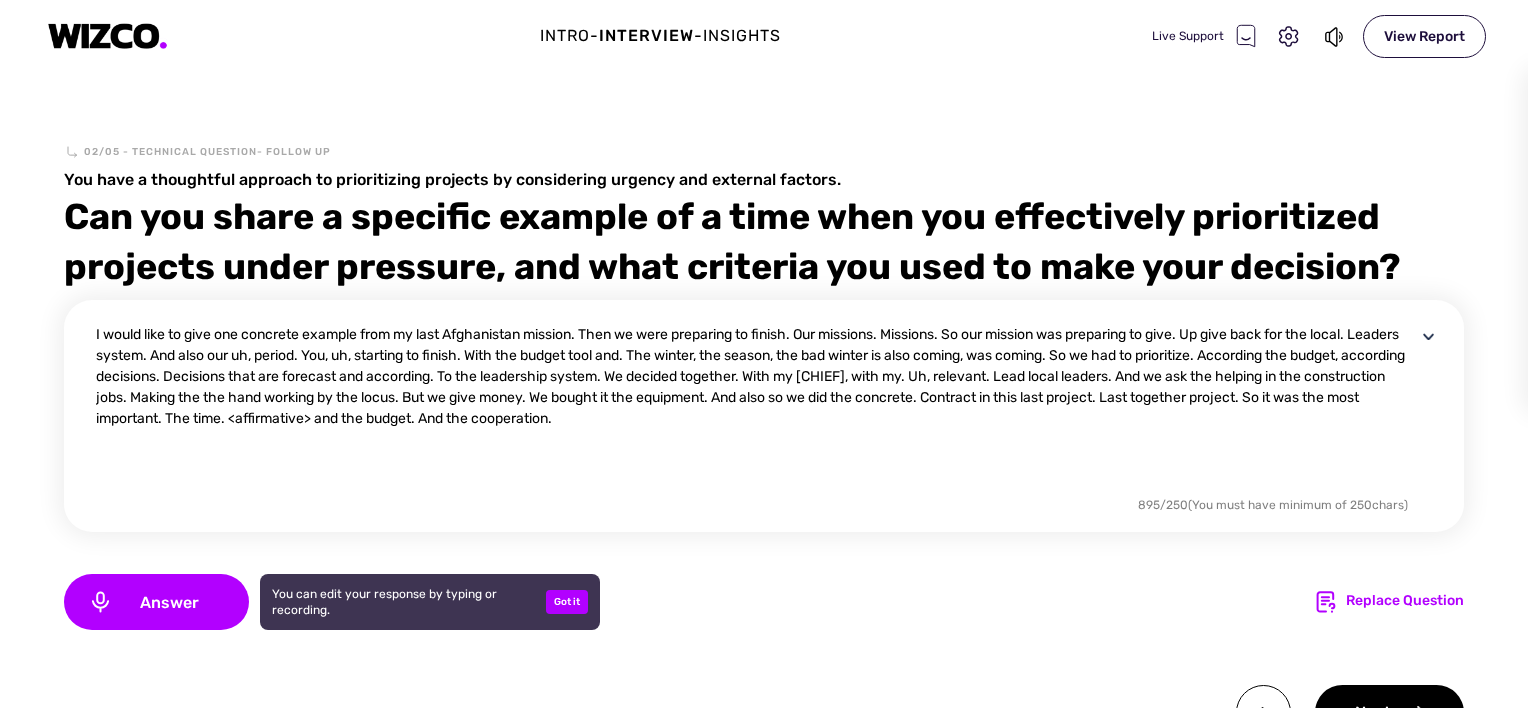 click on "I would like to give one concrete example from my last Afghanistan mission. Then we were preparing to finish. Our missions. Missions. So our mission was preparing to give. Up give back for the local. Leaders system. And also our uh, period. You, uh, starting to finish. With the budget tool and. The winter, the season, the bad winter is also coming, was coming. So we had to prioritize. According the budget, according decisions. Decisions that are forecast and according. To the leadership system. We decided together. With my [CHIEF], with my. Uh, relevant. Lead local leaders. And we ask the helping in the construction jobs. Making the the hand working by the locus. But we give money. We bought it the equipment. And also so we did the concrete. Contract in this last project. Last together project. So it was the most important. The time. <affirmative> and the budget. And the cooperation." at bounding box center [756, 408] 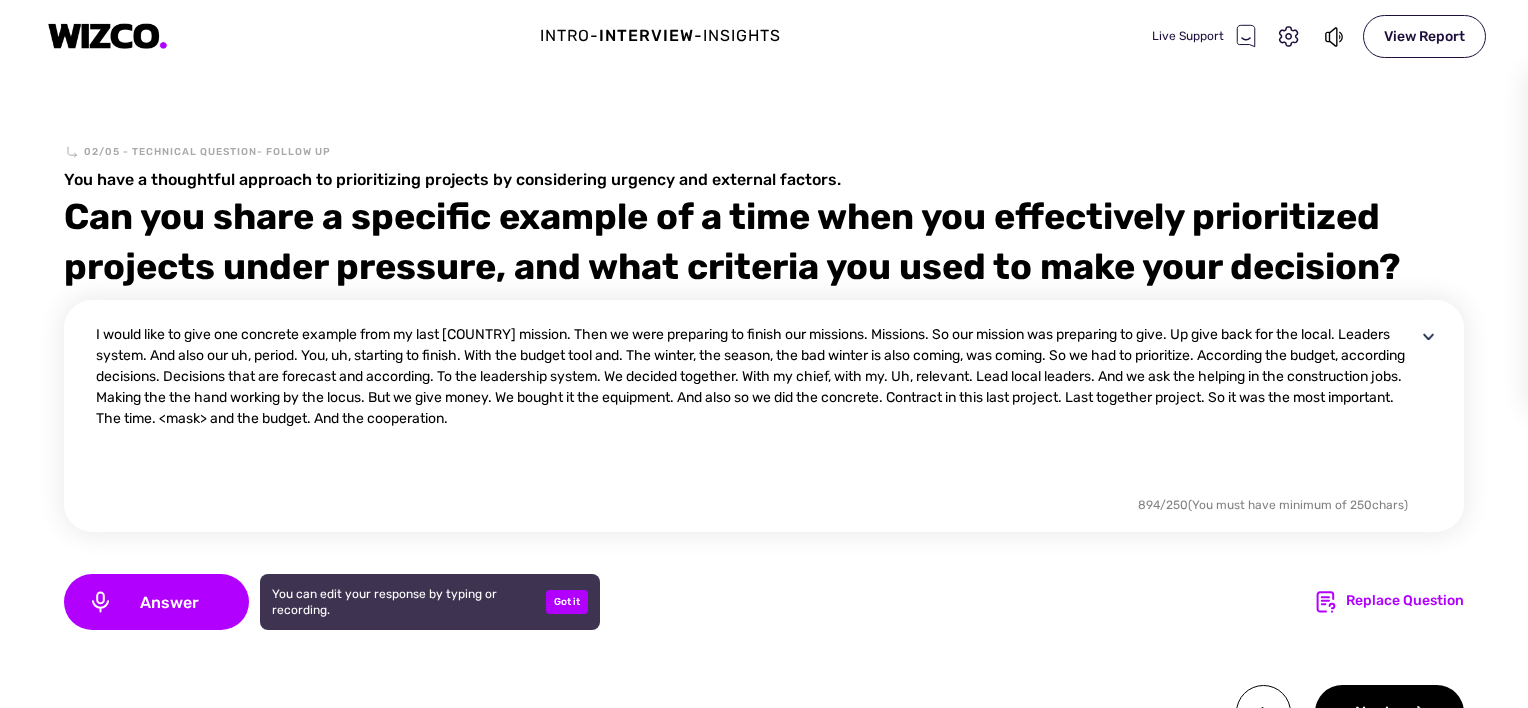 click on "I would like to give one concrete example from my last [COUNTRY] mission. Then we were preparing to finish our missions. Missions. So our mission was preparing to give. Up give back for the local. Leaders system. And also our uh, period. You, uh, starting to finish. With the budget tool and. The winter, the season, the bad winter is also coming, was coming. So we had to prioritize. According the budget, according decisions. Decisions that are forecast and according. To the leadership system. We decided together. With my chief, with my. Uh, relevant. Lead local leaders. And we ask the helping in the construction jobs. Making the the hand working by the locus. But we give money. We bought it the equipment. And also so we did the concrete. Contract in this last project. Last together project. So it was the most important. The time. <mask> and the budget. And the cooperation." at bounding box center (756, 408) 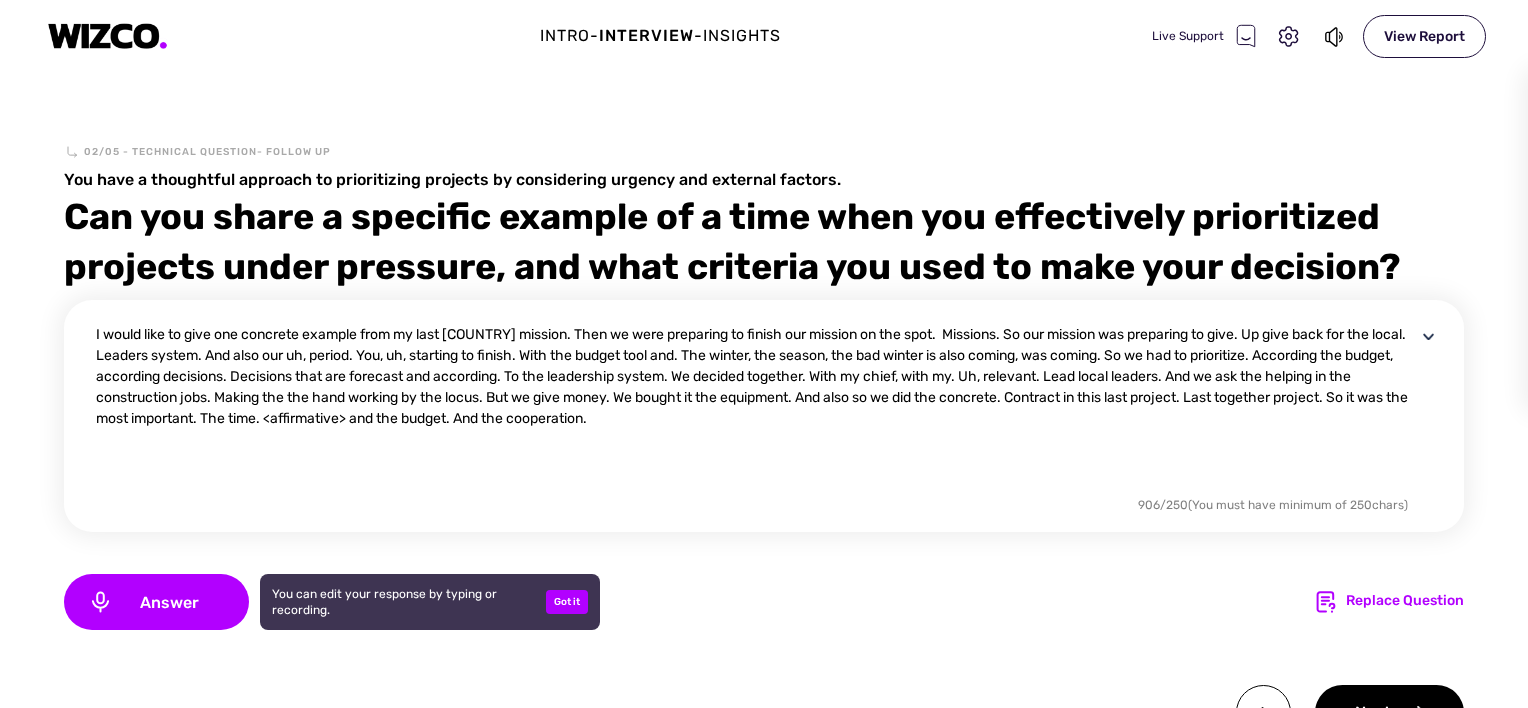 click on "I would like to give one concrete example from my last [COUNTRY] mission. Then we were preparing to finish our mission on the spot.  Missions. So our mission was preparing to give. Up give back for the local. Leaders system. And also our uh, period. You, uh, starting to finish. With the budget tool and. The winter, the season, the bad winter is also coming, was coming. So we had to prioritize. According the budget, according decisions. Decisions that are forecast and according. To the leadership system. We decided together. With my chief, with my. Uh, relevant. Lead local leaders. And we ask the helping in the construction jobs. Making the the hand working by the locus. But we give money. We bought it the equipment. And also so we did the concrete. Contract in this last project. Last together project. So it was the most important. The time. <affirmative> and the budget. And the cooperation." at bounding box center [756, 408] 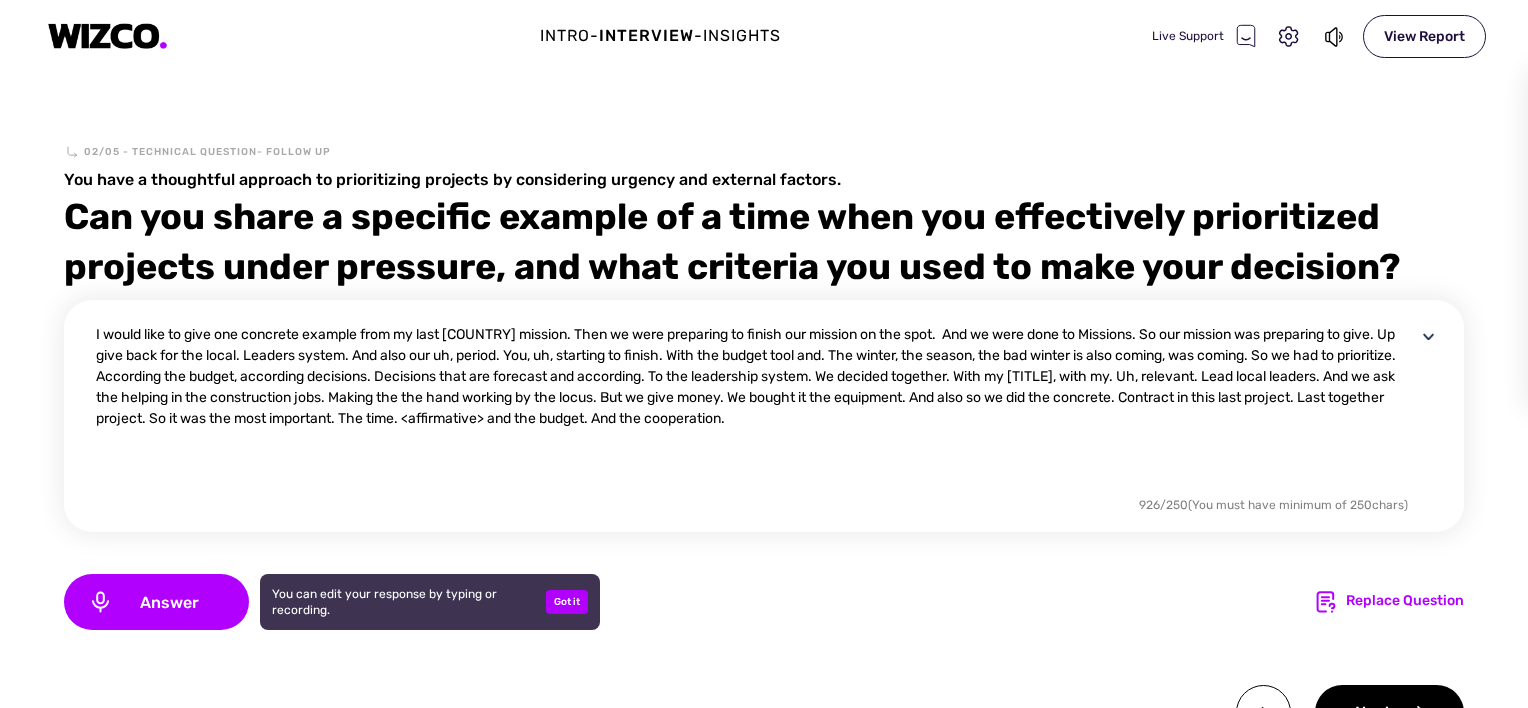 click on "I would like to give one concrete example from my last [COUNTRY] mission. Then we were preparing to finish our mission on the spot.  And we were done to Missions. So our mission was preparing to give. Up give back for the local. Leaders system. And also our uh, period. You, uh, starting to finish. With the budget tool and. The winter, the season, the bad winter is also coming, was coming. So we had to prioritize. According the budget, according decisions. Decisions that are forecast and according. To the leadership system. We decided together. With my [TITLE], with my. Uh, relevant. Lead local leaders. And we ask the helping in the construction jobs. Making the the hand working by the locus. But we give money. We bought it the equipment. And also so we did the concrete. Contract in this last project. Last together project. So it was the most important. The time. <affirmative> and the budget. And the cooperation." at bounding box center (756, 408) 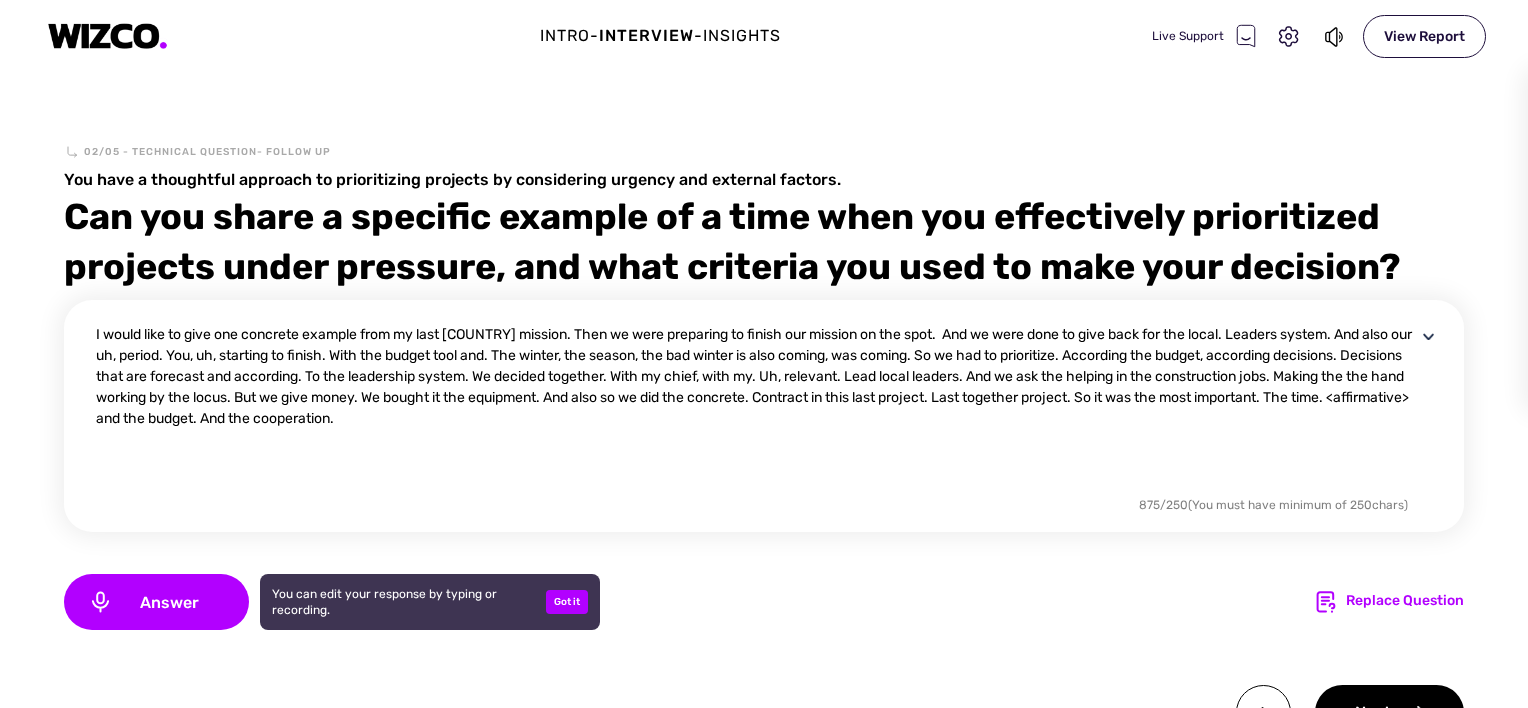 click on "02/05 - Technical Question- follow up You have a thoughtful approach to prioritizing projects by considering urgency and external factors. Can you share a specific example of a time when you effectively prioritized projects under pressure, and what criteria you used to make your decision? [NUMBER] / [NUMBER] (You must have minimum of [NUMBER] chars) Answer You can edit your response by typing or recording. Got it Replace Question Next" at bounding box center [764, 478] 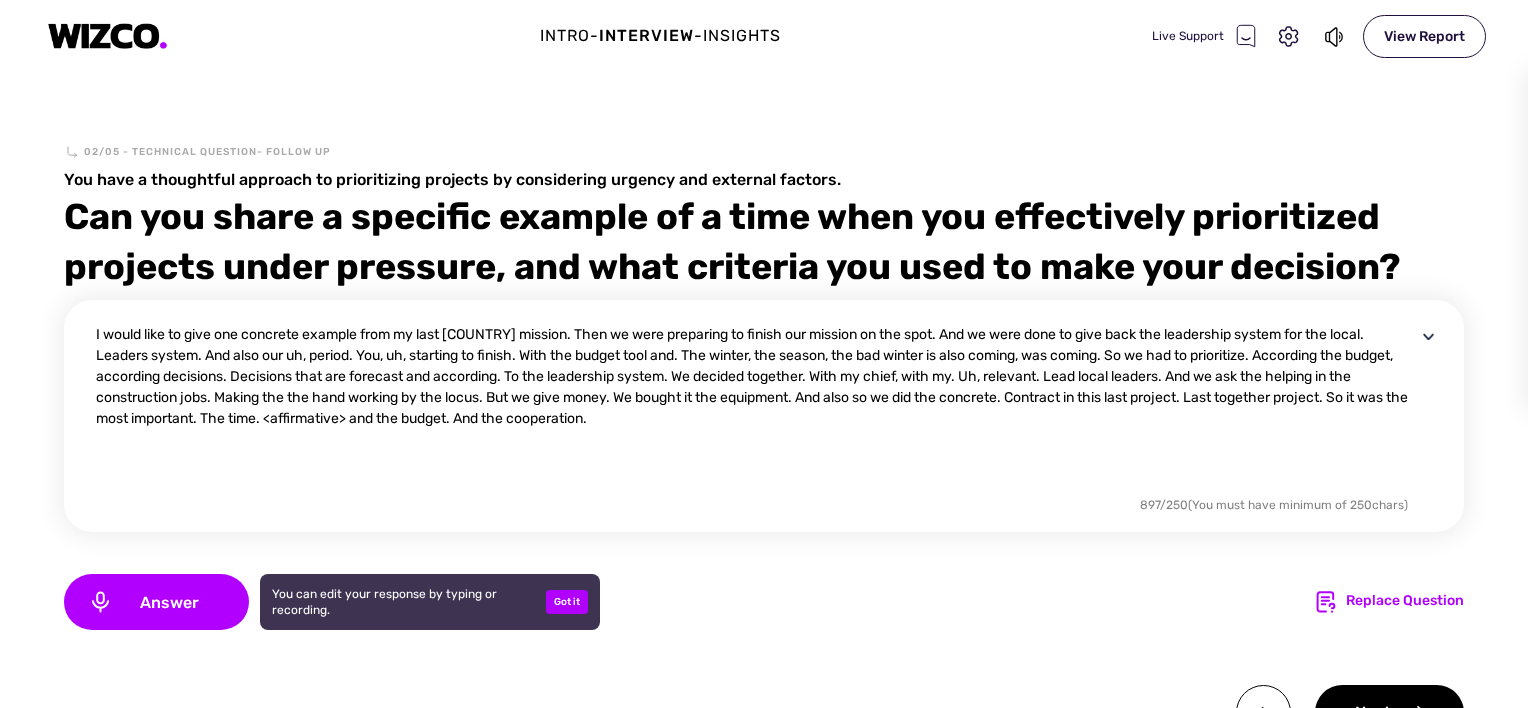click on "I would like to give one concrete example from my last [COUNTRY] mission. Then we were preparing to finish our mission on the spot. And we were done to give back the leadership system for the local. Leaders system. And also our uh, period. You, uh, starting to finish. With the budget tool and. The winter, the season, the bad winter is also coming, was coming. So we had to prioritize. According the budget, according decisions. Decisions that are forecast and according. To the leadership system. We decided together. With my chief, with my. Uh, relevant. Lead local leaders. And we ask the helping in the construction jobs. Making the the hand working by the locus. But we give money. We bought it the equipment. And also so we did the concrete. Contract in this last project. Last together project. So it was the most important. The time. <affirmative> and the budget. And the cooperation." at bounding box center (756, 408) 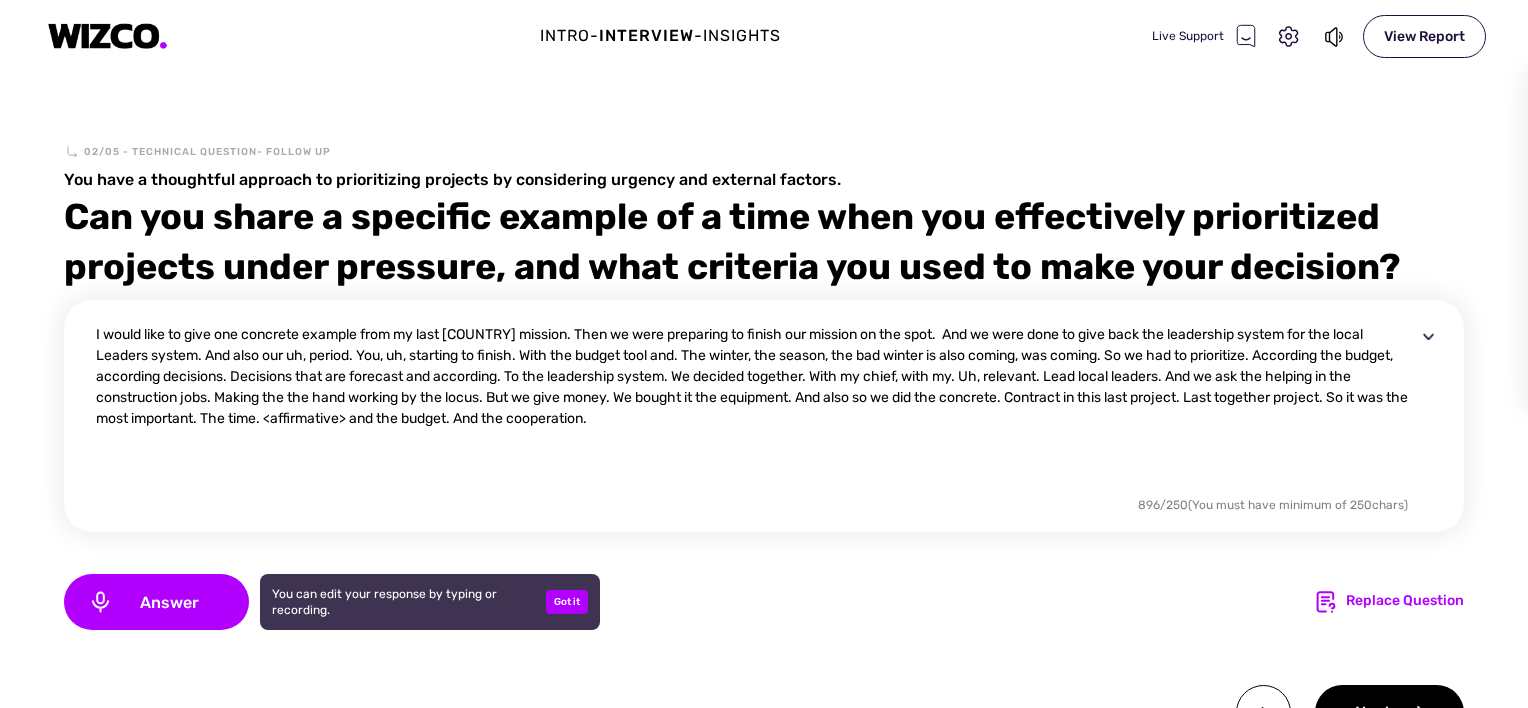 click on "I would like to give one concrete example from my last [COUNTRY] mission. Then we were preparing to finish our mission on the spot.  And we were done to give back the leadership system for the local Leaders system. And also our uh, period. You, uh, starting to finish. With the budget tool and. The winter, the season, the bad winter is also coming, was coming. So we had to prioritize. According the budget, according decisions. Decisions that are forecast and according. To the leadership system. We decided together. With my chief, with my. Uh, relevant. Lead local leaders. And we ask the helping in the construction jobs. Making the the hand working by the locus. But we give money. We bought it the equipment. And also so we did the concrete. Contract in this last project. Last together project. So it was the most important. The time. <affirmative> and the budget. And the cooperation." at bounding box center (756, 408) 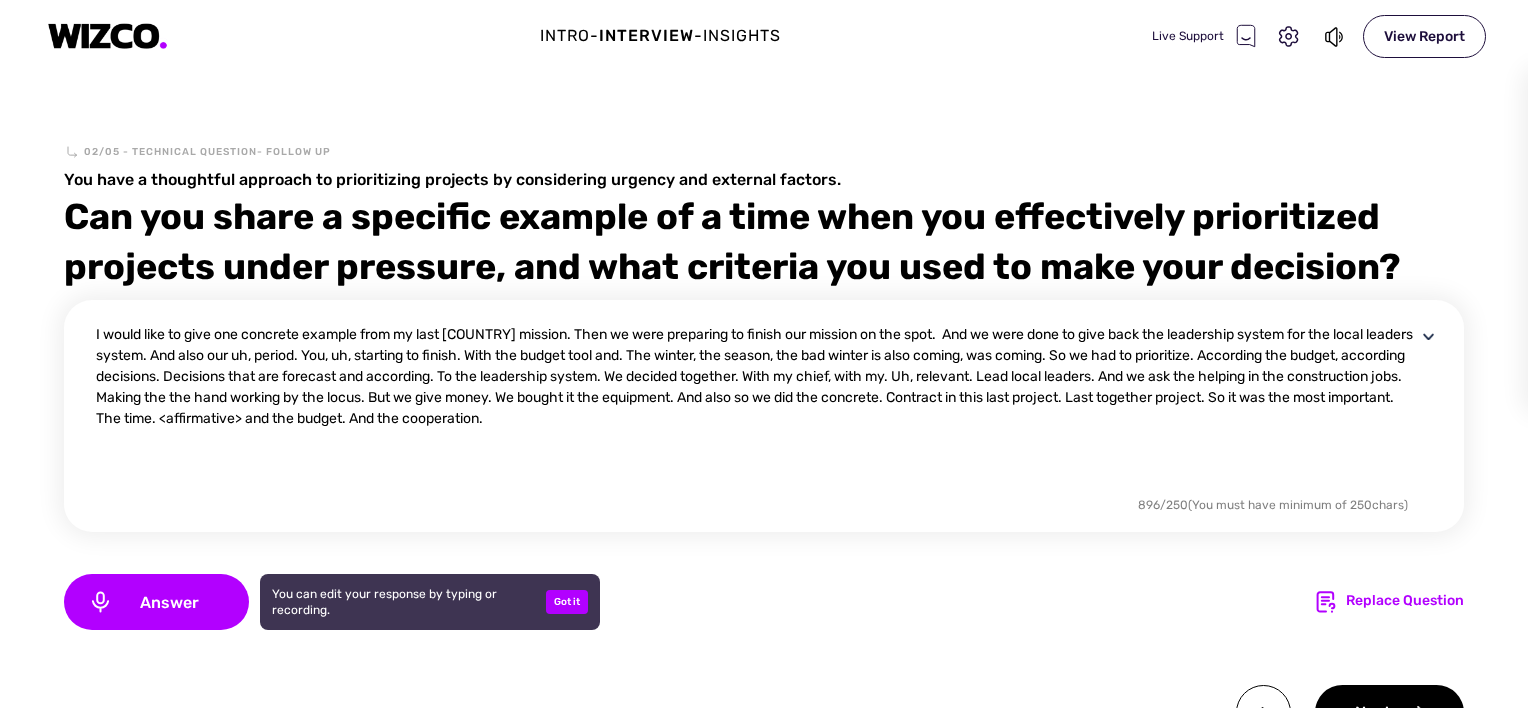 click on "I would like to give one concrete example from my last [COUNTRY] mission. Then we were preparing to finish our mission on the spot.  And we were done to give back the leadership system for the local leaders system. And also our uh, period. You, uh, starting to finish. With the budget tool and. The winter, the season, the bad winter is also coming, was coming. So we had to prioritize. According the budget, according decisions. Decisions that are forecast and according. To the leadership system. We decided together. With my chief, with my. Uh, relevant. Lead local leaders. And we ask the helping in the construction jobs. Making the the hand working by the locus. But we give money. We bought it the equipment. And also so we did the concrete. Contract in this last project. Last together project. So it was the most important. The time. <affirmative> and the budget. And the cooperation." at bounding box center [756, 408] 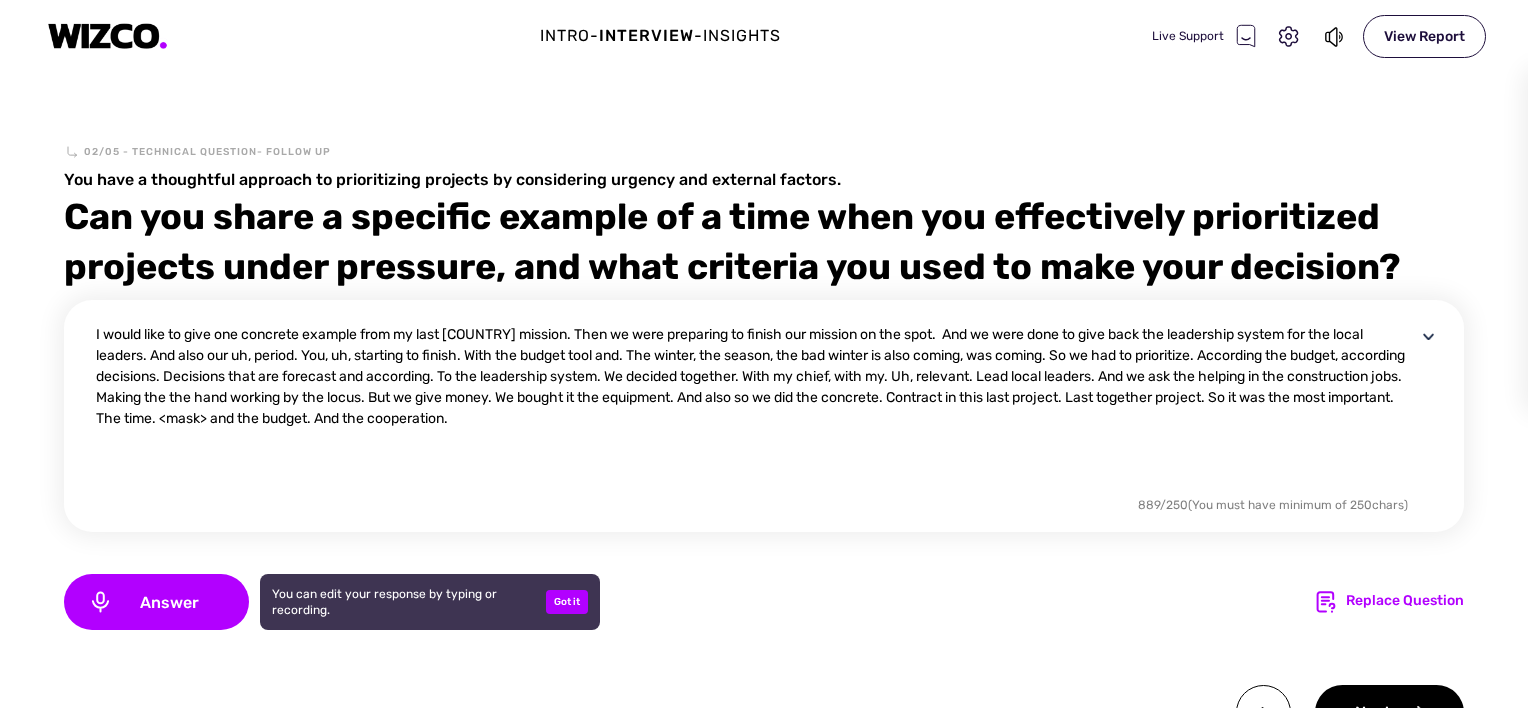 drag, startPoint x: 153, startPoint y: 352, endPoint x: 360, endPoint y: 357, distance: 207.06038 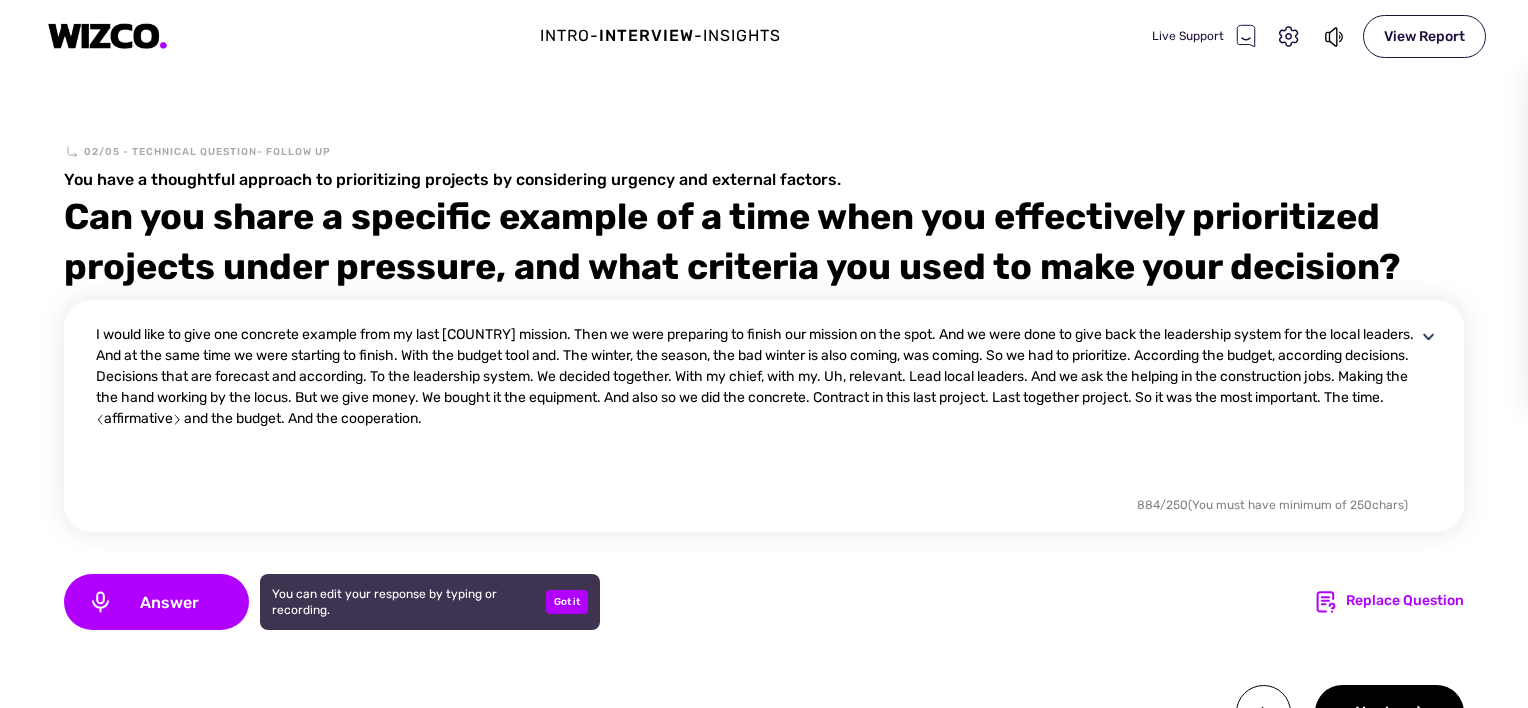 click on "I would like to give one concrete example from my last [COUNTRY] mission. Then we were preparing to finish our mission on the spot. And we were done to give back the leadership system for the local leaders. And at the same time we were starting to finish. With the budget tool and. The winter, the season, the bad winter is also coming, was coming. So we had to prioritize. According the budget, according decisions. Decisions that are forecast and according. To the leadership system. We decided together. With my chief, with my. Uh, relevant. Lead local leaders. And we ask the helping in the construction jobs. Making the the hand working by the locus. But we give money. We bought it the equipment. And also so we did the concrete. Contract in this last project. Last together project. So it was the most important. The time. ⟨affirmative⟩ and the budget. And the cooperation." at bounding box center (756, 408) 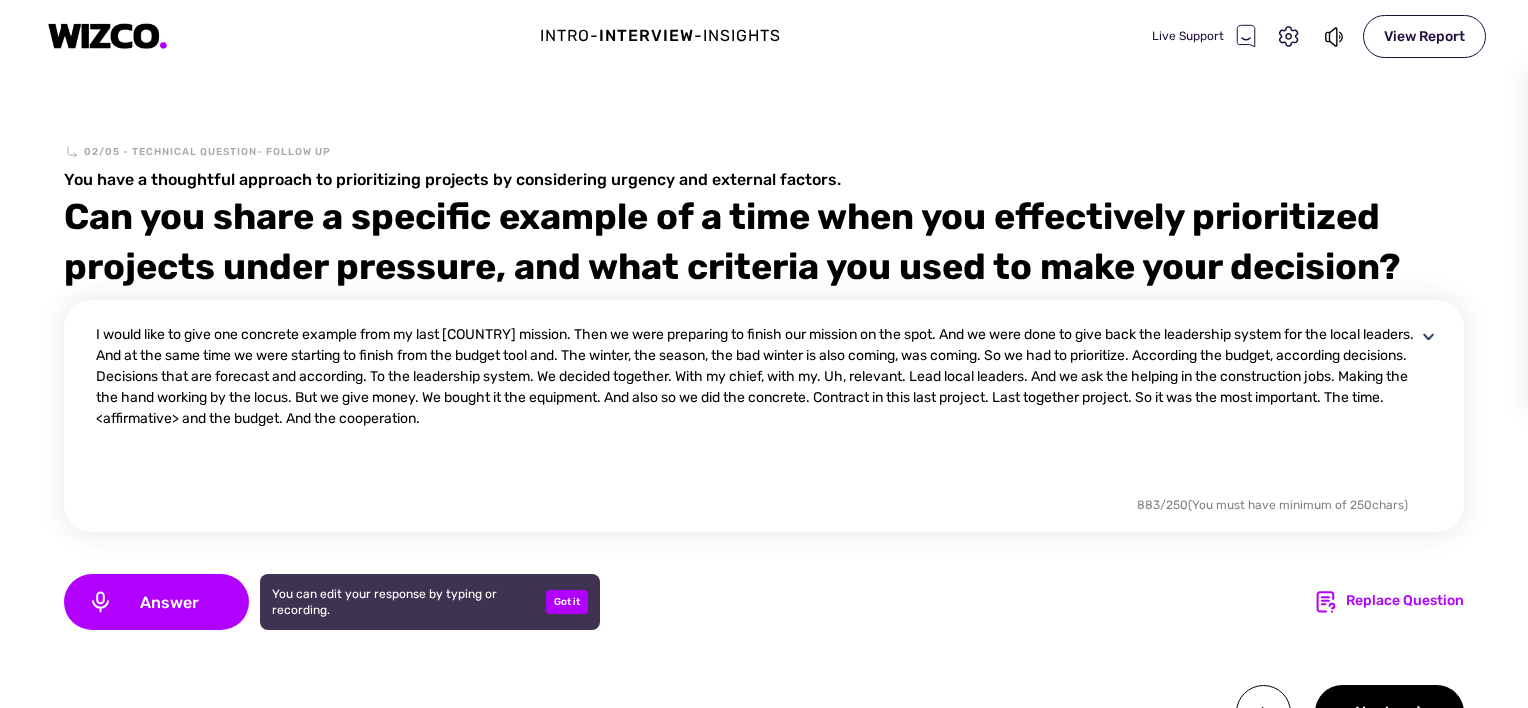 drag, startPoint x: 566, startPoint y: 358, endPoint x: 621, endPoint y: 356, distance: 55.03635 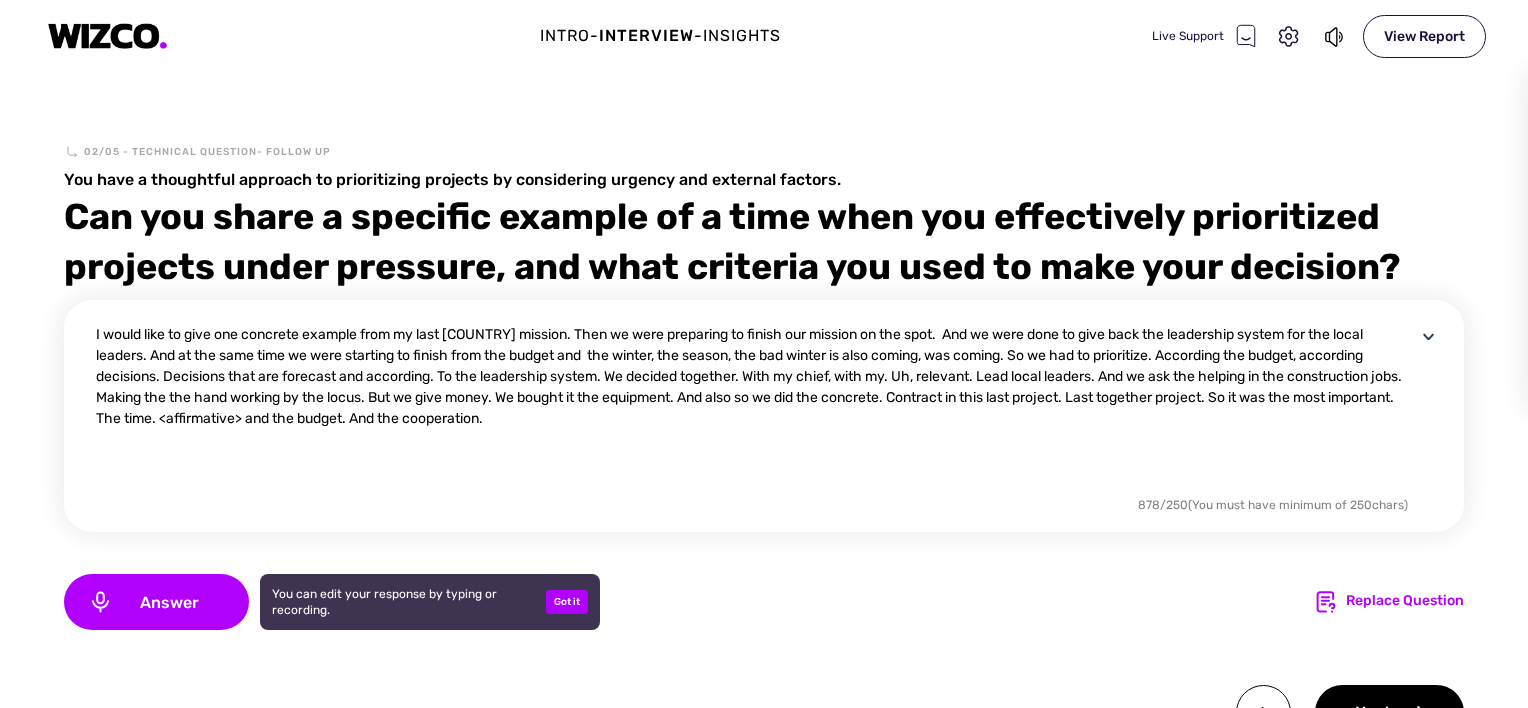 click on "I would like to give one concrete example from my last [COUNTRY] mission. Then we were preparing to finish our mission on the spot.  And we were done to give back the leadership system for the local leaders. And at the same time we were starting to finish from the budget and  the winter, the season, the bad winter is also coming, was coming. So we had to prioritize. According the budget, according decisions. Decisions that are forecast and according. To the leadership system. We decided together. With my chief, with my. Uh, relevant. Lead local leaders. And we ask the helping in the construction jobs. Making the the hand working by the locus. But we give money. We bought it the equipment. And also so we did the concrete. Contract in this last project. Last together project. So it was the most important. The time. <affirmative> and the budget. And the cooperation." at bounding box center (756, 408) 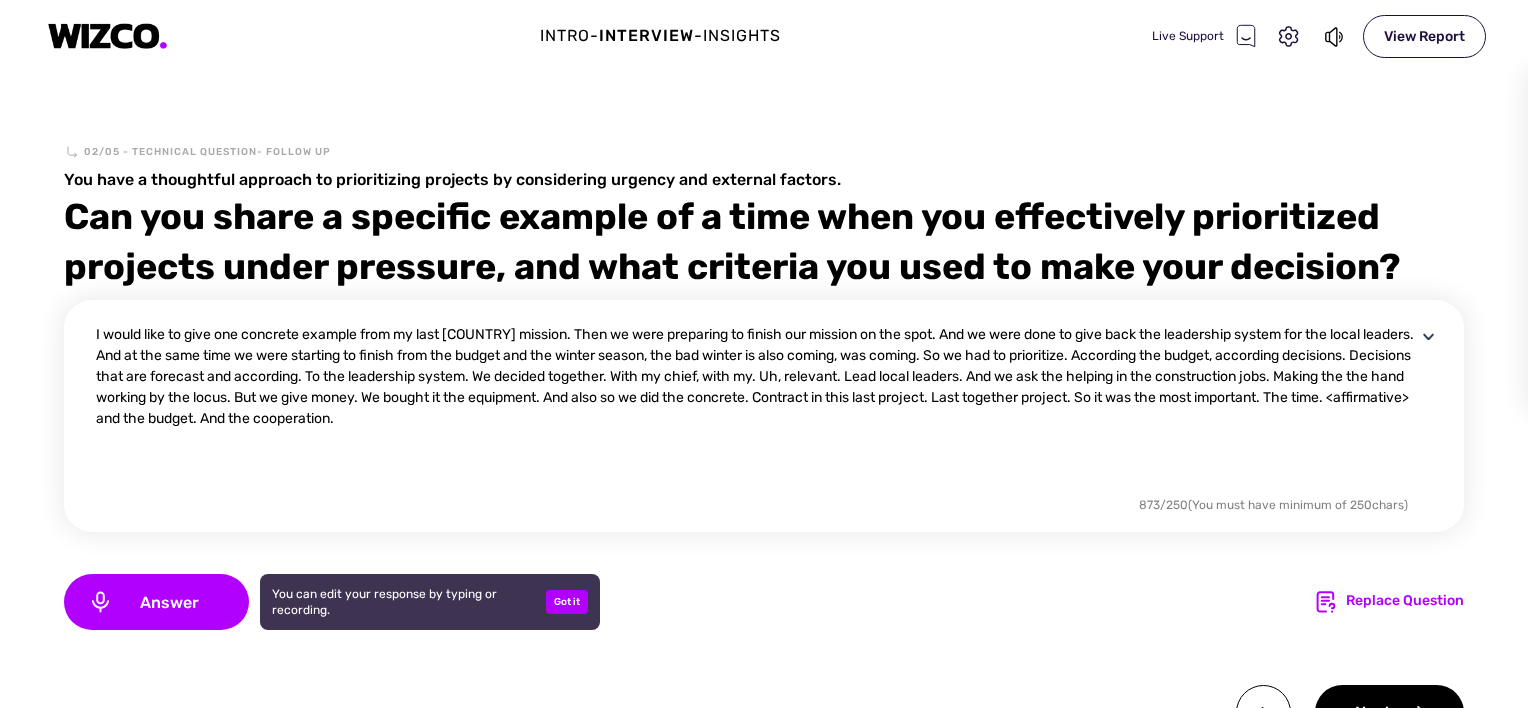 click on "I would like to give one concrete example from my last [COUNTRY] mission. Then we were preparing to finish our mission on the spot. And we were done to give back the leadership system for the local leaders. And at the same time we were starting to finish from the budget and the winter season, the bad winter is also coming, was coming. So we had to prioritize. According the budget, according decisions. Decisions that are forecast and according. To the leadership system. We decided together. With my chief, with my. Uh, relevant. Lead local leaders. And we ask the helping in the construction jobs. Making the the hand working by the locus. But we give money. We bought it the equipment. And also so we did the concrete. Contract in this last project. Last together project. So it was the most important. The time. <affirmative> and the budget. And the cooperation." at bounding box center (756, 408) 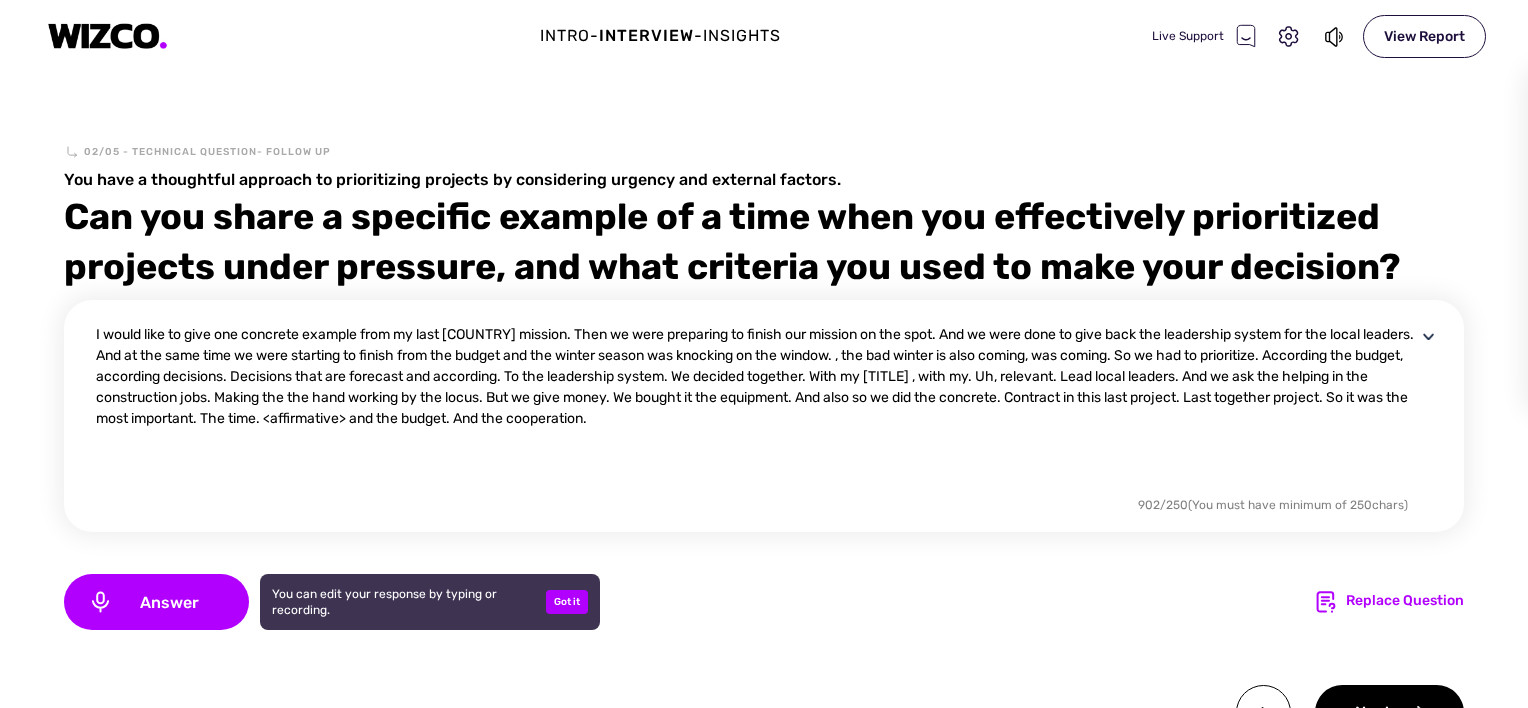 click on "I would like to give one concrete example from my last [COUNTRY] mission. Then we were preparing to finish our mission on the spot. And we were done to give back the leadership system for the local leaders. And at the same time we were starting to finish from the budget and the winter season was knocking on the window. , the bad winter is also coming, was coming. So we had to prioritize. According the budget, according decisions. Decisions that are forecast and according. To the leadership system. We decided together. With my [TITLE] , with my. Uh, relevant. Lead local leaders. And we ask the helping in the construction jobs. Making the the hand working by the locus. But we give money. We bought it the equipment. And also so we did the concrete. Contract in this last project. Last together project. So it was the most important. The time. <affirmative> and the budget. And the cooperation." at bounding box center [756, 408] 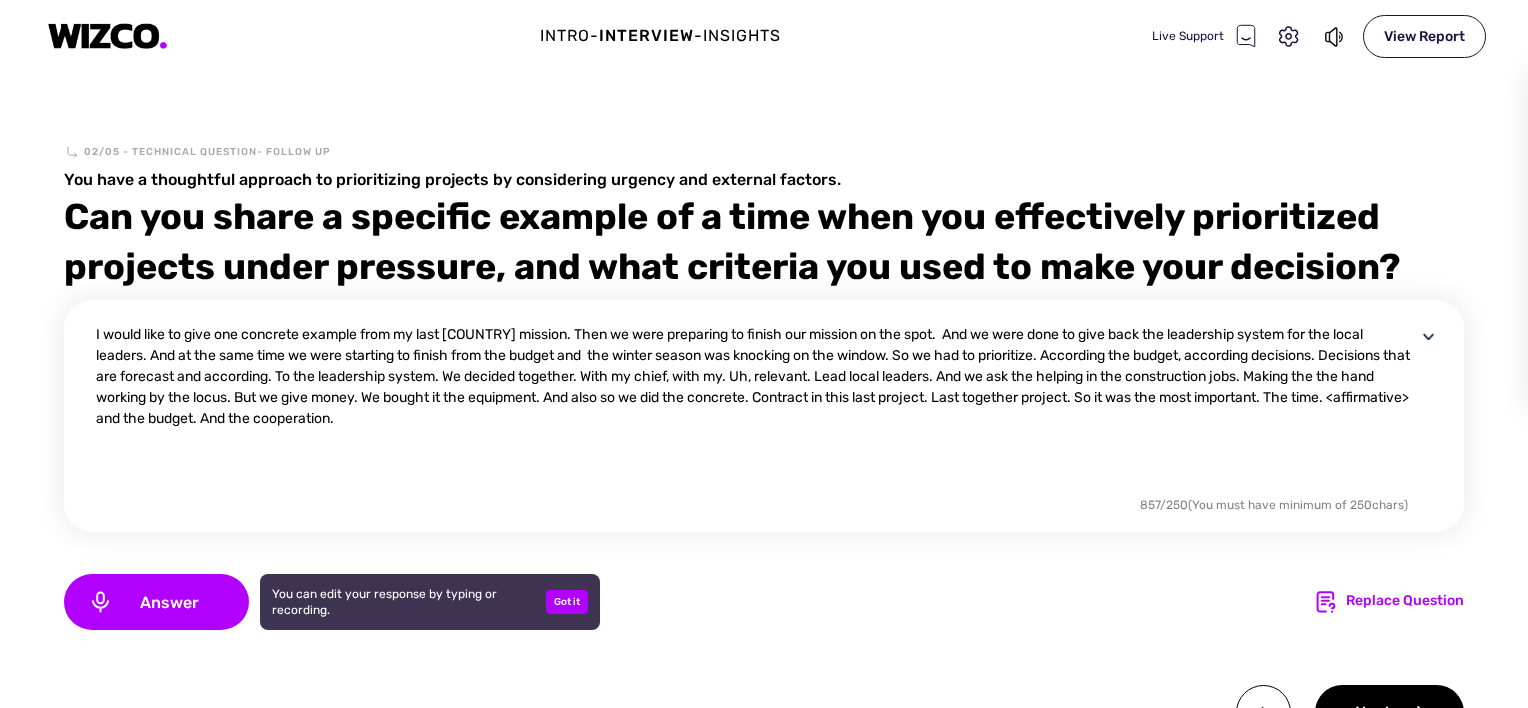 click on "I would like to give one concrete example from my last [COUNTRY] mission. Then we were preparing to finish our mission on the spot.  And we were done to give back the leadership system for the local leaders. And at the same time we were starting to finish from the budget and  the winter season was knocking on the window. So we had to prioritize. According the budget, according decisions. Decisions that are forecast and according. To the leadership system. We decided together. With my chief, with my. Uh, relevant. Lead local leaders. And we ask the helping in the construction jobs. Making the the hand working by the locus. But we give money. We bought it the equipment. And also so we did the concrete. Contract in this last project. Last together project. So it was the most important. The time. <affirmative> and the budget. And the cooperation." at bounding box center (756, 408) 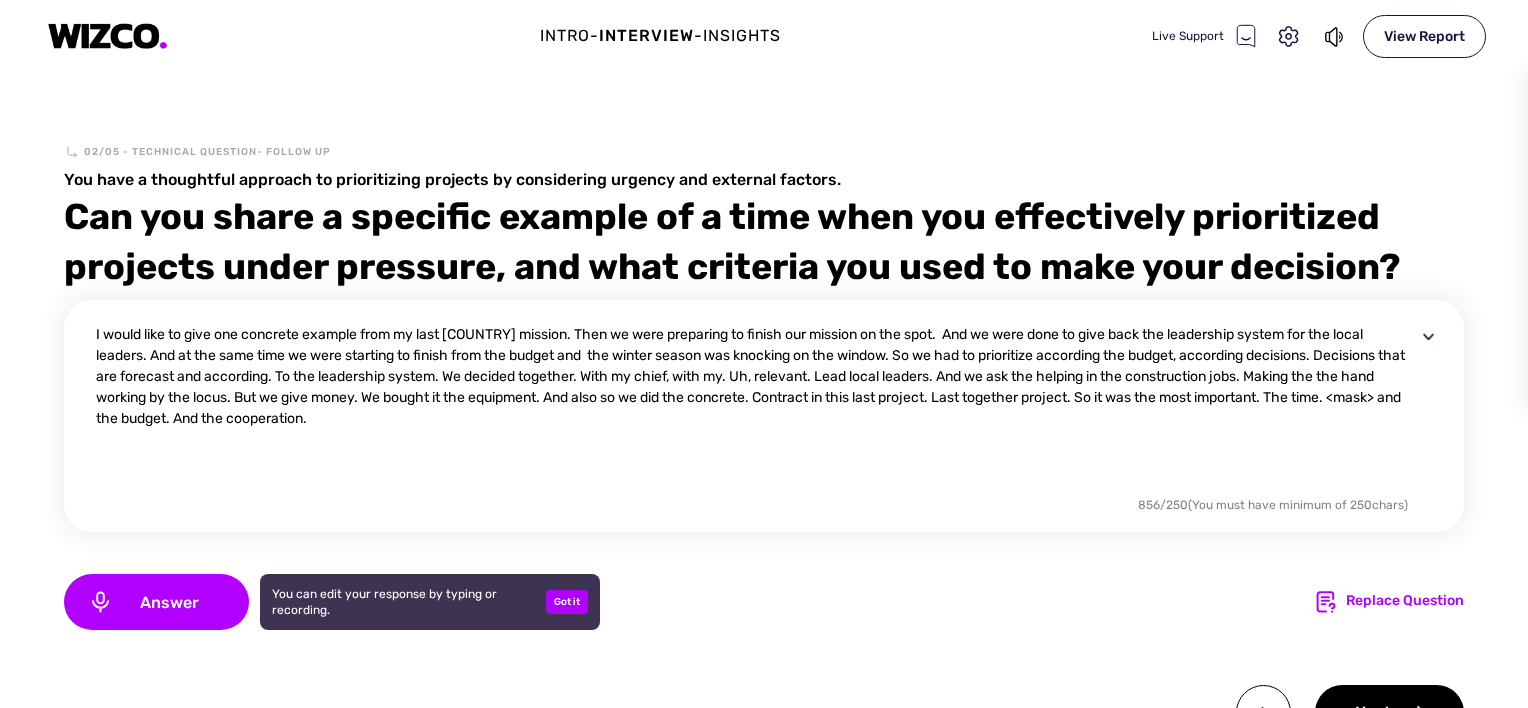 click on "I would like to give one concrete example from my last [COUNTRY] mission. Then we were preparing to finish our mission on the spot.  And we were done to give back the leadership system for the local leaders. And at the same time we were starting to finish from the budget and  the winter season was knocking on the window. So we had to prioritize according the budget, according decisions. Decisions that are forecast and according. To the leadership system. We decided together. With my chief, with my. Uh, relevant. Lead local leaders. And we ask the helping in the construction jobs. Making the the hand working by the locus. But we give money. We bought it the equipment. And also so we did the concrete. Contract in this last project. Last together project. So it was the most important. The time. <mask> and the budget. And the cooperation." at bounding box center [756, 408] 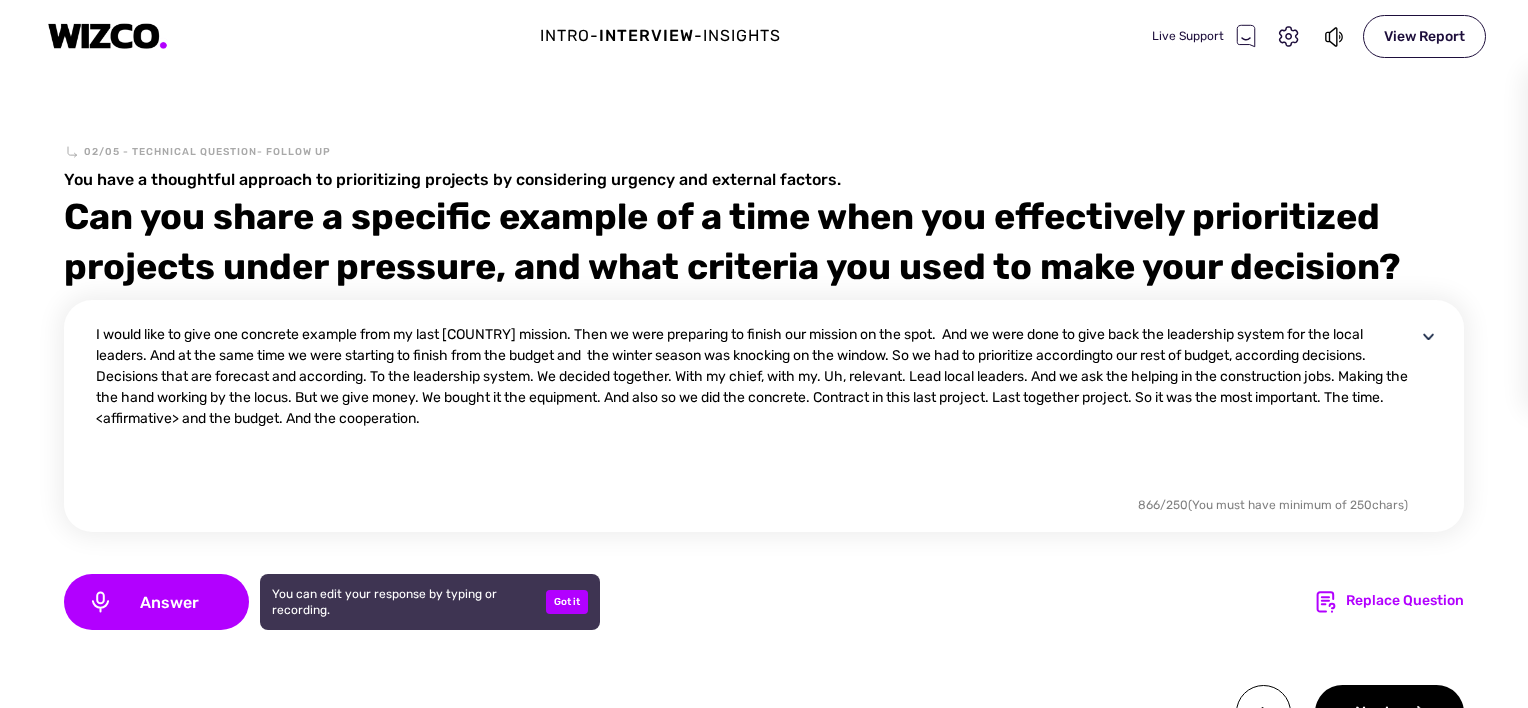 click on "I would like to give one concrete example from my last [COUNTRY] mission. Then we were preparing to finish our mission on the spot.  And we were done to give back the leadership system for the local leaders. And at the same time we were starting to finish from the budget and  the winter season was knocking on the window. So we had to prioritize accordingto our rest of budget, according decisions. Decisions that are forecast and according. To the leadership system. We decided together. With my chief, with my. Uh, relevant. Lead local leaders. And we ask the helping in the construction jobs. Making the the hand working by the locus. But we give money. We bought it the equipment. And also so we did the concrete. Contract in this last project. Last together project. So it was the most important. The time. <affirmative> and the budget. And the cooperation." at bounding box center [756, 408] 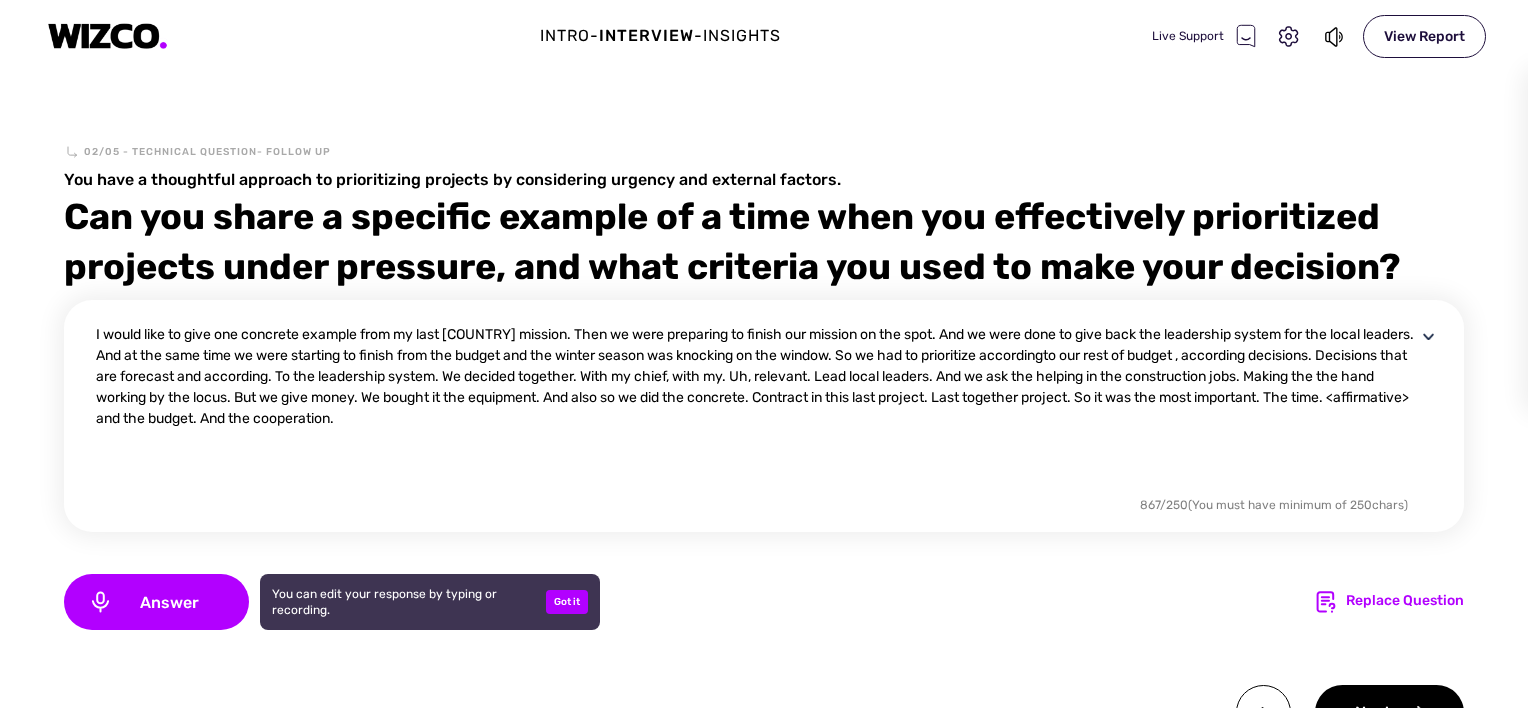 drag, startPoint x: 260, startPoint y: 377, endPoint x: 95, endPoint y: 380, distance: 165.02727 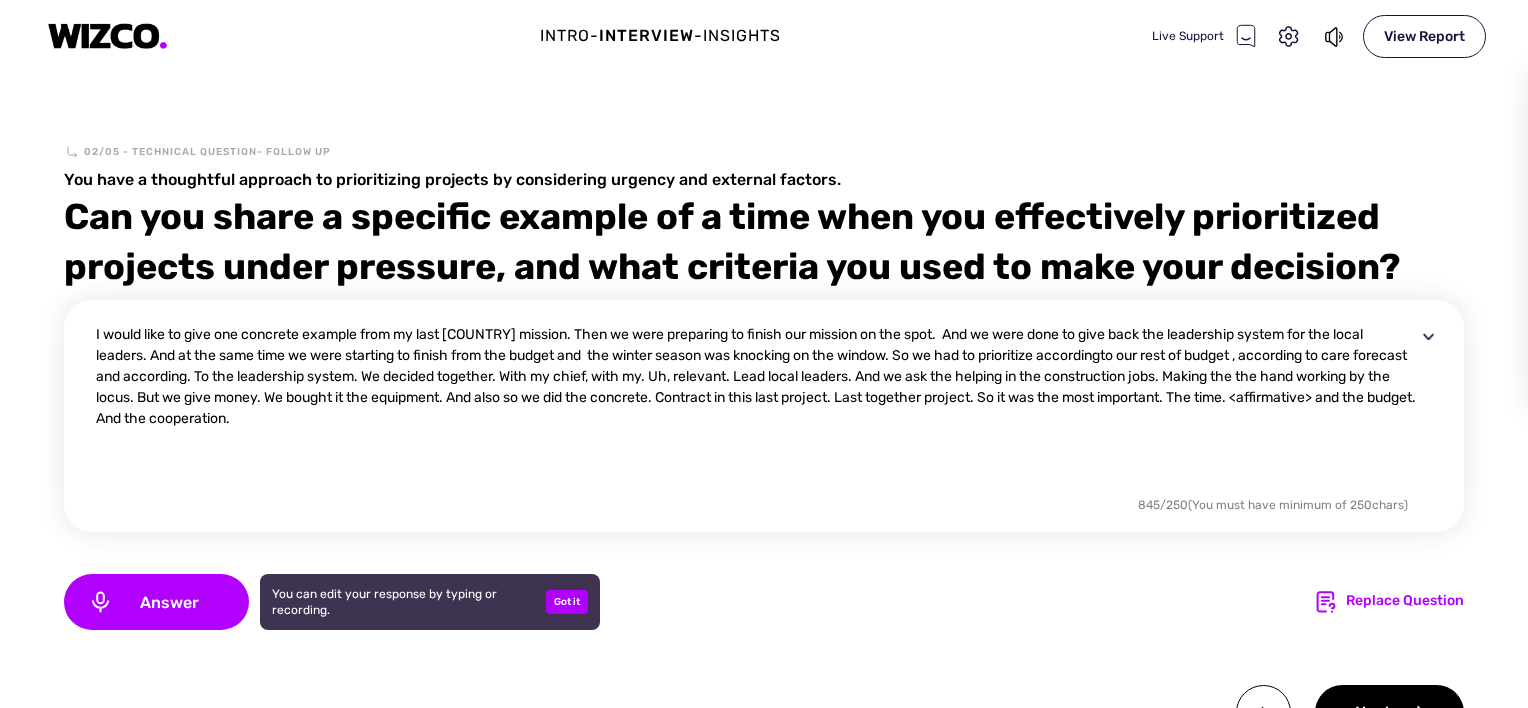 click on "I would like to give one concrete example from my last [COUNTRY] mission. Then we were preparing to finish our mission on the spot.  And we were done to give back the leadership system for the local leaders. And at the same time we were starting to finish from the budget and  the winter season was knocking on the window. So we had to prioritize accordingto our rest of budget , according to care forecast and according. To the leadership system. We decided together. With my chief, with my. Uh, relevant. Lead local leaders. And we ask the helping in the construction jobs. Making the the hand working by the locus. But we give money. We bought it the equipment. And also so we did the concrete. Contract in this last project. Last together project. So it was the most important. The time. <affirmative> and the budget. And the cooperation." at bounding box center (756, 408) 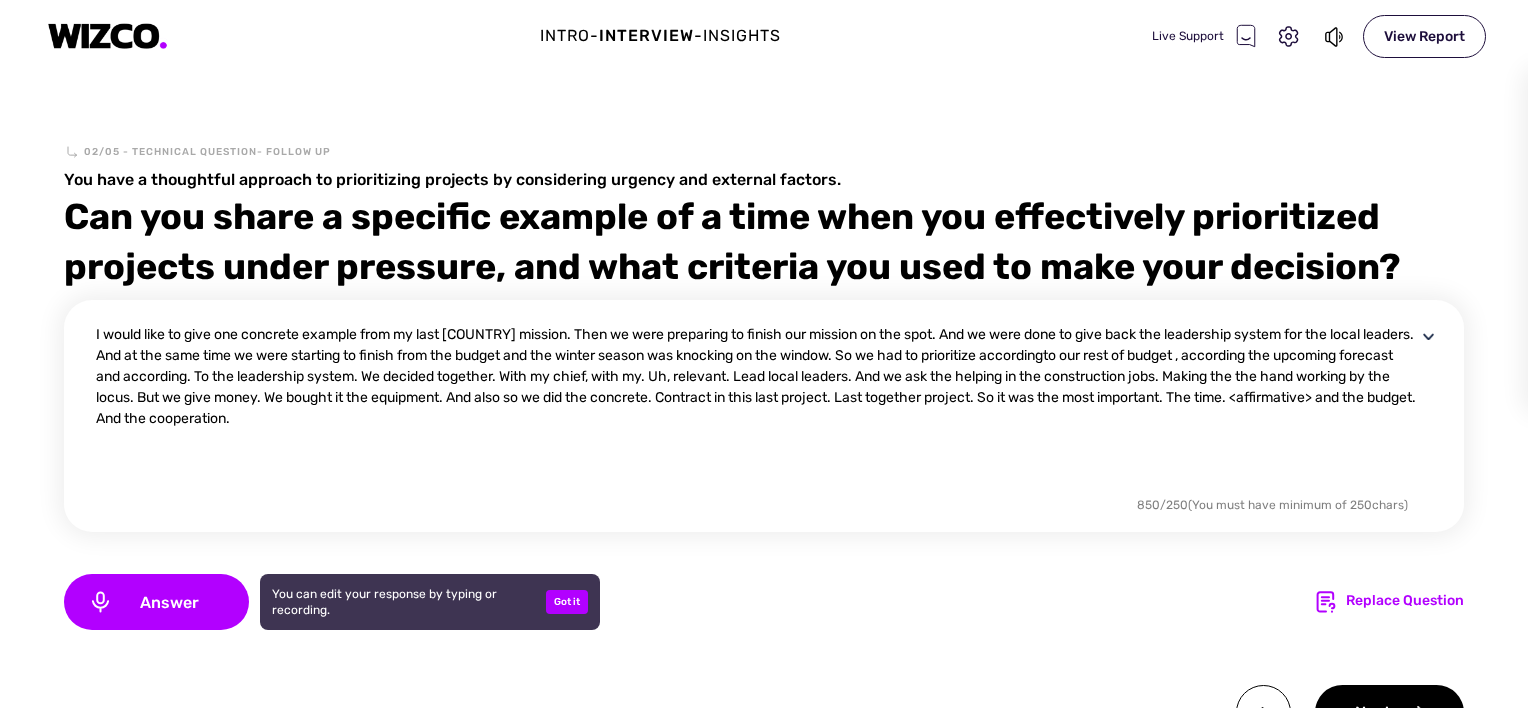 click on "I would like to give one concrete example from my last [COUNTRY] mission. Then we were preparing to finish our mission on the spot. And we were done to give back the leadership system for the local leaders. And at the same time we were starting to finish from the budget and the winter season was knocking on the window. So we had to prioritize accordingto our rest of budget , according the upcoming forecast and according. To the leadership system. We decided together. With my chief, with my. Uh, relevant. Lead local leaders. And we ask the helping in the construction jobs. Making the the hand working by the locus. But we give money. We bought it the equipment. And also so we did the concrete. Contract in this last project. Last together project. So it was the most important. The time. <affirmative> and the budget. And the cooperation." at bounding box center [756, 408] 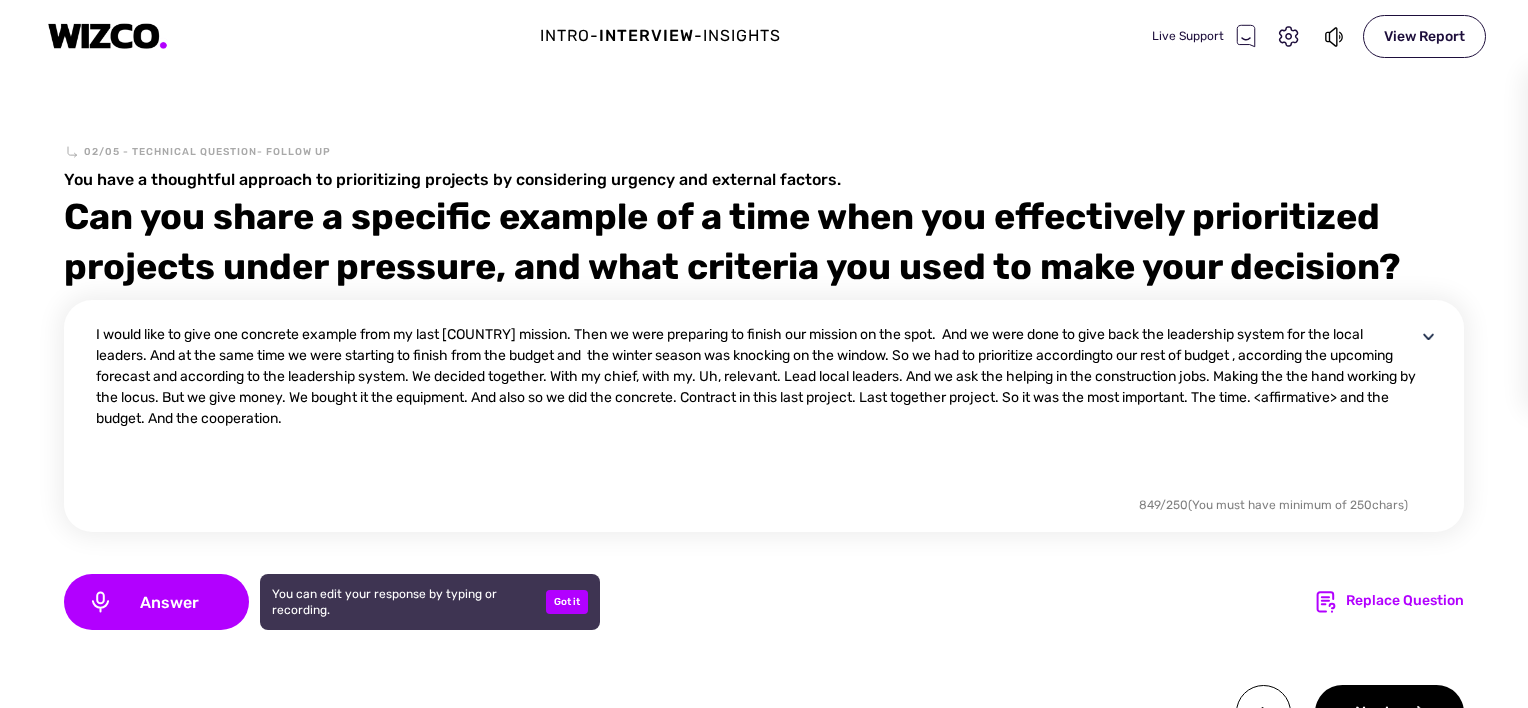 click on "I would like to give one concrete example from my last [COUNTRY] mission. Then we were preparing to finish our mission on the spot.  And we were done to give back the leadership system for the local leaders. And at the same time we were starting to finish from the budget and  the winter season was knocking on the window. So we had to prioritize accordingto our rest of budget , according the upcoming forecast and according to the leadership system. We decided together. With my chief, with my. Uh, relevant. Lead local leaders. And we ask the helping in the construction jobs. Making the the hand working by the locus. But we give money. We bought it the equipment. And also so we did the concrete. Contract in this last project. Last together project. So it was the most important. The time. <affirmative> and the budget. And the cooperation." at bounding box center [756, 408] 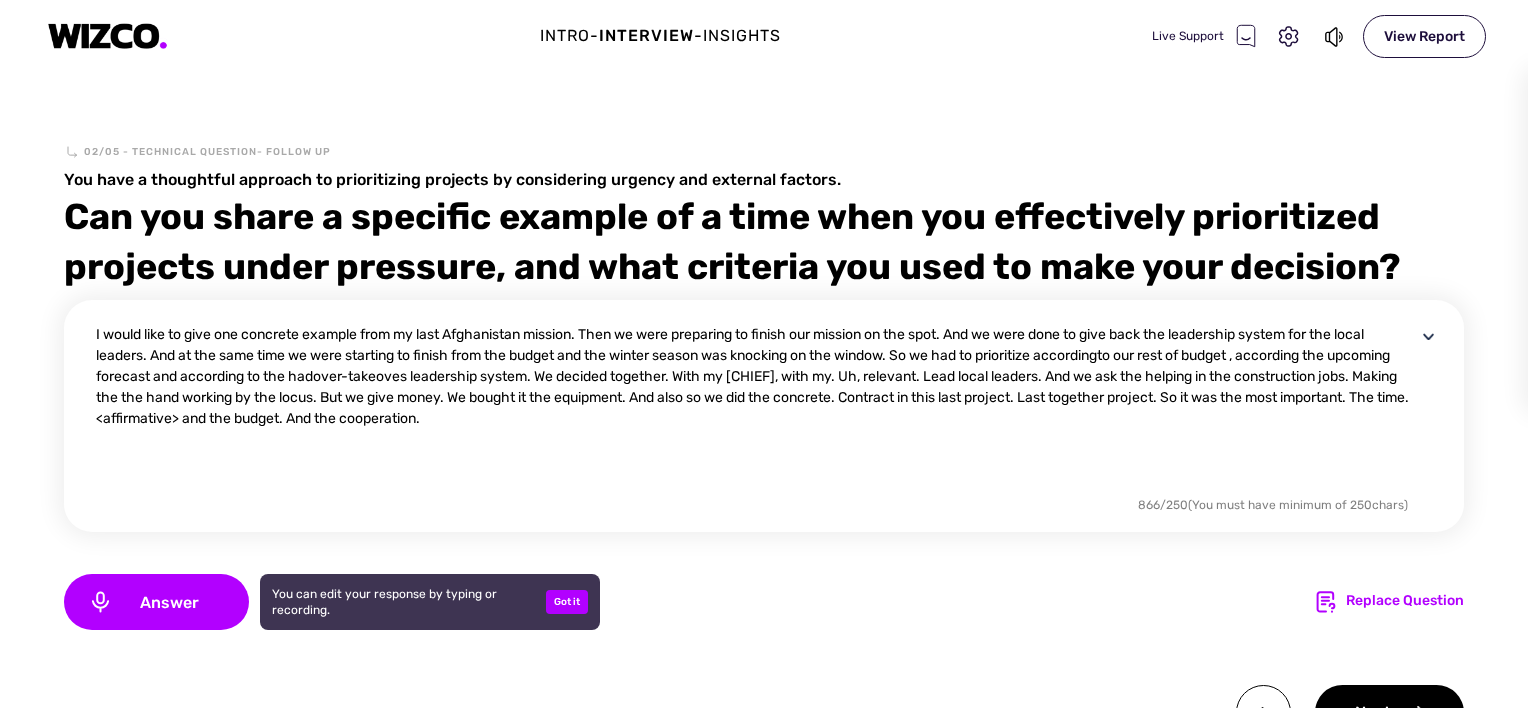 click on "I would like to give one concrete example from my last Afghanistan mission. Then we were preparing to finish our mission on the spot. And we were done to give back the leadership system for the local leaders. And at the same time we were starting to finish from the budget and the winter season was knocking on the window. So we had to prioritize accordingto our rest of budget , according the upcoming forecast and according to the hadover-takeoves leadership system. We decided together. With my [CHIEF], with my. Uh, relevant. Lead local leaders. And we ask the helping in the construction jobs. Making the the hand working by the locus. But we give money. We bought it the equipment. And also so we did the concrete. Contract in this last project. Last together project. So it was the most important. The time. <affirmative> and the budget. And the cooperation." at bounding box center (756, 408) 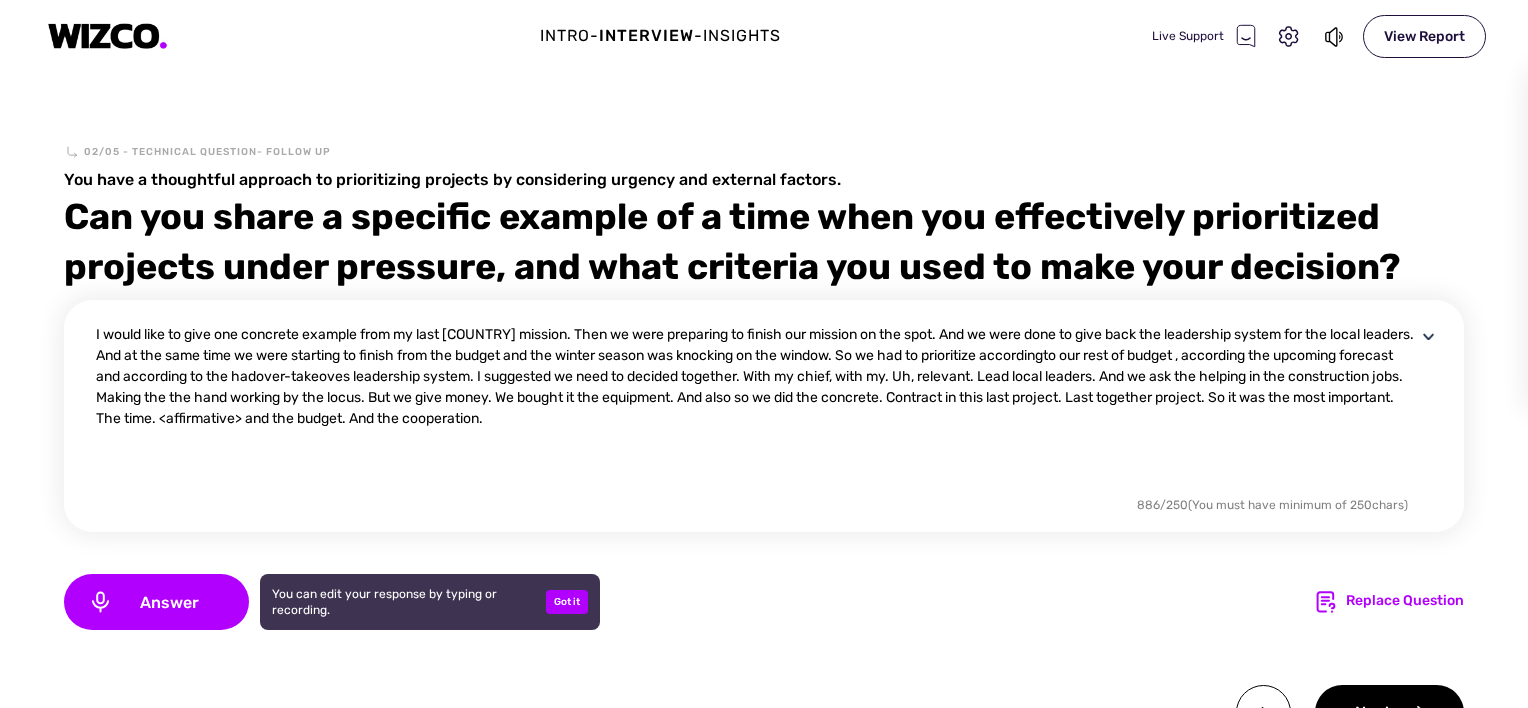 click on "I would like to give one concrete example from my last [COUNTRY] mission. Then we were preparing to finish our mission on the spot. And we were done to give back the leadership system for the local leaders. And at the same time we were starting to finish from the budget and the winter season was knocking on the window. So we had to prioritize accordingto our rest of budget , according the upcoming forecast and according to the hadover-takeoves leadership system. I suggested we need to decided together. With my chief, with my. Uh, relevant. Lead local leaders. And we ask the helping in the construction jobs. Making the the hand working by the locus. But we give money. We bought it the equipment. And also so we did the concrete. Contract in this last project. Last together project. So it was the most important. The time. <affirmative> and the budget. And the cooperation." at bounding box center [756, 408] 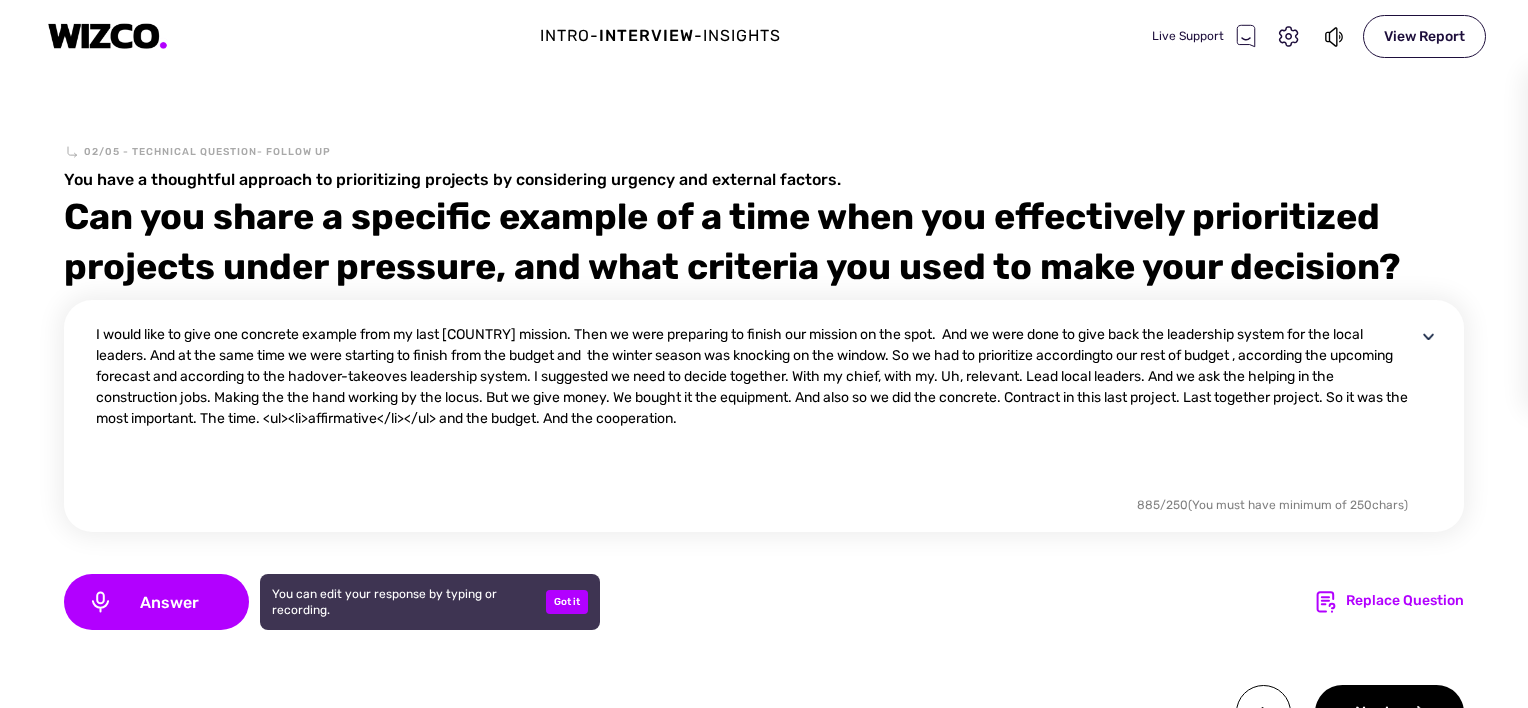 click on "I would like to give one concrete example from my last [COUNTRY] mission. Then we were preparing to finish our mission on the spot.  And we were done to give back the leadership system for the local leaders. And at the same time we were starting to finish from the budget and  the winter season was knocking on the window. So we had to prioritize accordingto our rest of budget , according the upcoming forecast and according to the hadover-takeoves leadership system. I suggested we need to decide together. With my chief, with my. Uh, relevant. Lead local leaders. And we ask the helping in the construction jobs. Making the the hand working by the locus. But we give money. We bought it the equipment. And also so we did the concrete. Contract in this last project. Last together project. So it was the most important. The time. <ul><li>affirmative</li></ul> and the budget. And the cooperation." at bounding box center (756, 408) 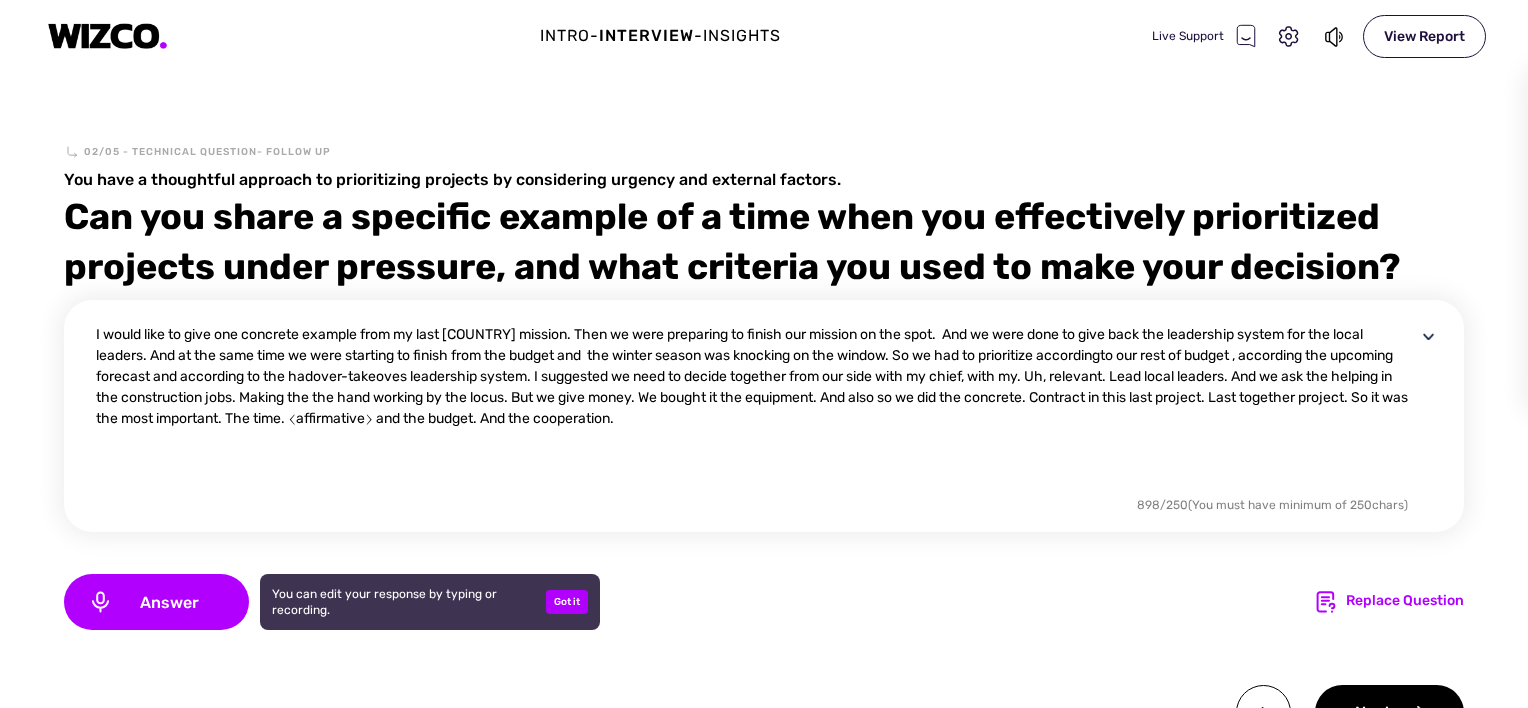 click on "I would like to give one concrete example from my last [COUNTRY] mission. Then we were preparing to finish our mission on the spot.  And we were done to give back the leadership system for the local leaders. And at the same time we were starting to finish from the budget and  the winter season was knocking on the window. So we had to prioritize accordingto our rest of budget , according the upcoming forecast and according to the hadover-takeoves leadership system. I suggested we need to decide together from our side with my chief, with my. Uh, relevant. Lead local leaders. And we ask the helping in the construction jobs. Making the the hand working by the locus. But we give money. We bought it the equipment. And also so we did the concrete. Contract in this last project. Last together project. So it was the most important. The time. ⟨affirmative⟩ and the budget. And the cooperation." at bounding box center (756, 408) 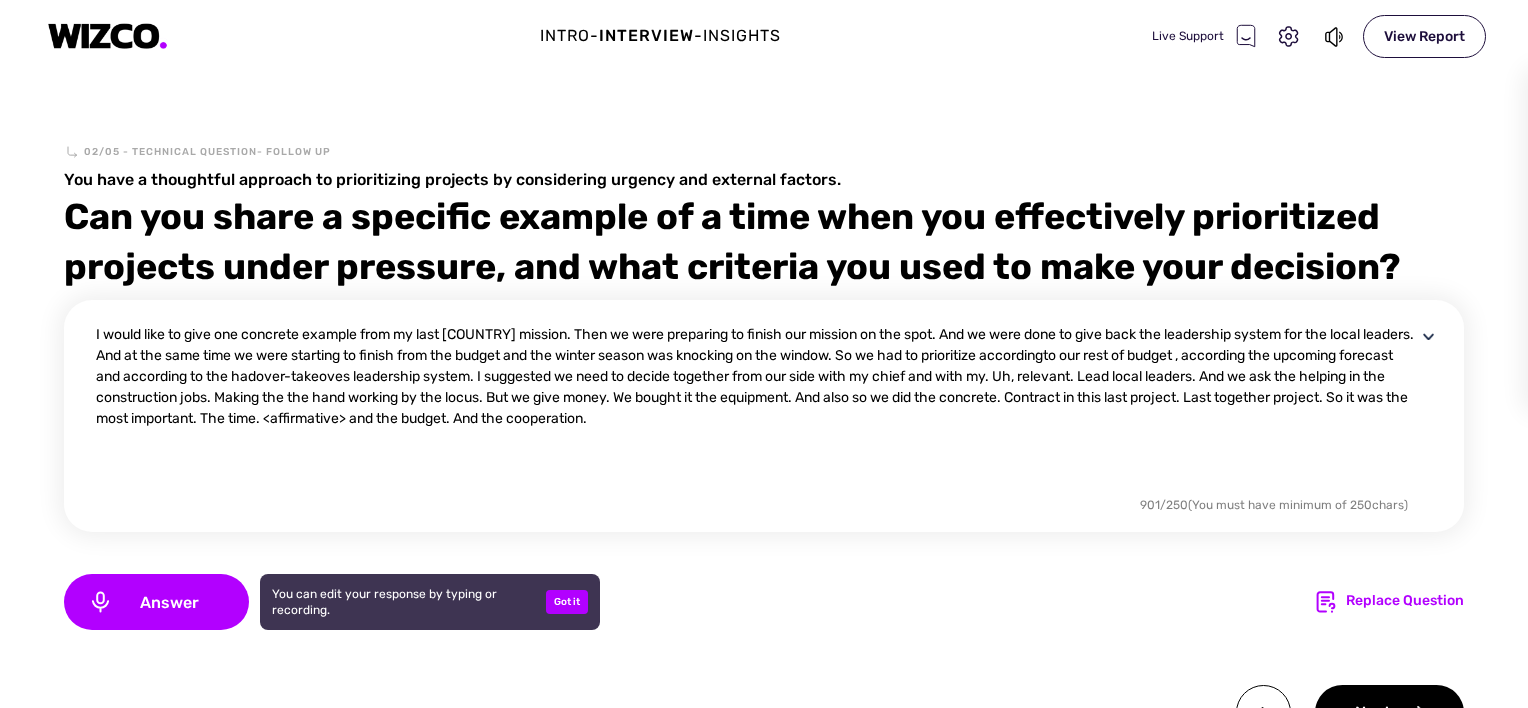 click on "I would like to give one concrete example from my last [COUNTRY] mission. Then we were preparing to finish our mission on the spot. And we were done to give back the leadership system for the local leaders. And at the same time we were starting to finish from the budget and the winter season was knocking on the window. So we had to prioritize accordingto our rest of budget , according the upcoming forecast and according to the hadover-takeoves leadership system. I suggested we need to decide together from our side with my chief and with my. Uh, relevant. Lead local leaders. And we ask the helping in the construction jobs. Making the the hand working by the locus. But we give money. We bought it the equipment. And also so we did the concrete. Contract in this last project. Last together project. So it was the most important. The time. <affirmative> and the budget. And the cooperation." at bounding box center [756, 408] 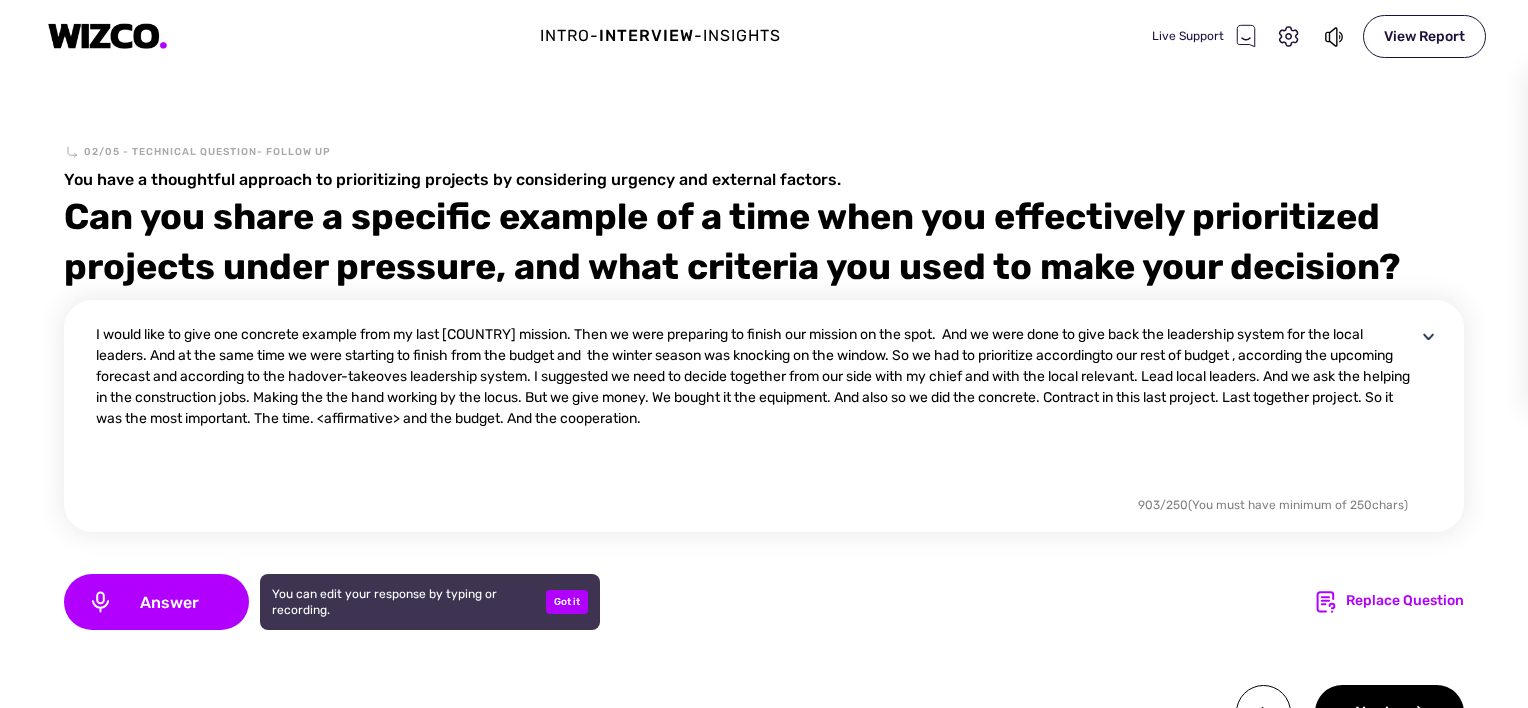 click on "I would like to give one concrete example from my last [COUNTRY] mission. Then we were preparing to finish our mission on the spot.  And we were done to give back the leadership system for the local leaders. And at the same time we were starting to finish from the budget and  the winter season was knocking on the window. So we had to prioritize accordingto our rest of budget , according the upcoming forecast and according to the hadover-takeoves leadership system. I suggested we need to decide together from our side with my chief and with the local relevant. Lead local leaders. And we ask the helping in the construction jobs. Making the the hand working by the locus. But we give money. We bought it the equipment. And also so we did the concrete. Contract in this last project. Last together project. So it was the most important. The time. <affirmative> and the budget. And the cooperation." at bounding box center (756, 408) 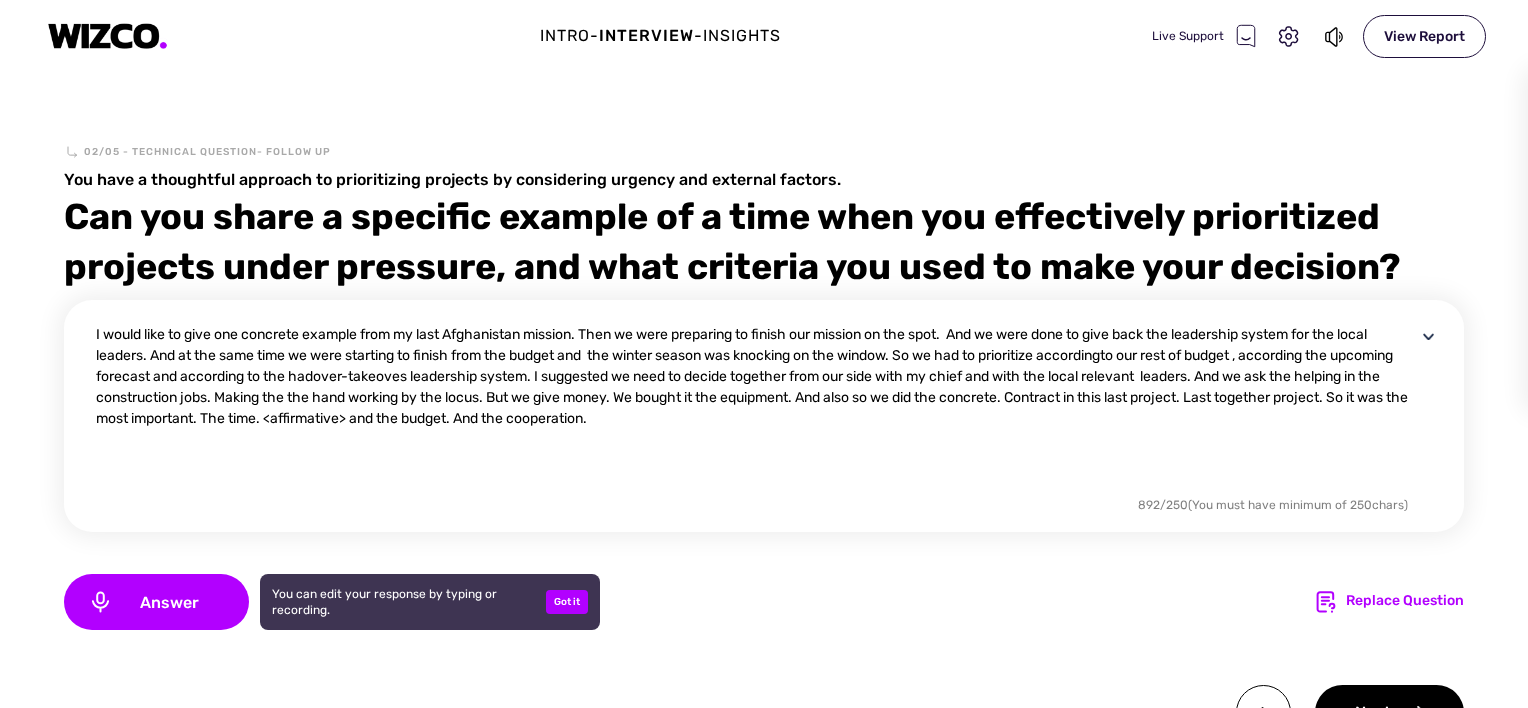 click on "I would like to give one concrete example from my last Afghanistan mission. Then we were preparing to finish our mission on the spot.  And we were done to give back the leadership system for the local leaders. And at the same time we were starting to finish from the budget and  the winter season was knocking on the window. So we had to prioritize accordingto our rest of budget , according the upcoming forecast and according to the hadover-takeoves leadership system. I suggested we need to decide together from our side with my chief and with the local relevant  leaders. And we ask the helping in the construction jobs. Making the the hand working by the locus. But we give money. We bought it the equipment. And also so we did the concrete. Contract in this last project. Last together project. So it was the most important. The time. <affirmative> and the budget. And the cooperation." at bounding box center [756, 408] 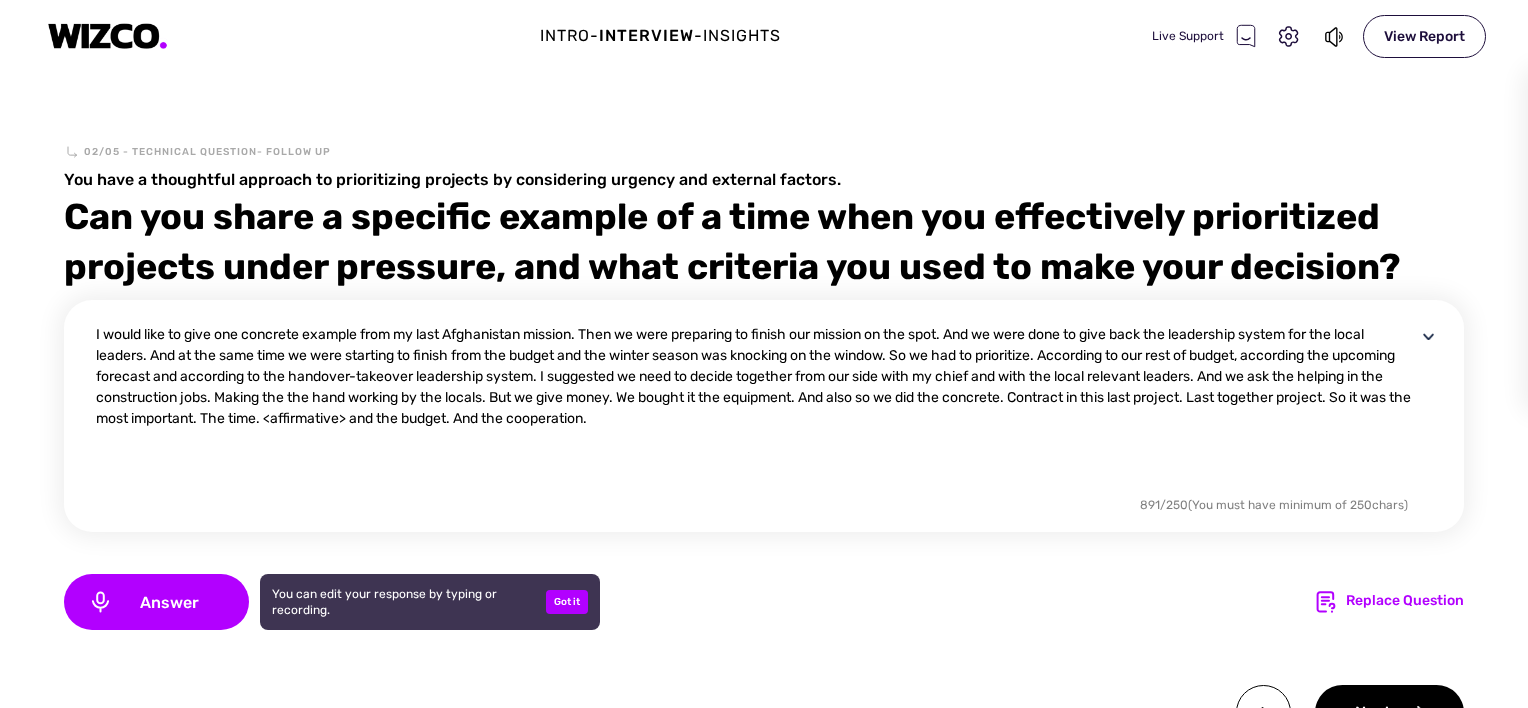 click on "I would like to give one concrete example from my last Afghanistan mission. Then we were preparing to finish our mission on the spot. And we were done to give back the leadership system for the local leaders. And at the same time we were starting to finish from the budget and the winter season was knocking on the window. So we had to prioritize. According to our rest of budget, according the upcoming forecast and according to the handover-takeover leadership system. I suggested we need to decide together from our side with my chief and with the local relevant leaders. And we ask the helping in the construction jobs. Making the the hand working by the locals. But we give money. We bought it the equipment. And also so we did the concrete. Contract in this last project. Last together project. So it was the most important. The time. <affirmative> and the budget. And the cooperation." at bounding box center (756, 408) 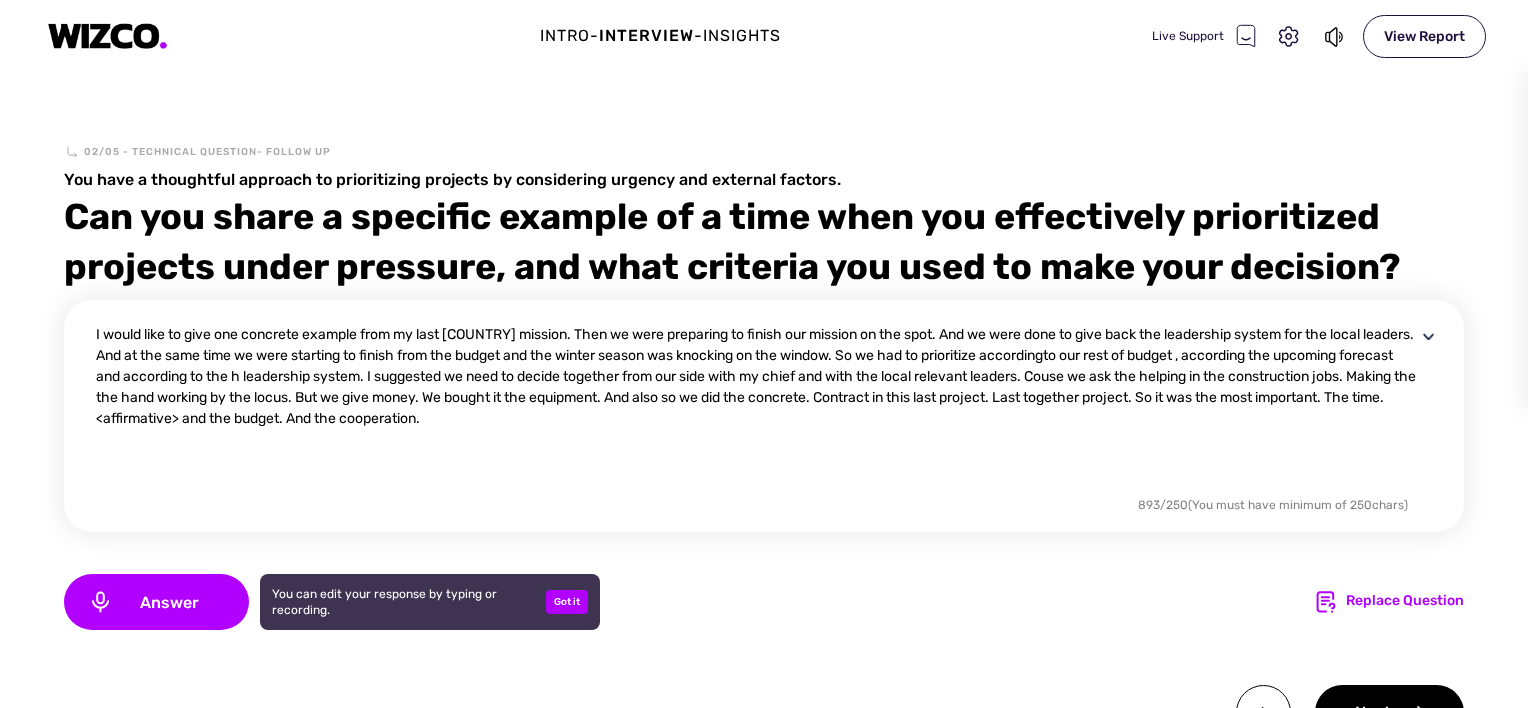 click on "I would like to give one concrete example from my last [COUNTRY] mission. Then we were preparing to finish our mission on the spot. And we were done to give back the leadership system for the local leaders. And at the same time we were starting to finish from the budget and the winter season was knocking on the window. So we had to prioritize accordingto our rest of budget , according the upcoming forecast and according to the h leadership system. I suggested we need to decide together from our side with my chief and with the local relevant leaders. Couse we ask the helping in the construction jobs. Making the the hand working by the locus. But we give money. We bought it the equipment. And also so we did the concrete. Contract in this last project. Last together project. So it was the most important. The time. <affirmative> and the budget. And the cooperation." at bounding box center [756, 408] 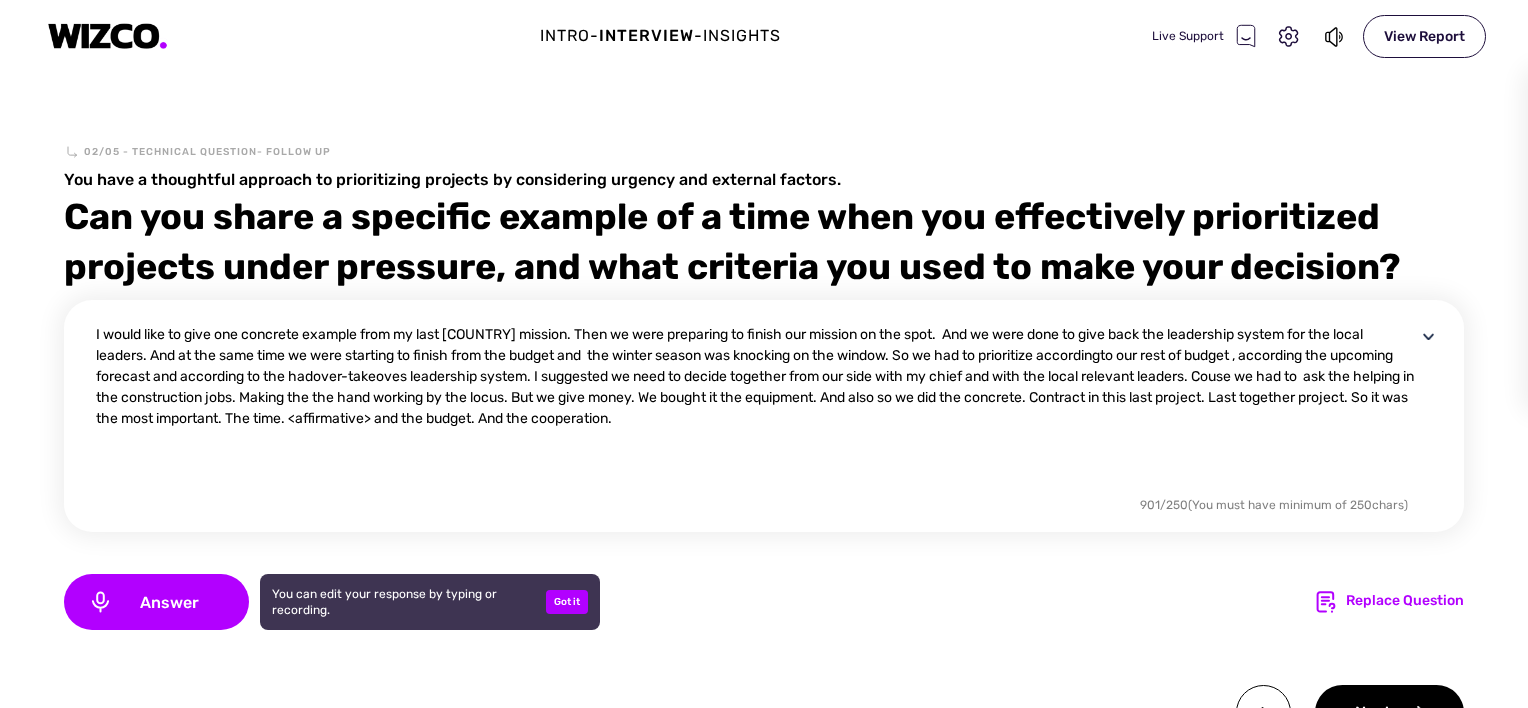 click on "I would like to give one concrete example from my last [COUNTRY] mission. Then we were preparing to finish our mission on the spot.  And we were done to give back the leadership system for the local leaders. And at the same time we were starting to finish from the budget and  the winter season was knocking on the window. So we had to prioritize accordingto our rest of budget , according the upcoming forecast and according to the hadover-takeoves leadership system. I suggested we need to decide together from our side with my chief and with the local relevant leaders. Couse we had to  ask the helping in the construction jobs. Making the the hand working by the locus. But we give money. We bought it the equipment. And also so we did the concrete. Contract in this last project. Last together project. So it was the most important. The time. <affirmative> and the budget. And the cooperation." at bounding box center (756, 408) 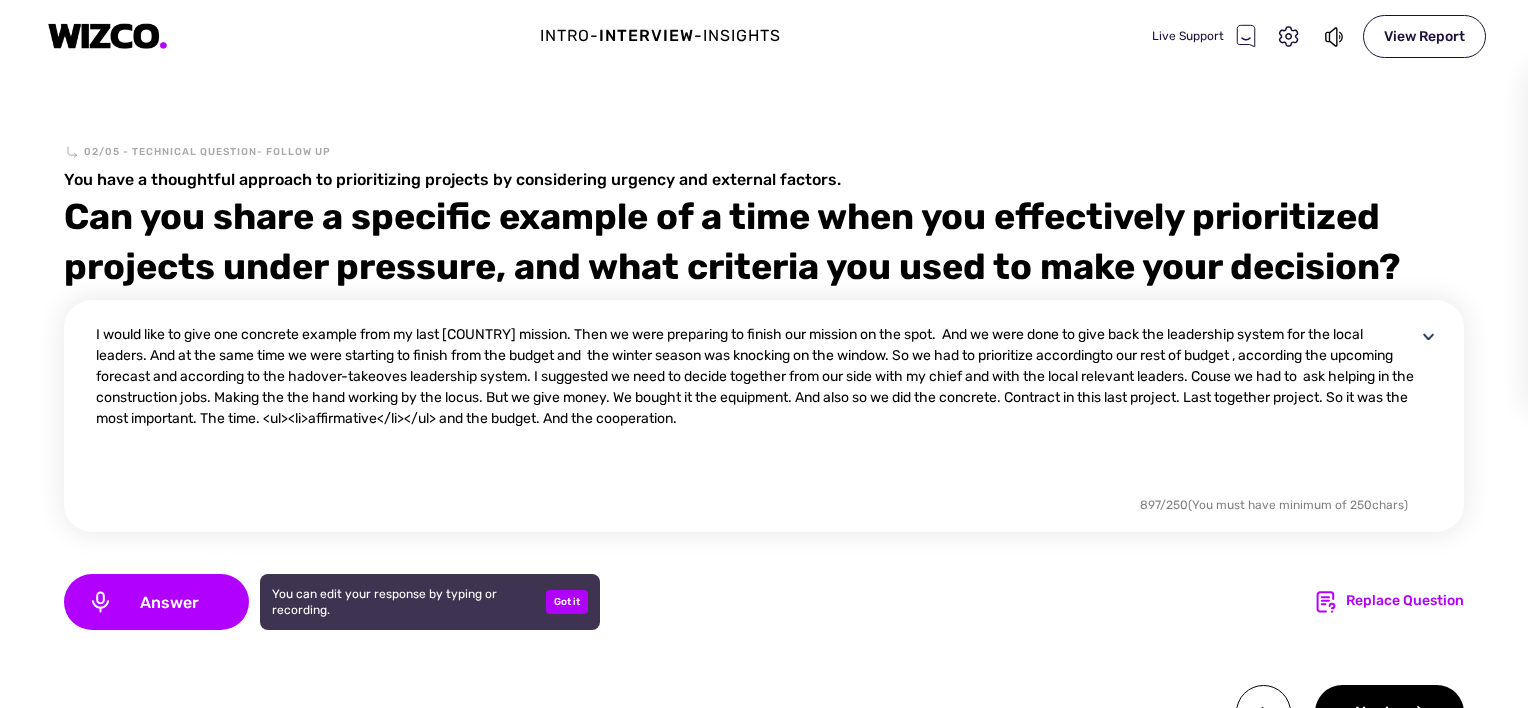 click on "I would like to give one concrete example from my last [COUNTRY] mission. Then we were preparing to finish our mission on the spot.  And we were done to give back the leadership system for the local leaders. And at the same time we were starting to finish from the budget and  the winter season was knocking on the window. So we had to prioritize accordingto our rest of budget , according the upcoming forecast and according to the hadover-takeoves leadership system. I suggested we need to decide together from our side with my chief and with the local relevant leaders. Couse we had to  ask helping in the construction jobs. Making the the hand working by the locus. But we give money. We bought it the equipment. And also so we did the concrete. Contract in this last project. Last together project. So it was the most important. The time. <ul><li>affirmative</li></ul> and the budget. And the cooperation." at bounding box center [756, 408] 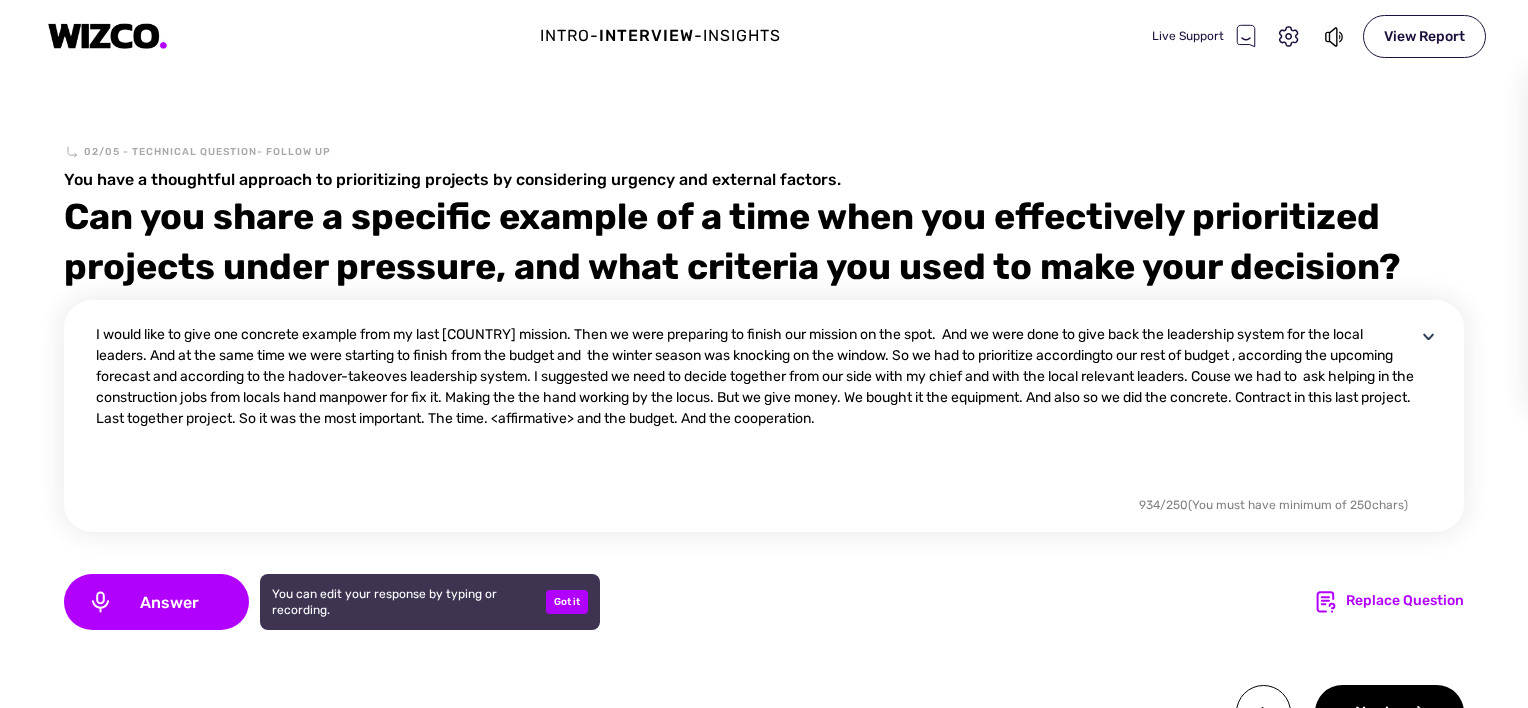 click on "I would like to give one concrete example from my last [COUNTRY] mission. Then we were preparing to finish our mission on the spot.  And we were done to give back the leadership system for the local leaders. And at the same time we were starting to finish from the budget and  the winter season was knocking on the window. So we had to prioritize accordingto our rest of budget , according the upcoming forecast and according to the hadover-takeoves leadership system. I suggested we need to decide together from our side with my chief and with the local relevant leaders. Couse we had to  ask helping in the construction jobs from locals hand manpower for fix it. Making the the hand working by the locus. But we give money. We bought it the equipment. And also so we did the concrete. Contract in this last project. Last together project. So it was the most important. The time. <affirmative> and the budget. And the cooperation." at bounding box center [756, 408] 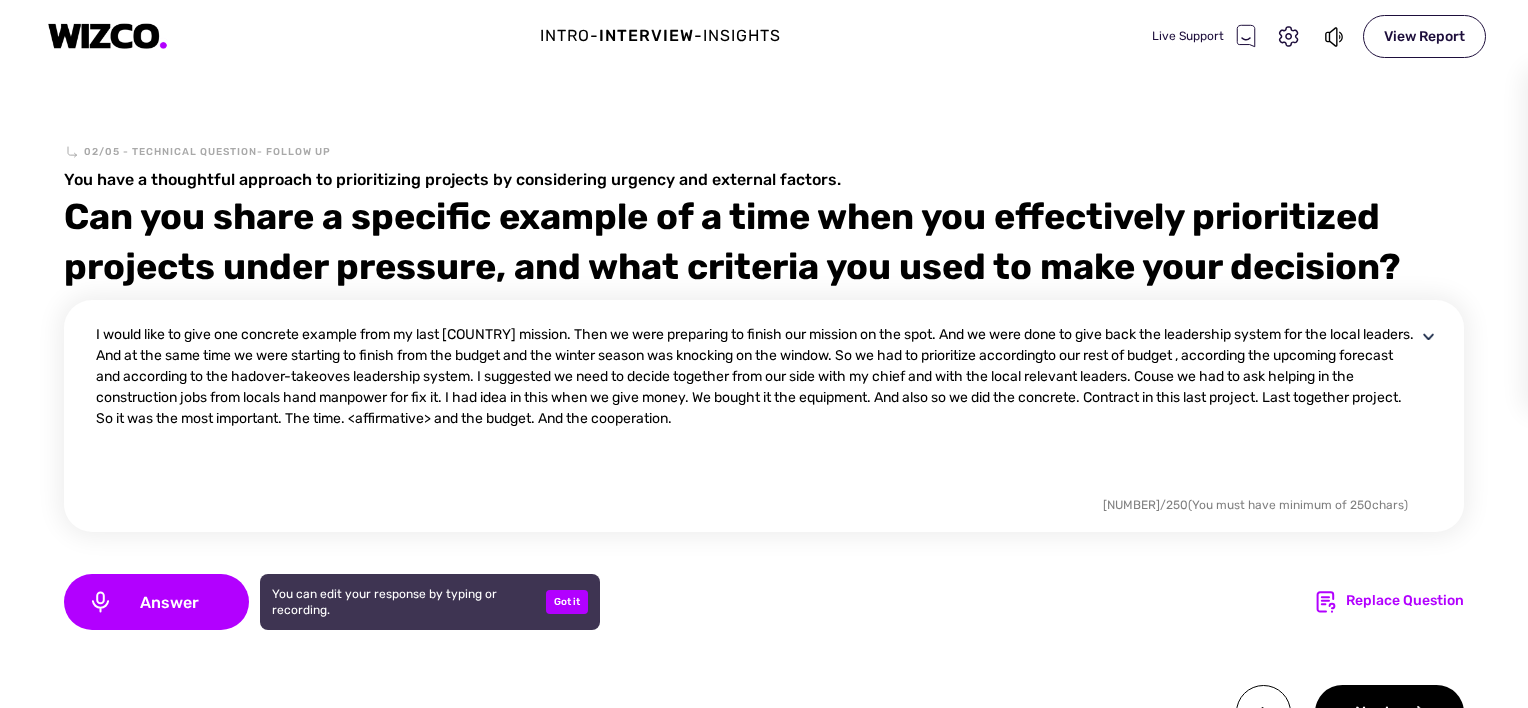 click on "I would like to give one concrete example from my last [COUNTRY] mission. Then we were preparing to finish our mission on the spot. And we were done to give back the leadership system for the local leaders. And at the same time we were starting to finish from the budget and the winter season was knocking on the window. So we had to prioritize accordingto our rest of budget , according the upcoming forecast and according to the hadover-takeoves leadership system. I suggested we need to decide together from our side with my chief and with the local relevant leaders. Couse we had to ask helping in the construction jobs from locals hand manpower for fix it. I had idea in this when we give money. We bought it the equipment. And also so we did the concrete. Contract in this last project. Last together project. So it was the most important. The time. <affirmative> and the budget. And the cooperation." at bounding box center [756, 408] 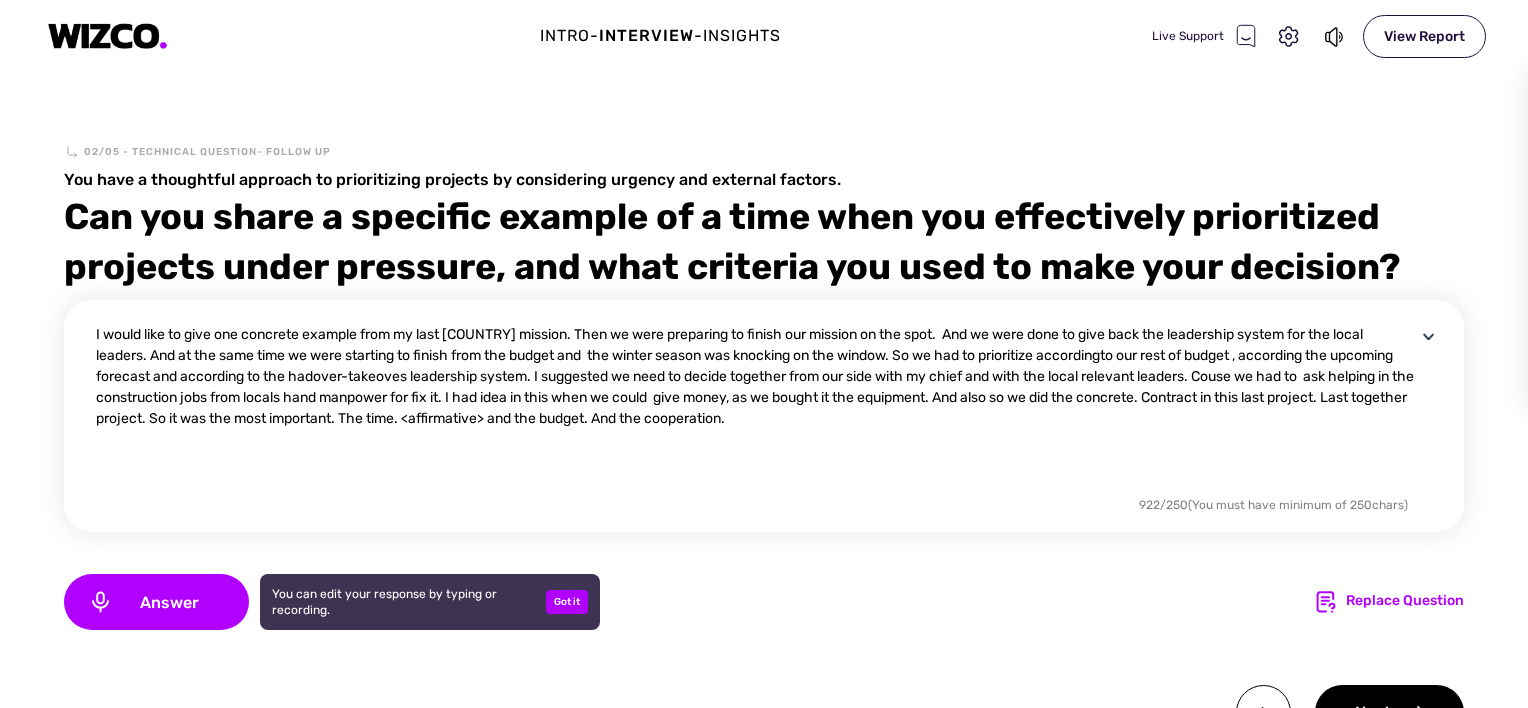 click on "I would like to give one concrete example from my last [COUNTRY] mission. Then we were preparing to finish our mission on the spot.  And we were done to give back the leadership system for the local leaders. And at the same time we were starting to finish from the budget and  the winter season was knocking on the window. So we had to prioritize accordingto our rest of budget , according the upcoming forecast and according to the hadover-takeoves leadership system. I suggested we need to decide together from our side with my chief and with the local relevant leaders. Couse we had to  ask helping in the construction jobs from locals hand manpower for fix it. I had idea in this when we could  give money, as we bought it the equipment. And also so we did the concrete. Contract in this last project. Last together project. So it was the most important. The time. <affirmative> and the budget. And the cooperation." at bounding box center [756, 408] 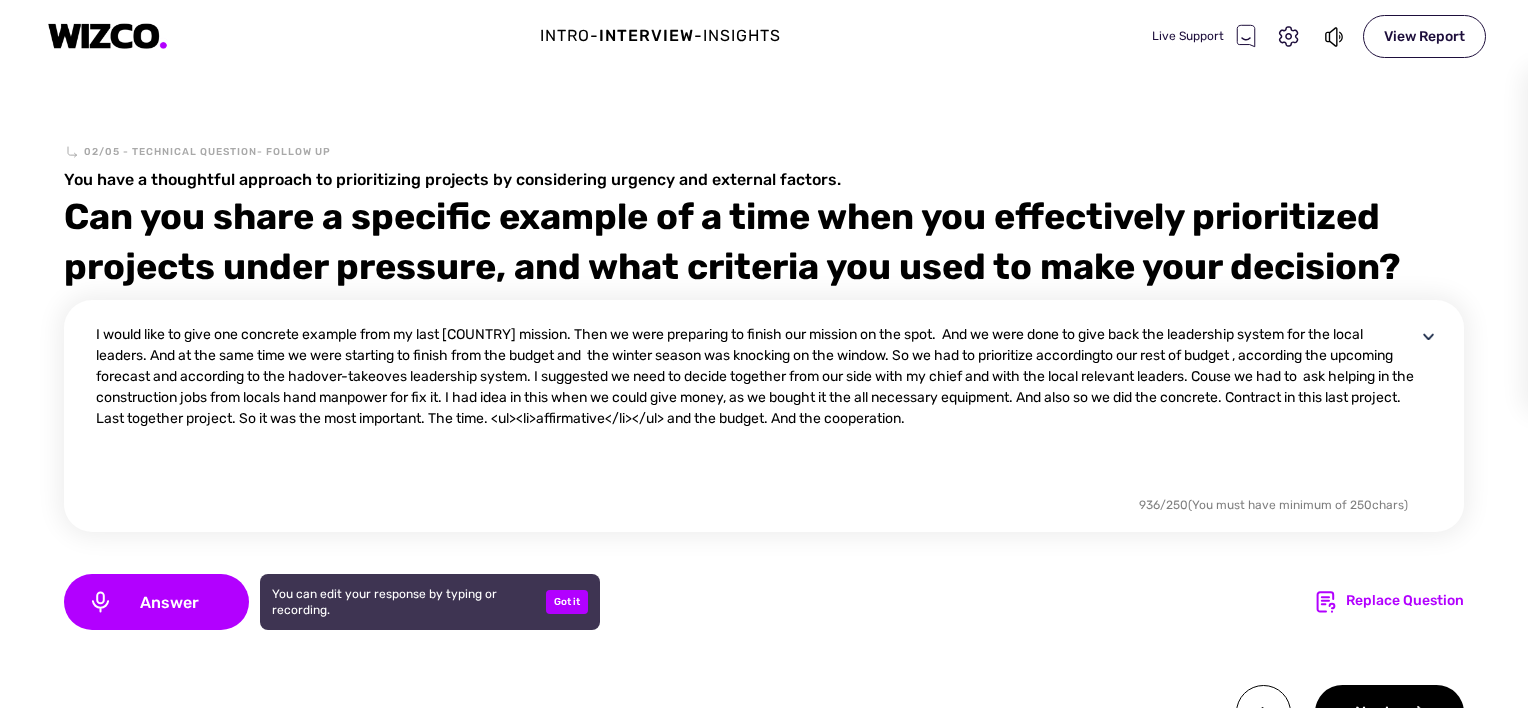 click on "I would like to give one concrete example from my last [COUNTRY] mission. Then we were preparing to finish our mission on the spot.  And we were done to give back the leadership system for the local leaders. And at the same time we were starting to finish from the budget and  the winter season was knocking on the window. So we had to prioritize accordingto our rest of budget , according the upcoming forecast and according to the hadover-takeoves leadership system. I suggested we need to decide together from our side with my chief and with the local relevant leaders. Couse we had to  ask helping in the construction jobs from locals hand manpower for fix it. I had idea in this when we could give money, as we bought it the all necessary equipment. And also so we did the concrete. Contract in this last project. Last together project. So it was the most important. The time. <ul><li>affirmative</li></ul> and the budget. And the cooperation." at bounding box center (756, 408) 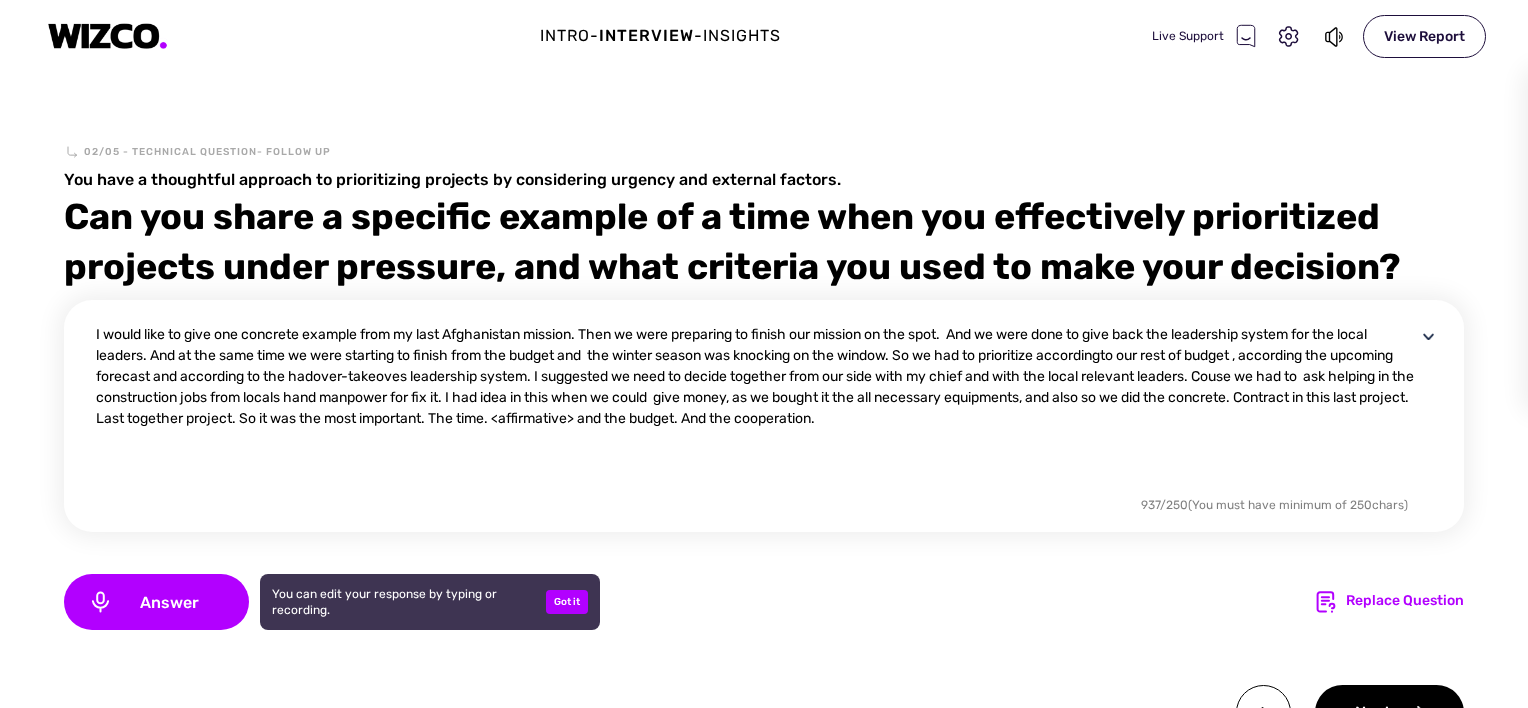 click on "I would like to give one concrete example from my last Afghanistan mission. Then we were preparing to finish our mission on the spot.  And we were done to give back the leadership system for the local leaders. And at the same time we were starting to finish from the budget and  the winter season was knocking on the window. So we had to prioritize accordingto our rest of budget , according the upcoming forecast and according to the hadover-takeoves leadership system. I suggested we need to decide together from our side with my chief and with the local relevant leaders. Couse we had to  ask helping in the construction jobs from locals hand manpower for fix it. I had idea in this when we could  give money, as we bought it the all necessary equipments, and also so we did the concrete. Contract in this last project. Last together project. So it was the most important. The time. <affirmative> and the budget. And the cooperation." at bounding box center [756, 408] 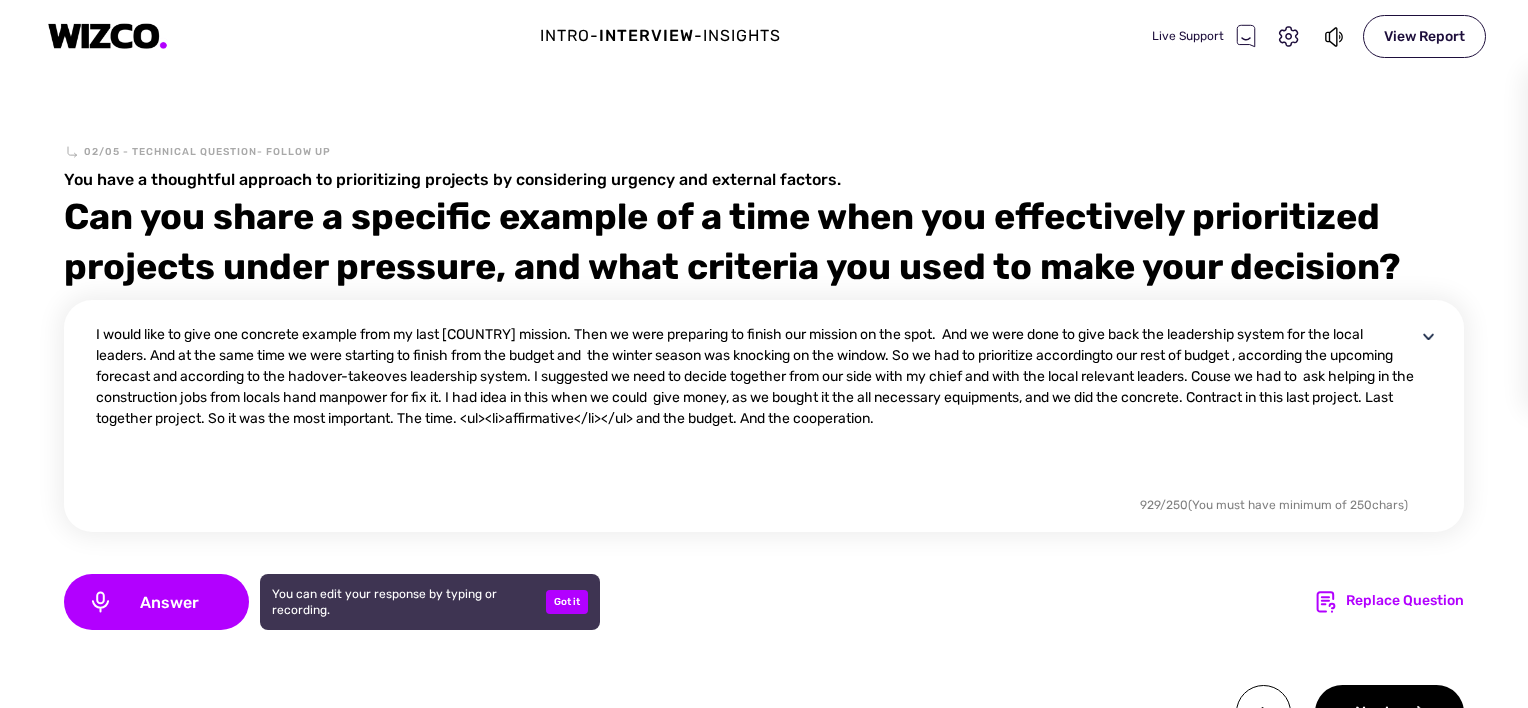 click on "I would like to give one concrete example from my last [COUNTRY] mission. Then we were preparing to finish our mission on the spot.  And we were done to give back the leadership system for the local leaders. And at the same time we were starting to finish from the budget and  the winter season was knocking on the window. So we had to prioritize accordingto our rest of budget , according the upcoming forecast and according to the hadover-takeoves leadership system. I suggested we need to decide together from our side with my chief and with the local relevant leaders. Couse we had to  ask helping in the construction jobs from locals hand manpower for fix it. I had idea in this when we could  give money, as we bought it the all necessary equipments, and we did the concrete. Contract in this last project. Last together project. So it was the most important. The time. <ul><li>affirmative</li></ul> and the budget. And the cooperation." at bounding box center [756, 408] 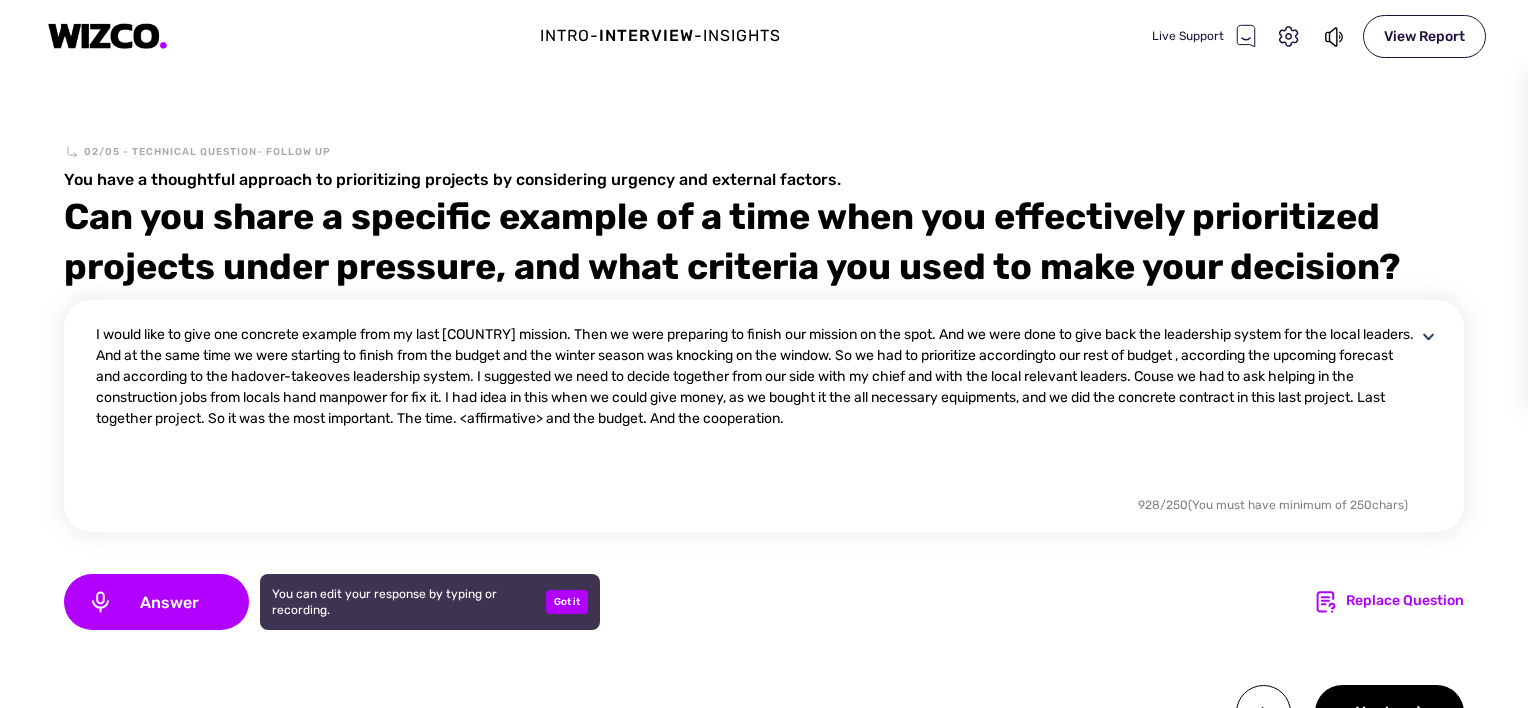 click on "I would like to give one concrete example from my last [COUNTRY] mission. Then we were preparing to finish our mission on the spot. And we were done to give back the leadership system for the local leaders. And at the same time we were starting to finish from the budget and the winter season was knocking on the window. So we had to prioritize accordingto our rest of budget , according the upcoming forecast and according to the hadover-takeoves leadership system. I suggested we need to decide together from our side with my chief and with the local relevant leaders. Couse we had to ask helping in the construction jobs from locals hand manpower for fix it. I had idea in this when we could give money, as we bought it the all necessary equipments, and we did the concrete contract in this last project. Last together project. So it was the most important. The time. <affirmative> and the budget. And the cooperation." at bounding box center [756, 408] 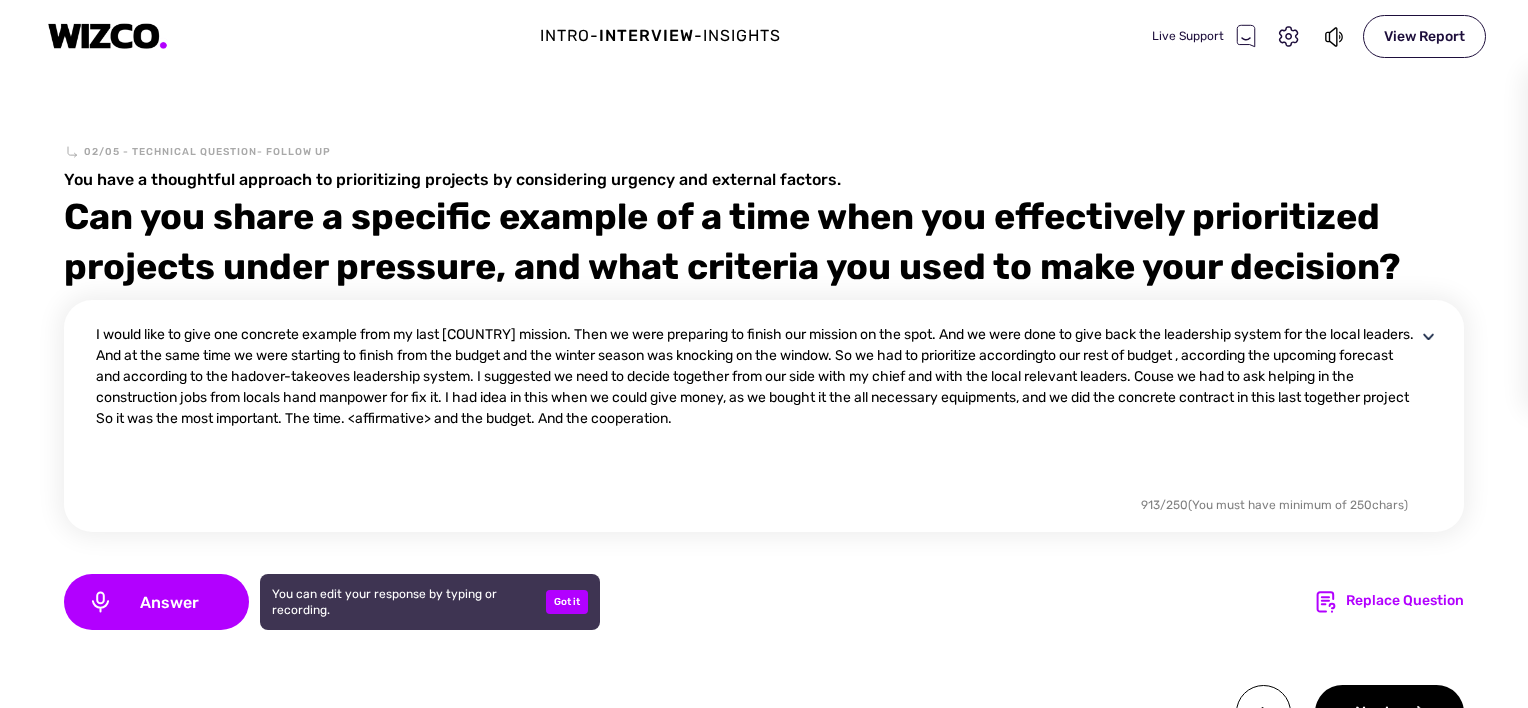 click on "I would like to give one concrete example from my last [COUNTRY] mission. Then we were preparing to finish our mission on the spot. And we were done to give back the leadership system for the local leaders. And at the same time we were starting to finish from the budget and the winter season was knocking on the window. So we had to prioritize accordingto our rest of budget , according the upcoming forecast and according to the hadover-takeoves leadership system. I suggested we need to decide together from our side with my chief and with the local relevant leaders. Couse we had to ask helping in the construction jobs from locals hand manpower for fix it. I had idea in this when we could give money, as we bought it the all necessary equipments, and we did the concrete contract in this last together project So it was the most important. The time. <affirmative> and the budget. And the cooperation." at bounding box center [756, 408] 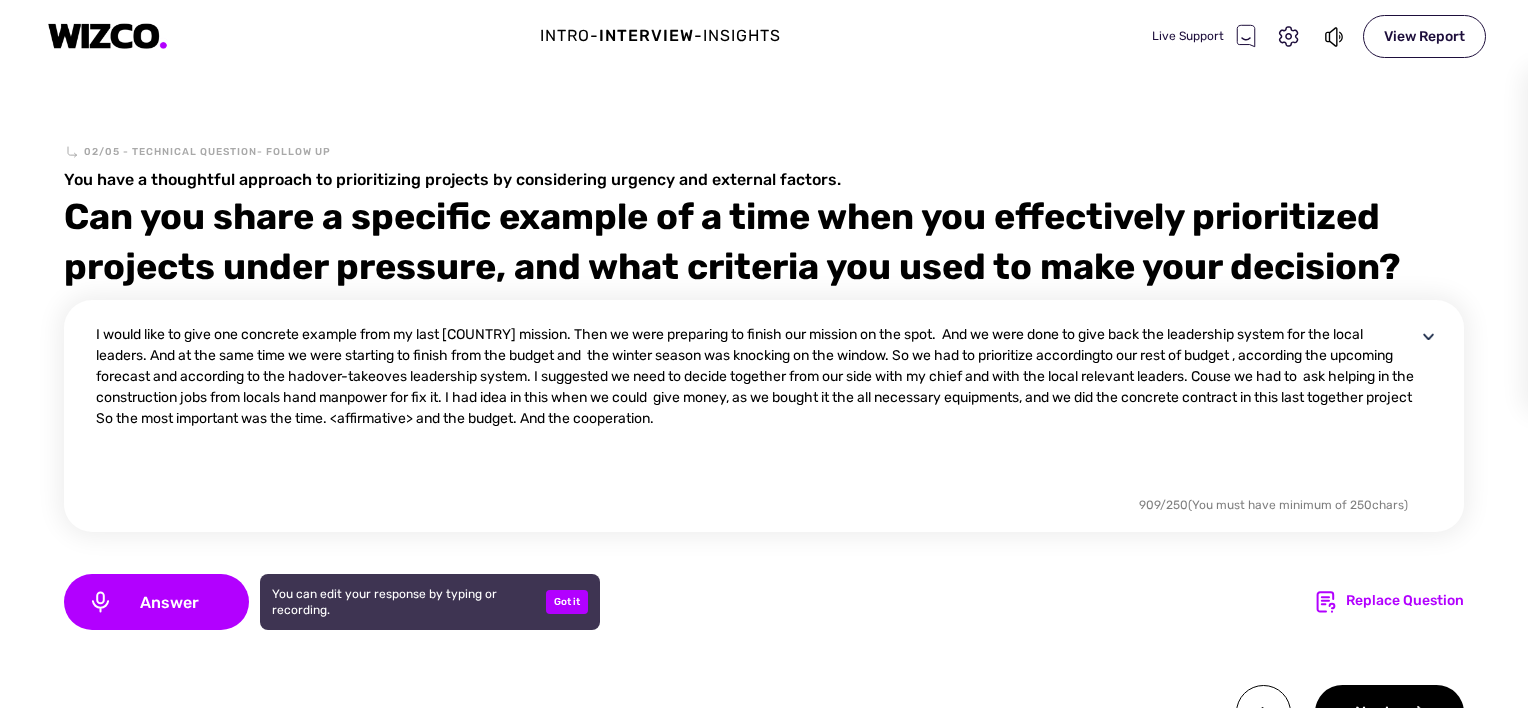click on "I would like to give one concrete example from my last [COUNTRY] mission. Then we were preparing to finish our mission on the spot.  And we were done to give back the leadership system for the local leaders. And at the same time we were starting to finish from the budget and  the winter season was knocking on the window. So we had to prioritize accordingto our rest of budget , according the upcoming forecast and according to the hadover-takeoves leadership system. I suggested we need to decide together from our side with my chief and with the local relevant leaders. Couse we had to  ask helping in the construction jobs from locals hand manpower for fix it. I had idea in this when we could  give money, as we bought it the all necessary equipments, and we did the concrete contract in this last together project So the most important was the time. <affirmative> and the budget. And the cooperation." at bounding box center (756, 408) 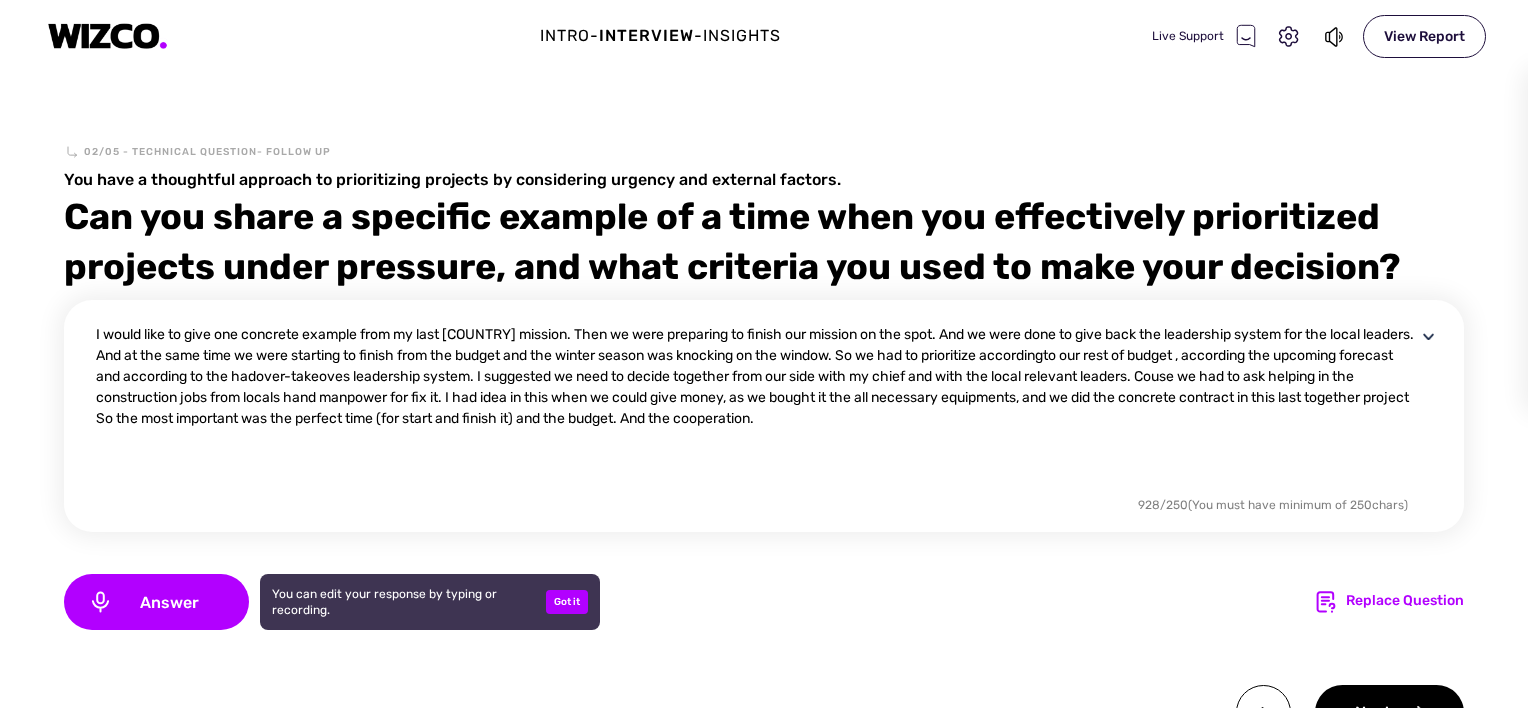 click on "I would like to give one concrete example from my last [COUNTRY] mission. Then we were preparing to finish our mission on the spot. And we were done to give back the leadership system for the local leaders. And at the same time we were starting to finish from the budget and the winter season was knocking on the window. So we had to prioritize accordingto our rest of budget , according the upcoming forecast and according to the hadover-takeoves leadership system. I suggested we need to decide together from our side with my chief and with the local relevant leaders. Couse we had to ask helping in the construction jobs from locals hand manpower for fix it. I had idea in this when we could give money, as we bought it the all necessary equipments, and we did the concrete contract in this last together project So the most important was the perfect time (for start and finish it) and the budget. And the cooperation." at bounding box center [756, 408] 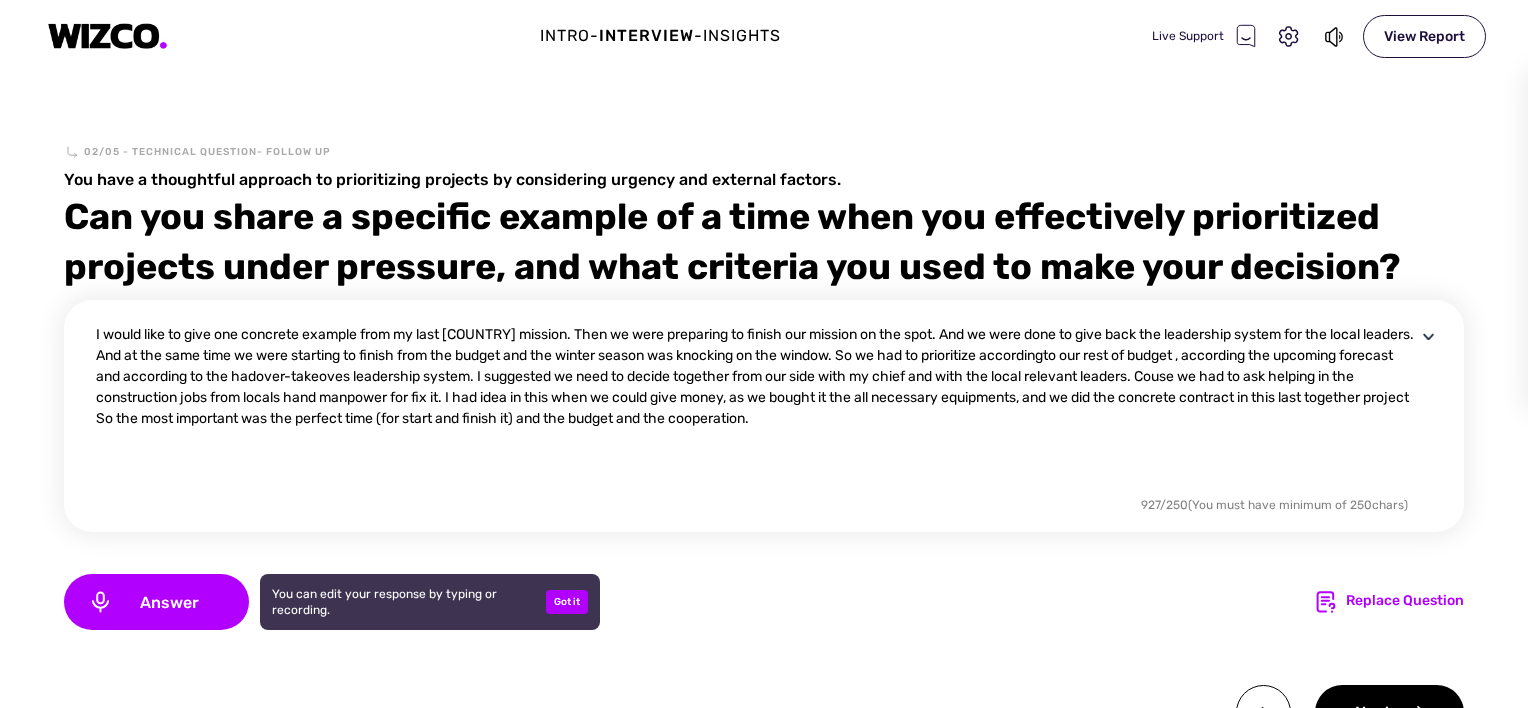 click on "I would like to give one concrete example from my last [COUNTRY] mission. Then we were preparing to finish our mission on the spot. And we were done to give back the leadership system for the local leaders. And at the same time we were starting to finish from the budget and the winter season was knocking on the window. So we had to prioritize accordingto our rest of budget , according the upcoming forecast and according to the hadover-takeoves leadership system. I suggested we need to decide together from our side with my chief and with the local relevant leaders. Couse we had to ask helping in the construction jobs from locals hand manpower for fix it. I had idea in this when we could give money, as we bought it the all necessary equipments, and we did the concrete contract in this last together project So the most important was the perfect time (for start and finish it) and the budget and the cooperation." at bounding box center (756, 408) 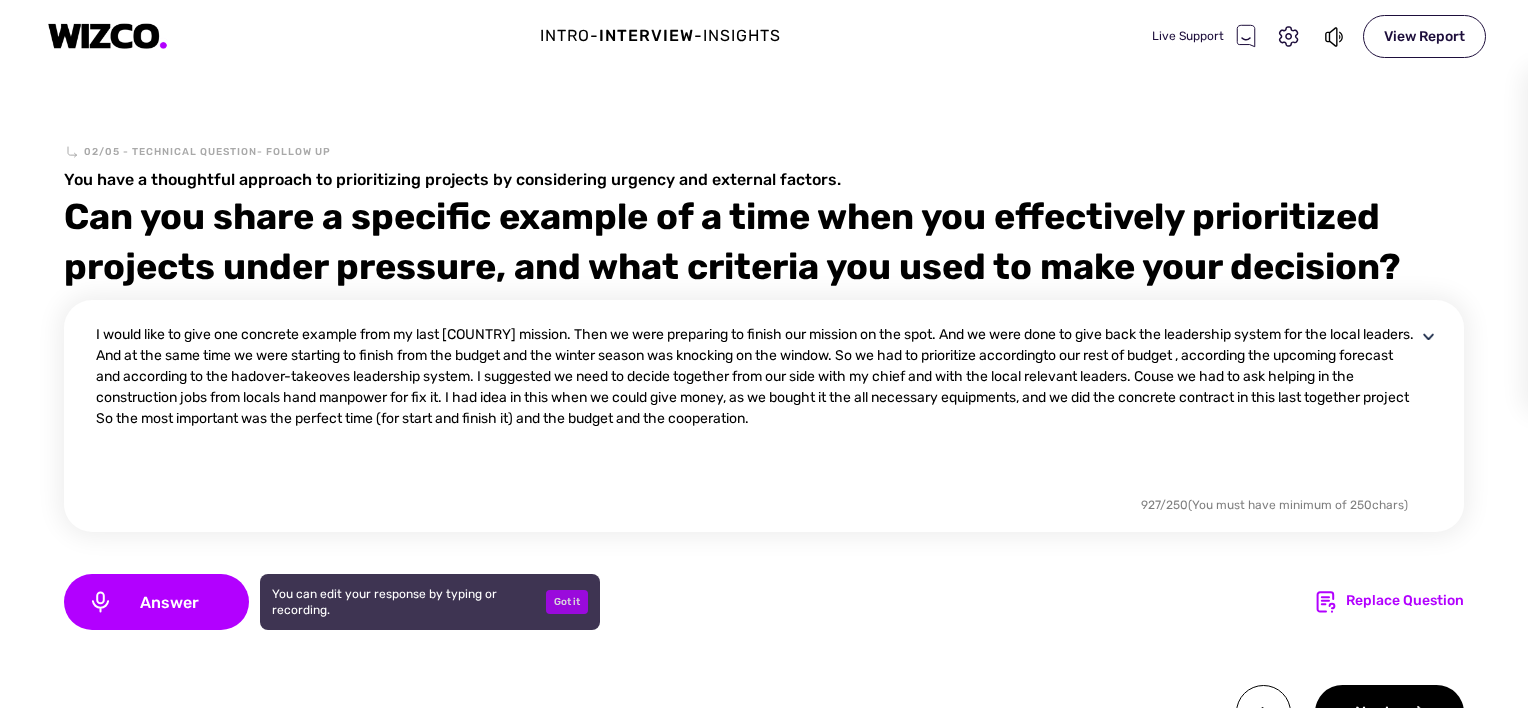 type on "I would like to give one concrete example from my last [COUNTRY] mission. Then we were preparing to finish our mission on the spot. And we were done to give back the leadership system for the local leaders. And at the same time we were starting to finish from the budget and the winter season was knocking on the window. So we had to prioritize accordingto our rest of budget , according the upcoming forecast and according to the hadover-takeoves leadership system. I suggested we need to decide together from our side with my chief and with the local relevant leaders. Couse we had to ask helping in the construction jobs from locals hand manpower for fix it. I had idea in this when we could give money, as we bought it the all necessary equipments, and we did the concrete contract in this last together project So the most important was the perfect time (for start and finish it) and the budget and the cooperation." 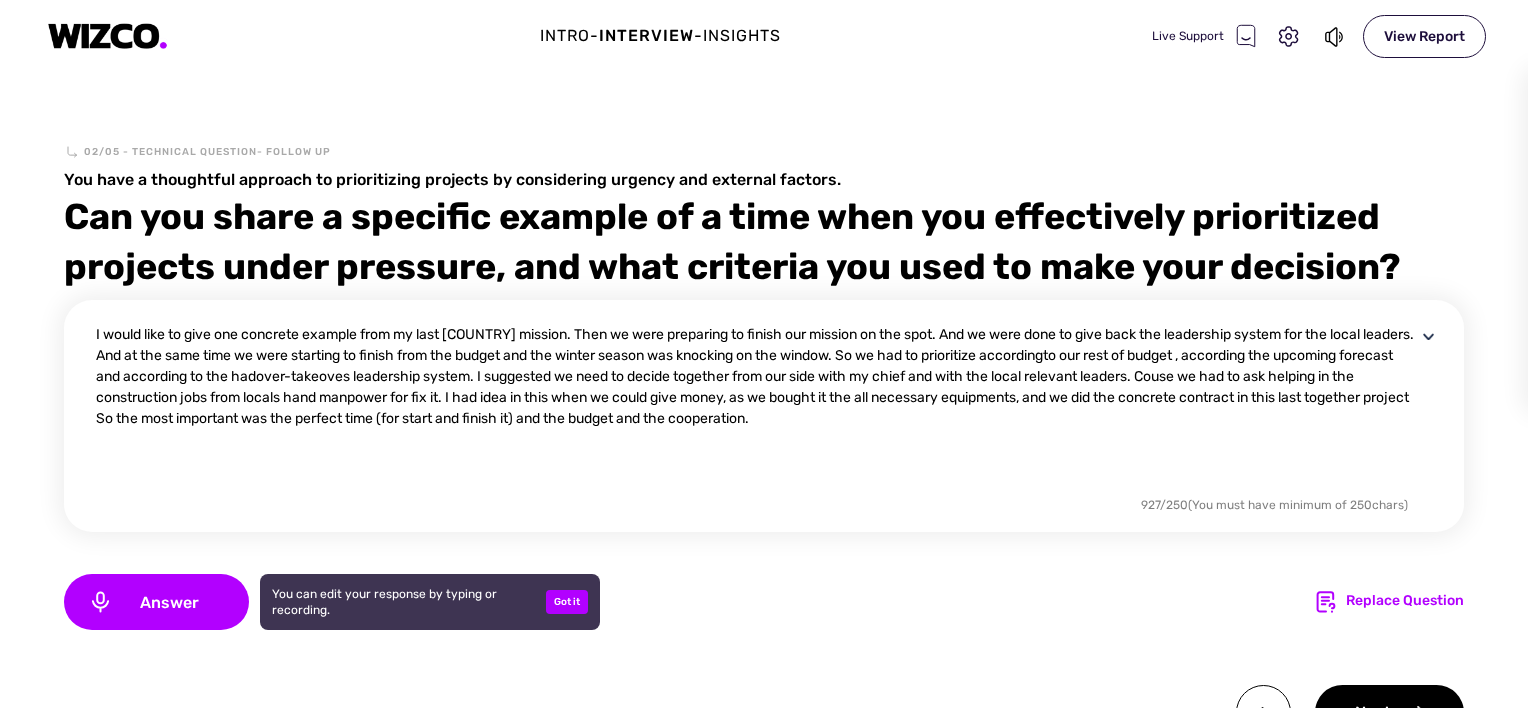 click on "Got it" at bounding box center (567, 602) 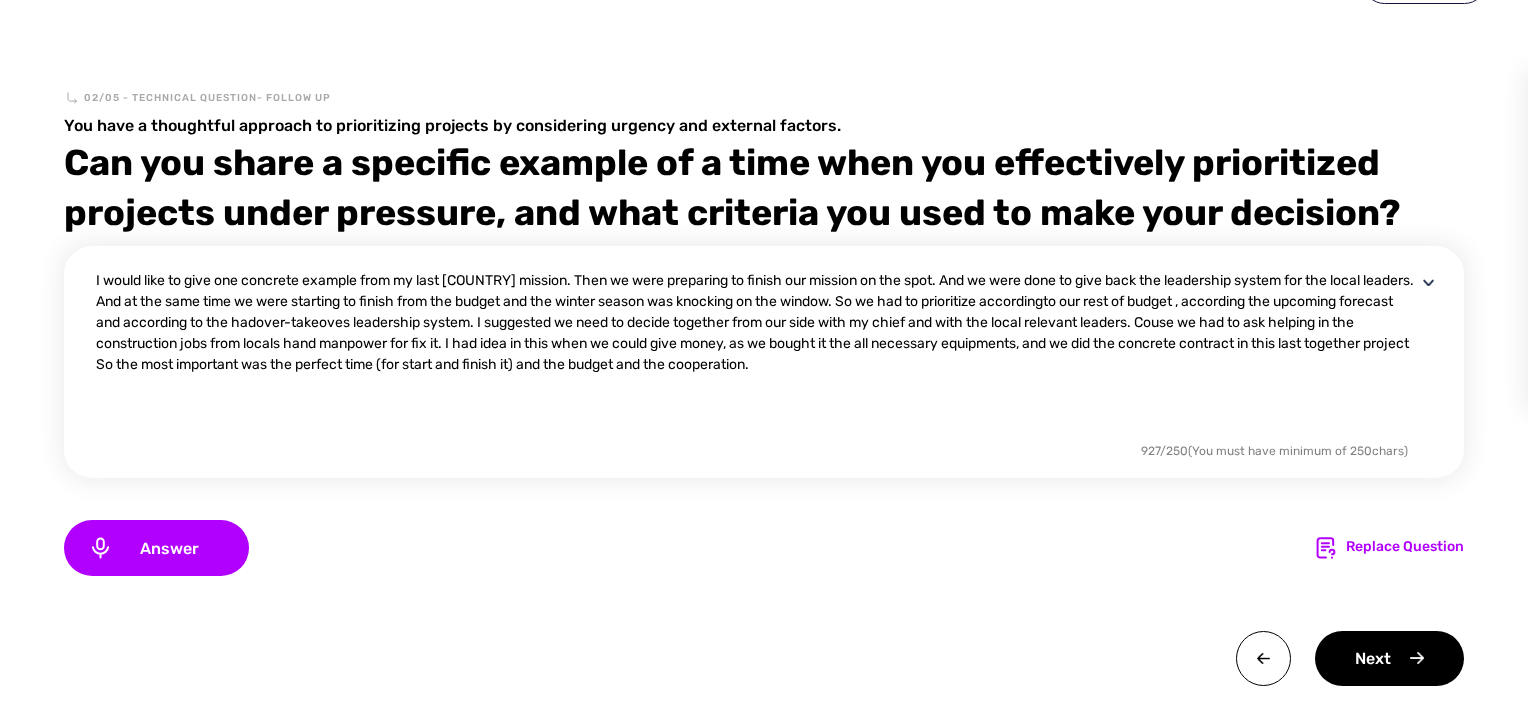 scroll, scrollTop: 104, scrollLeft: 0, axis: vertical 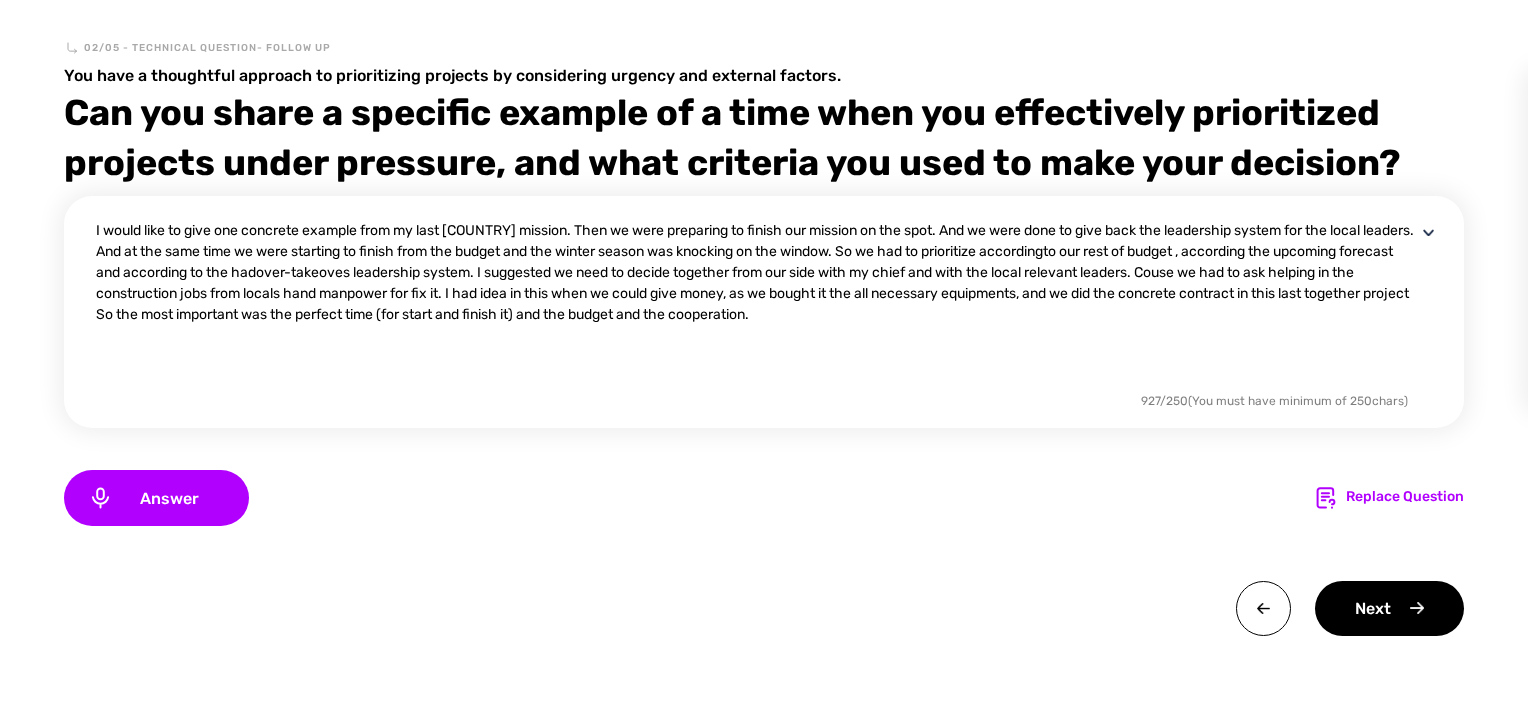 click on "Next" at bounding box center (1389, 608) 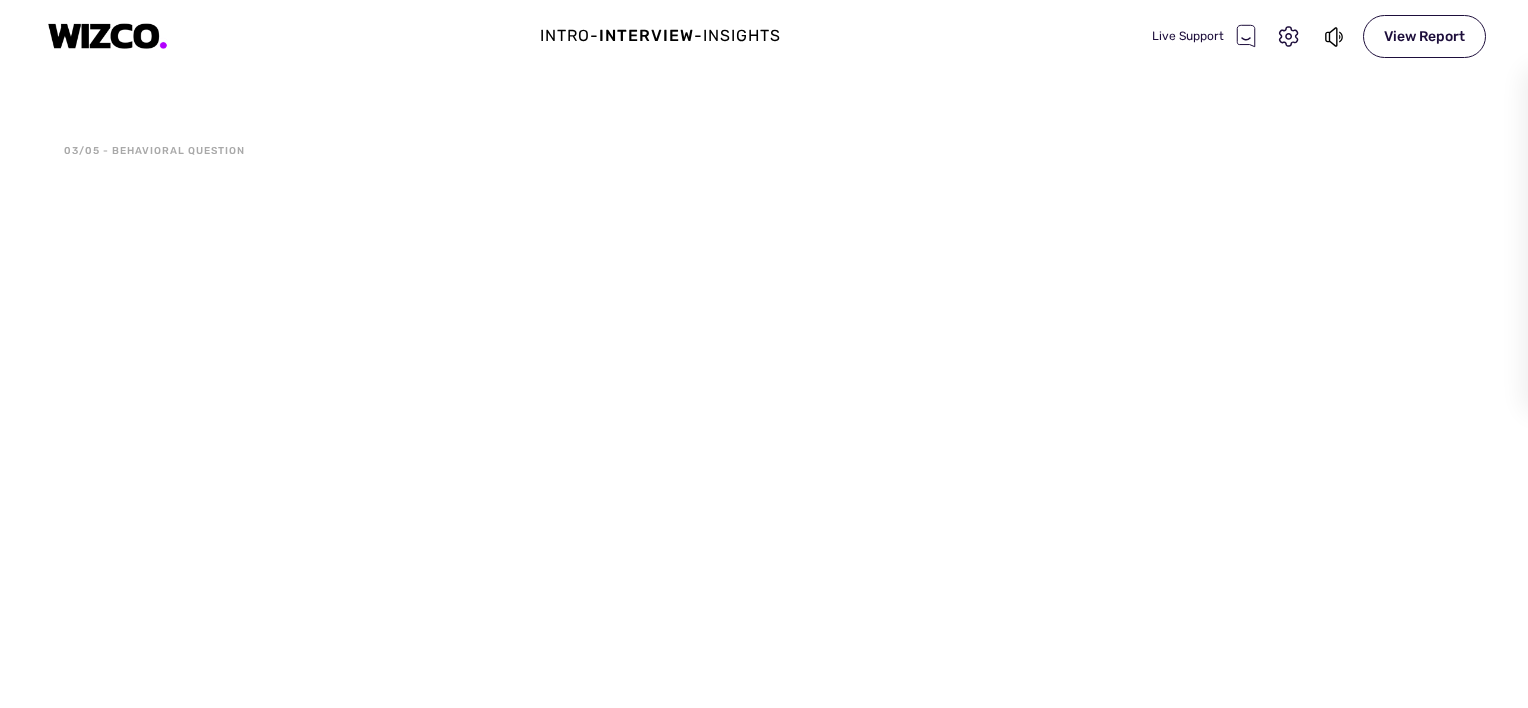 scroll, scrollTop: 0, scrollLeft: 0, axis: both 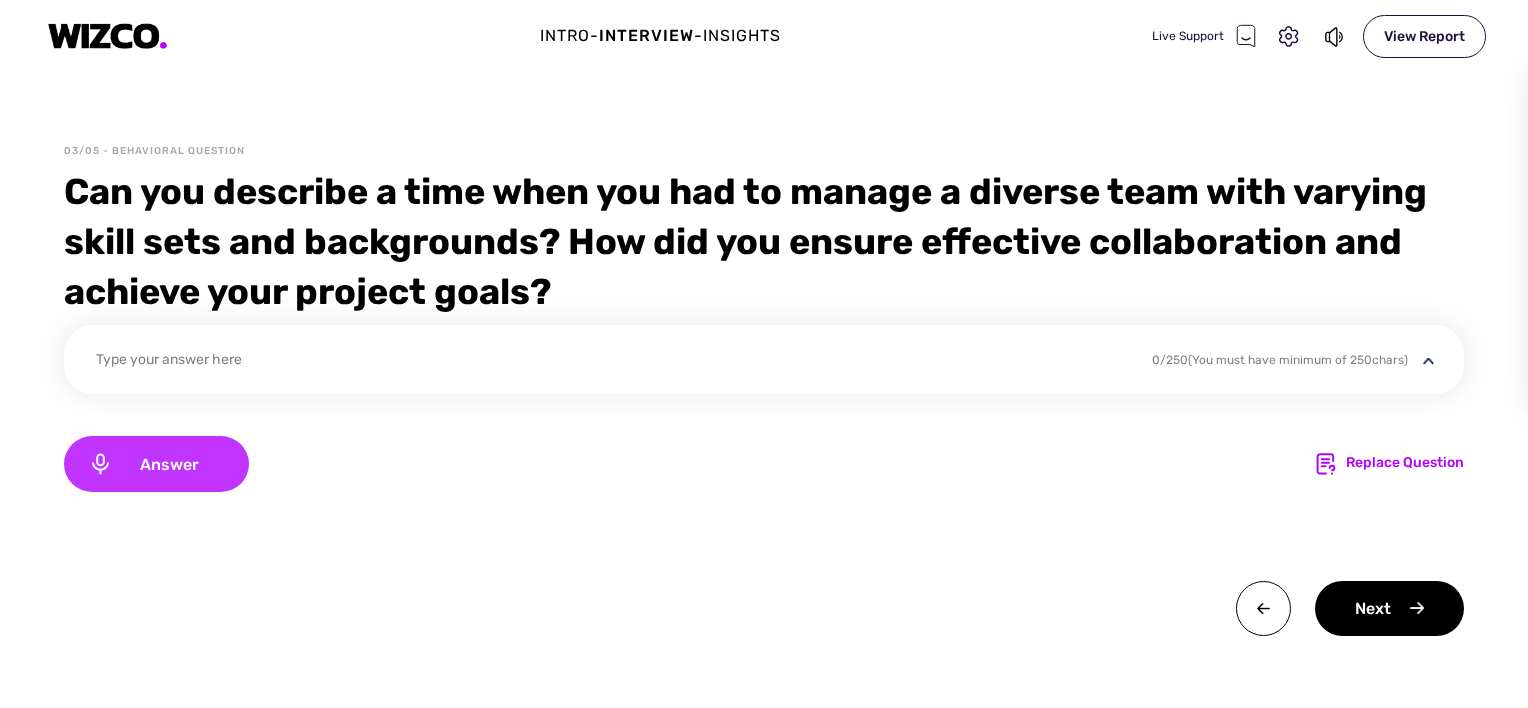 click 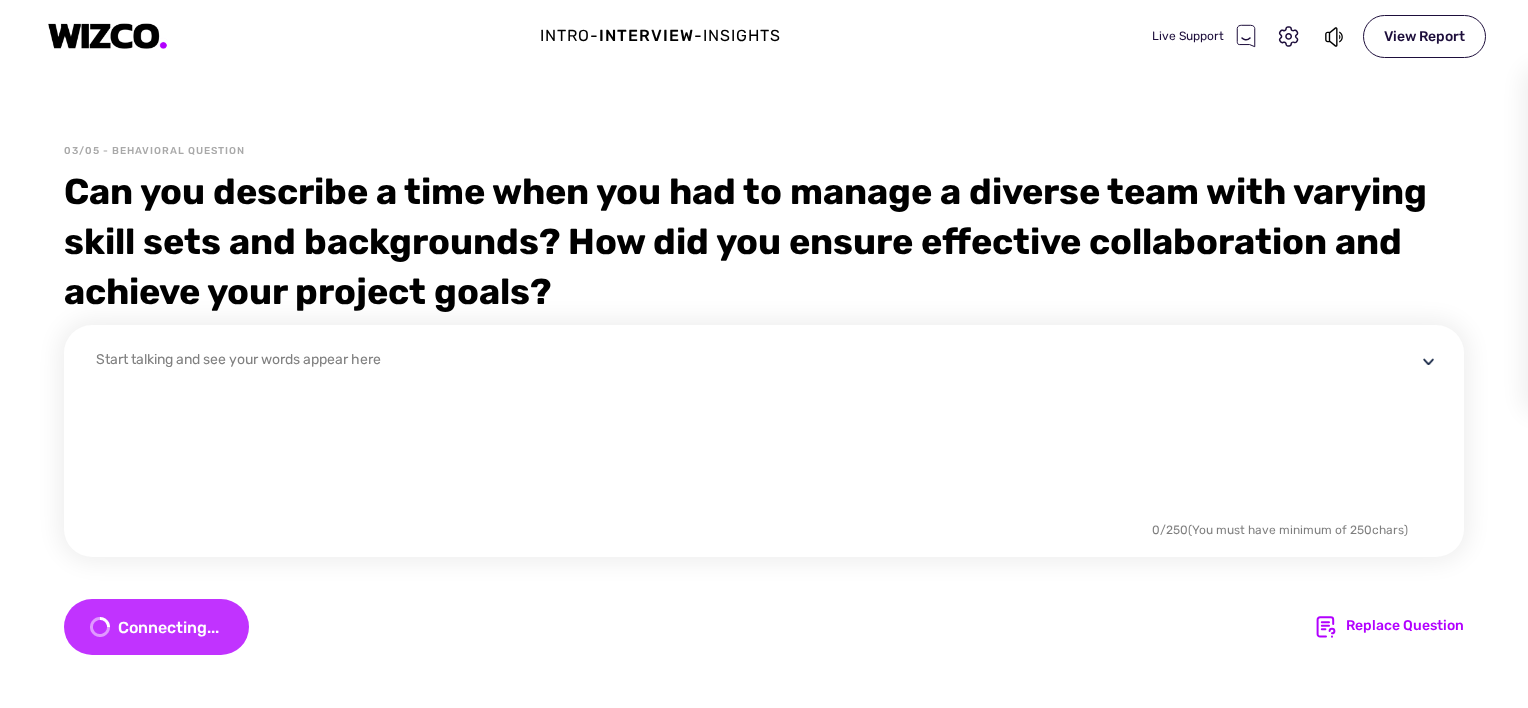 click on "Connecting... Replace Question" at bounding box center [764, 627] 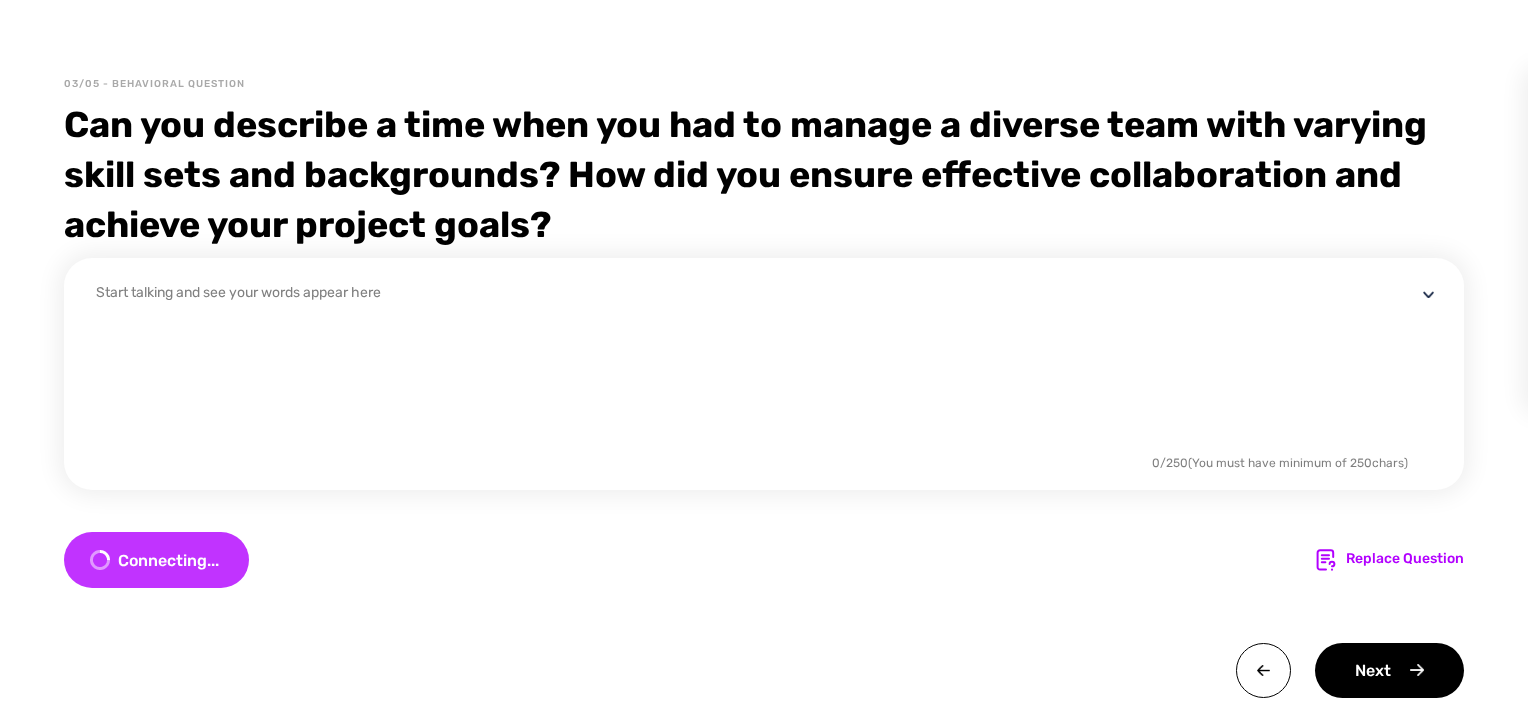 scroll, scrollTop: 128, scrollLeft: 0, axis: vertical 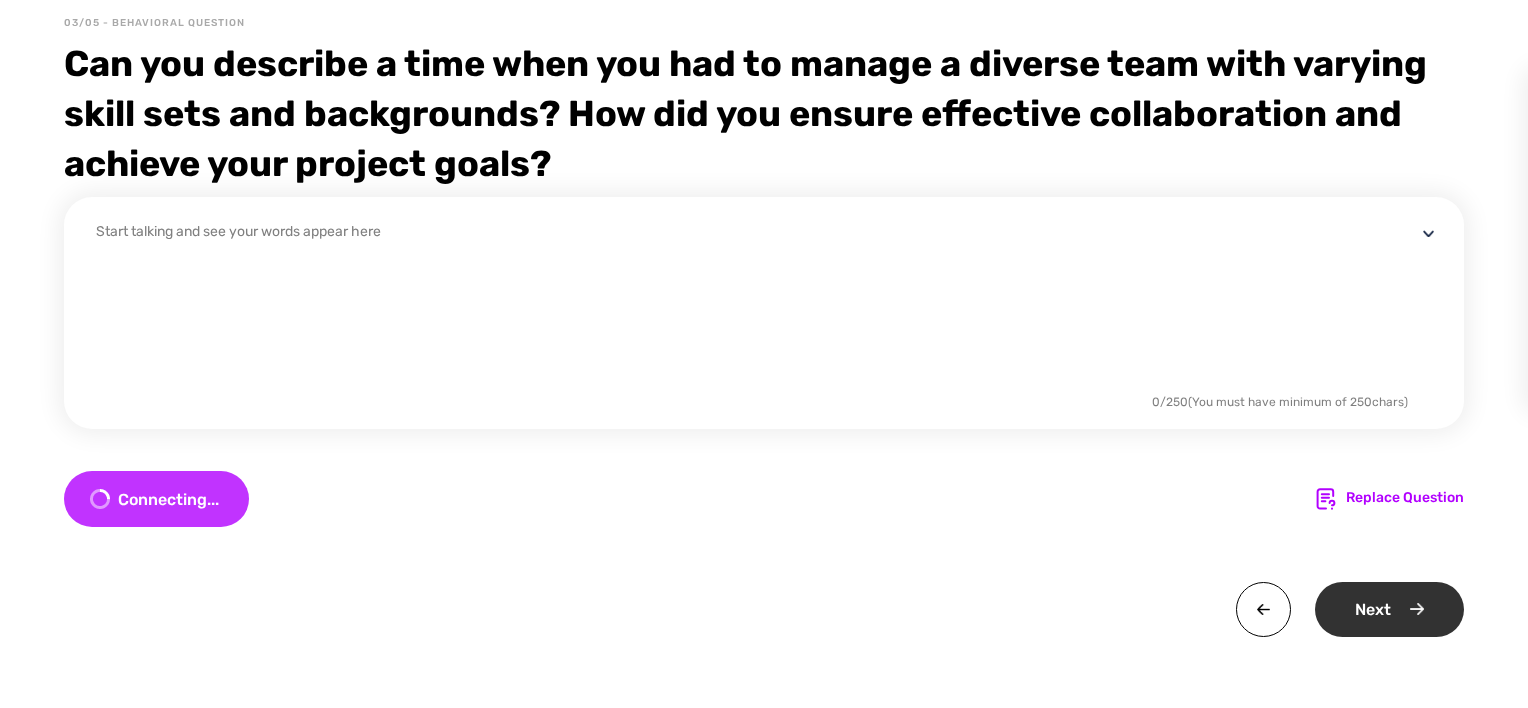 click on "Next" at bounding box center [1389, 609] 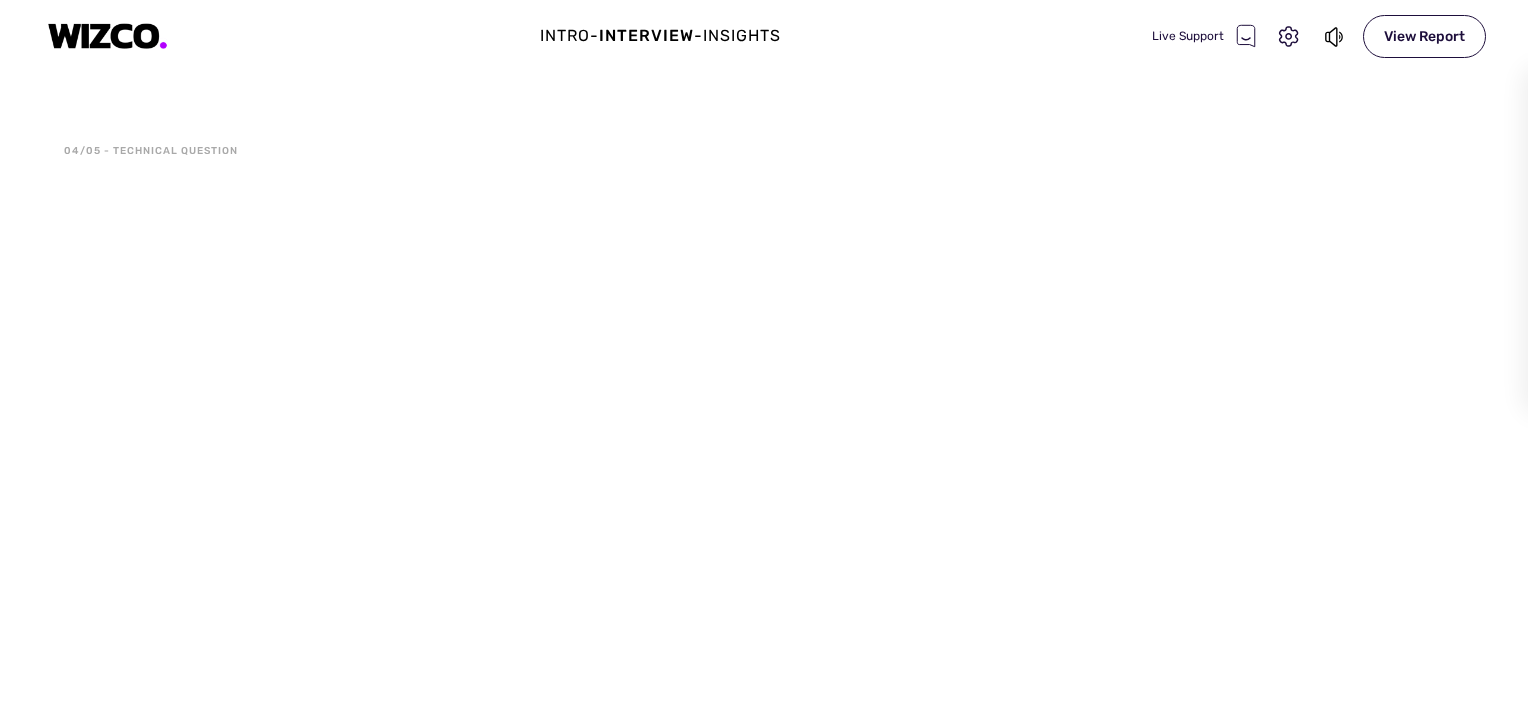 scroll, scrollTop: 0, scrollLeft: 0, axis: both 